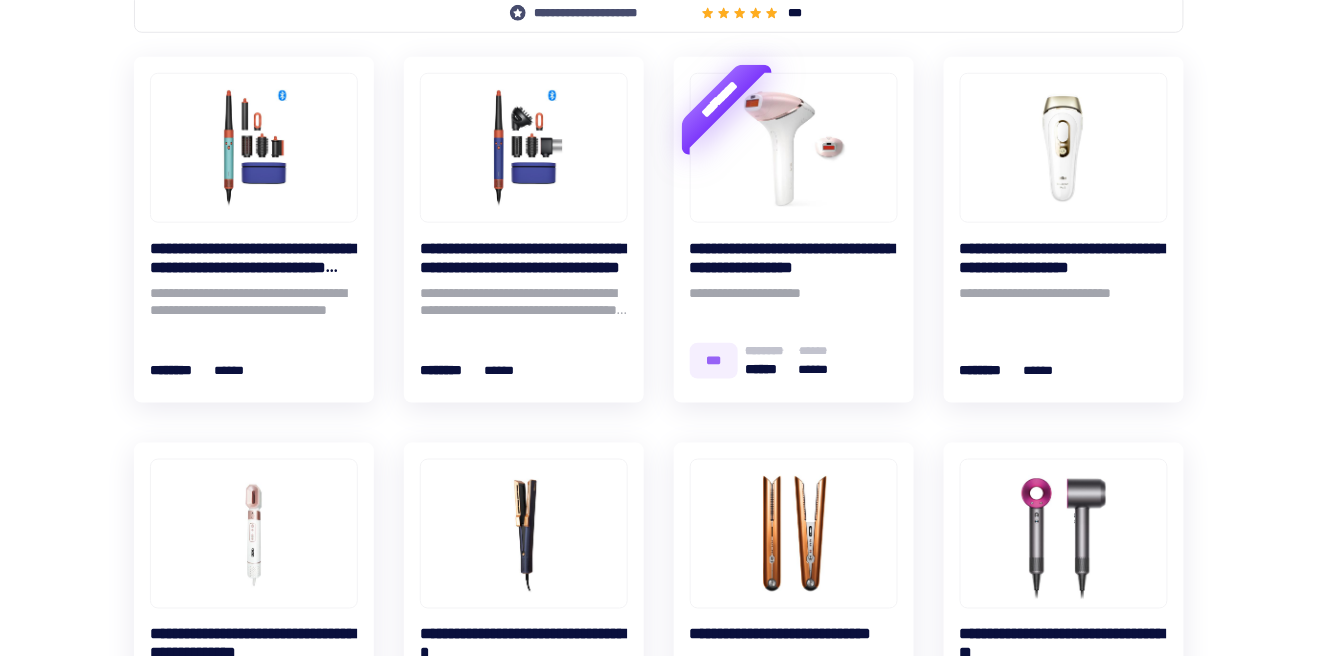 scroll, scrollTop: 0, scrollLeft: 0, axis: both 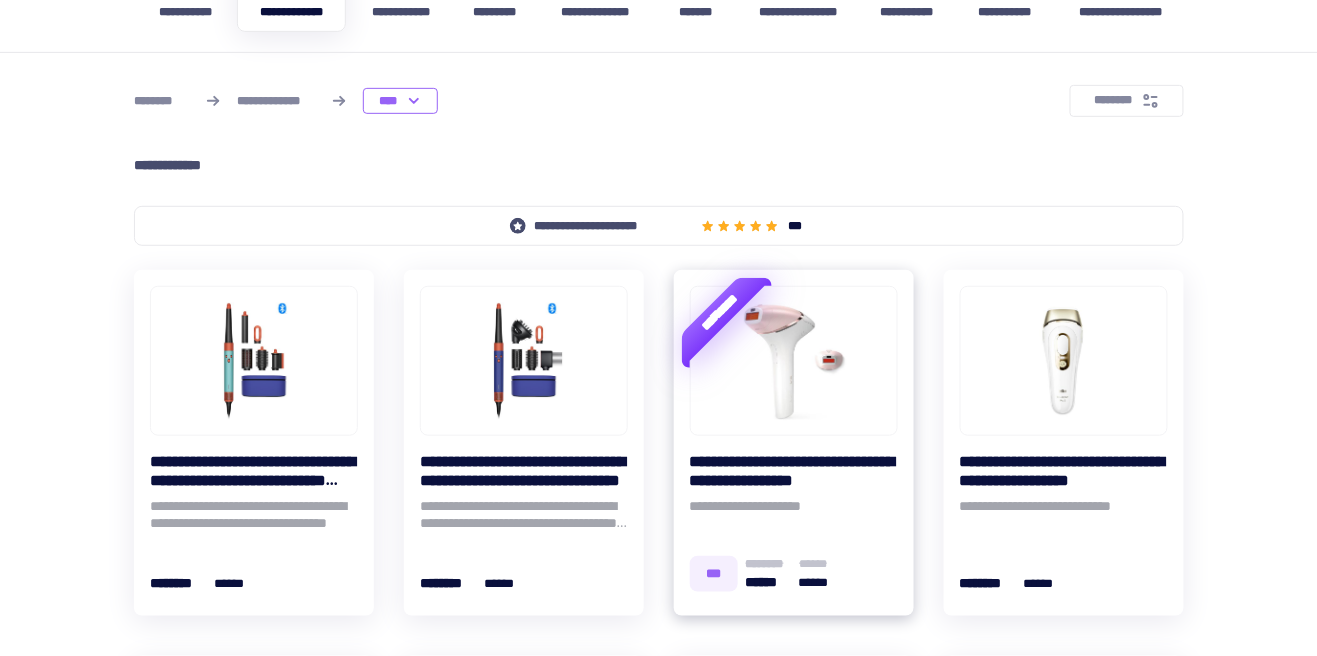 click on "**********" at bounding box center (794, 518) 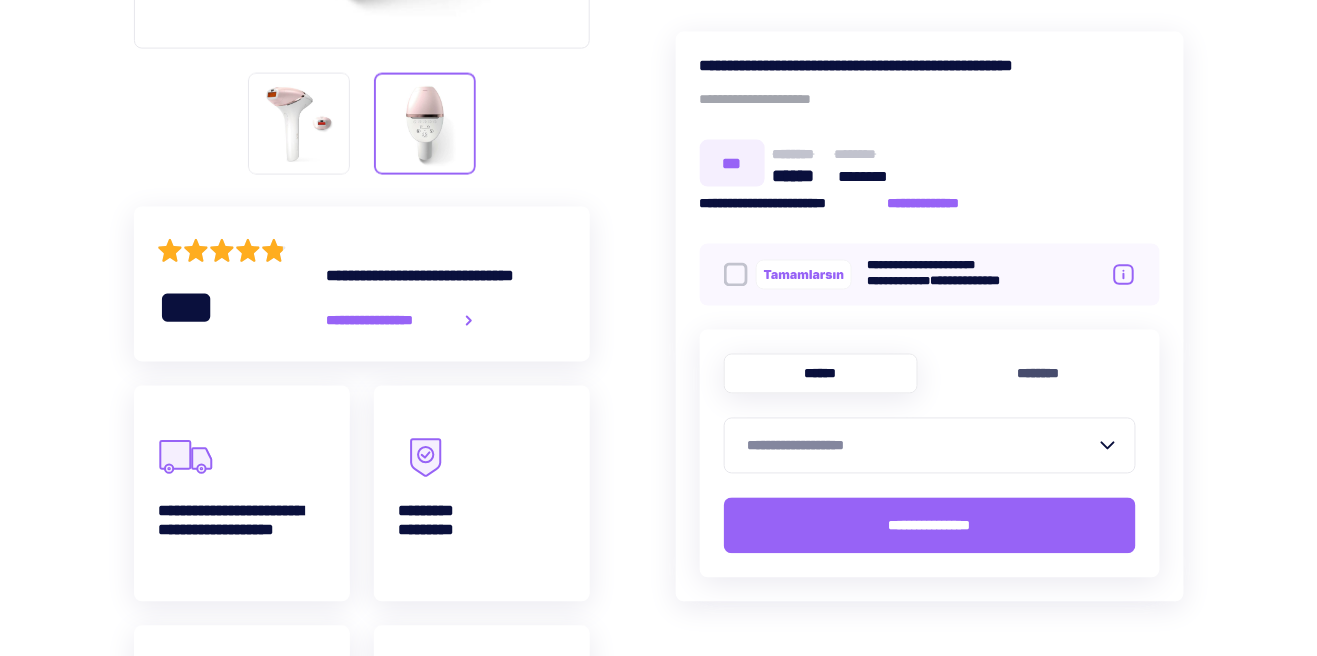 scroll, scrollTop: 763, scrollLeft: 0, axis: vertical 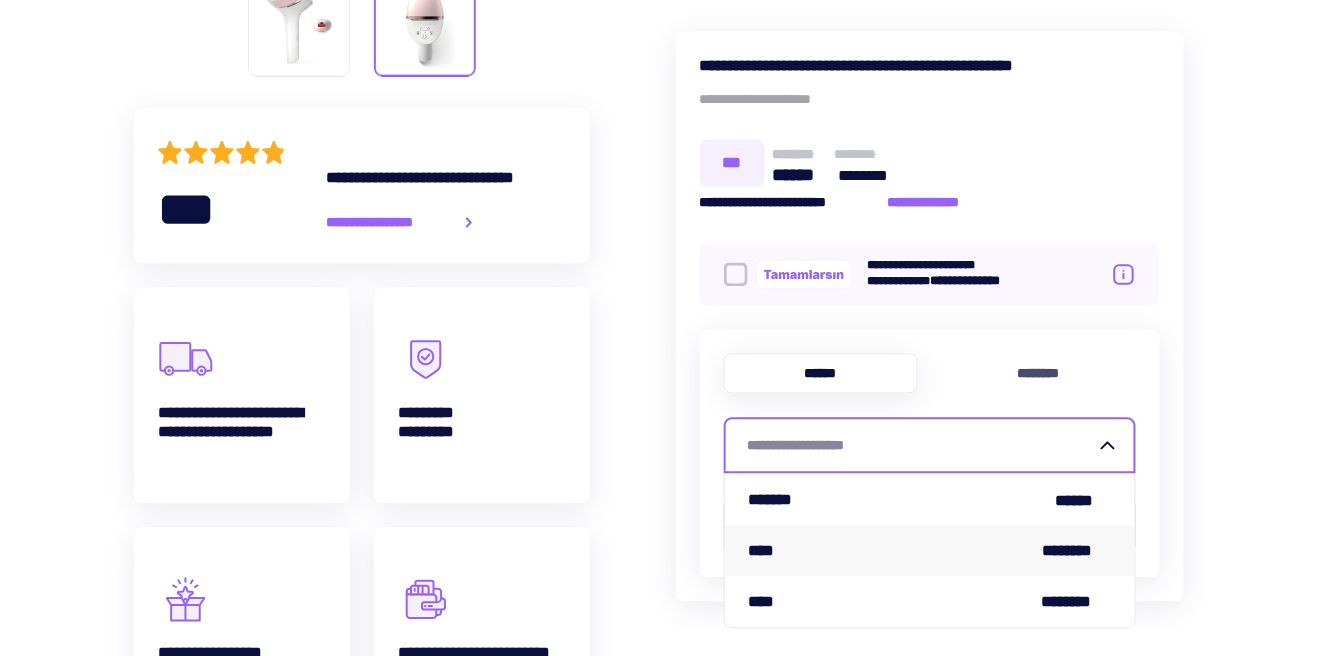 click on "**** ********" at bounding box center [930, 551] 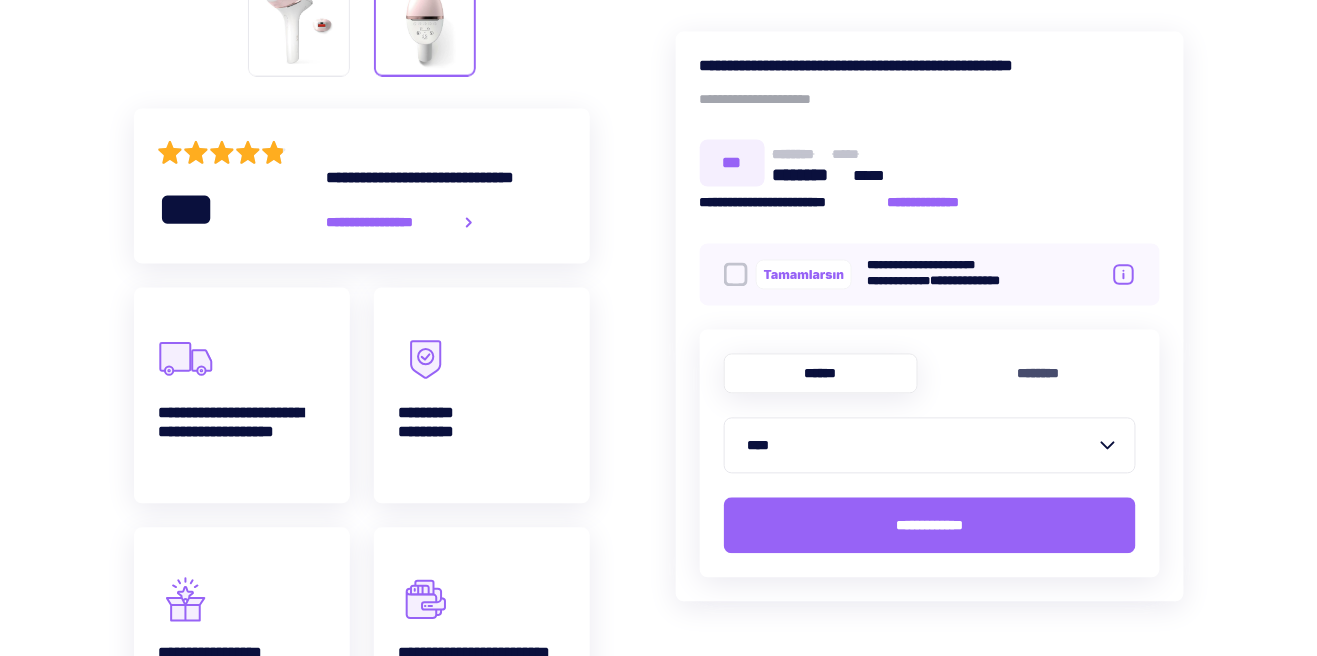 click at bounding box center (804, 275) 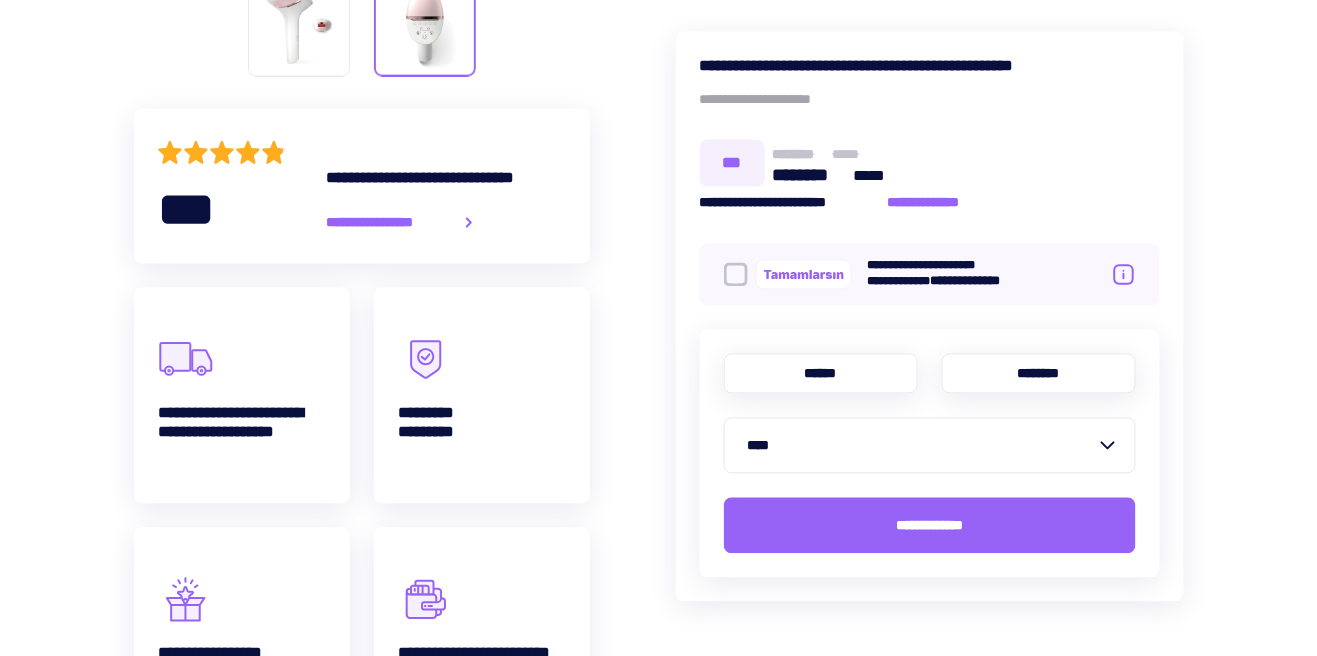 click on "********" at bounding box center (1039, 374) 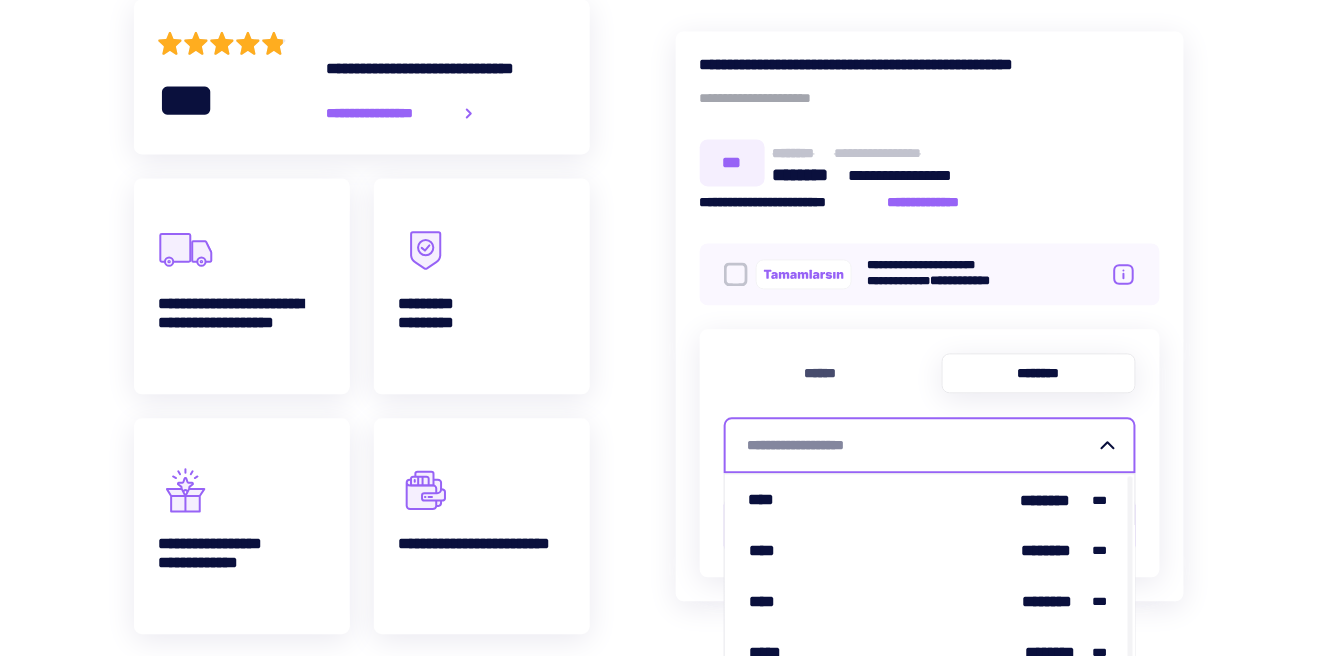 scroll, scrollTop: 968, scrollLeft: 0, axis: vertical 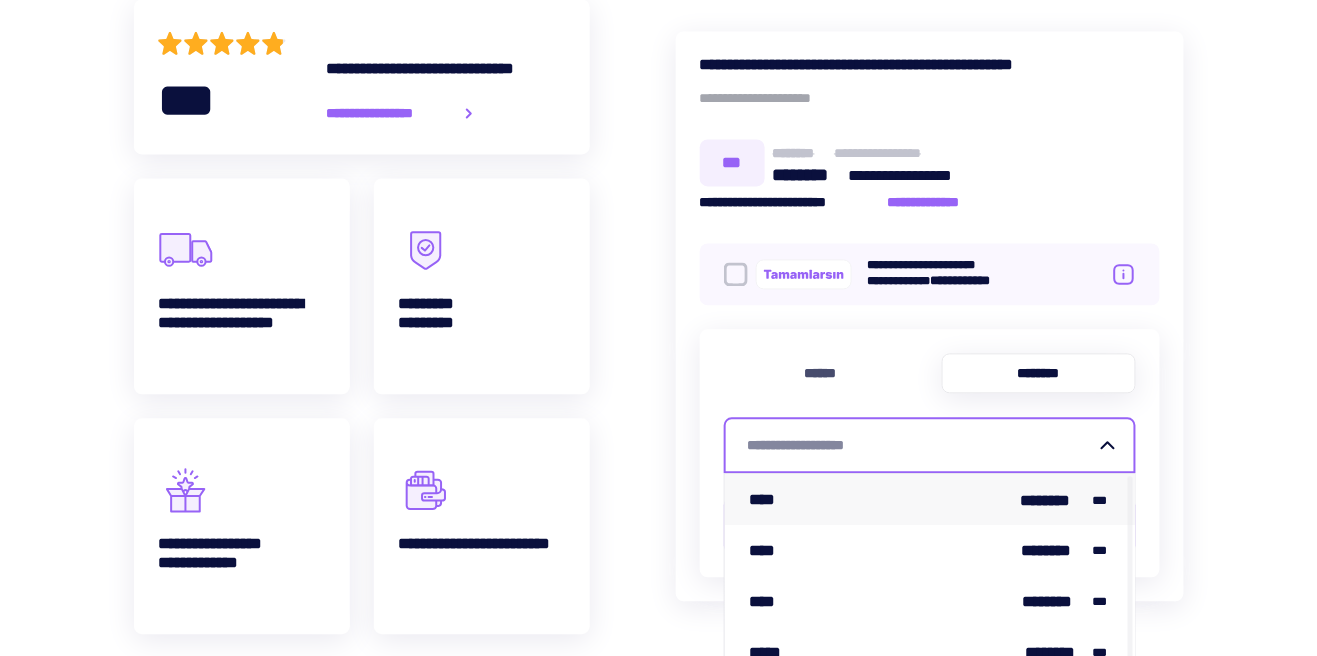 click on "***" at bounding box center [1101, 502] 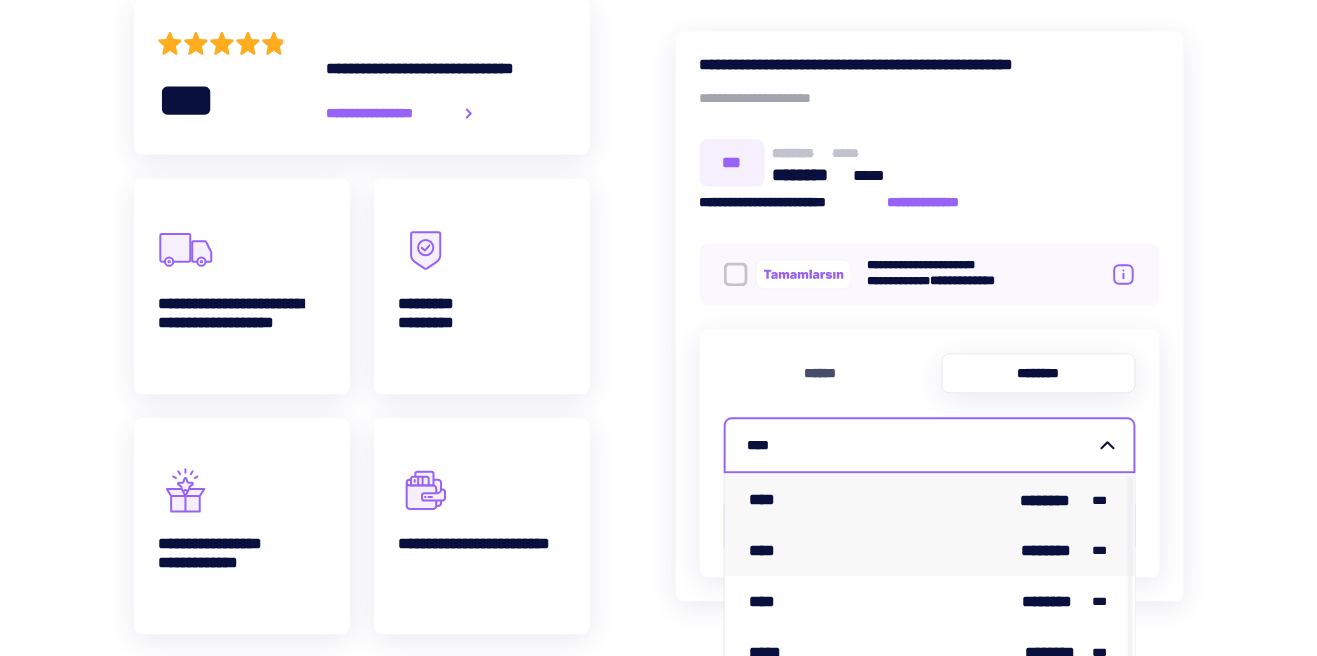 click on "***" at bounding box center (1101, 552) 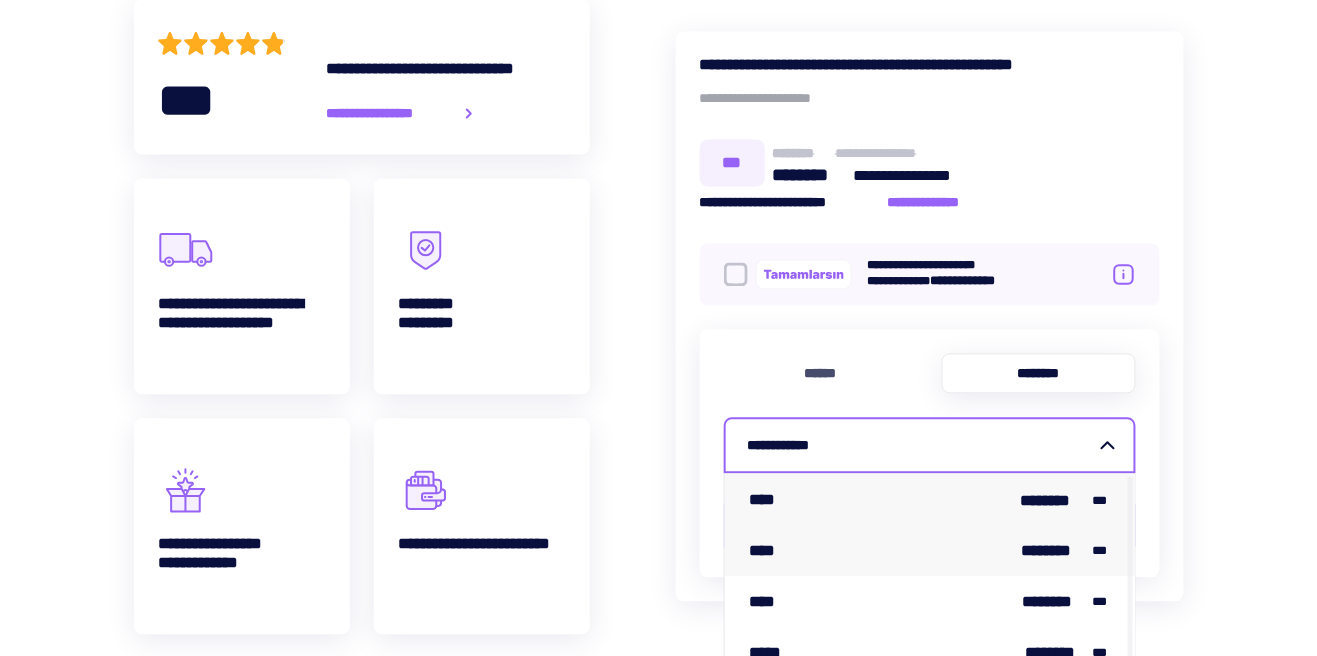 click on "**** ******** ***" at bounding box center [930, 500] 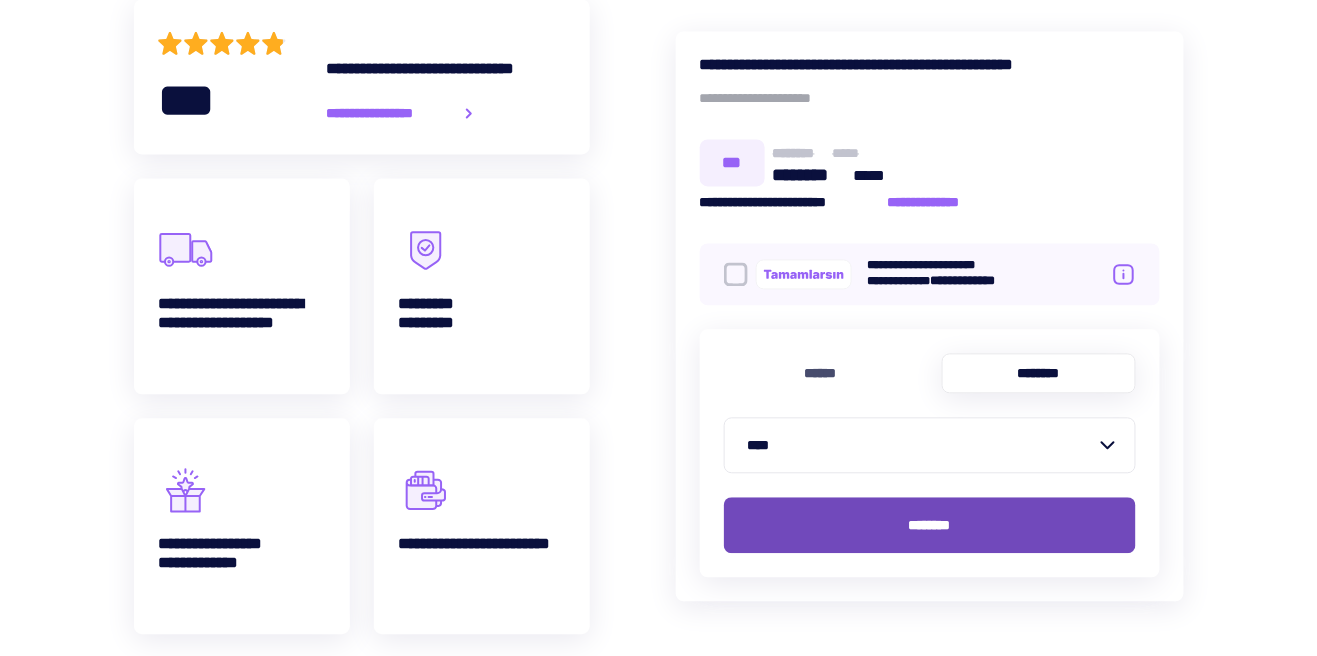 click on "********" at bounding box center (930, 526) 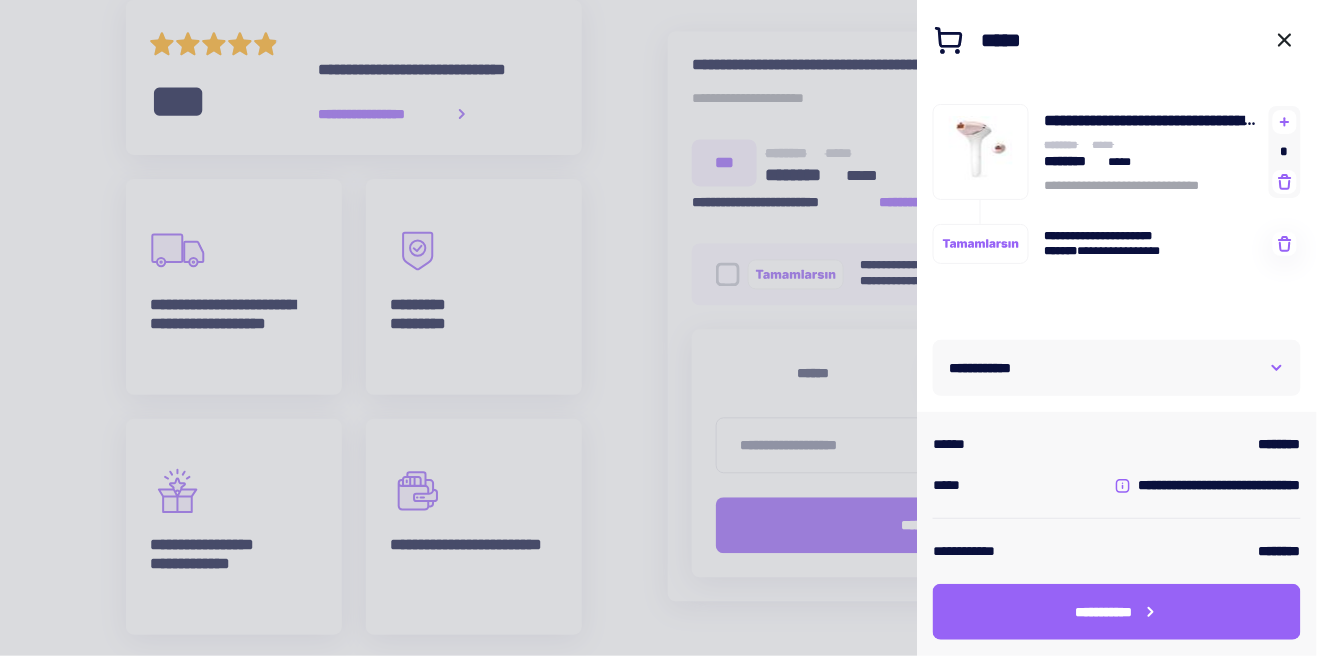 click on "**********" at bounding box center (1117, 368) 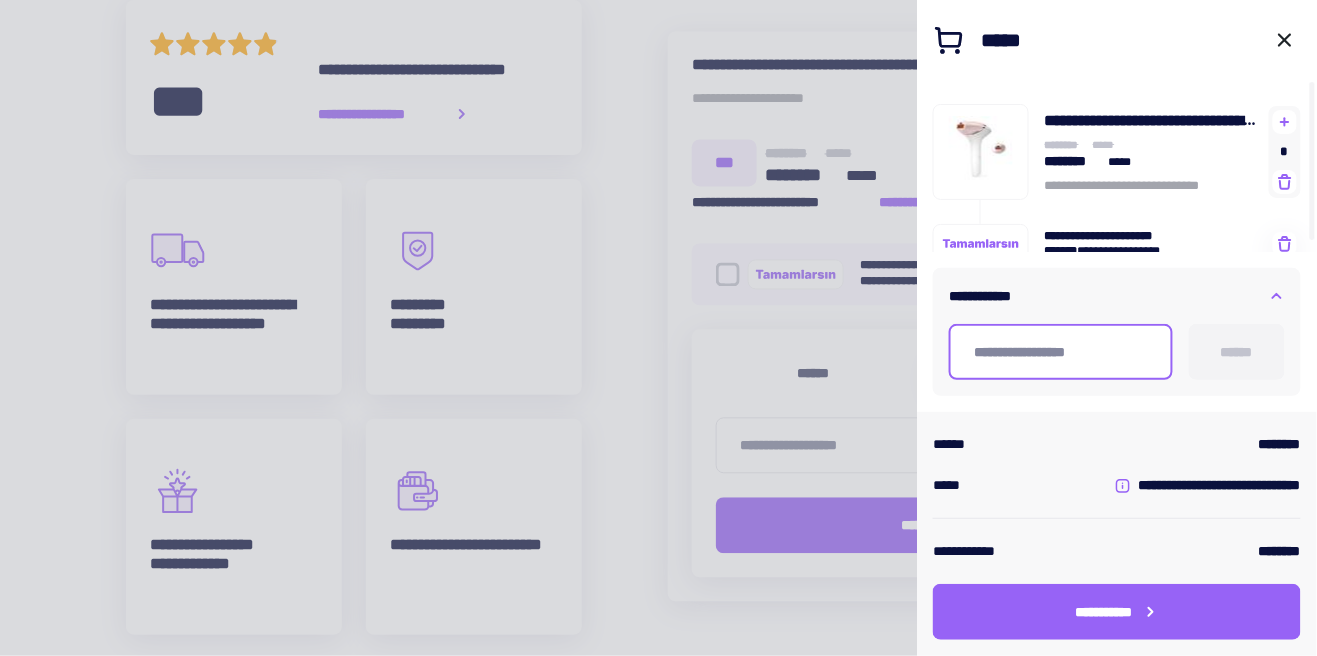 click at bounding box center (1061, 352) 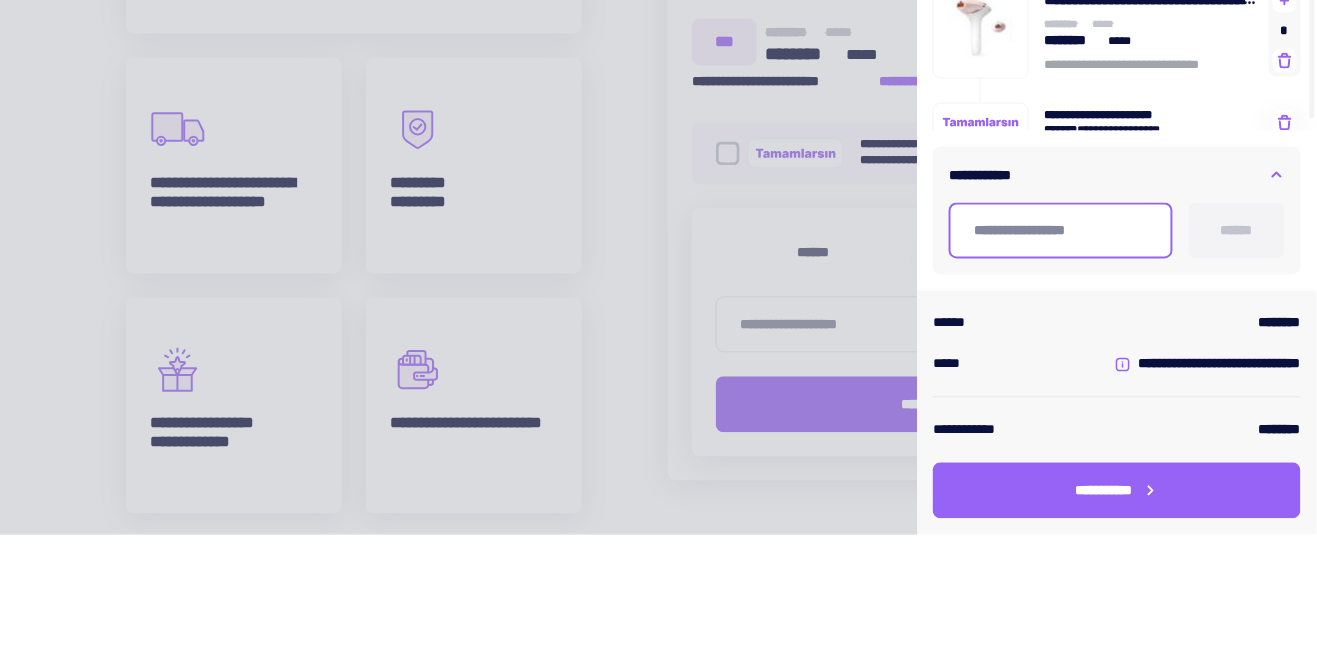 scroll, scrollTop: 968, scrollLeft: 0, axis: vertical 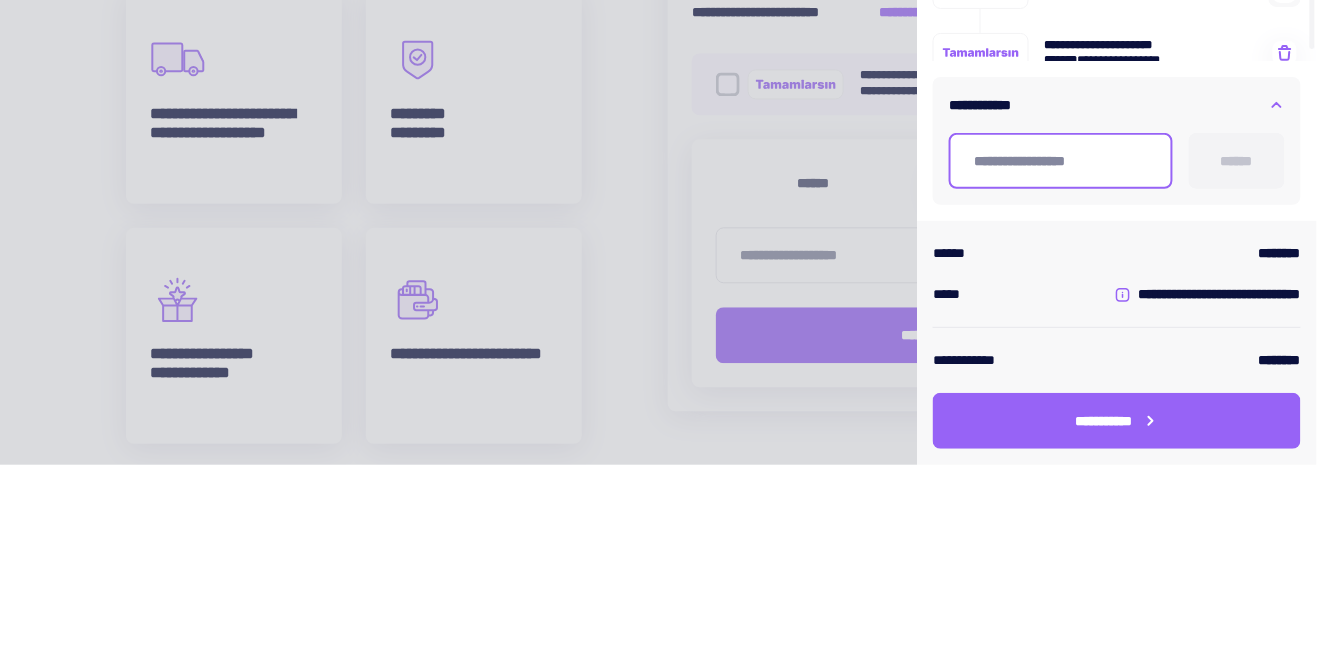 type on "*" 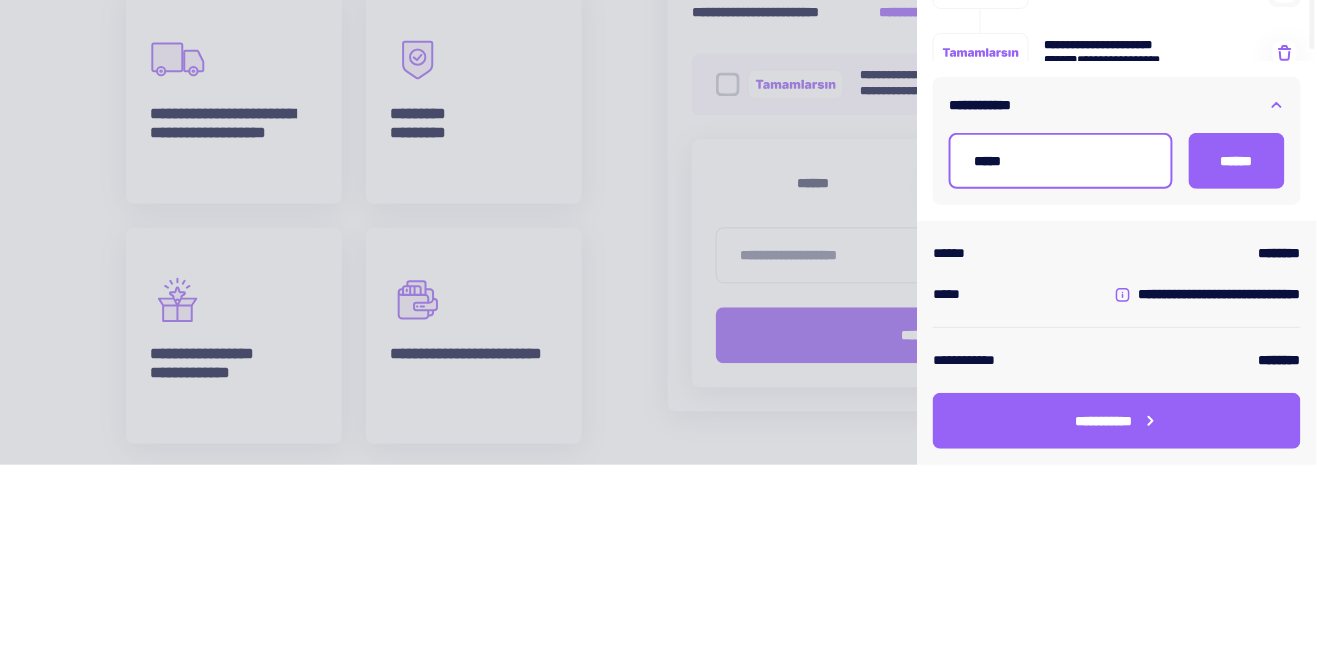 type on "******" 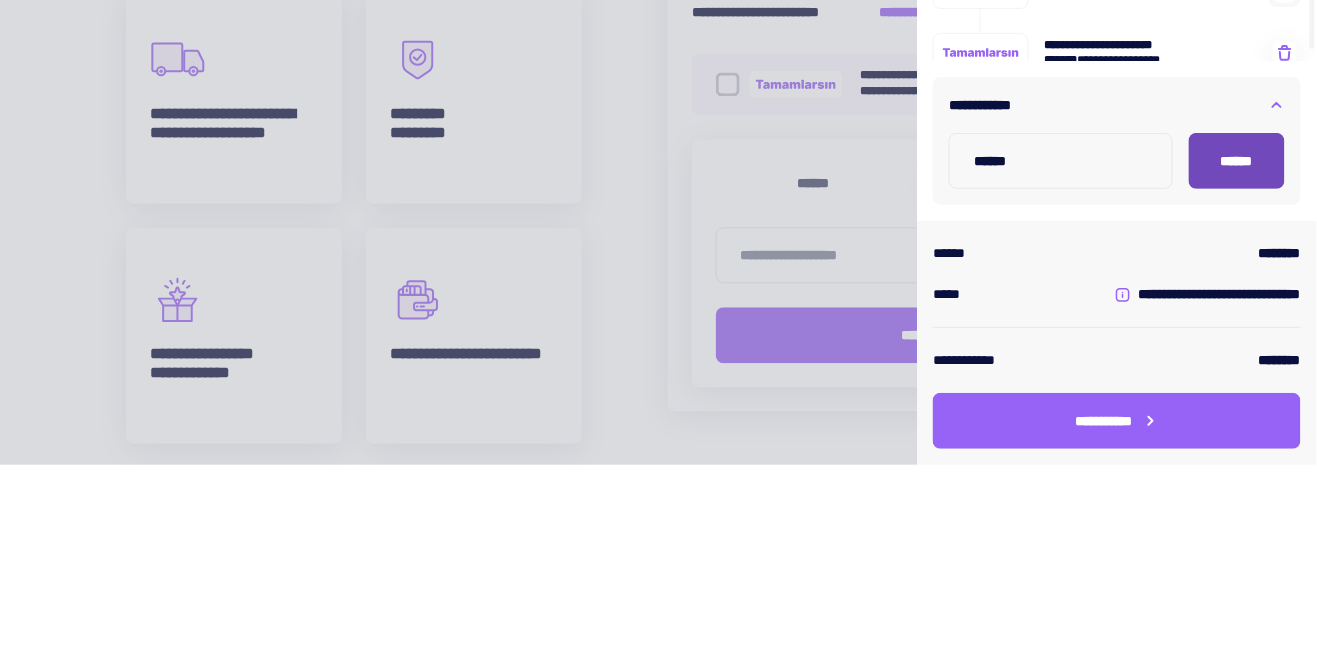 click on "******" at bounding box center [1237, 352] 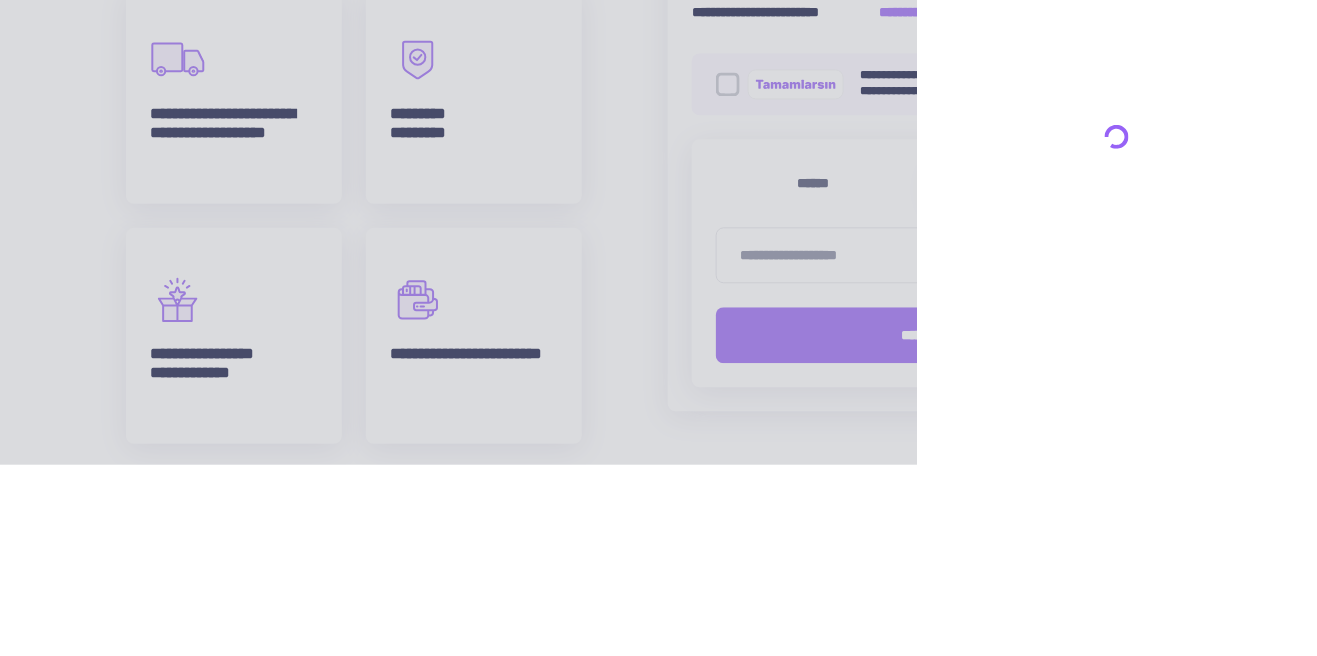 scroll, scrollTop: 968, scrollLeft: 0, axis: vertical 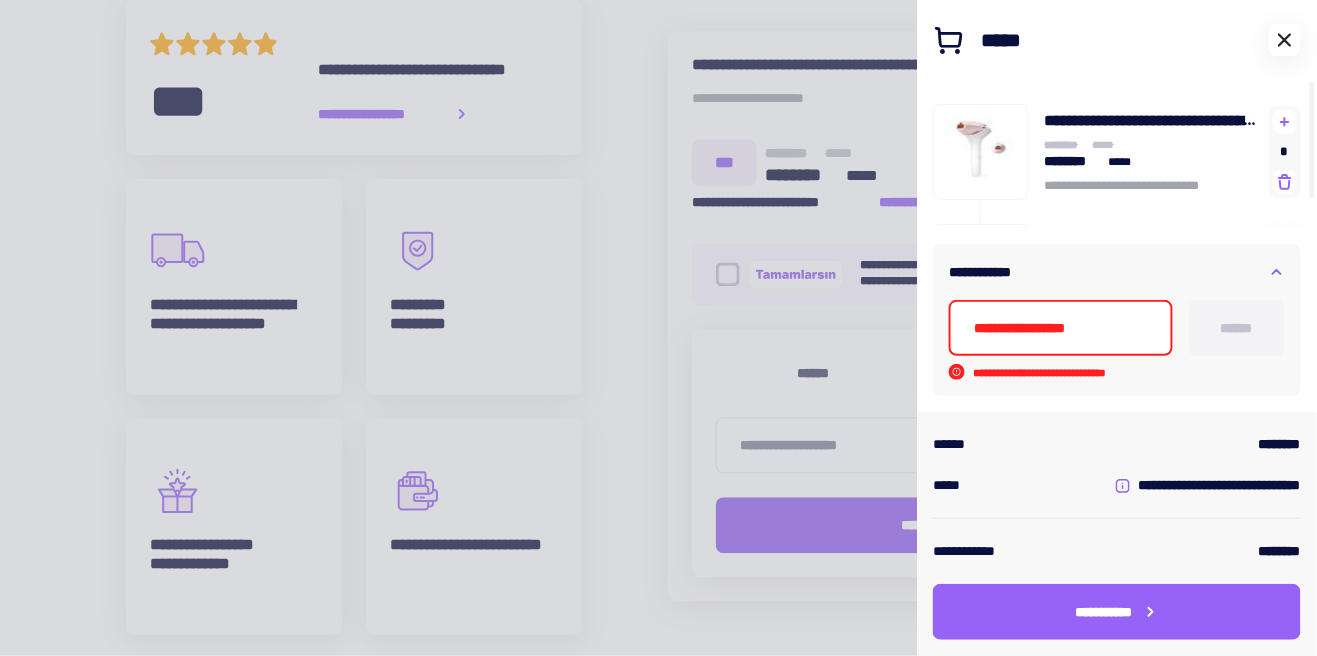 click 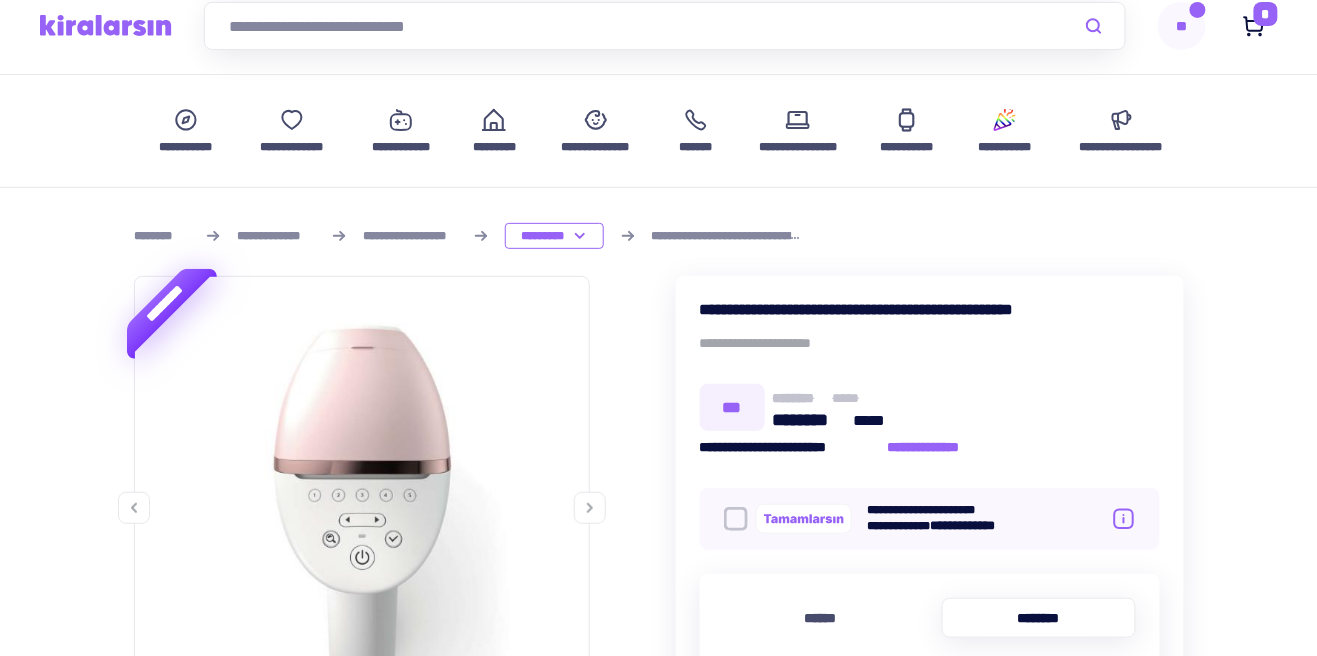 scroll, scrollTop: 0, scrollLeft: 0, axis: both 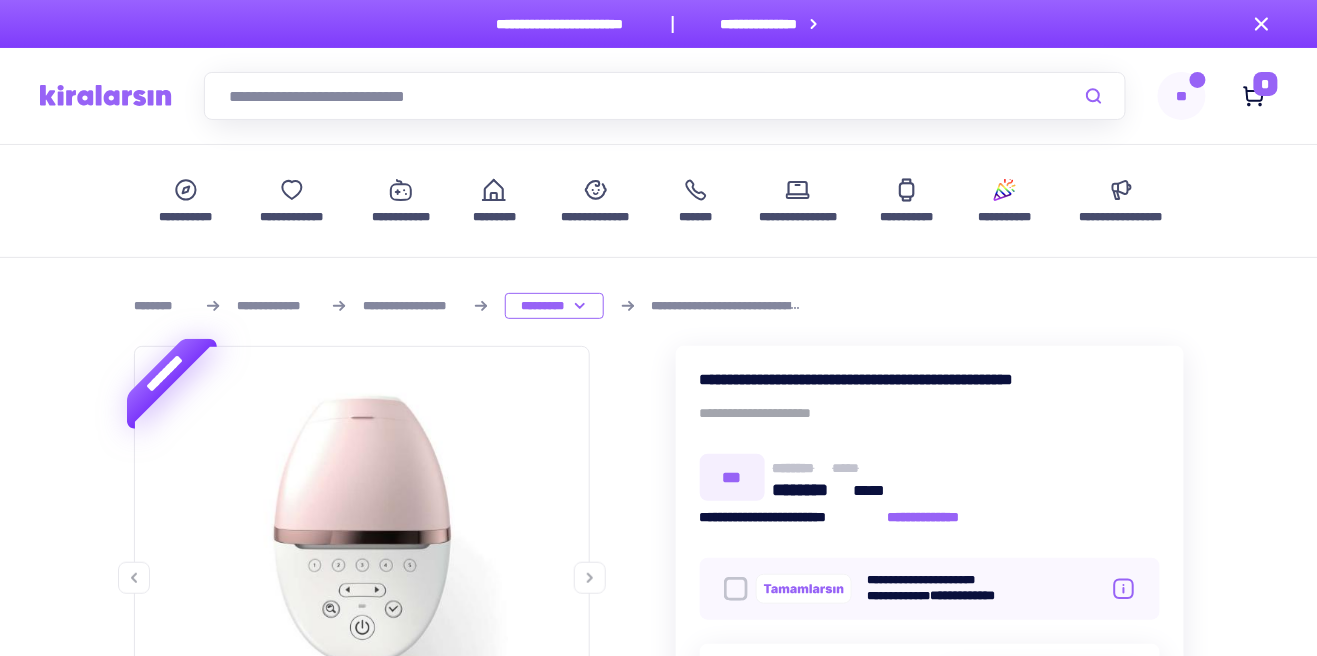 click on "**" at bounding box center (1182, 96) 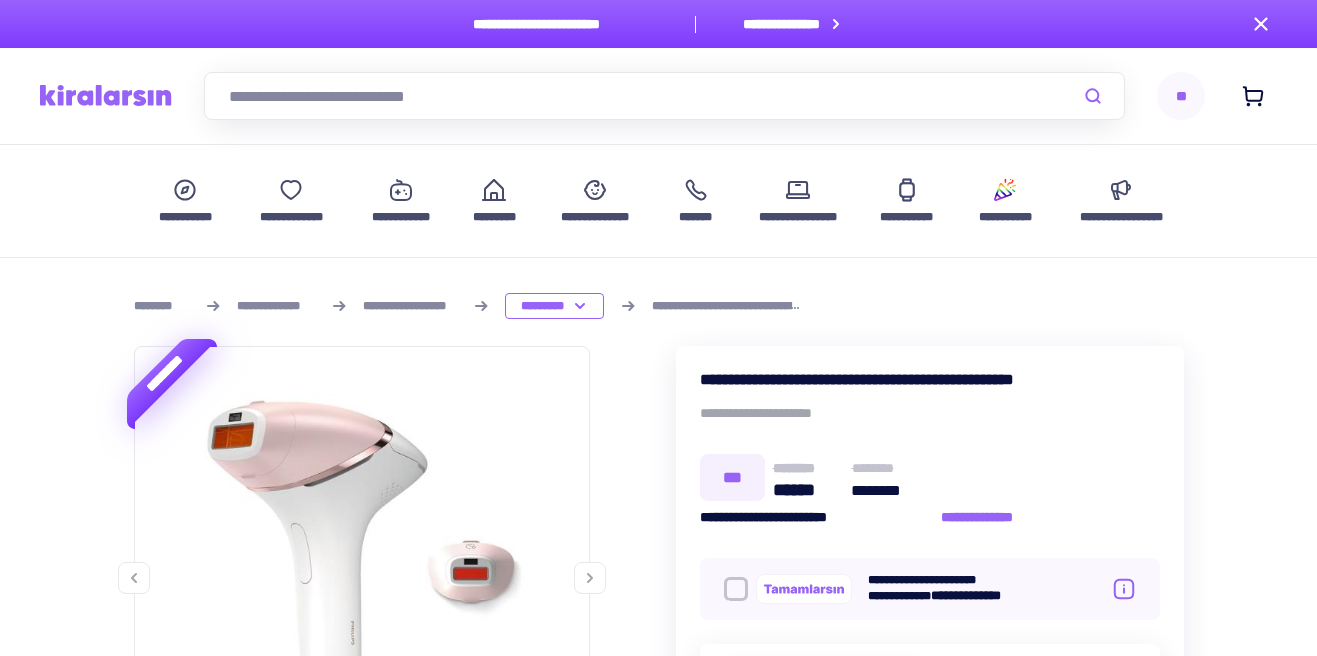 scroll, scrollTop: 0, scrollLeft: 0, axis: both 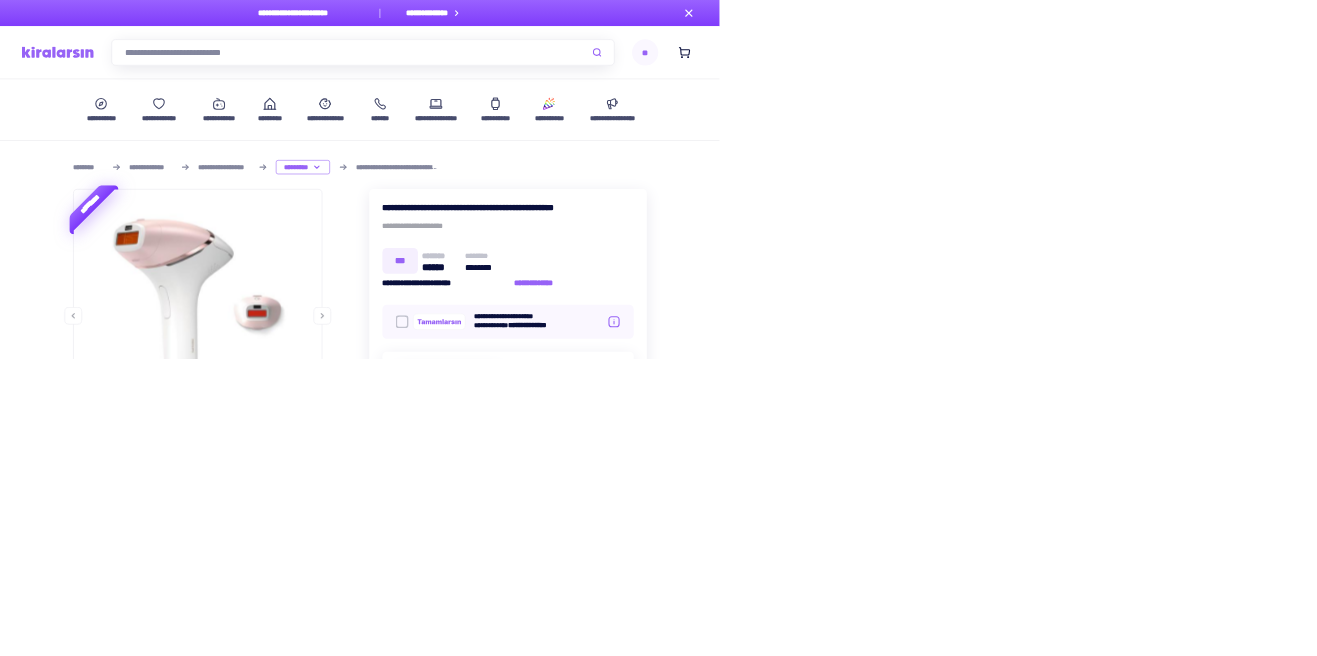 click on "**********" at bounding box center (658, 1794) 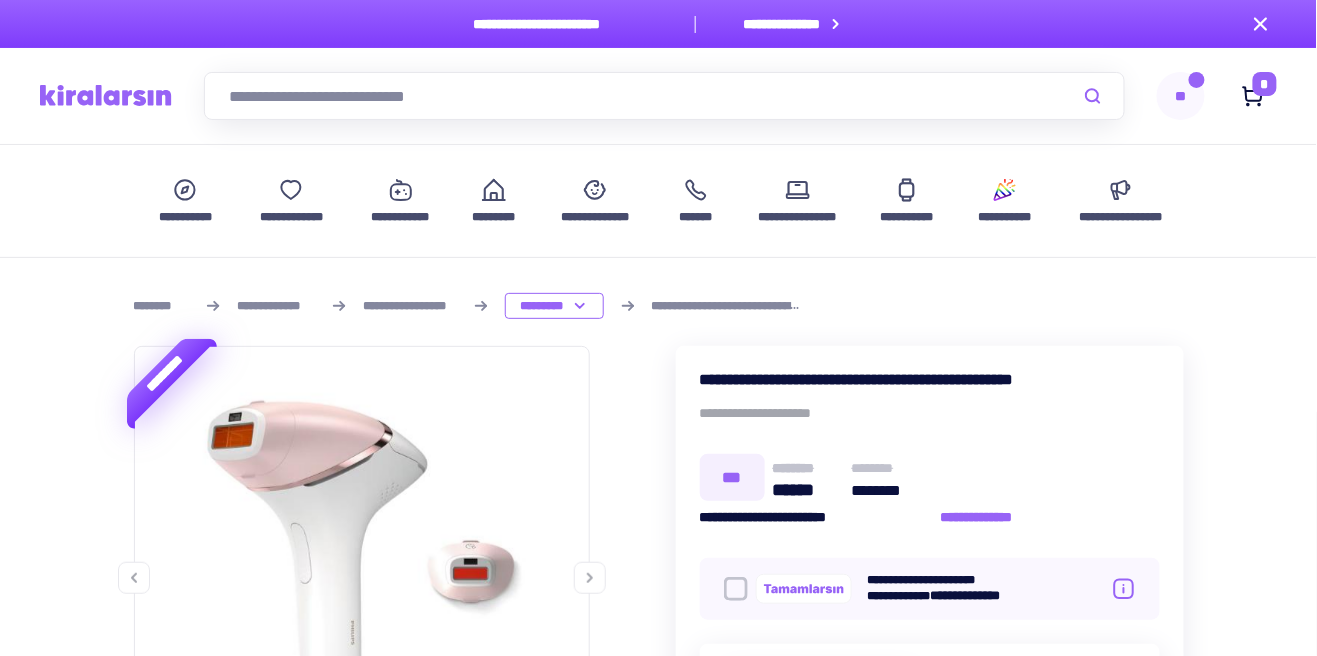 scroll, scrollTop: 0, scrollLeft: 0, axis: both 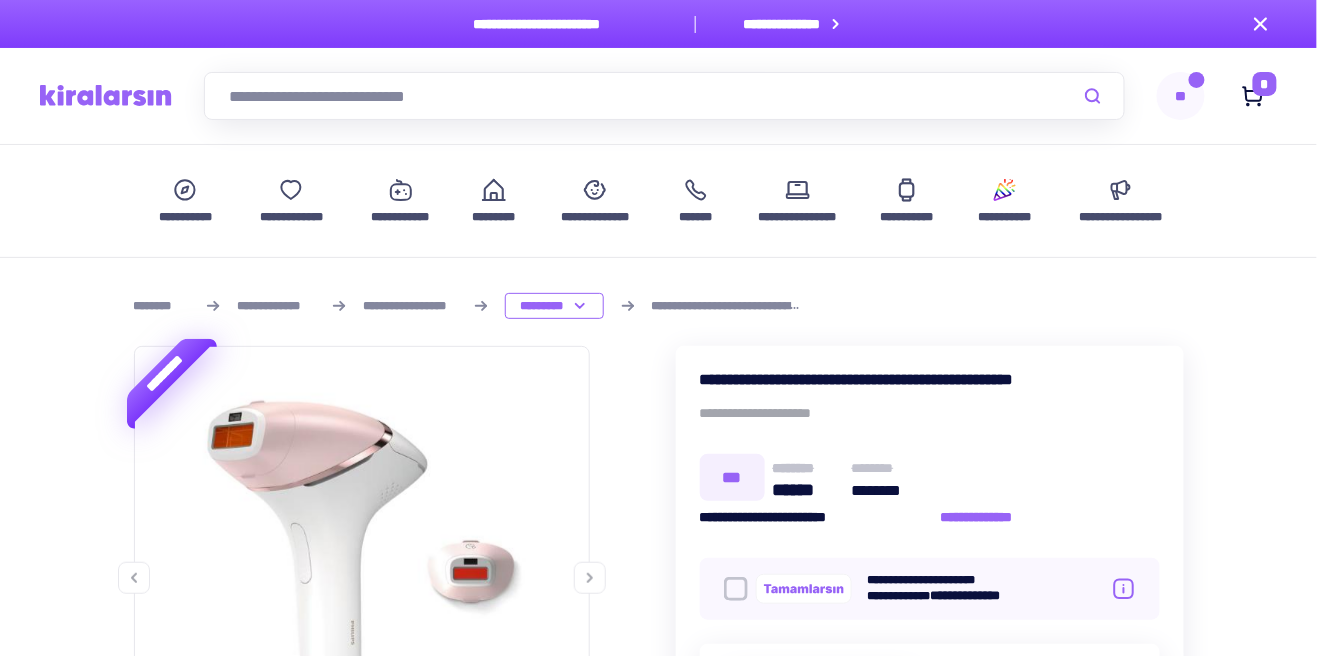 click on "**" at bounding box center (1181, 96) 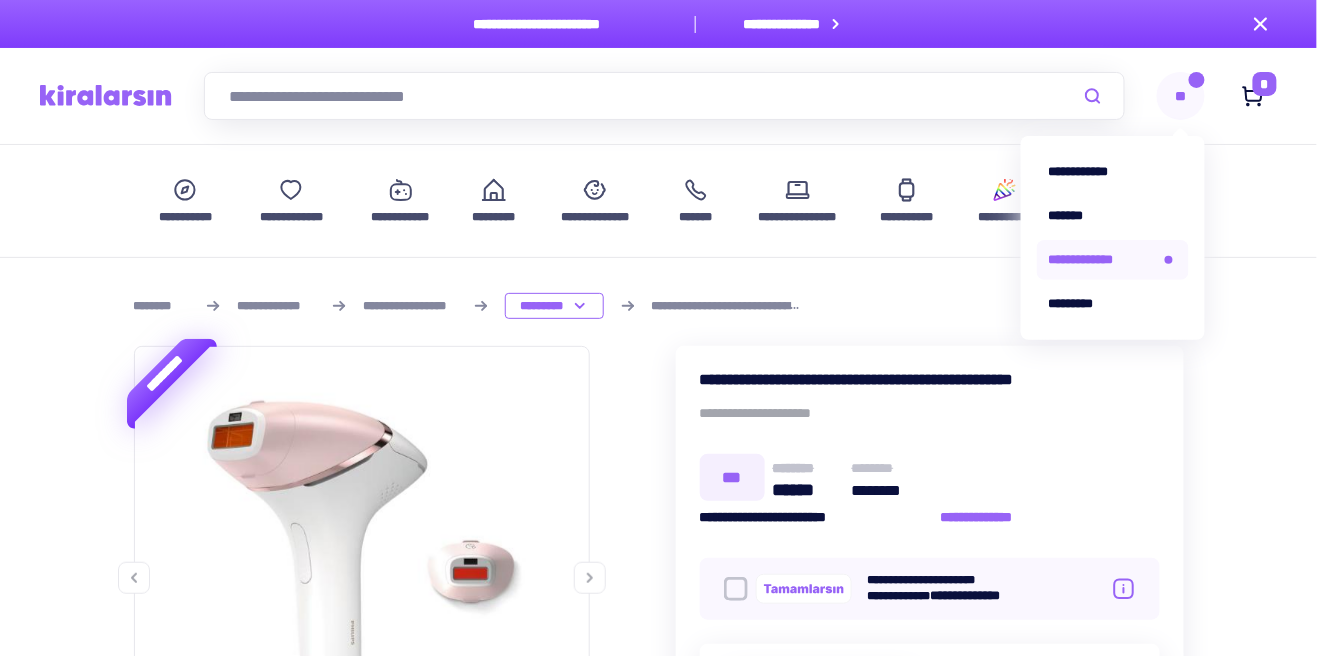 click on "**********" at bounding box center [1113, 260] 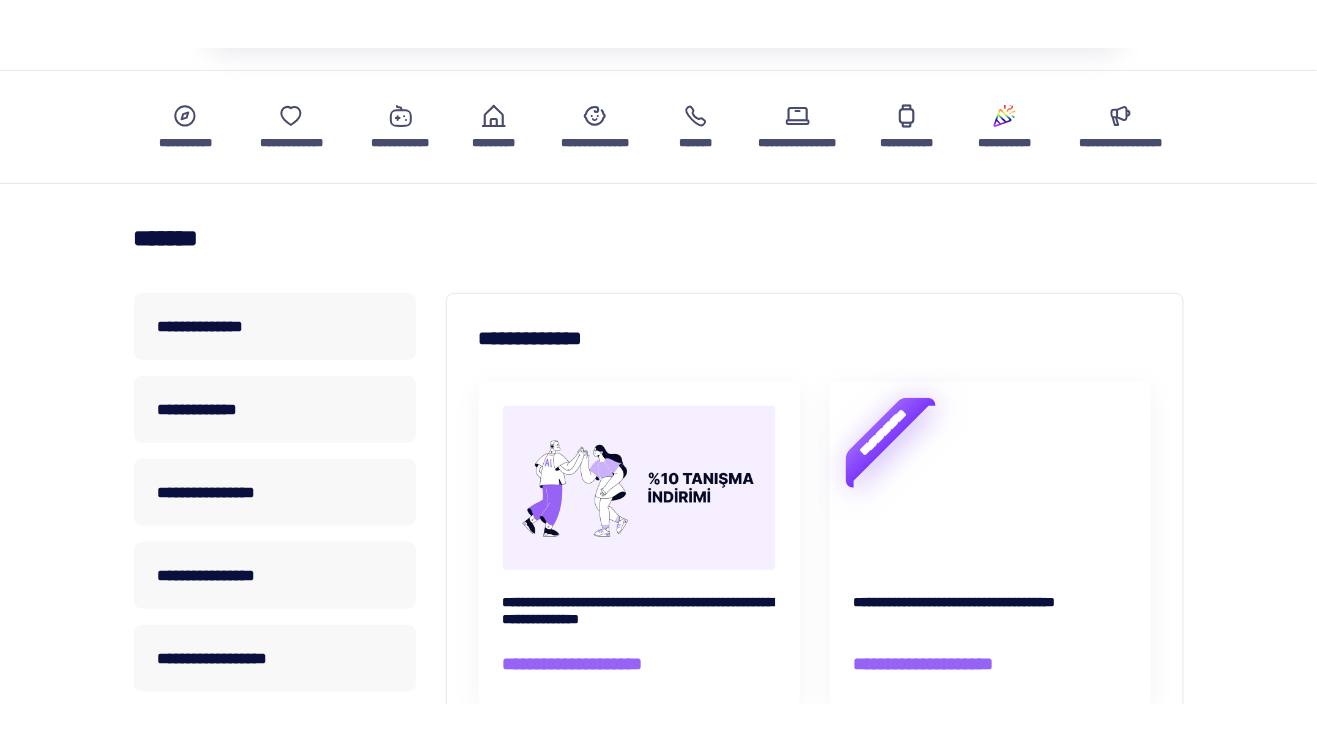 scroll, scrollTop: 127, scrollLeft: 0, axis: vertical 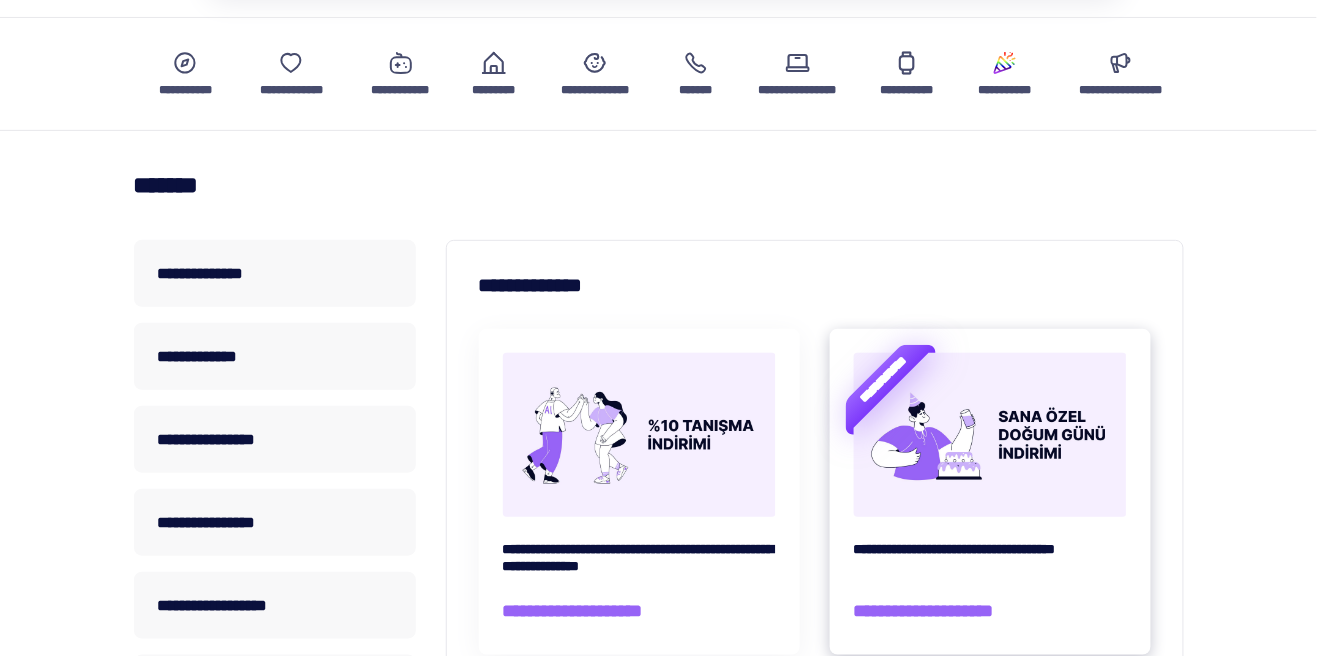 click on "**********" at bounding box center [990, 492] 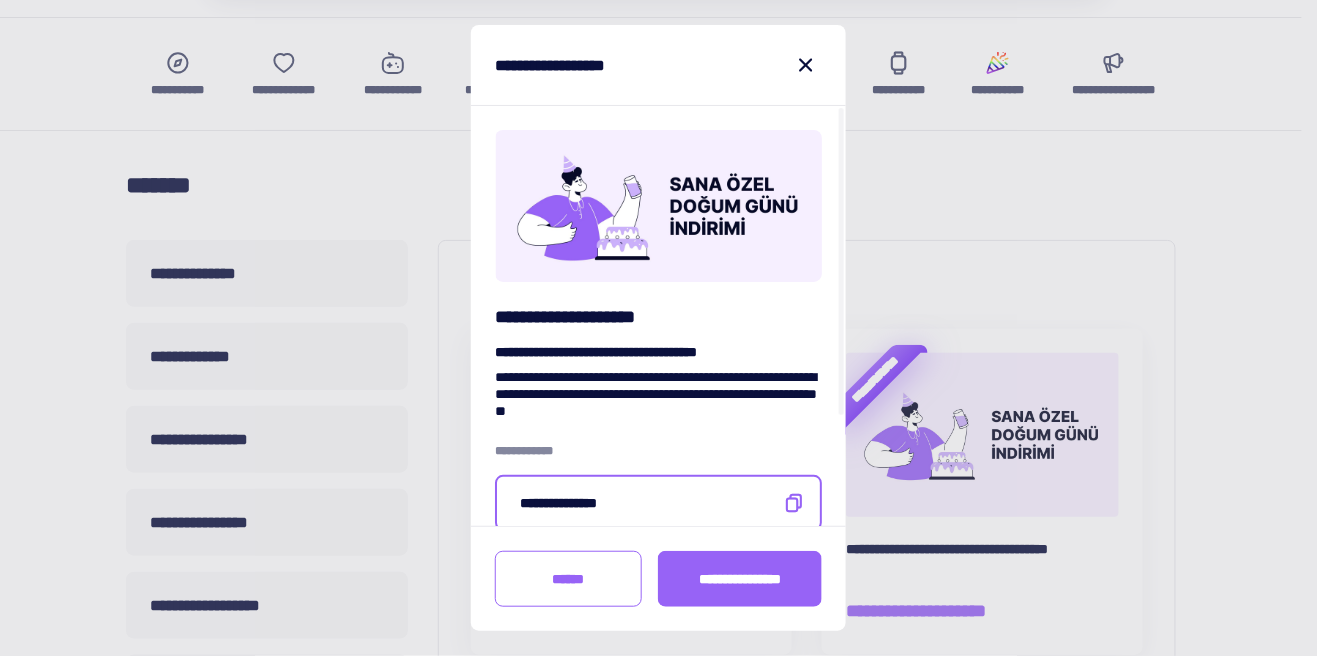 click on "**********" at bounding box center (658, 503) 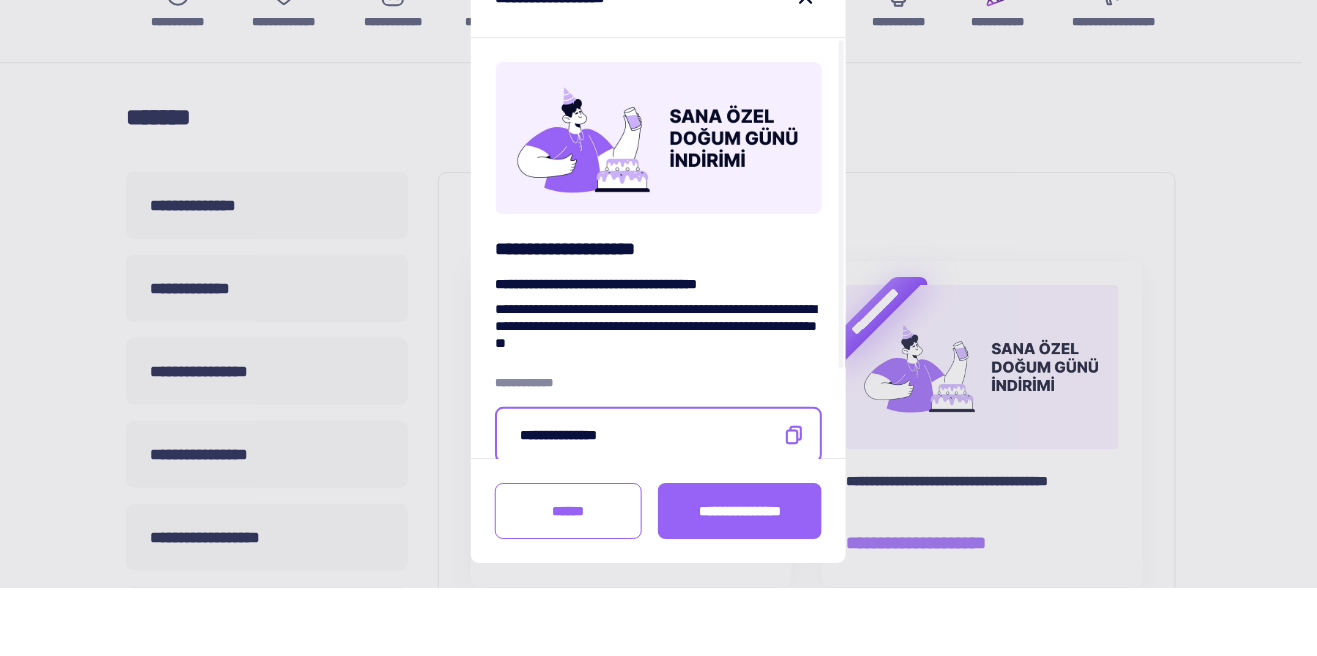 scroll, scrollTop: 127, scrollLeft: 0, axis: vertical 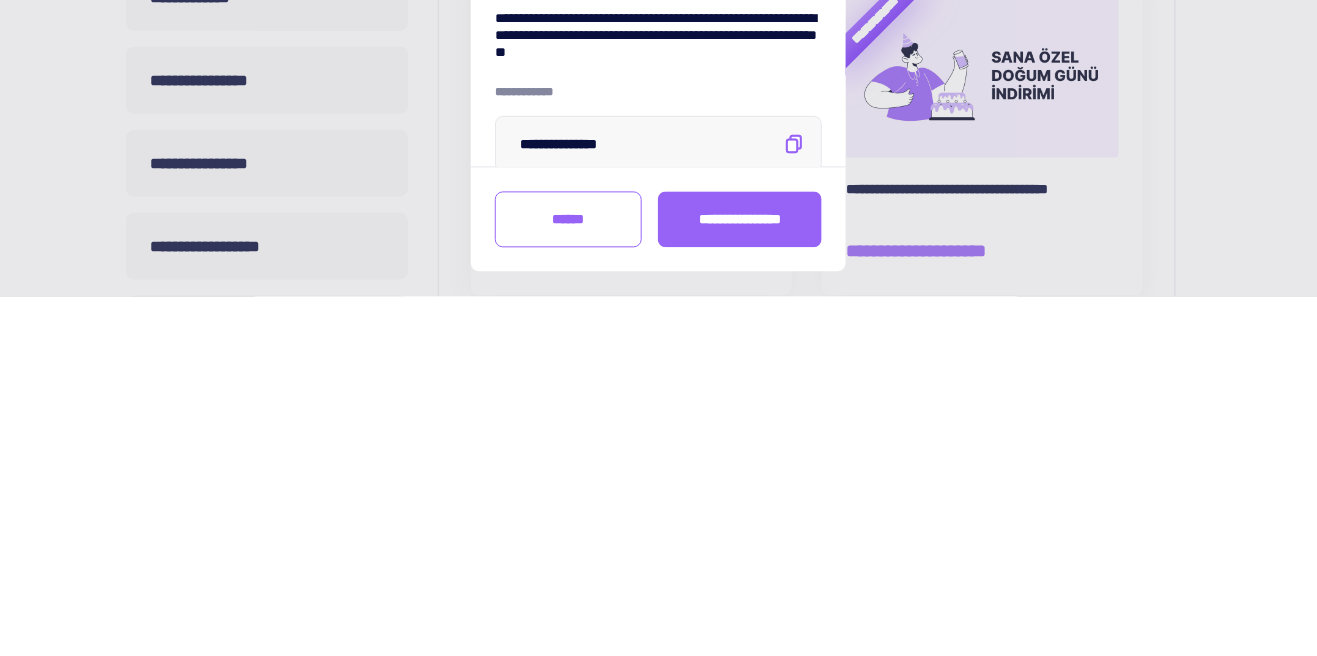 click on "**********" at bounding box center [658, 578] 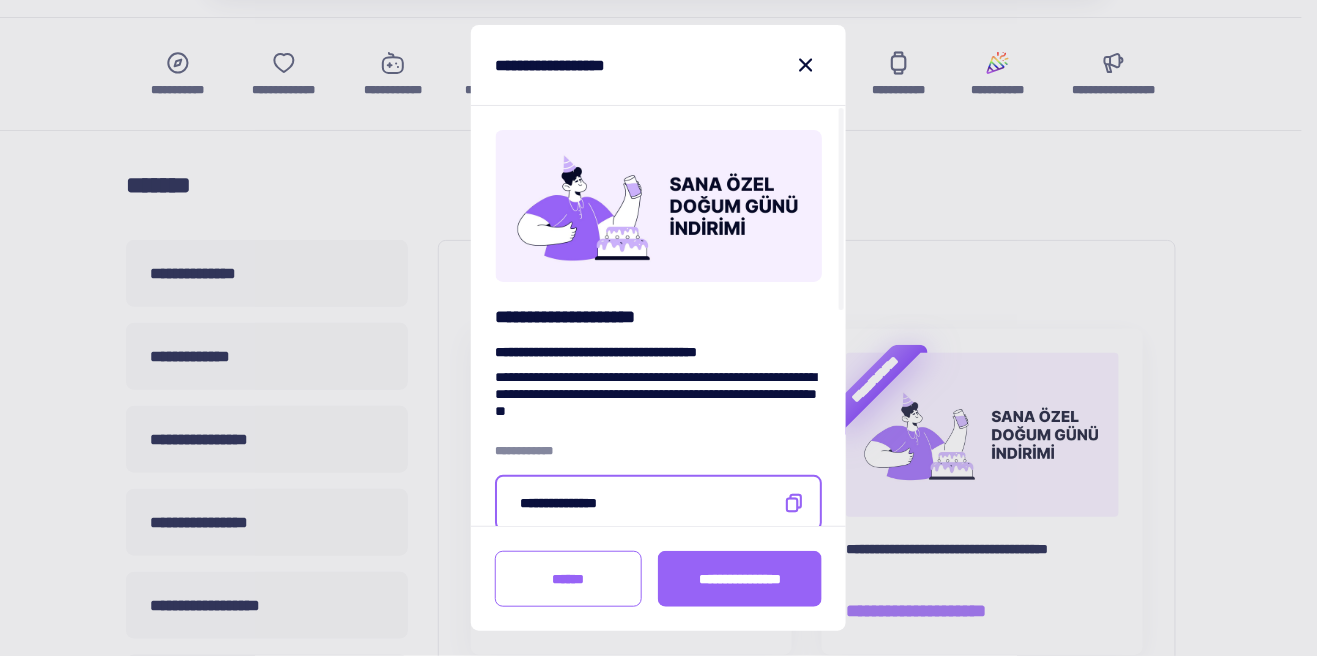 click on "**********" at bounding box center [658, 503] 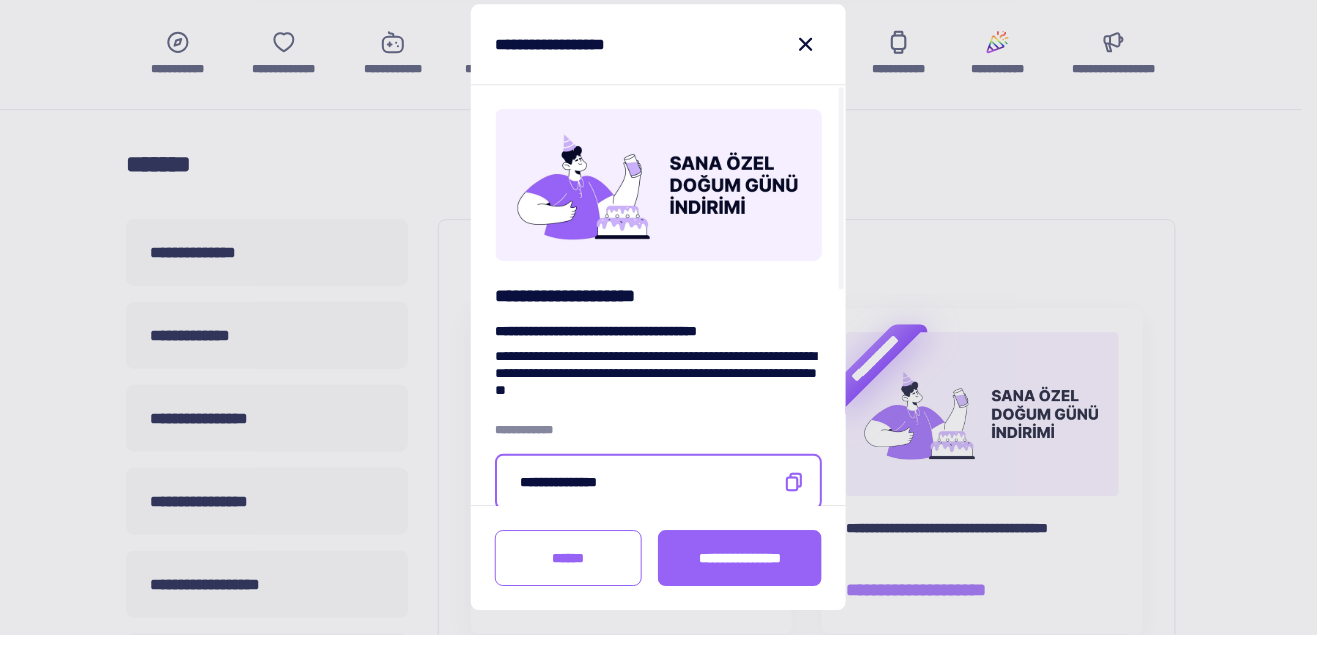 scroll, scrollTop: 127, scrollLeft: 0, axis: vertical 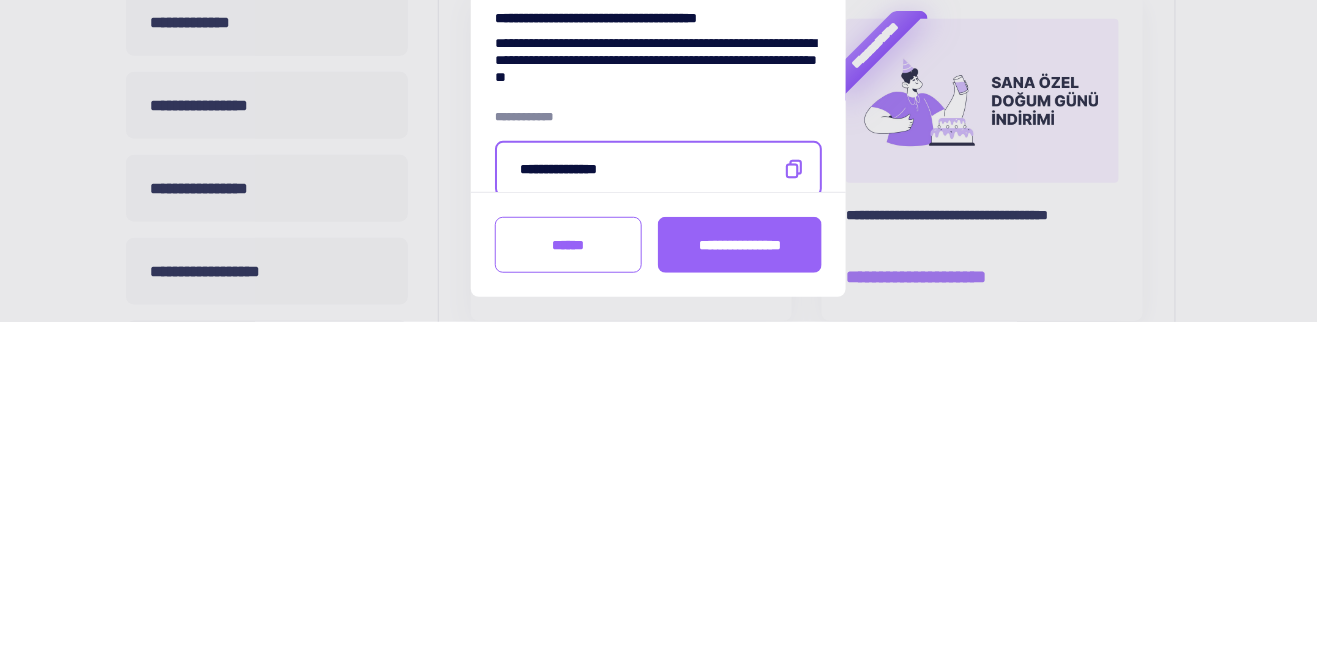 click on "**********" at bounding box center [658, 503] 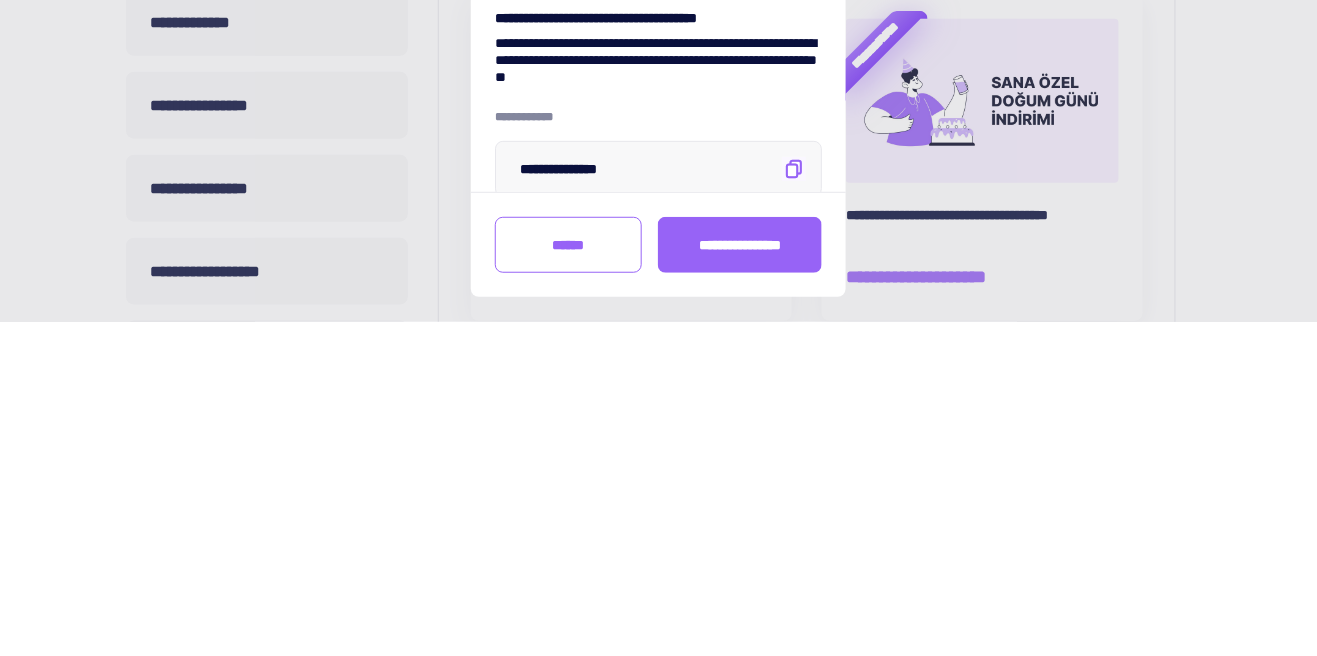 click 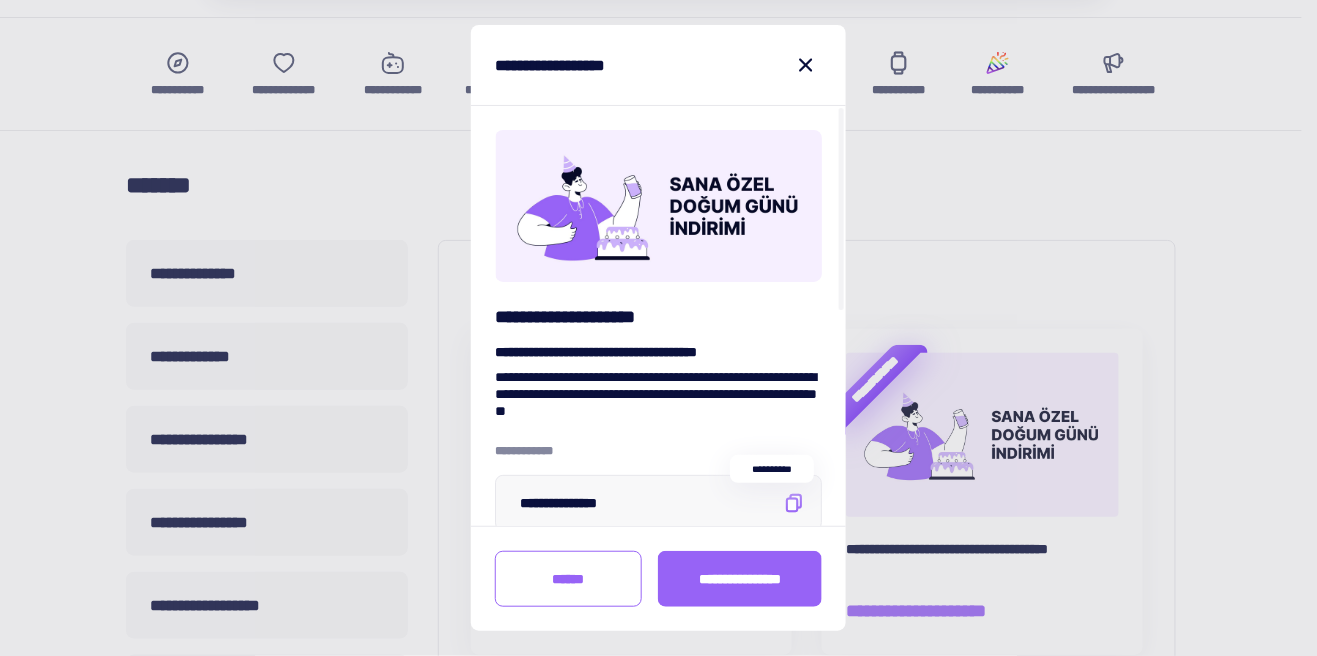 click on "**********" at bounding box center [658, 328] 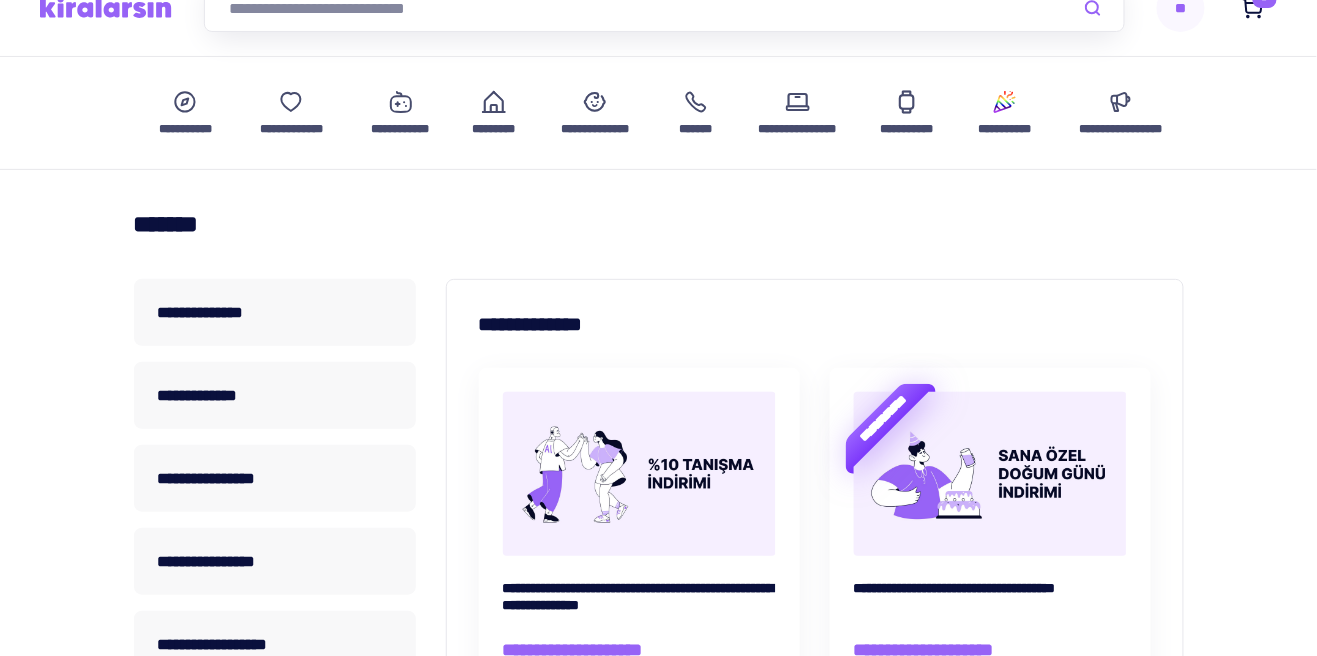 scroll, scrollTop: 0, scrollLeft: 0, axis: both 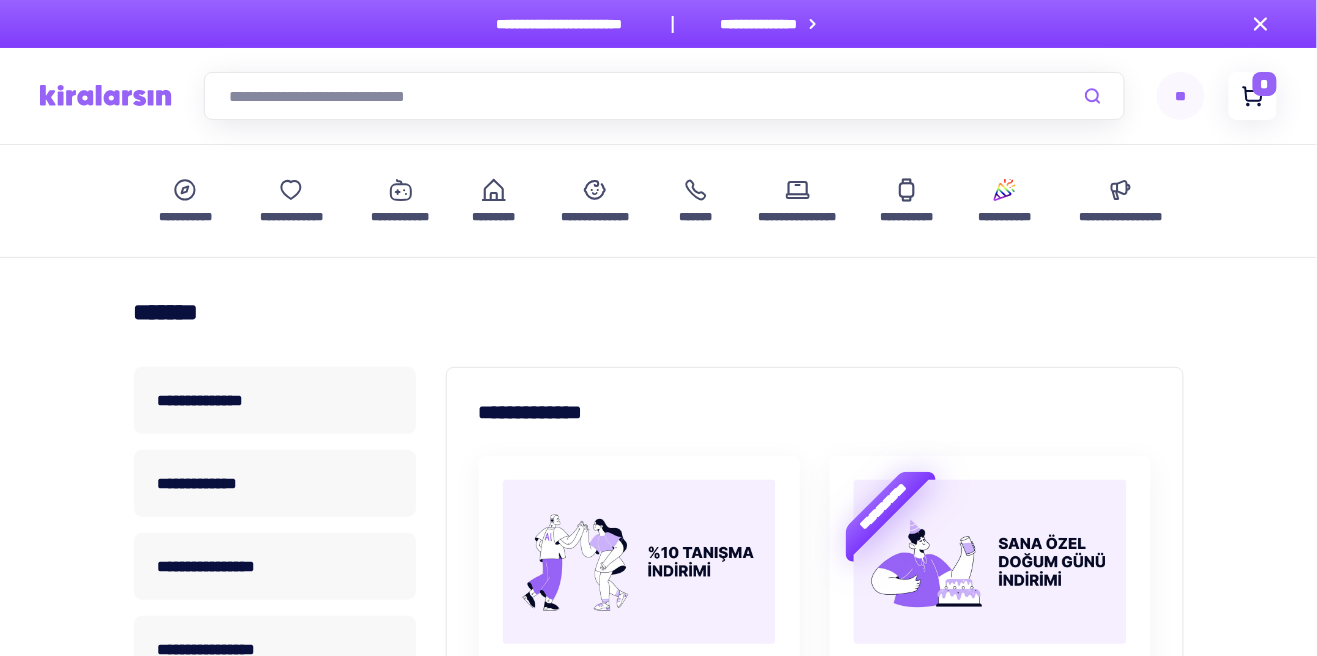 click on "*" at bounding box center (1265, 84) 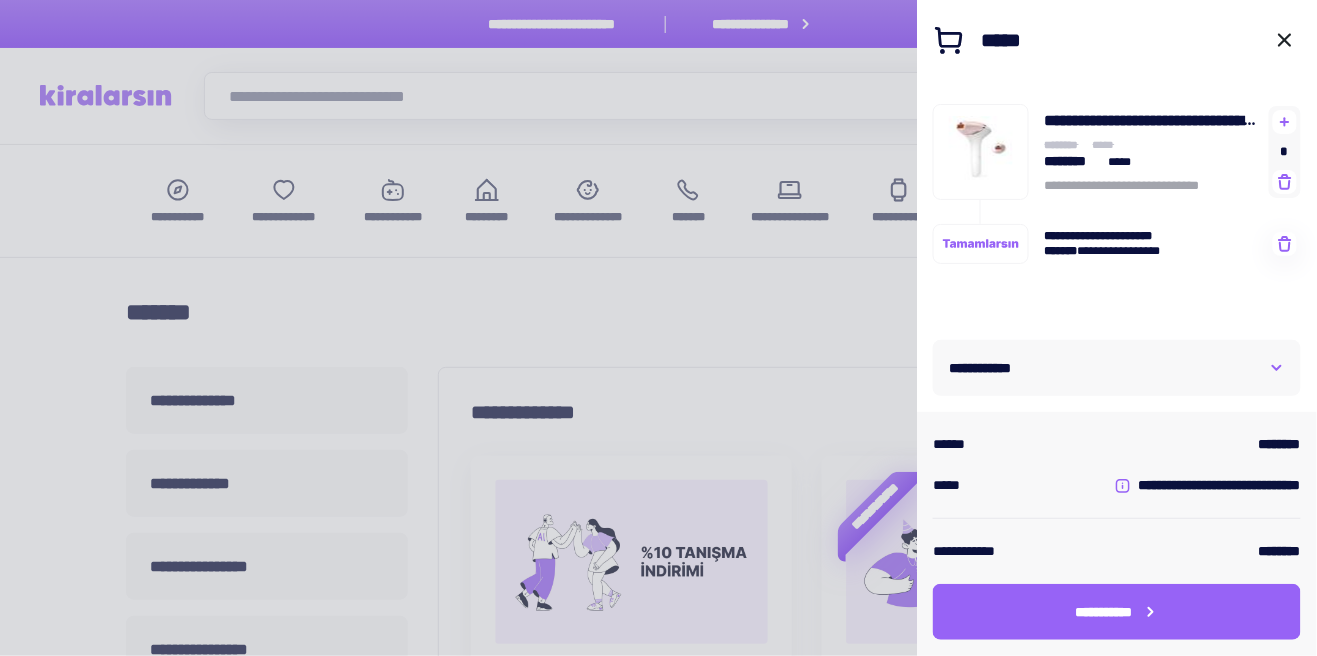 click on "**********" at bounding box center (1117, 368) 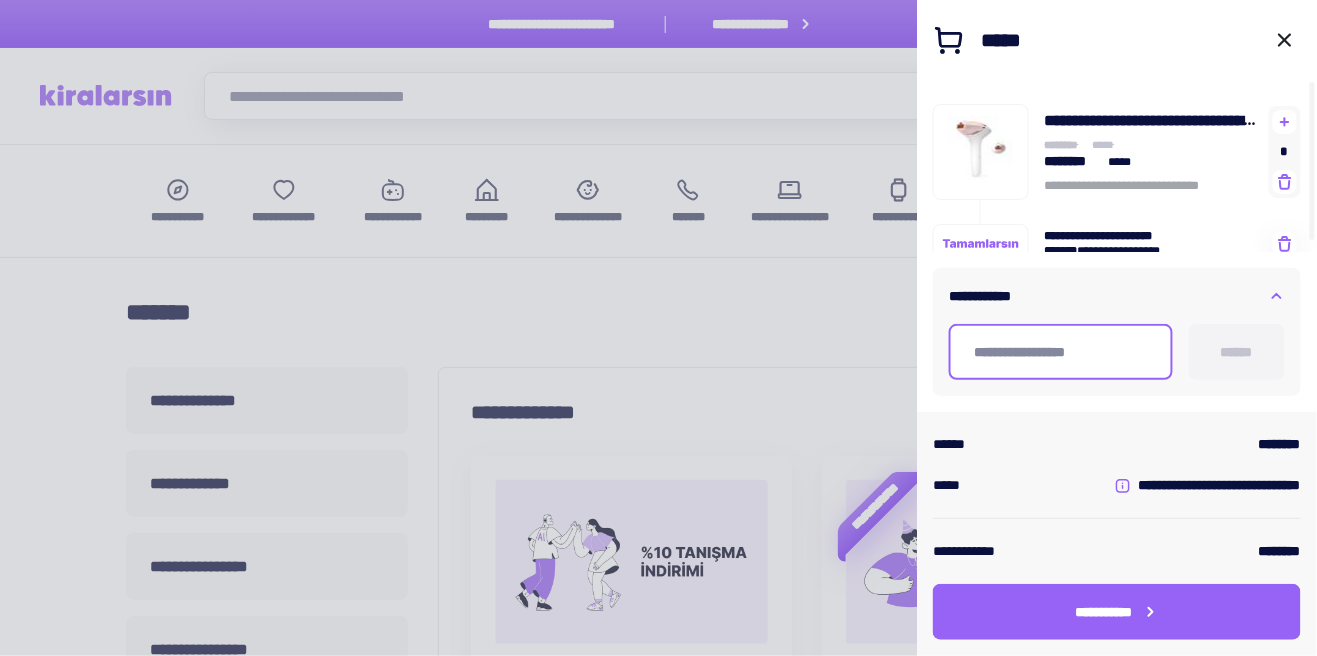 click at bounding box center [1061, 352] 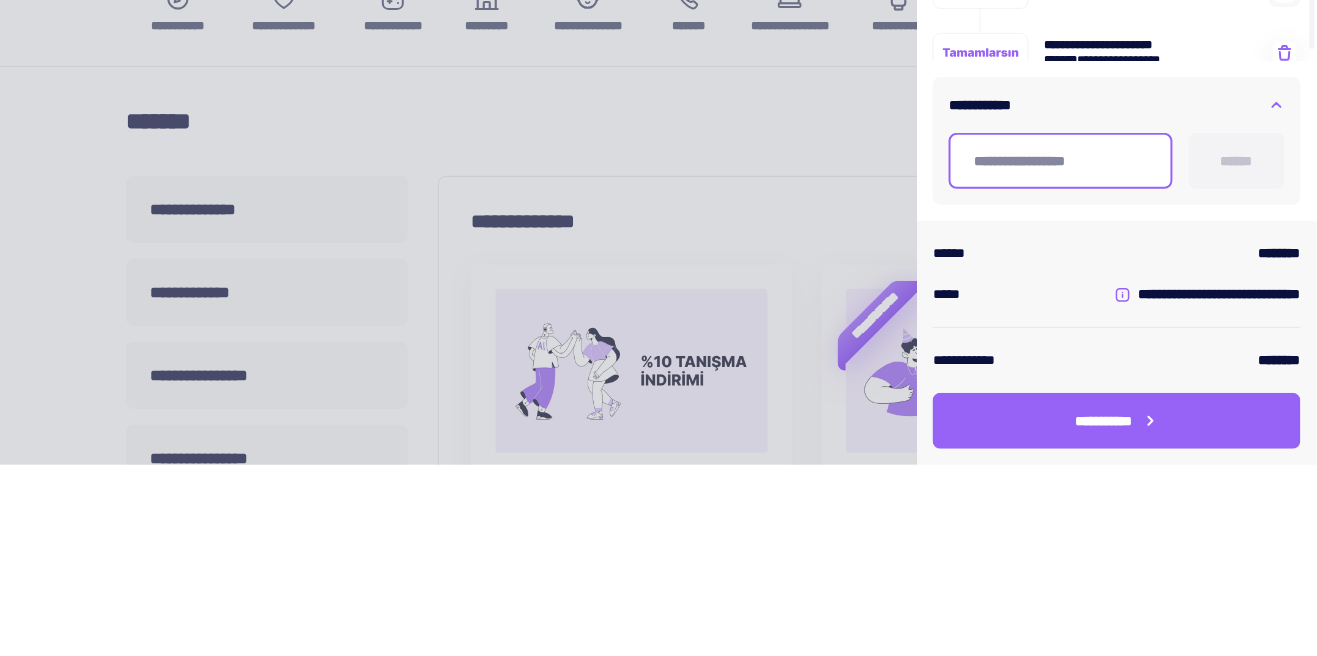 type on "**********" 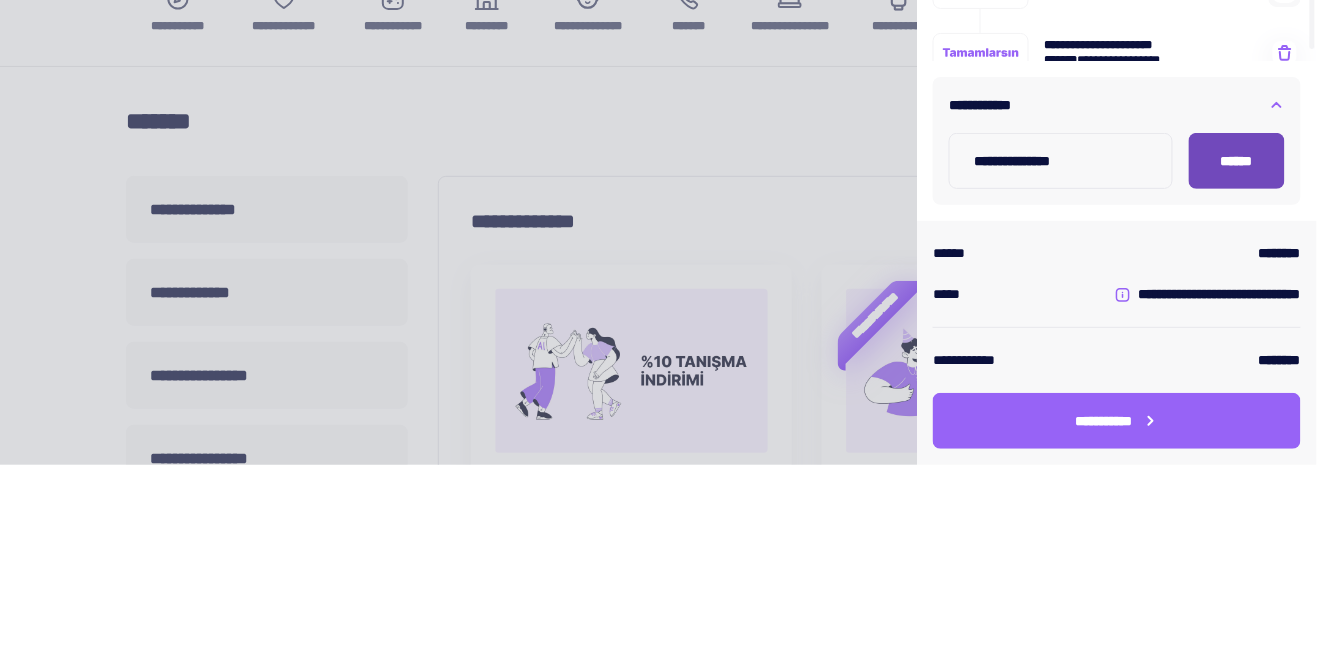 click on "******" at bounding box center [1237, 352] 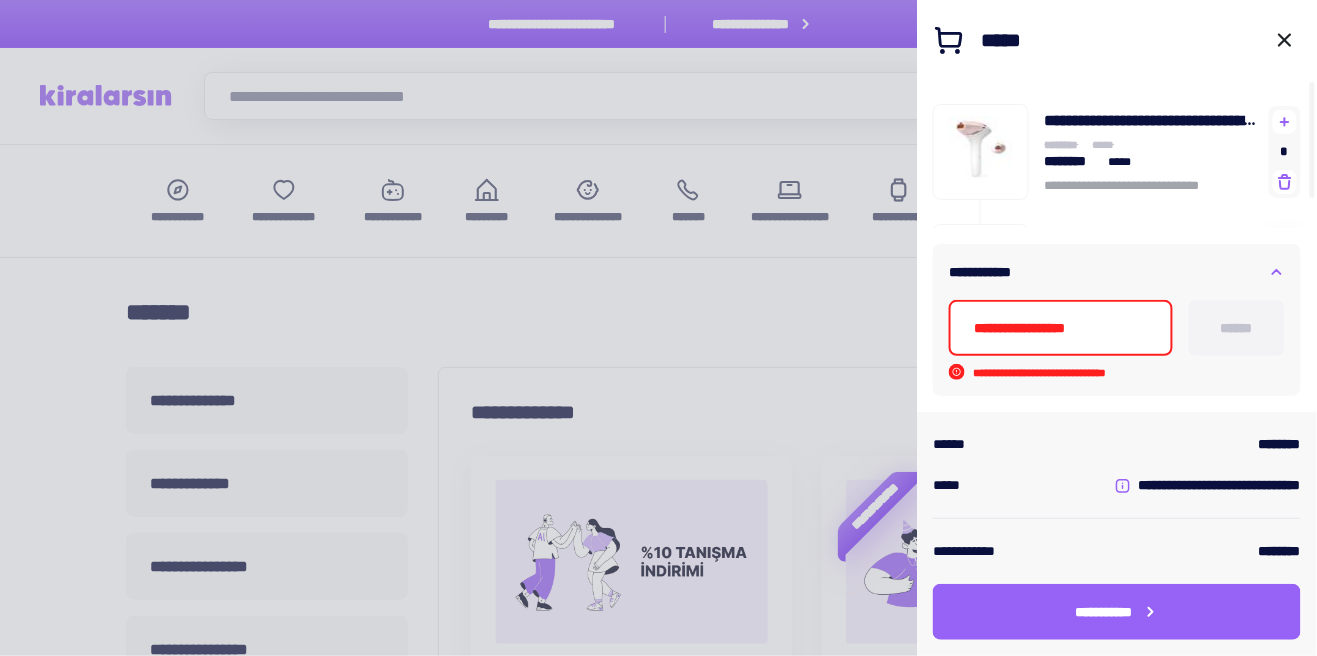 click at bounding box center [1061, 328] 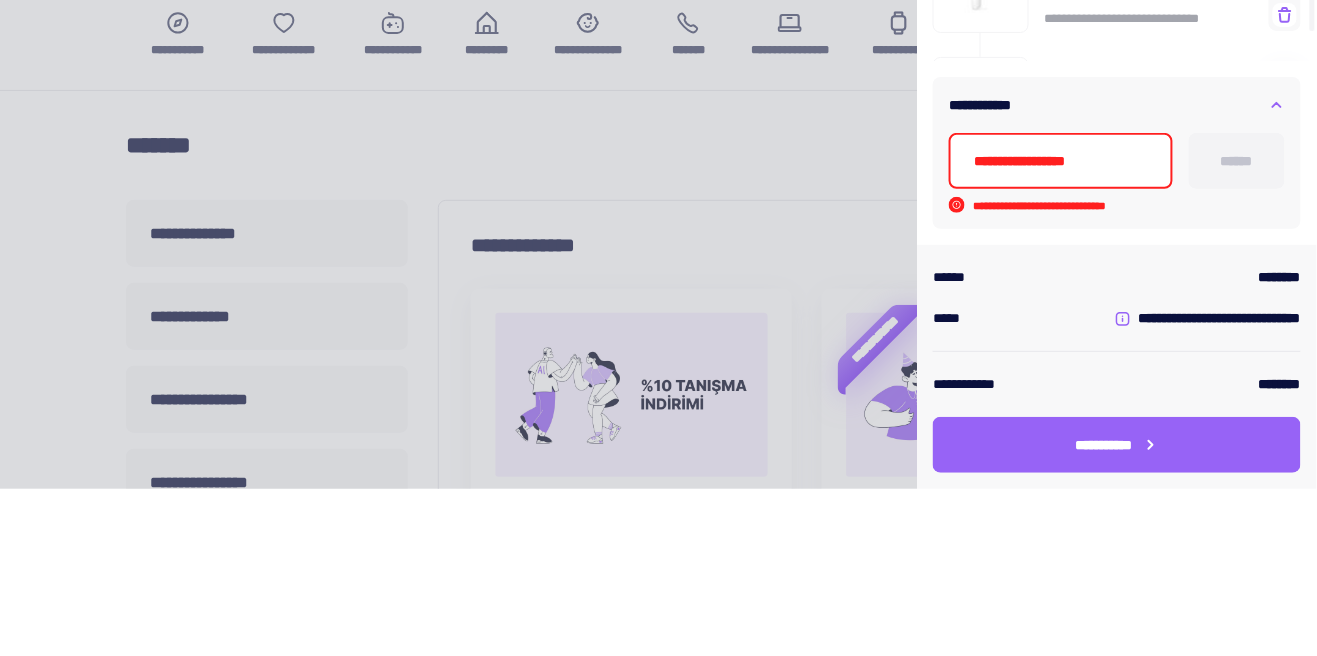 click at bounding box center (1061, 328) 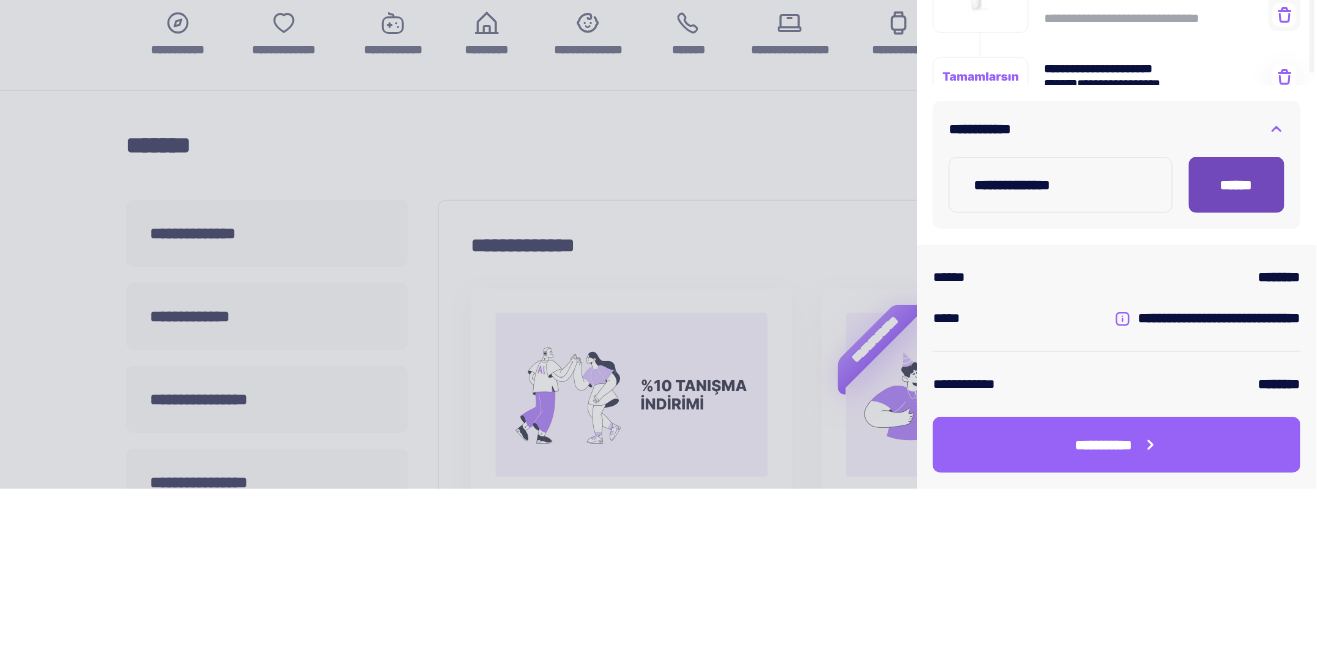 click on "******" at bounding box center (1237, 352) 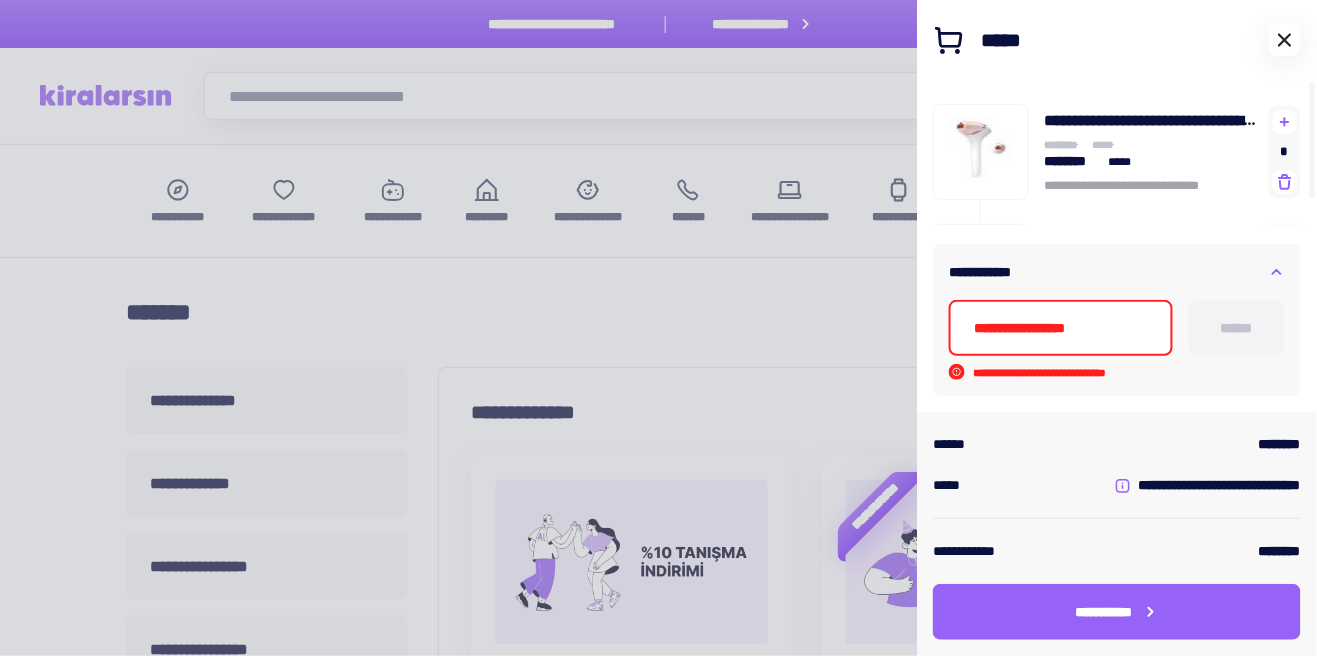 click 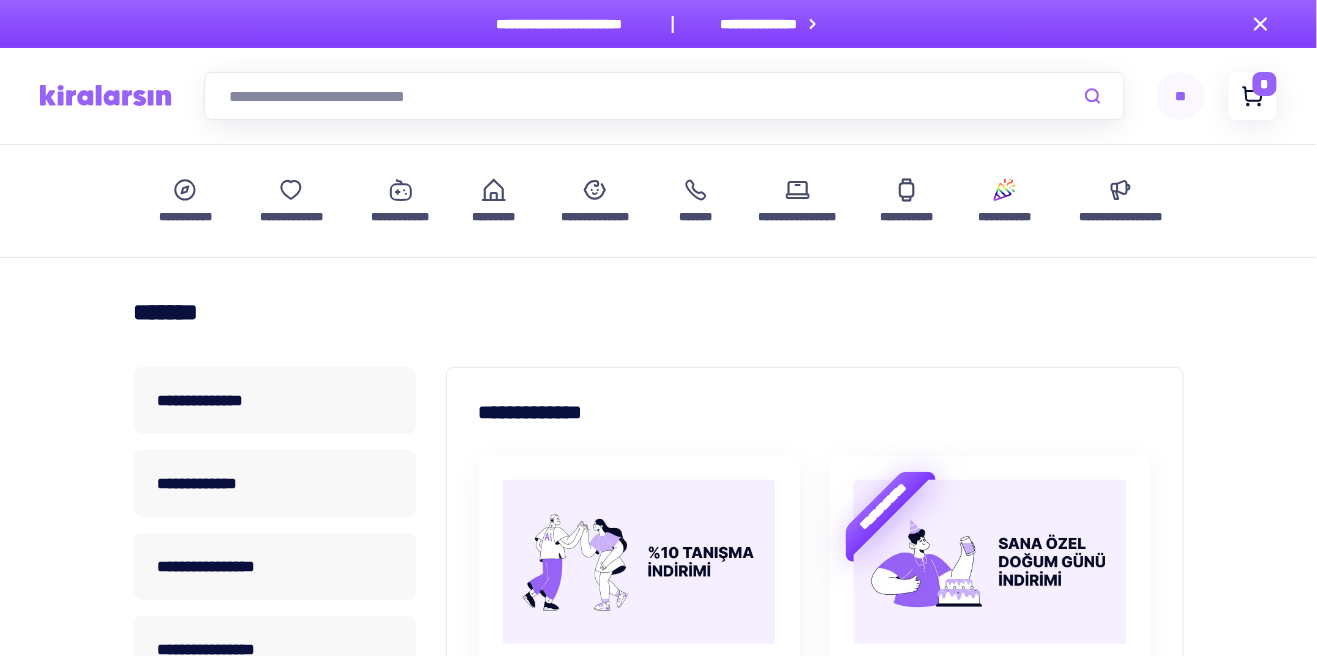 click on "*" at bounding box center (1265, 84) 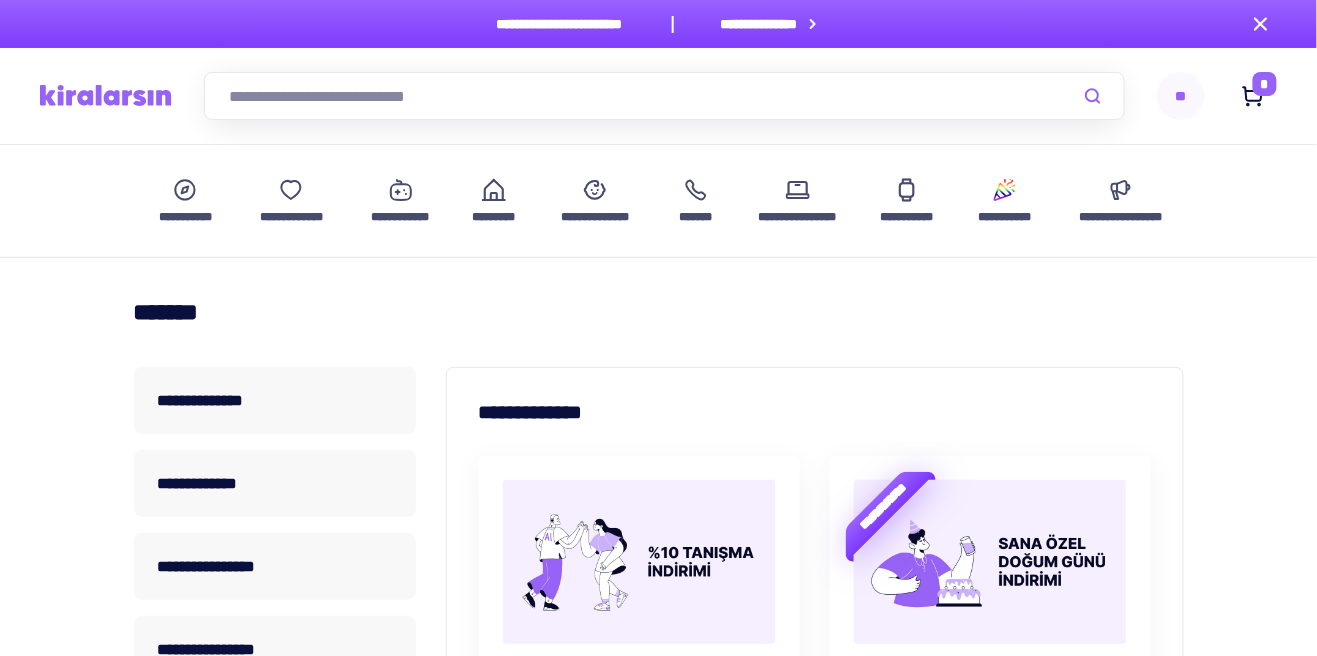 click on "**********" at bounding box center [1217, 96] 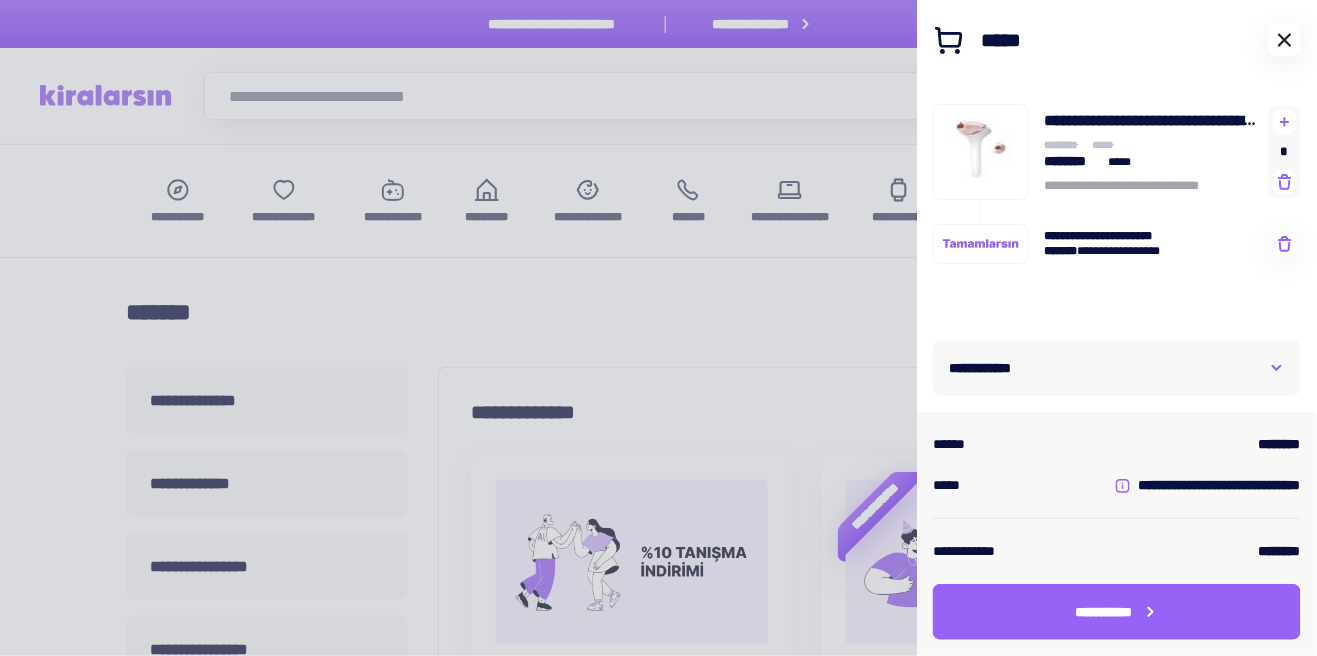 click 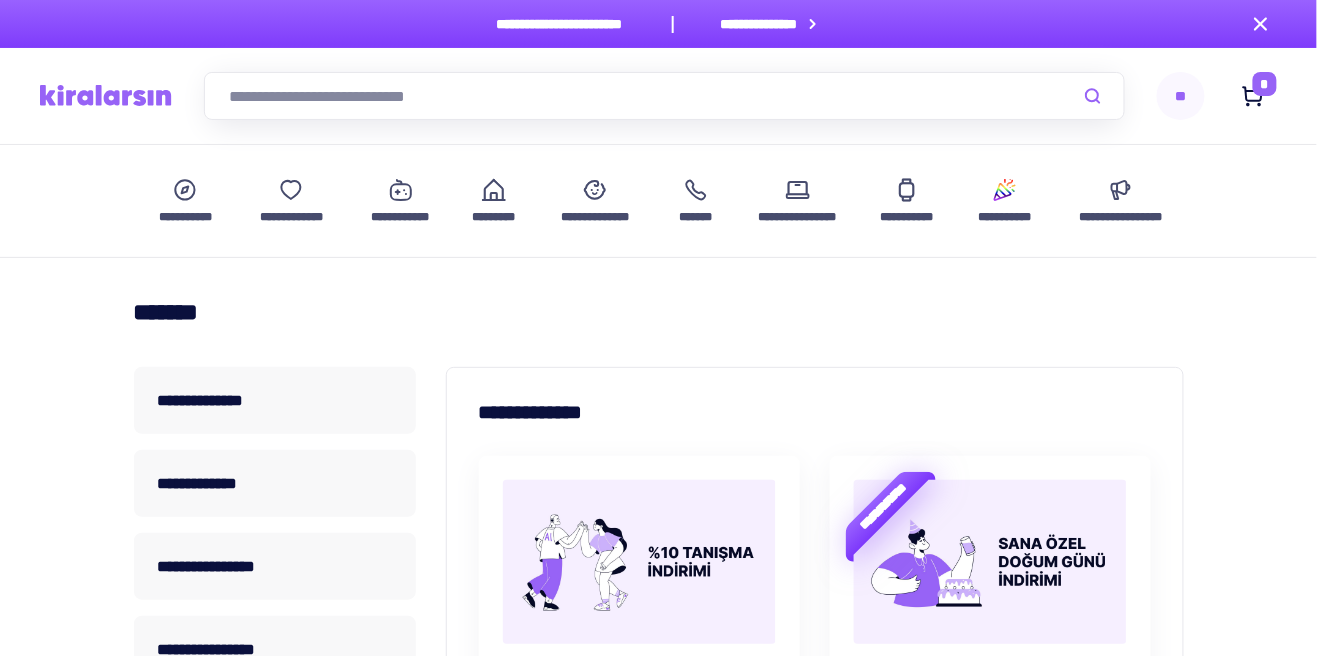 click on "**" at bounding box center (1181, 96) 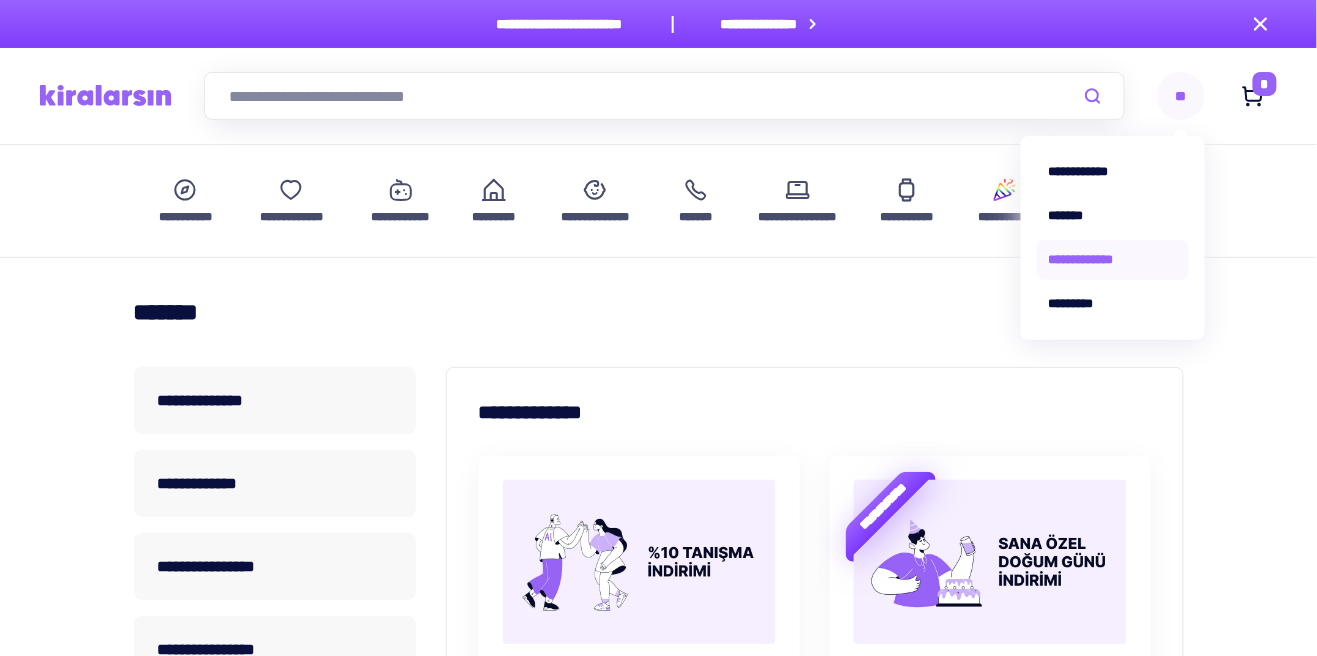 click on "**********" at bounding box center (1113, 260) 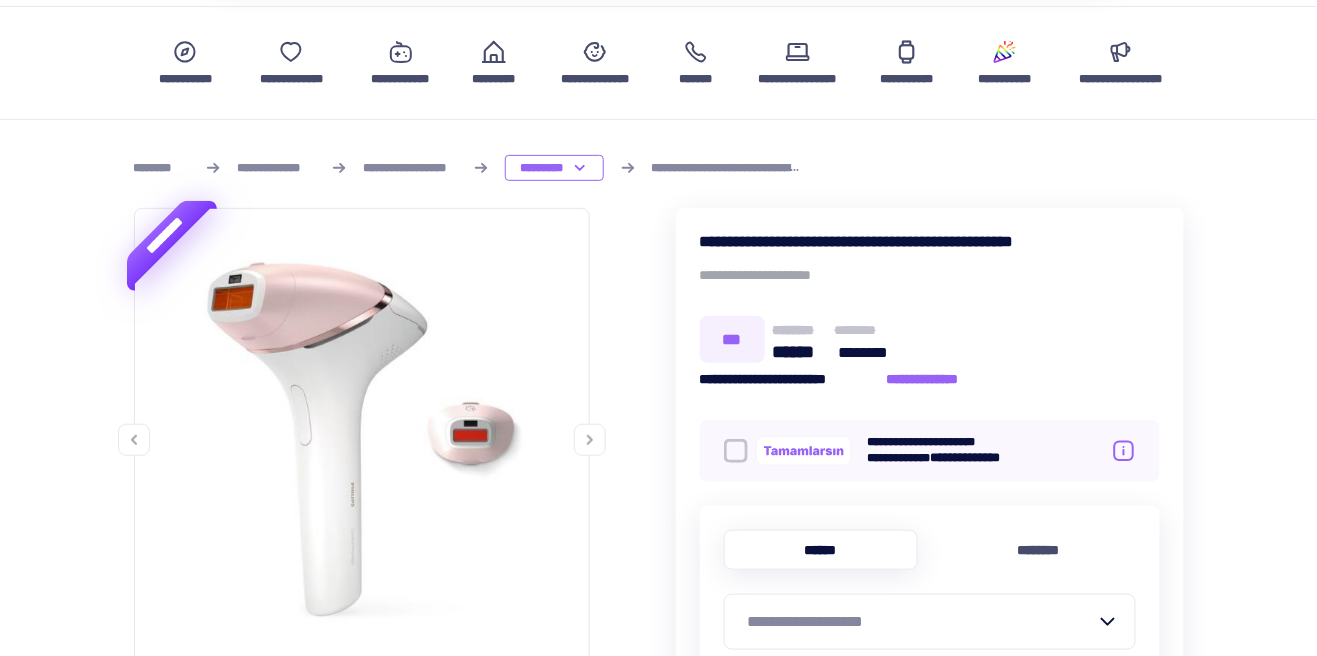scroll, scrollTop: 0, scrollLeft: 0, axis: both 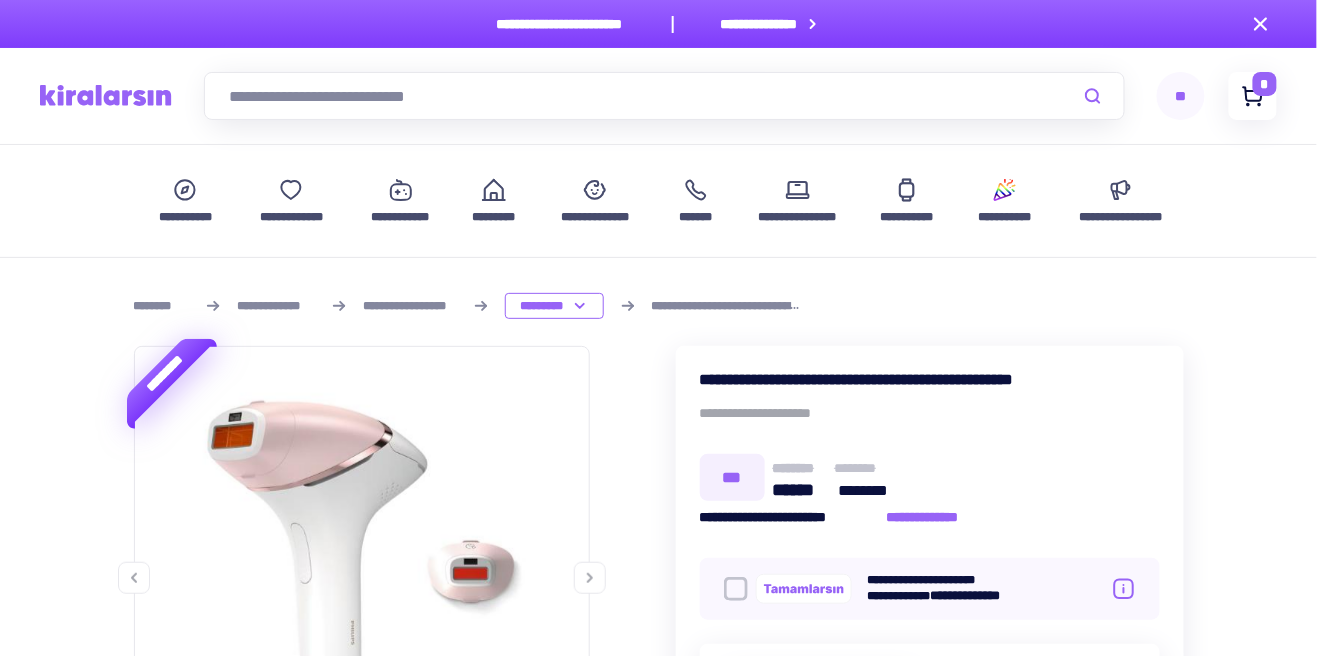 click on "*" at bounding box center [1265, 84] 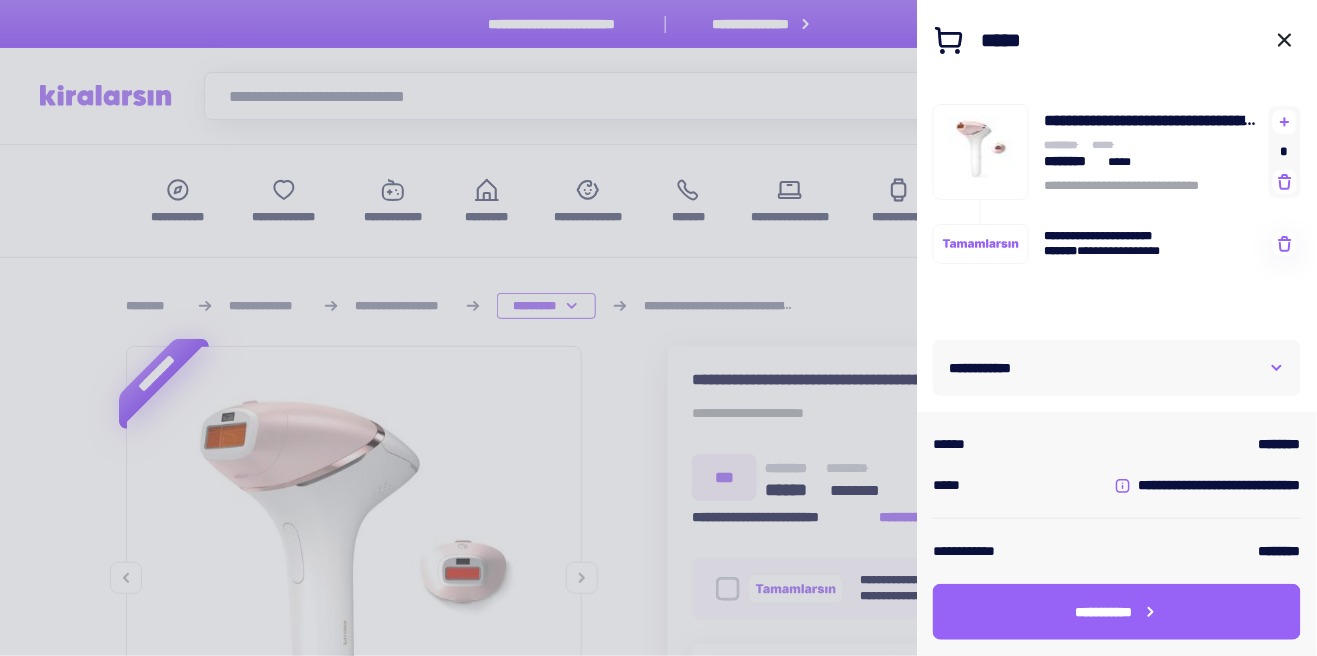 click on "**********" at bounding box center [1117, 368] 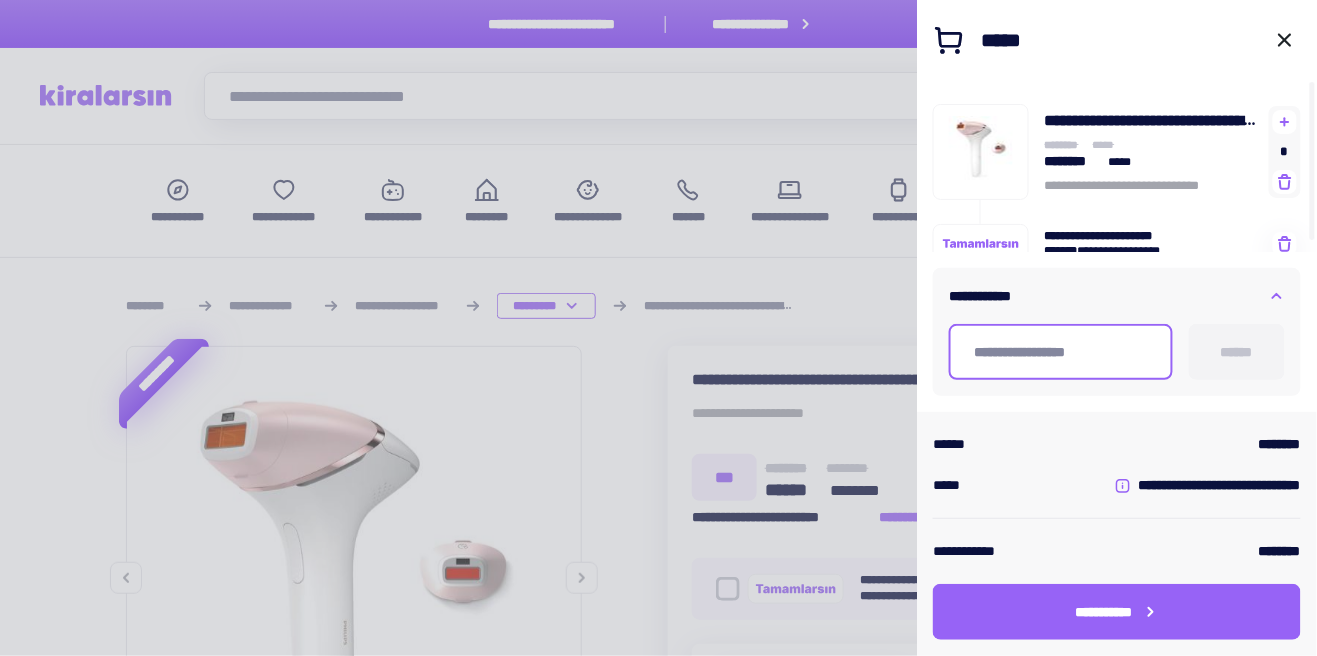 click at bounding box center (1061, 352) 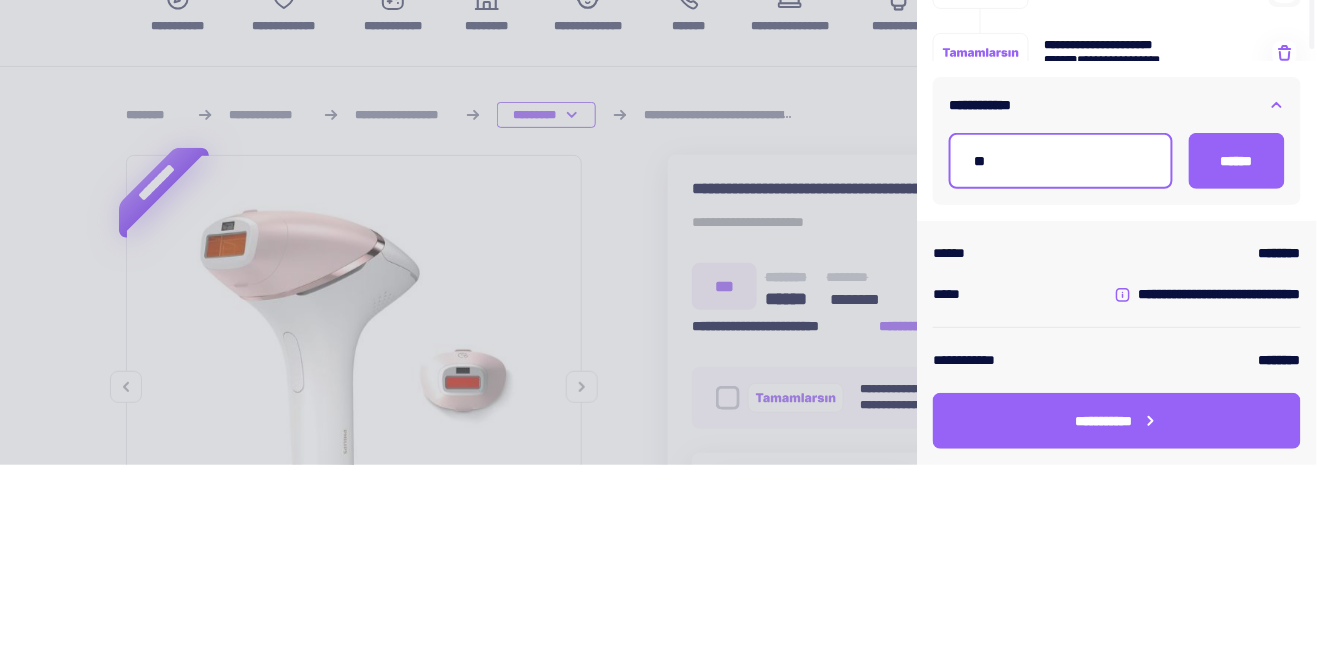 type on "*" 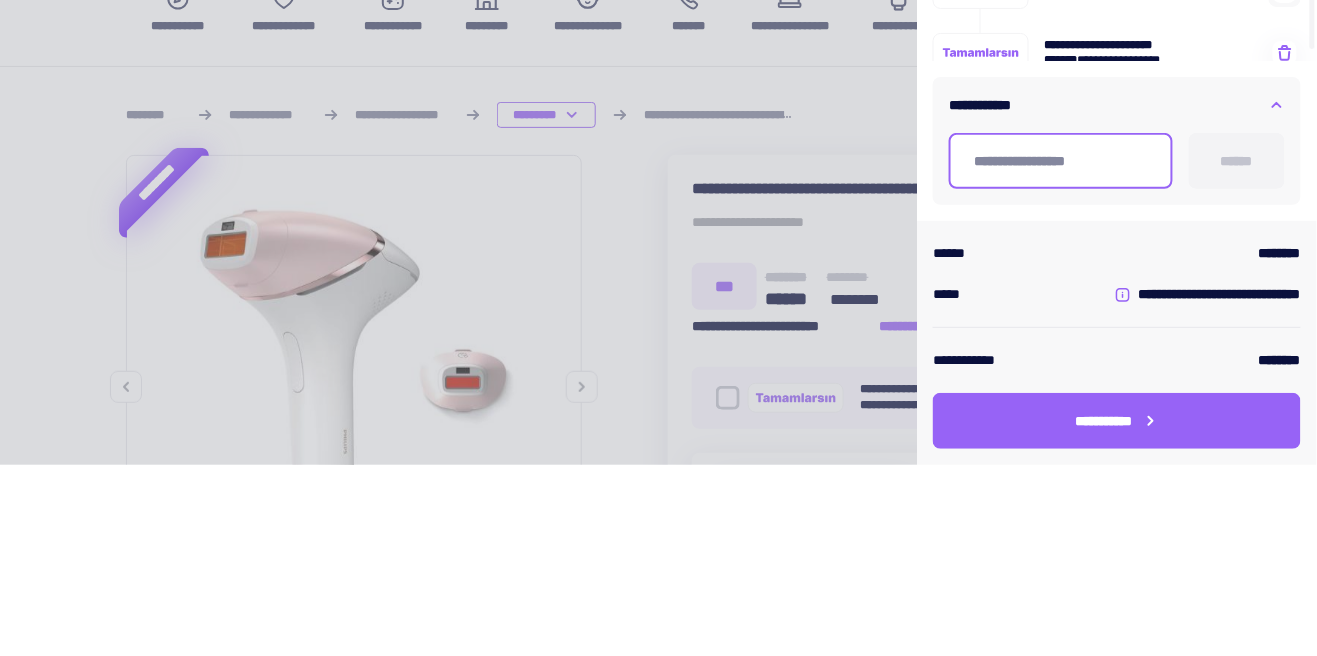 click at bounding box center [1061, 352] 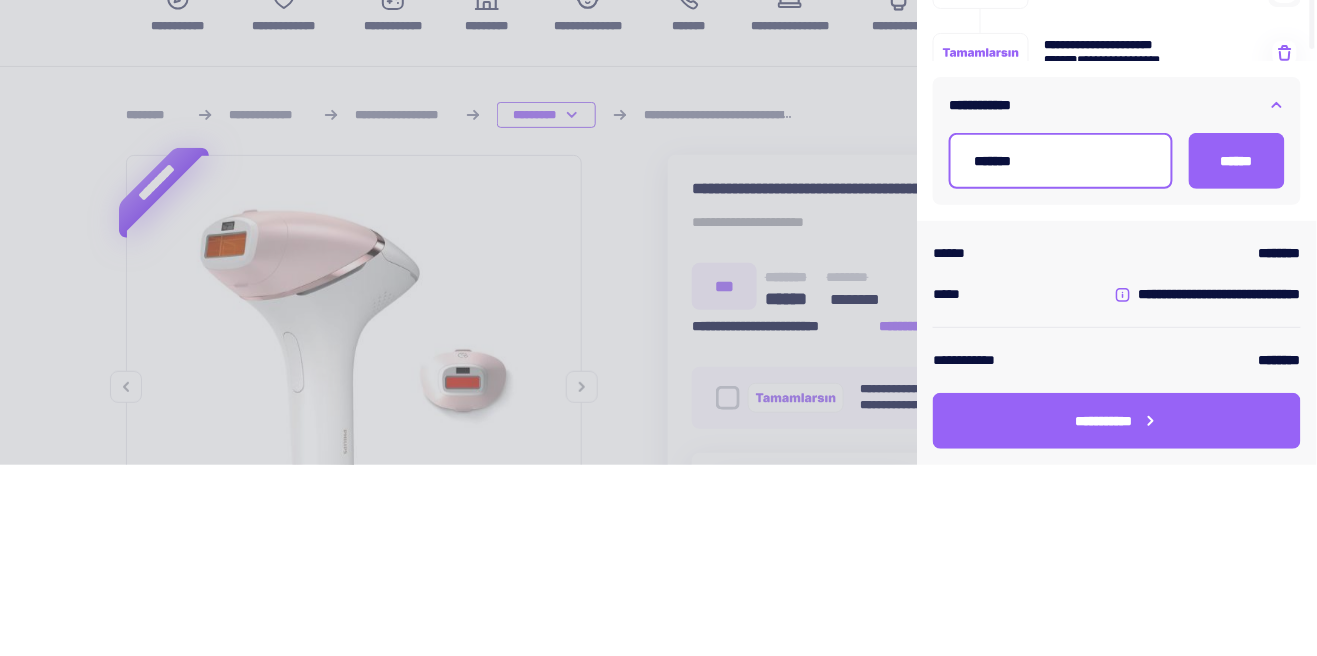 type on "********" 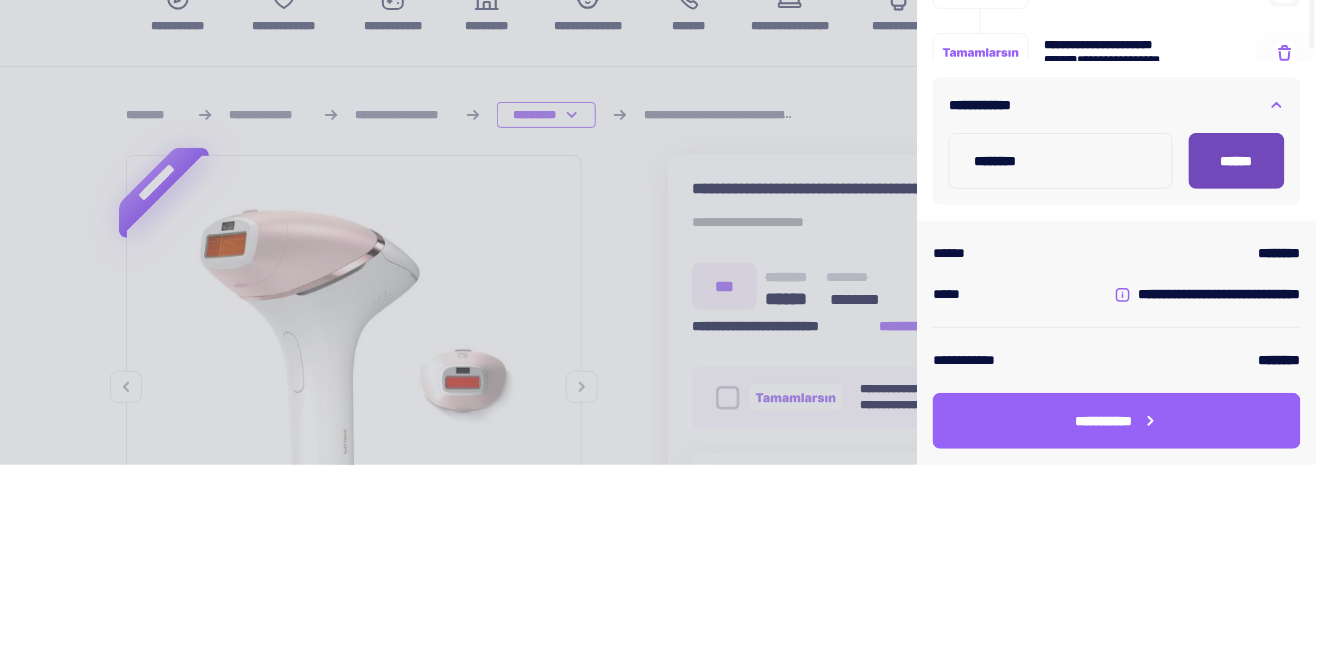 click on "******" at bounding box center (1237, 352) 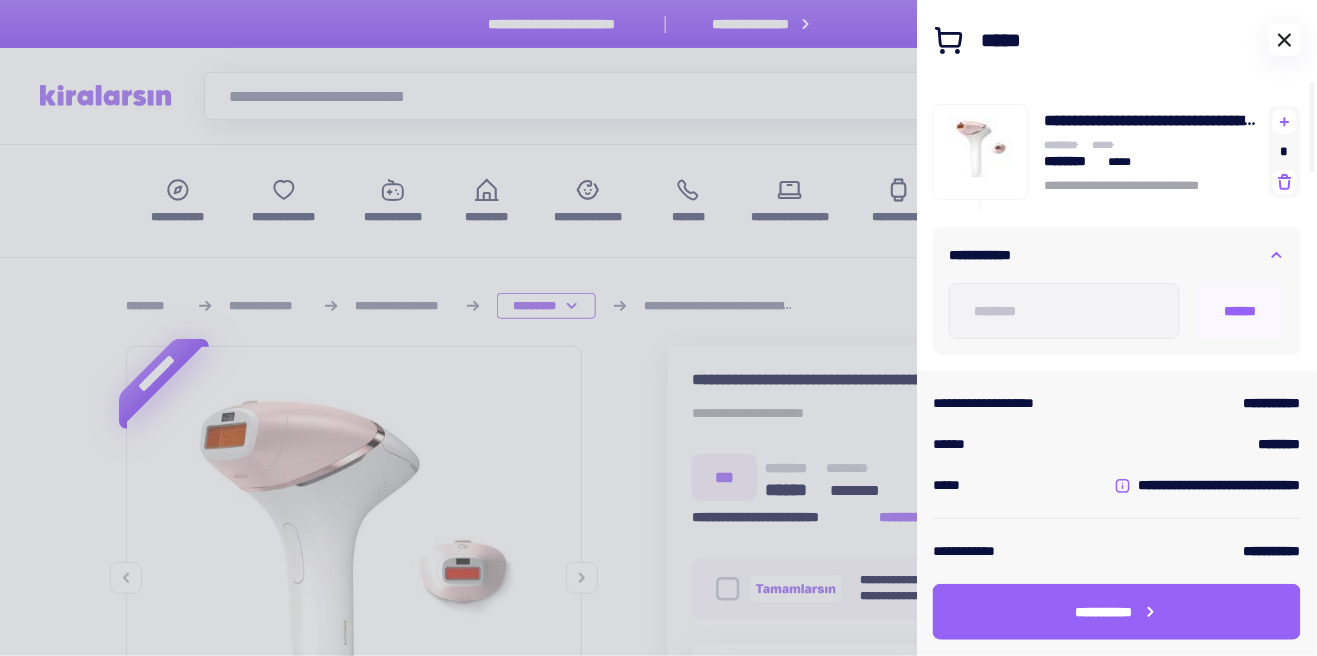 click 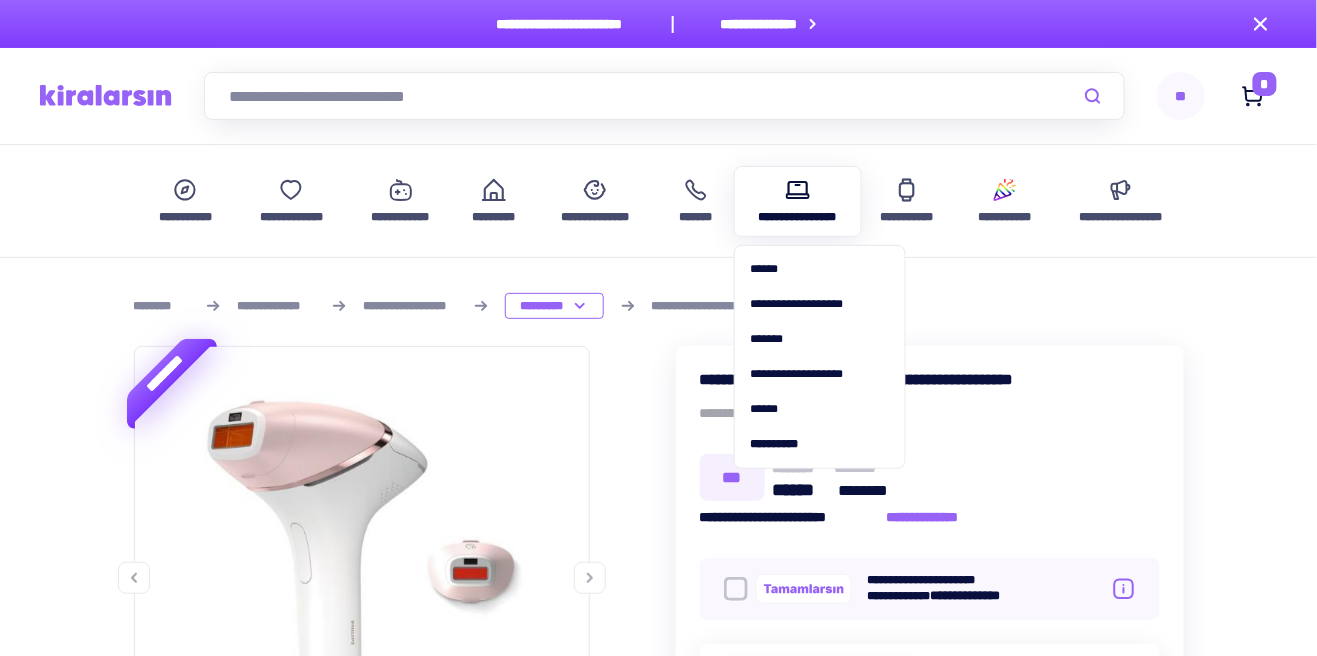 click on "**********" at bounding box center [798, 201] 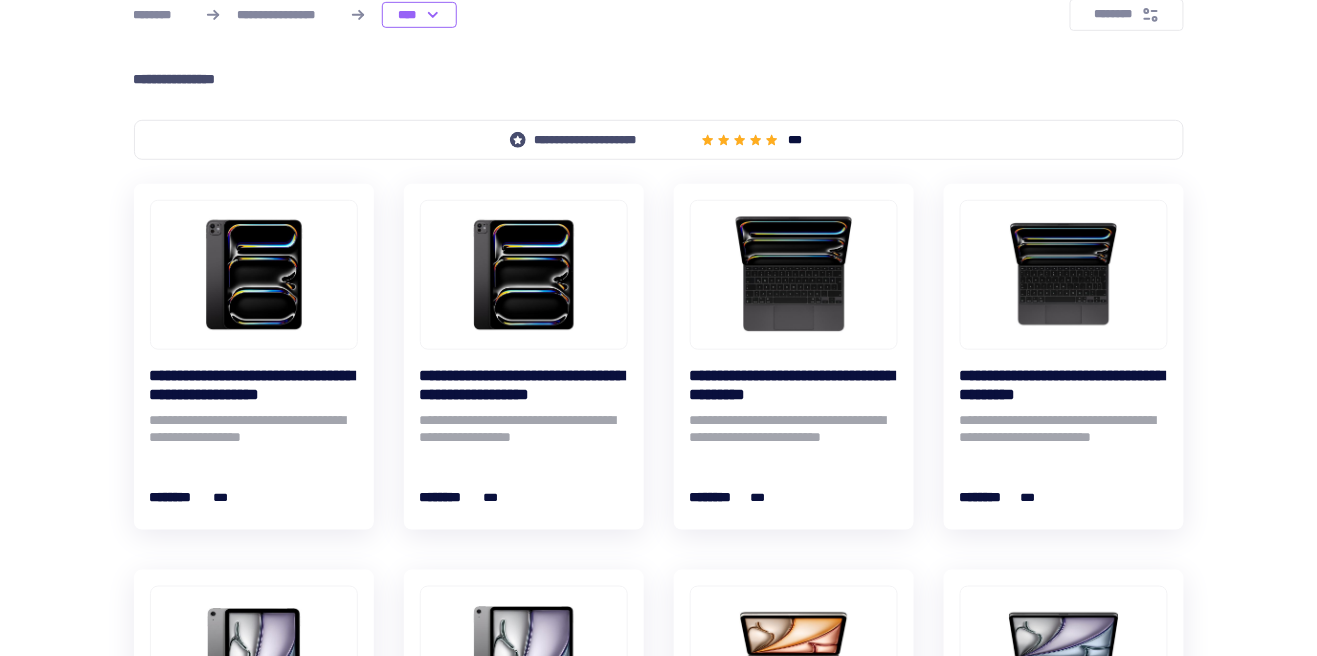scroll, scrollTop: 0, scrollLeft: 0, axis: both 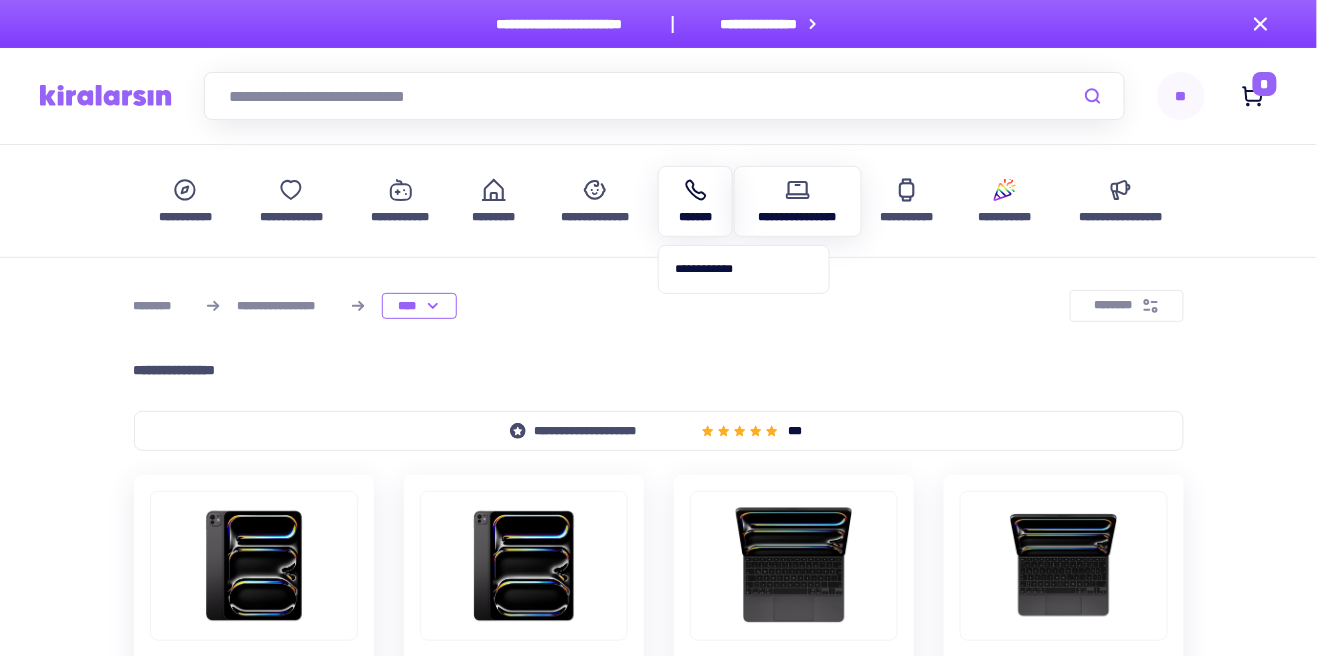 click on "*******" at bounding box center [695, 201] 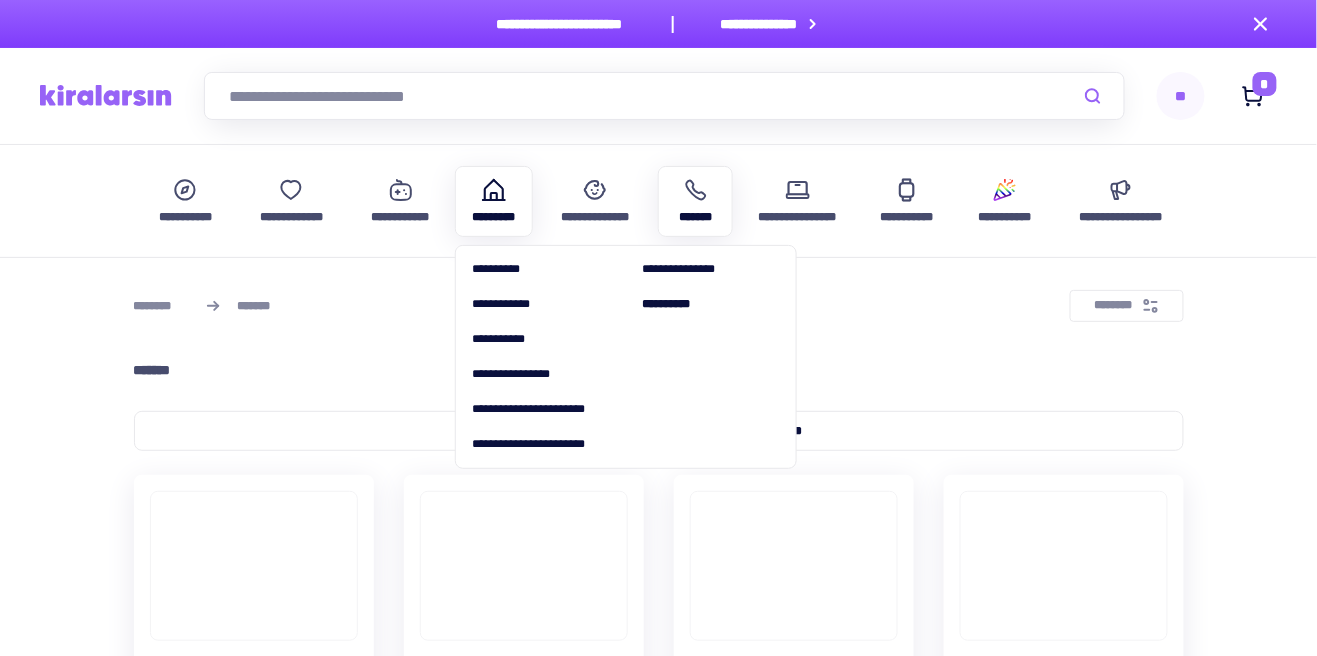 click on "*********" at bounding box center (493, 217) 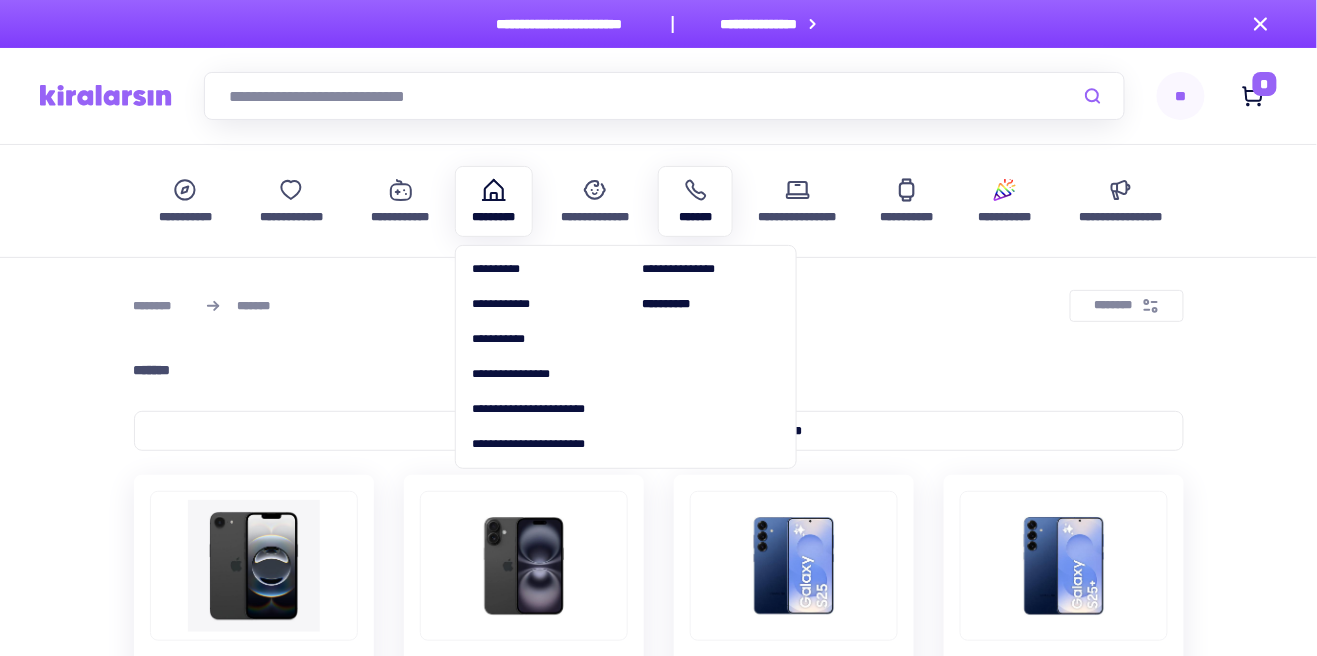 click on "*********" at bounding box center (493, 217) 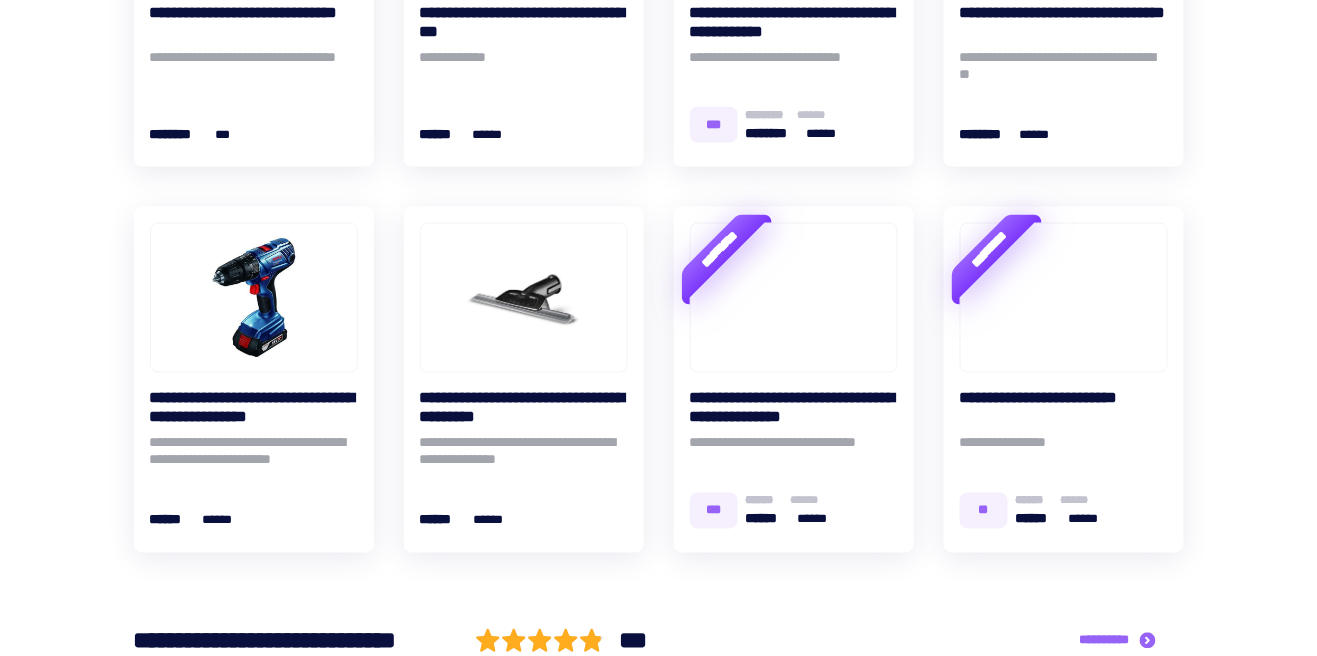 scroll, scrollTop: 661, scrollLeft: 0, axis: vertical 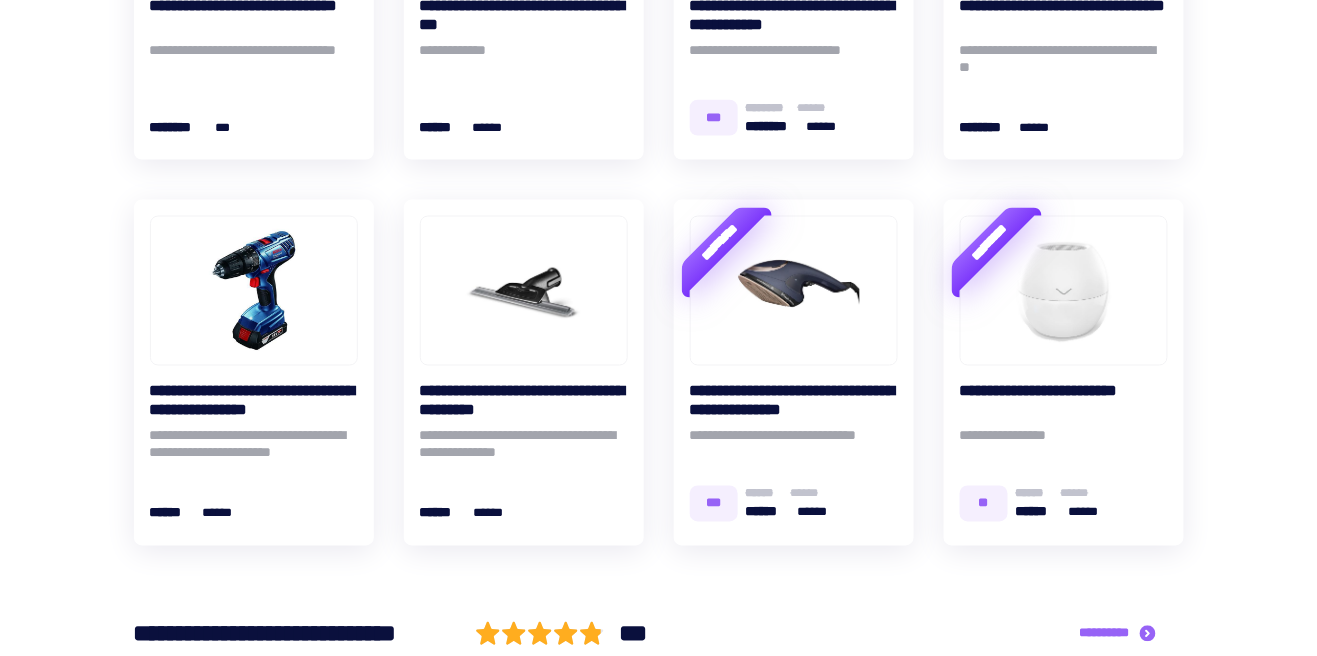 click on "**********" at bounding box center (658, 911) 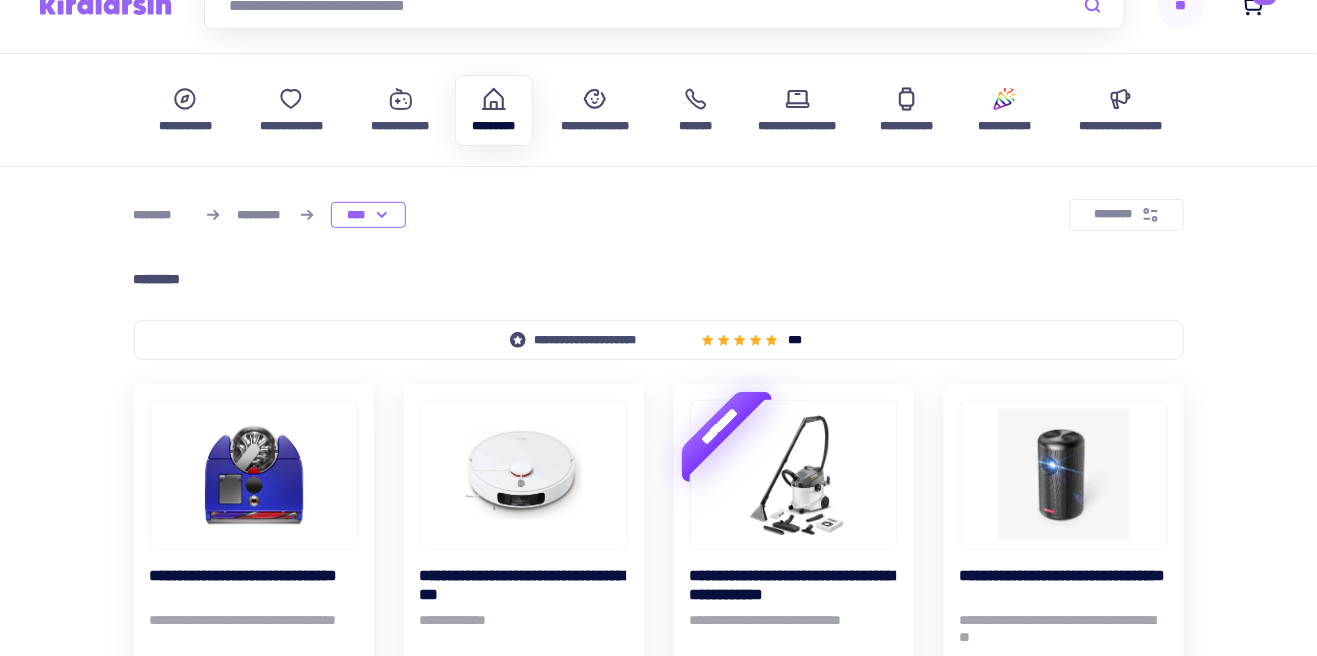 scroll, scrollTop: 0, scrollLeft: 0, axis: both 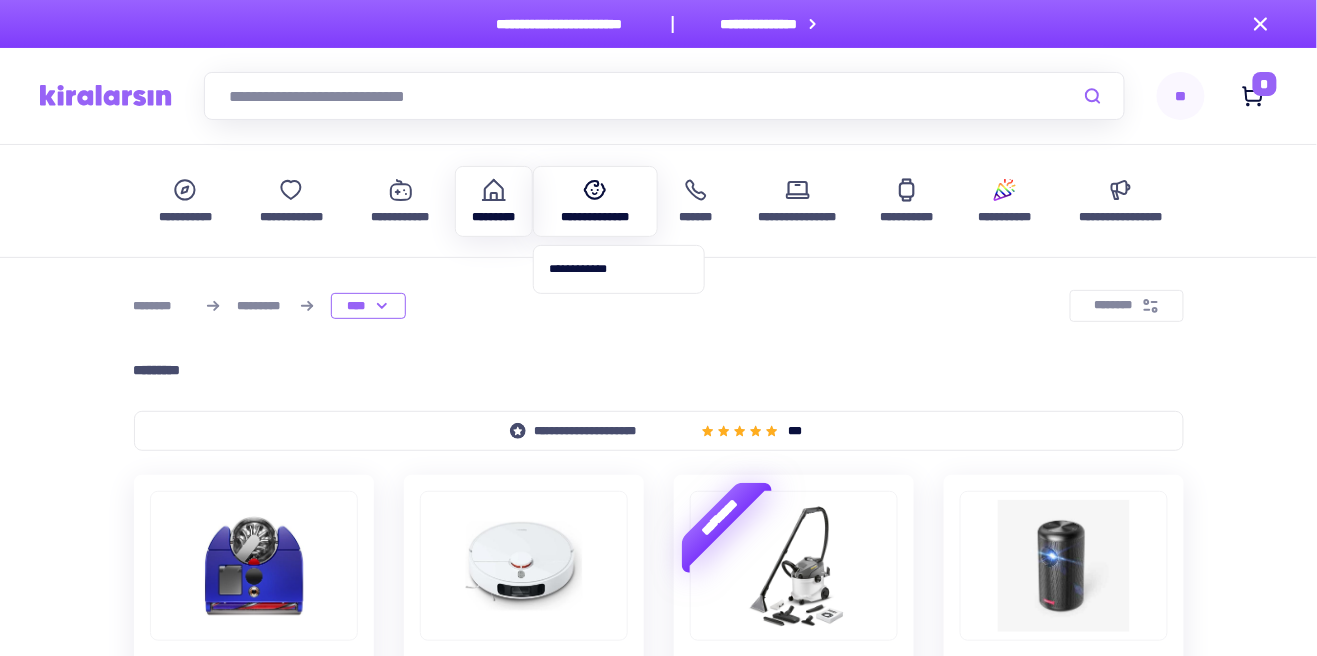 click on "**********" at bounding box center (596, 201) 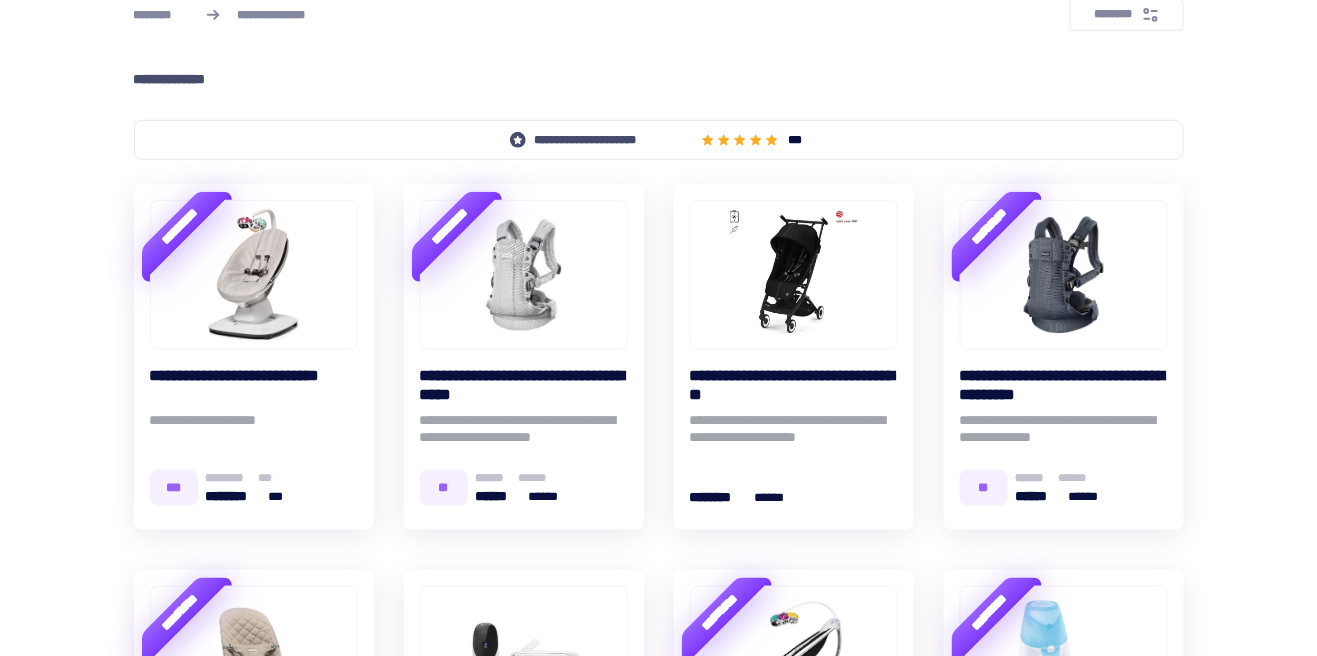 scroll, scrollTop: 0, scrollLeft: 0, axis: both 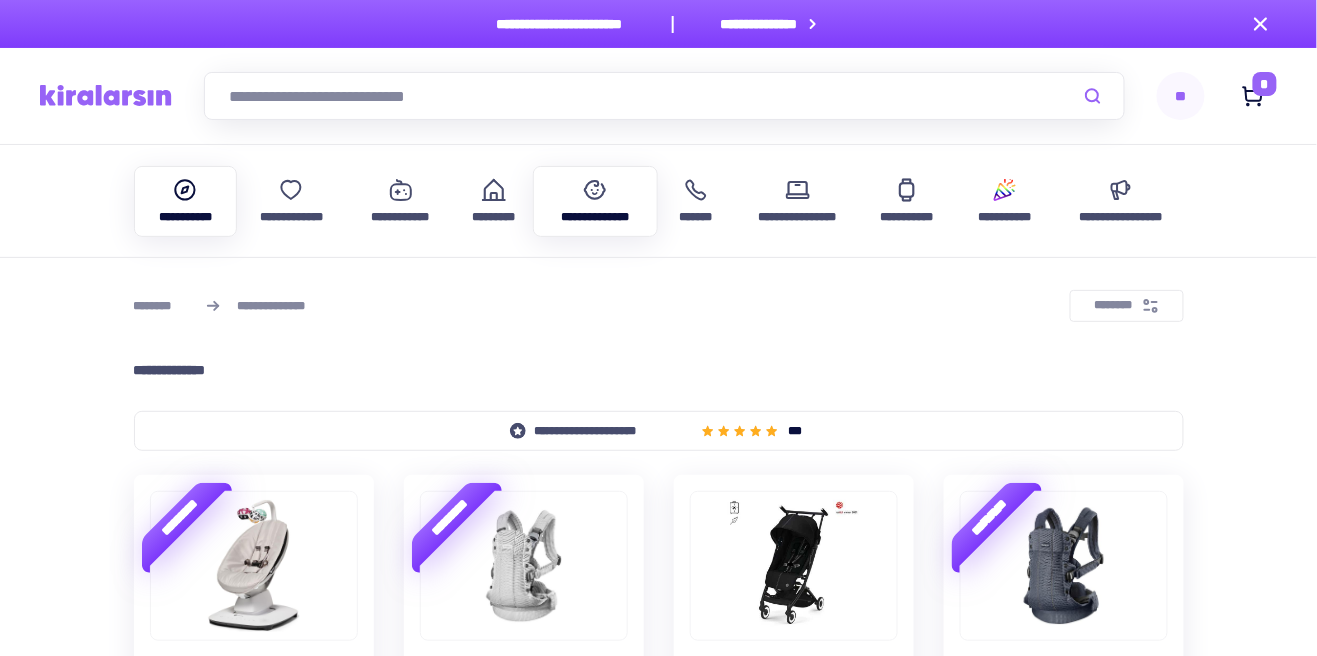 click 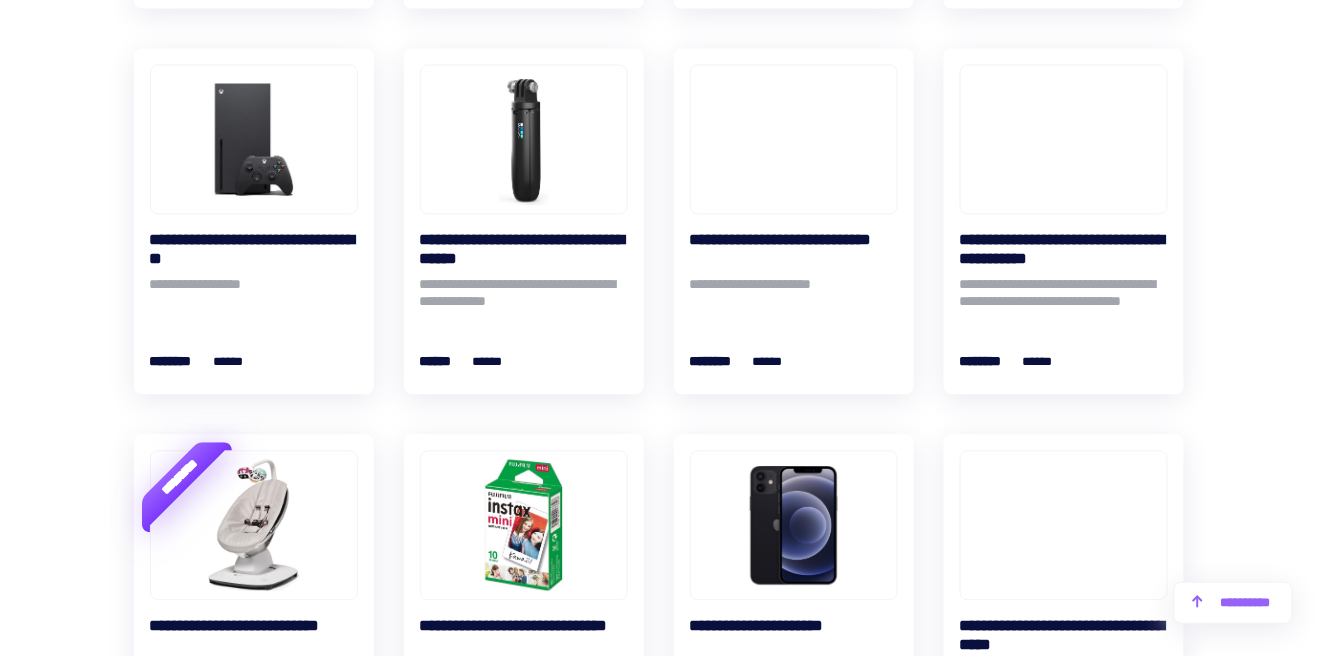 scroll, scrollTop: 5105, scrollLeft: 0, axis: vertical 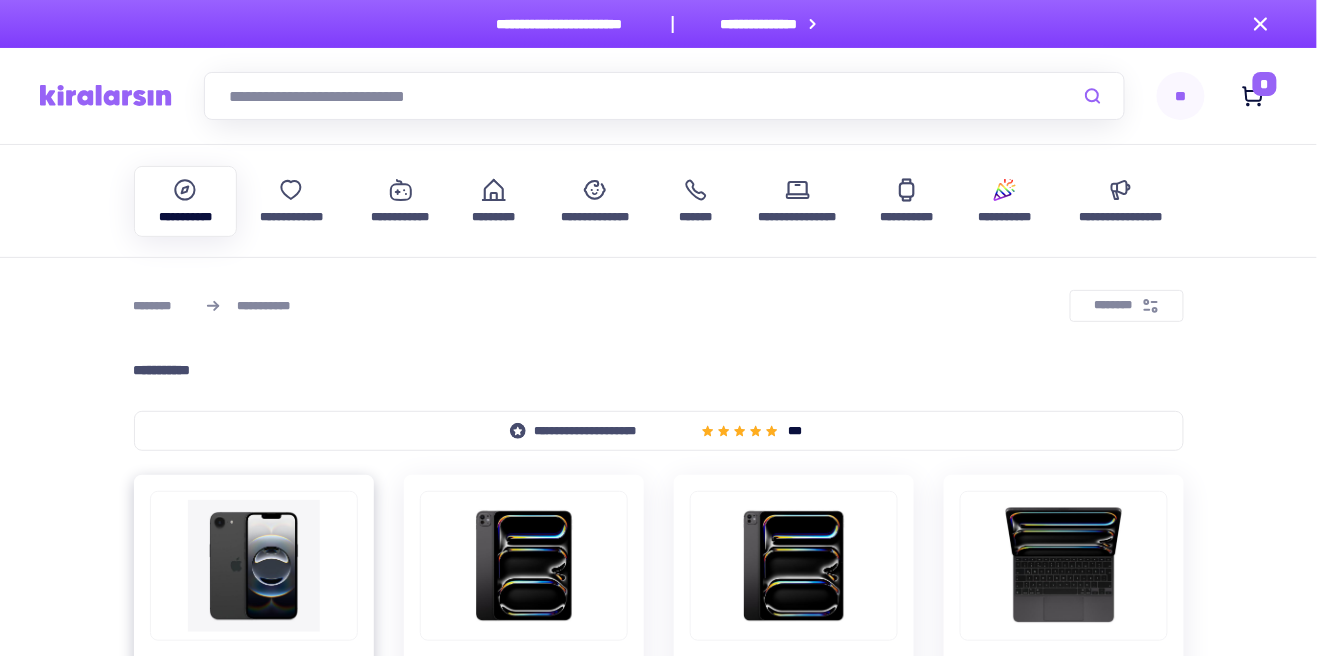 click at bounding box center [254, 566] 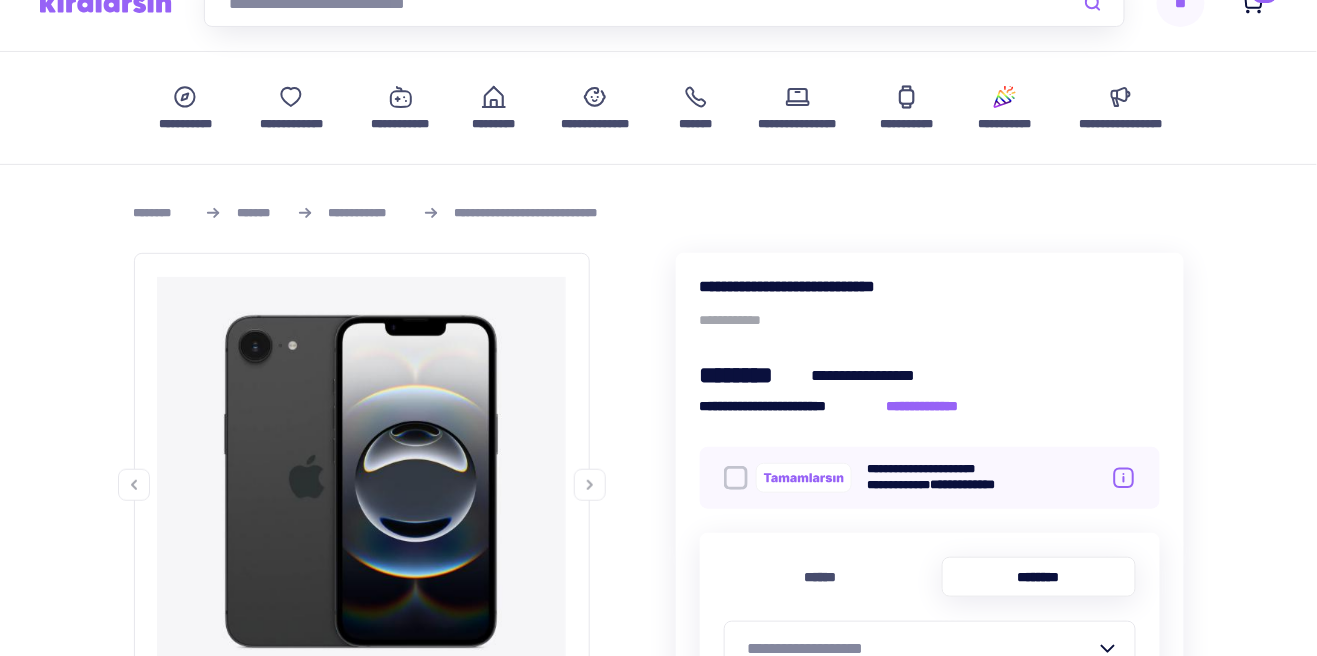scroll, scrollTop: 108, scrollLeft: 0, axis: vertical 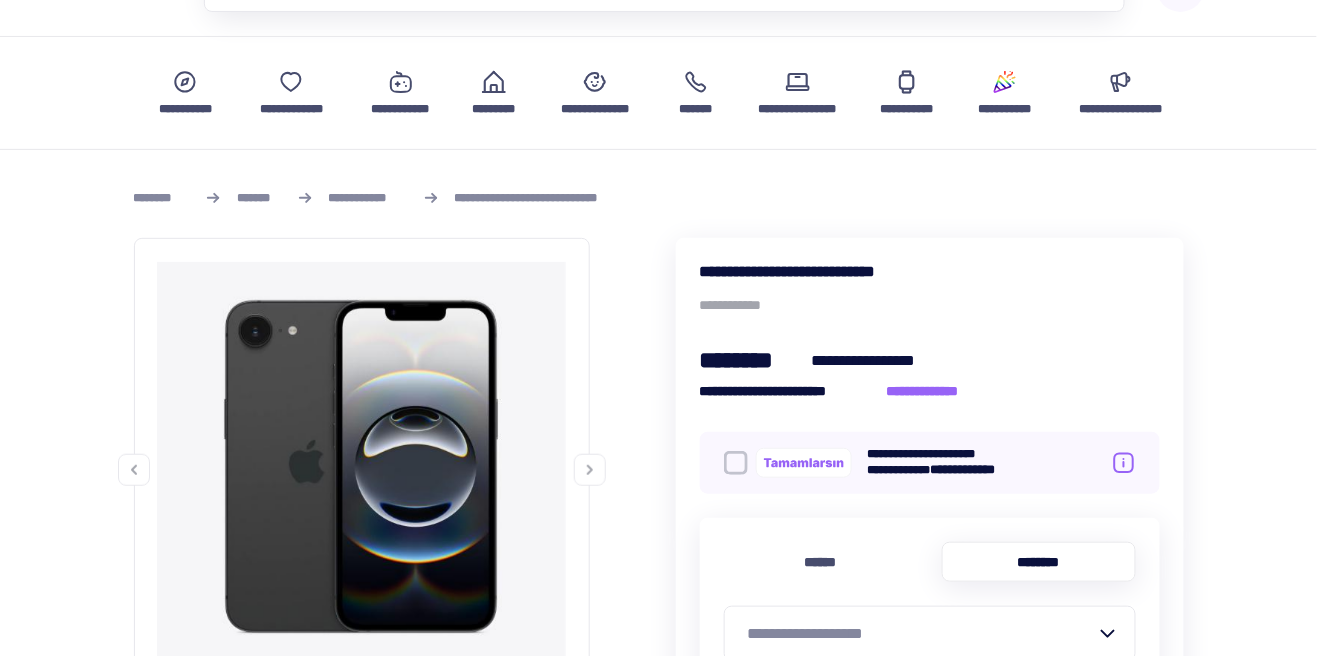 click on "**********" at bounding box center (946, 463) 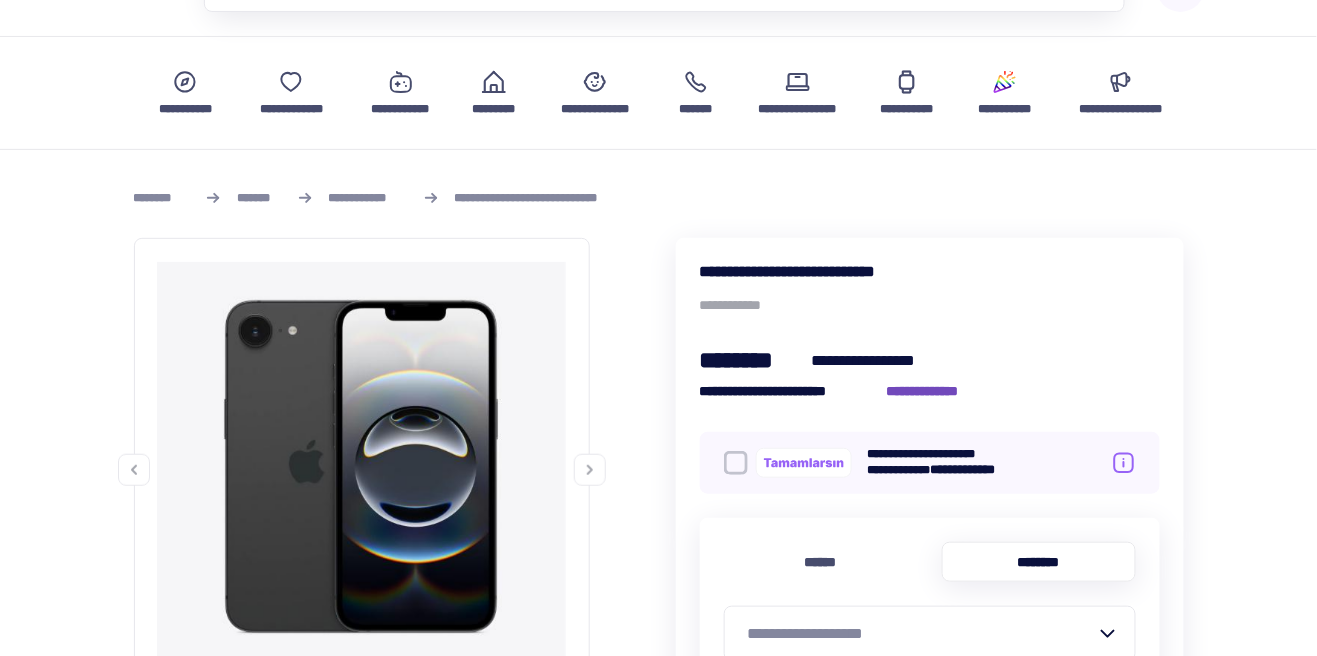 click on "**********" at bounding box center [934, 391] 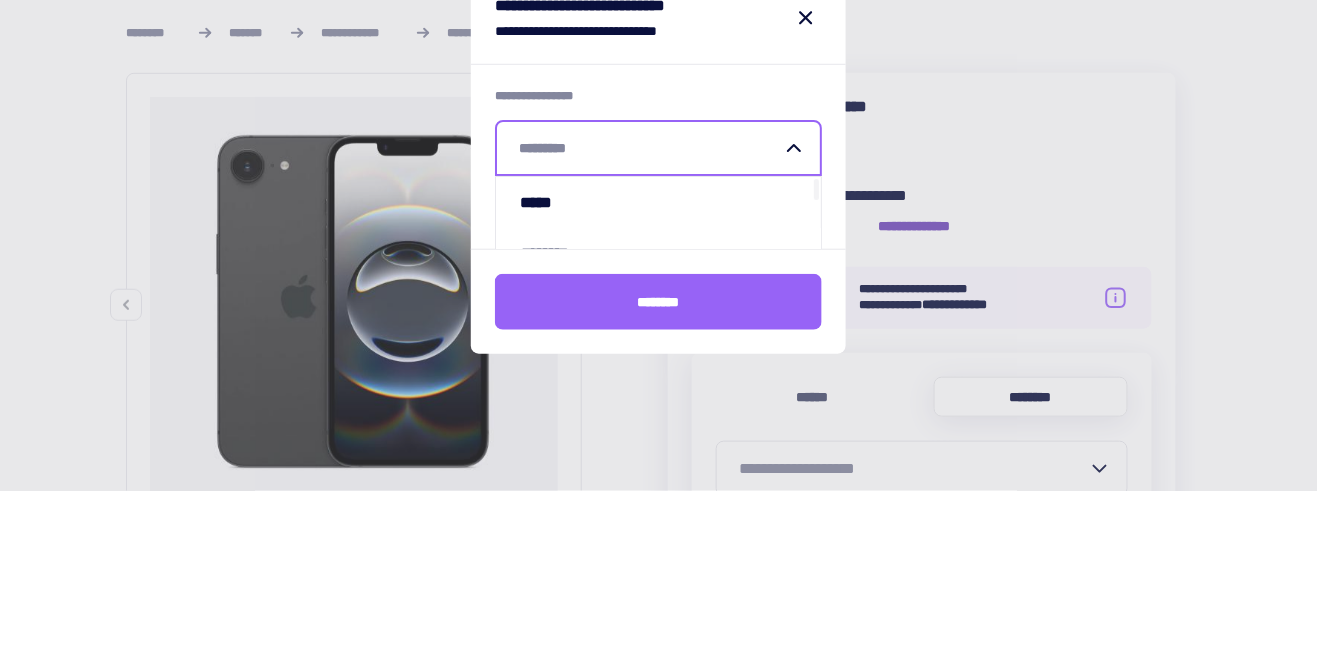 scroll, scrollTop: 108, scrollLeft: 0, axis: vertical 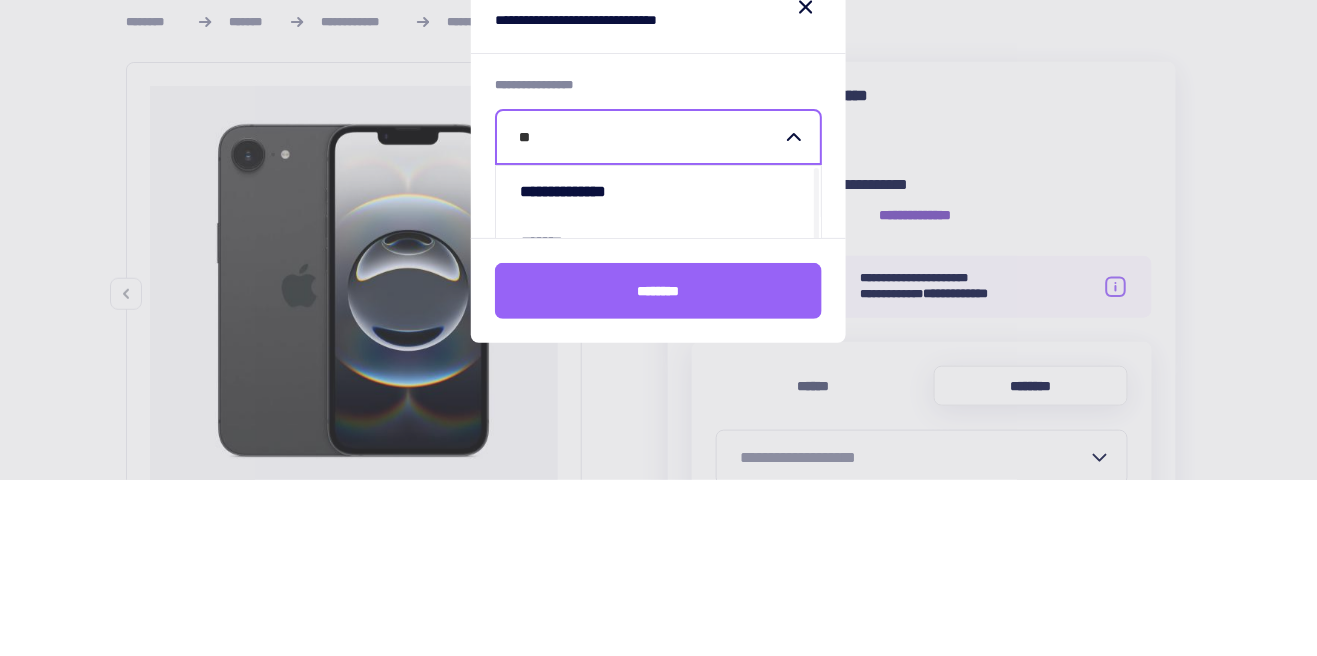 type on "***" 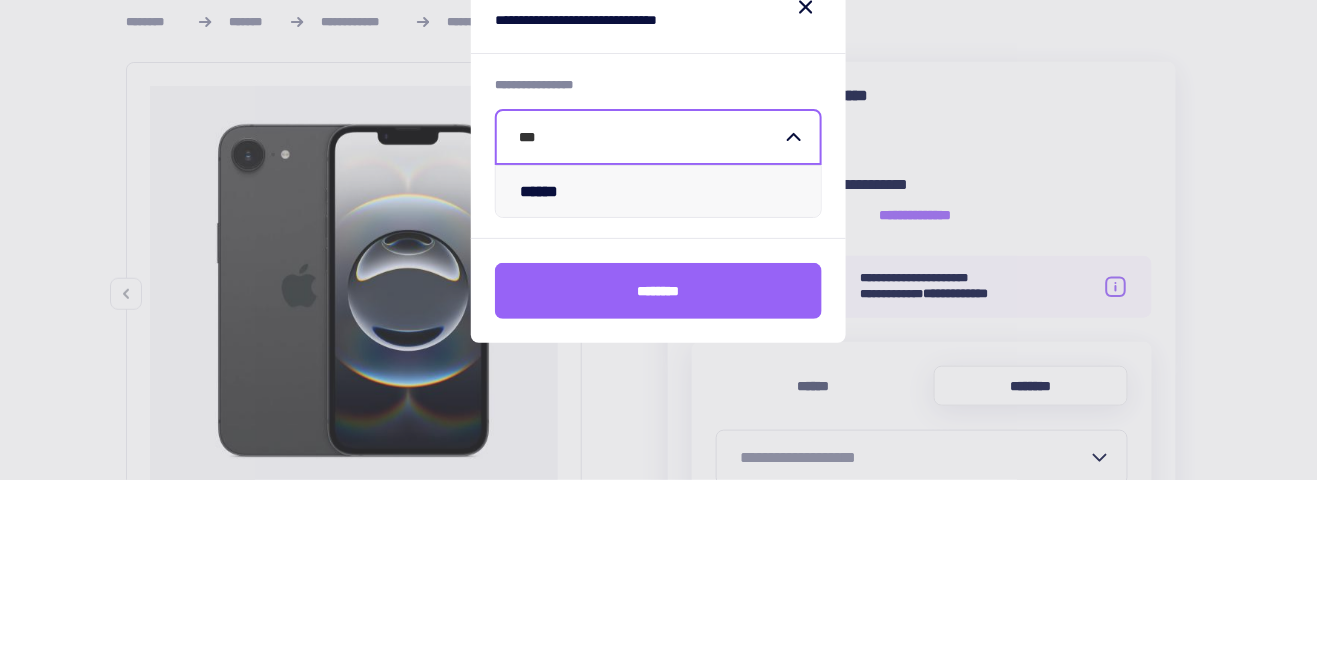 click on "******" at bounding box center [658, 367] 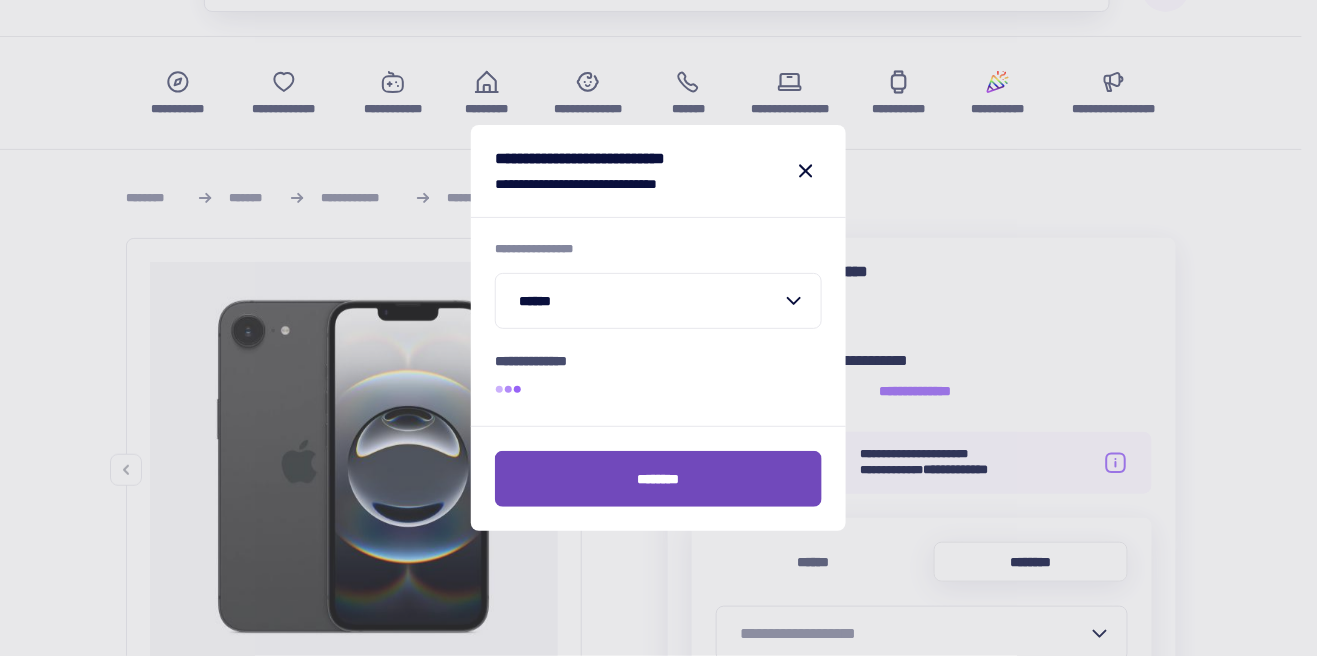 click on "********" at bounding box center [658, 479] 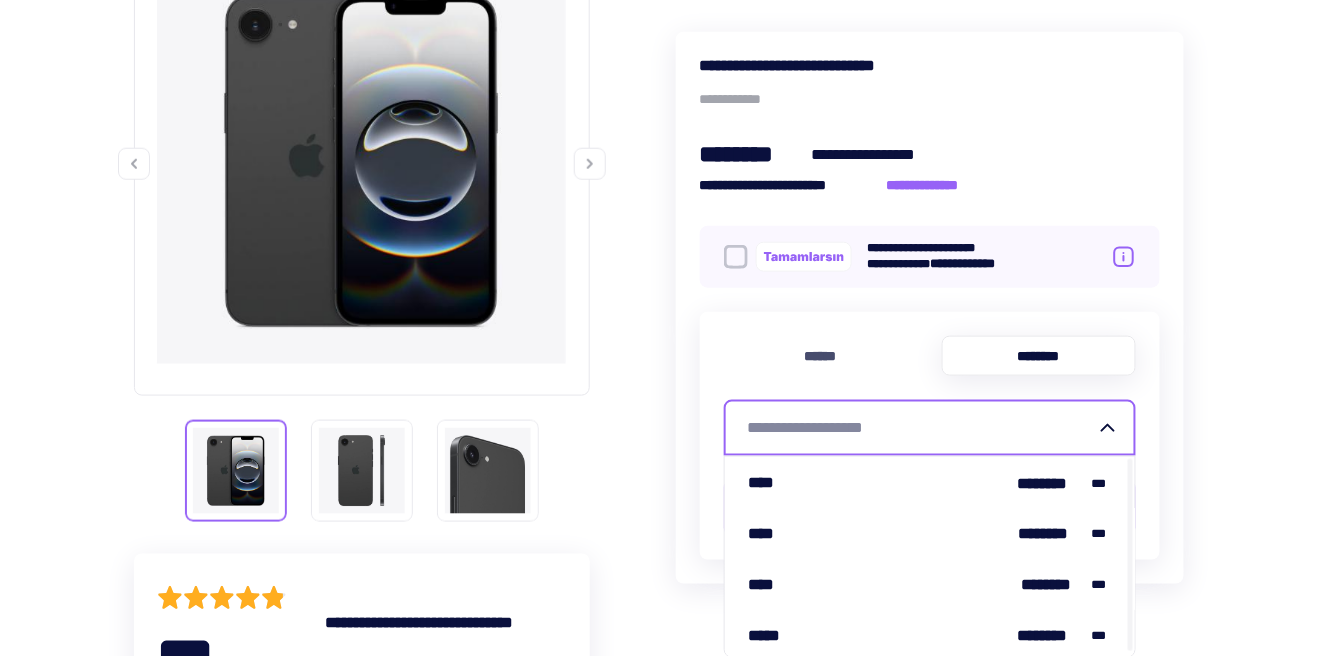scroll, scrollTop: 418, scrollLeft: 0, axis: vertical 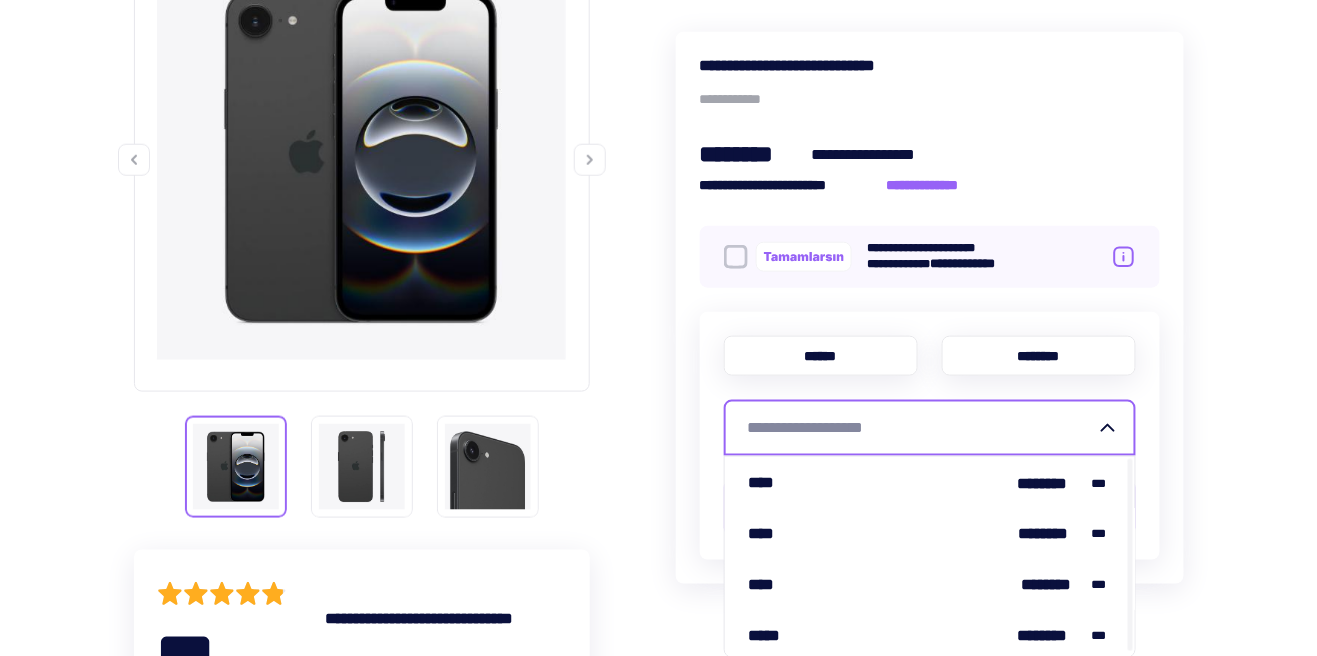 click on "******" at bounding box center (821, 356) 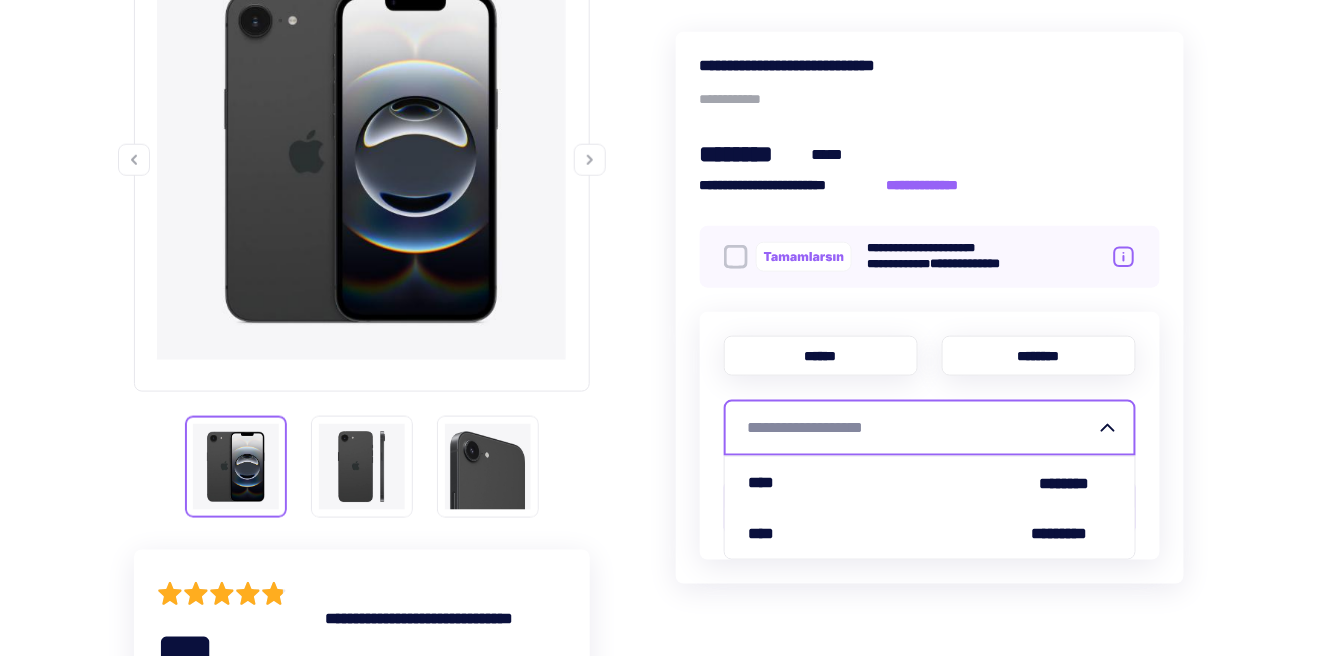 click on "********" at bounding box center (1039, 356) 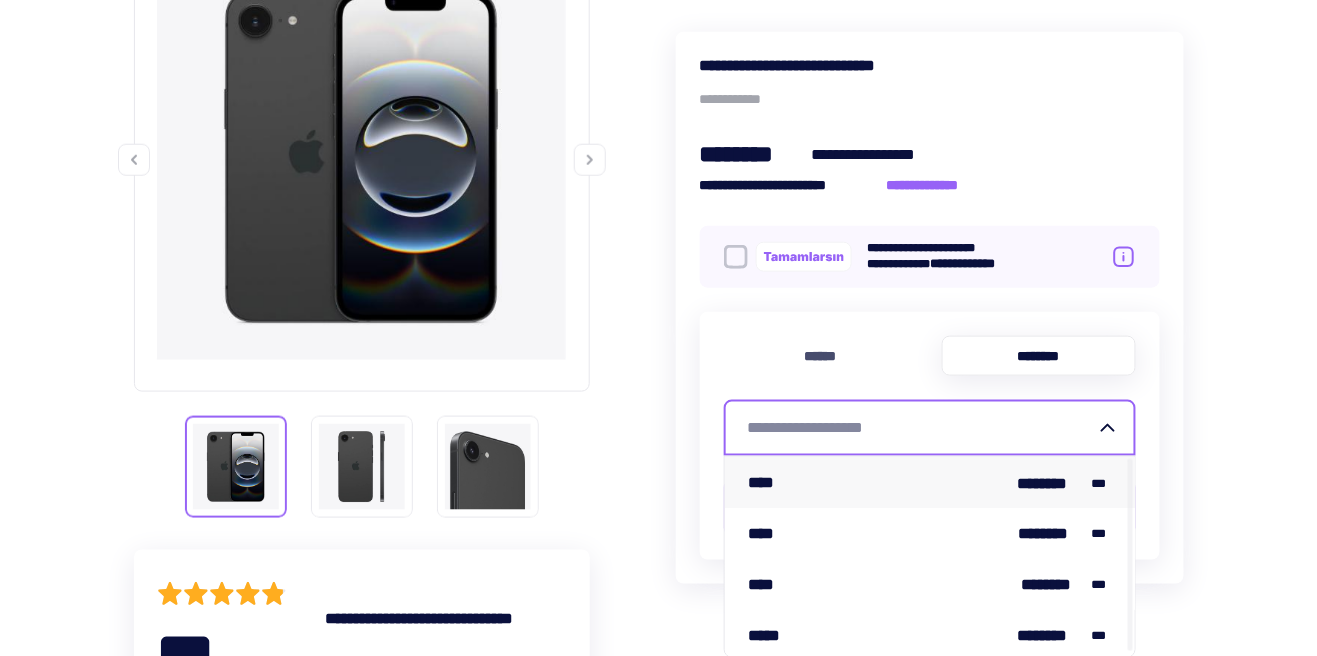 click on "**** ******** ***" at bounding box center (930, 482) 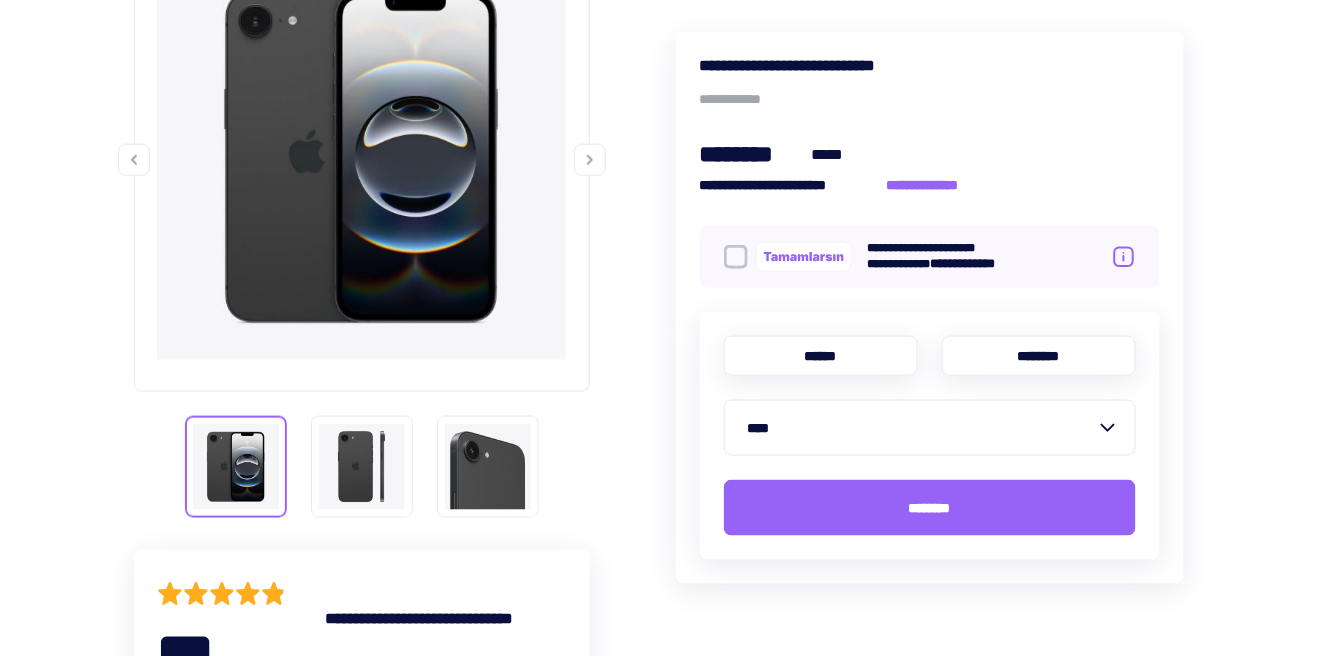 click on "******" at bounding box center [821, 356] 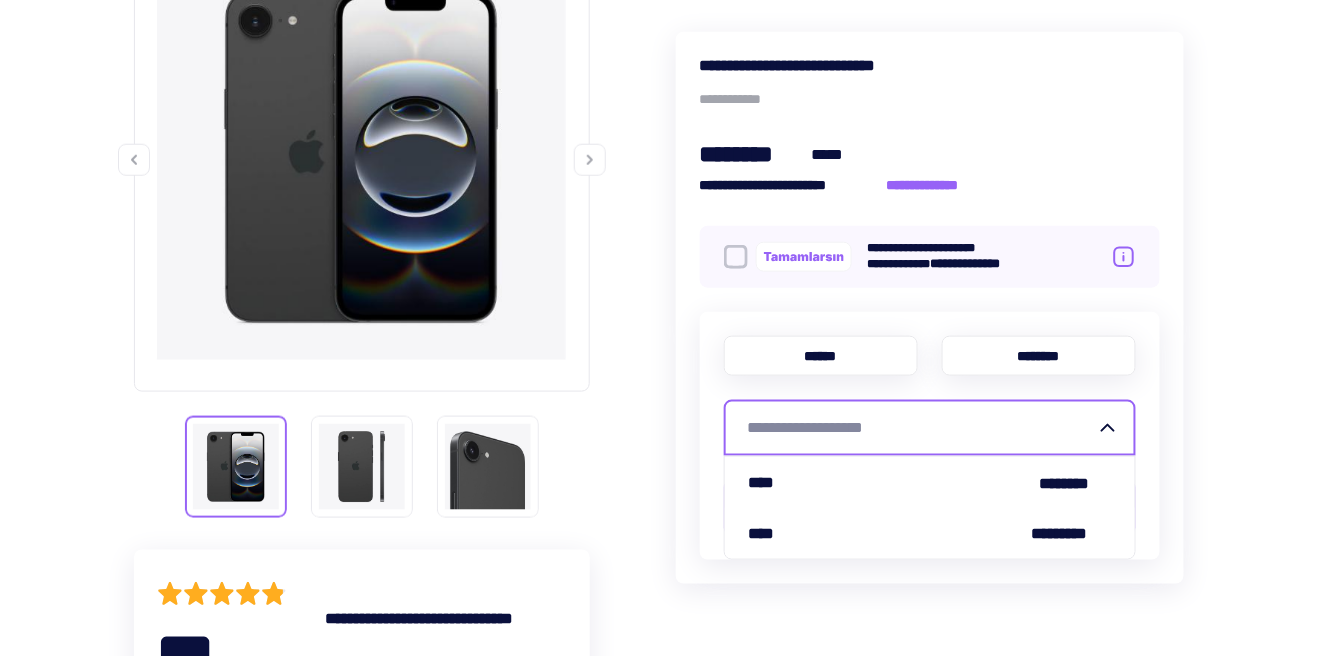 click on "********" at bounding box center [1039, 356] 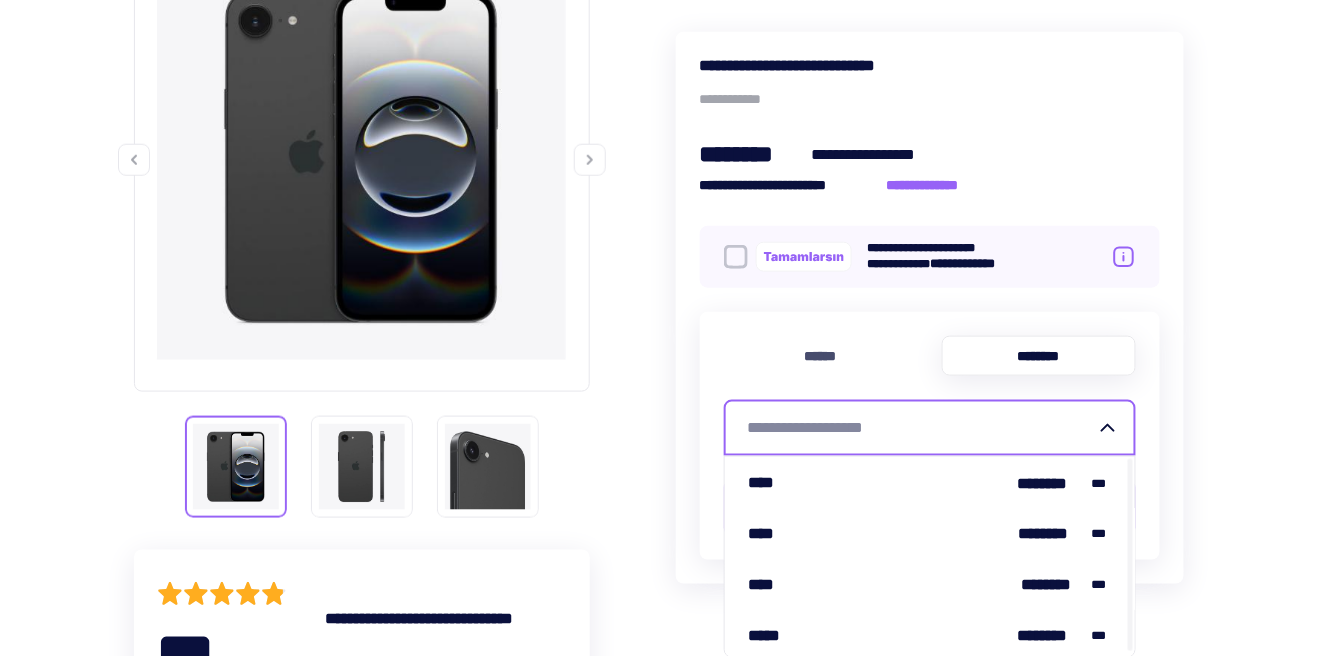scroll, scrollTop: 4, scrollLeft: 0, axis: vertical 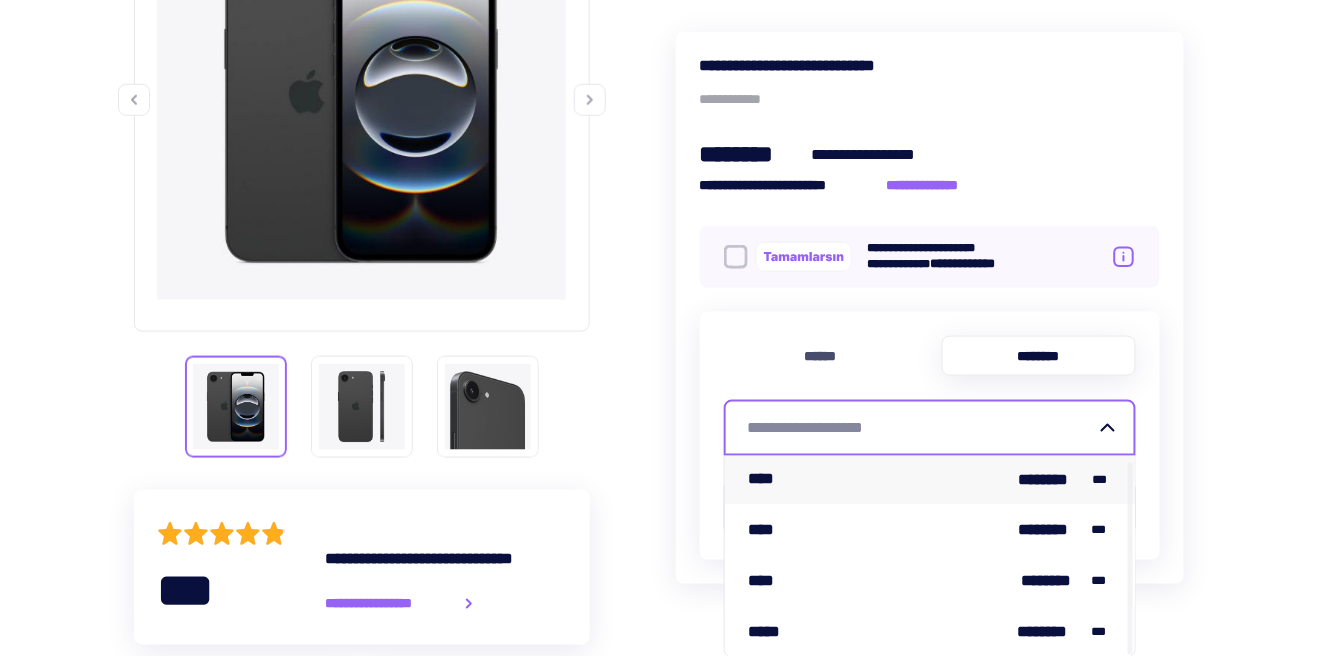 click on "********" at bounding box center (1053, 479) 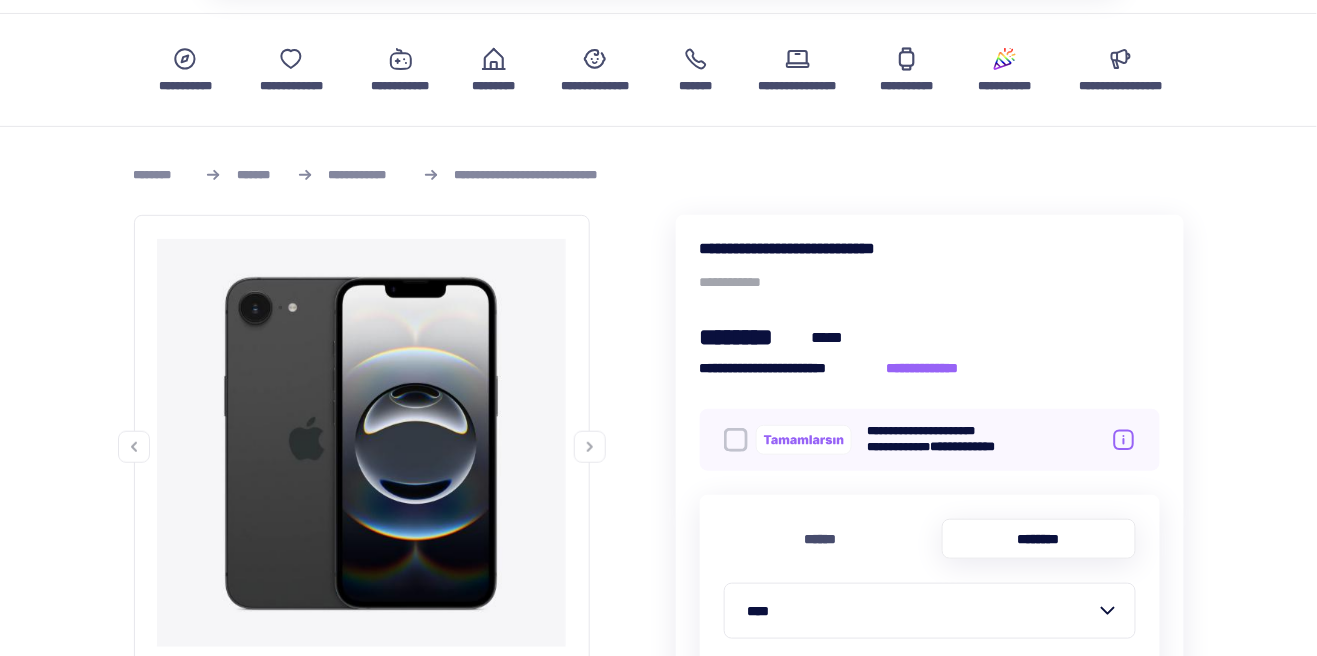 scroll, scrollTop: 0, scrollLeft: 0, axis: both 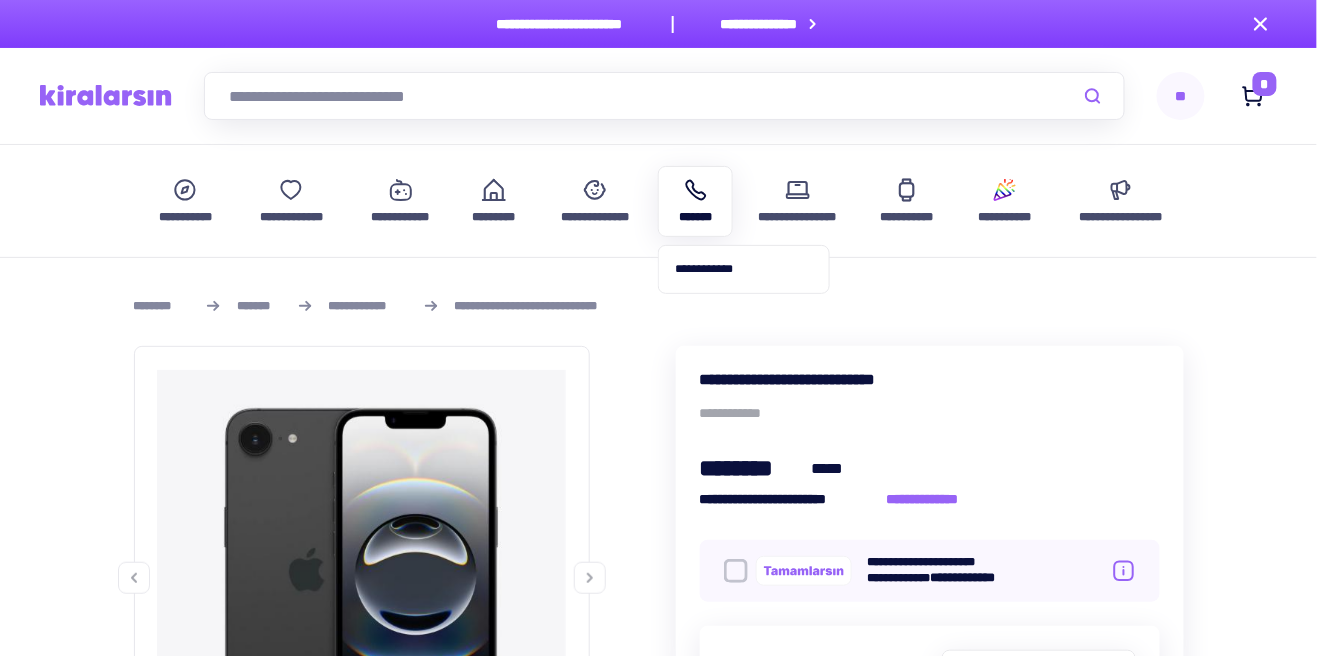 click at bounding box center (695, 190) 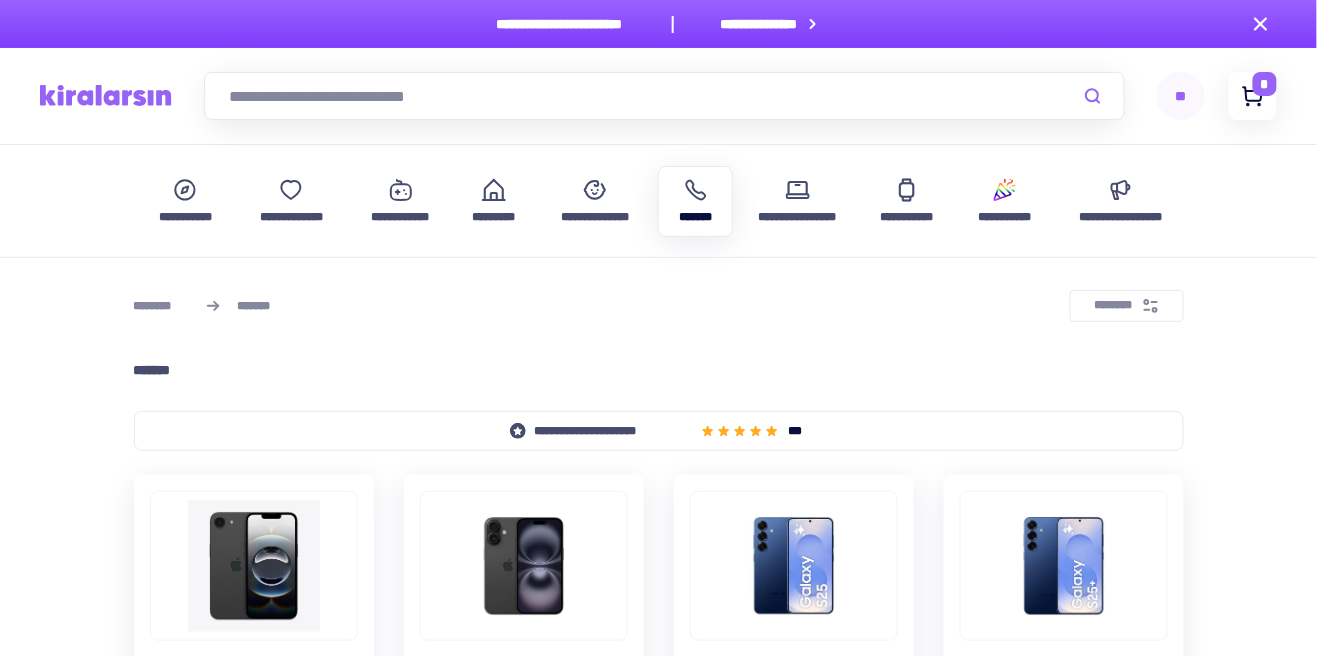 click on "*" at bounding box center [1265, 84] 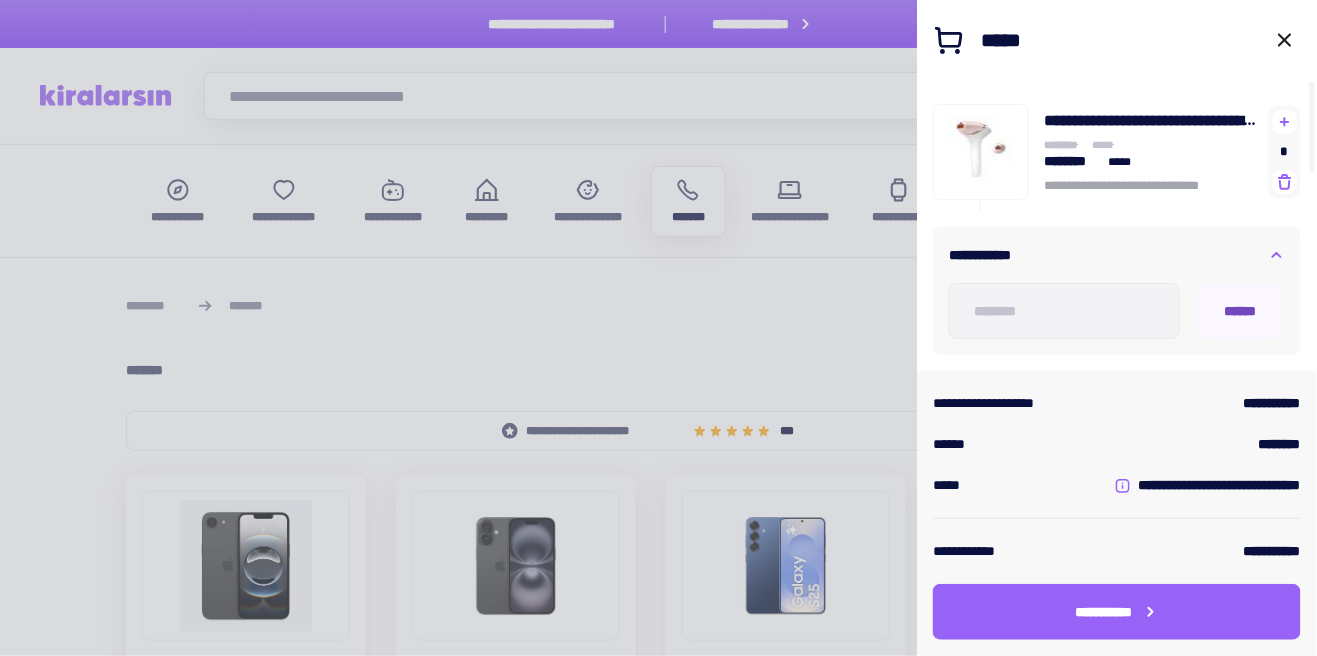 click on "******" at bounding box center [1240, 311] 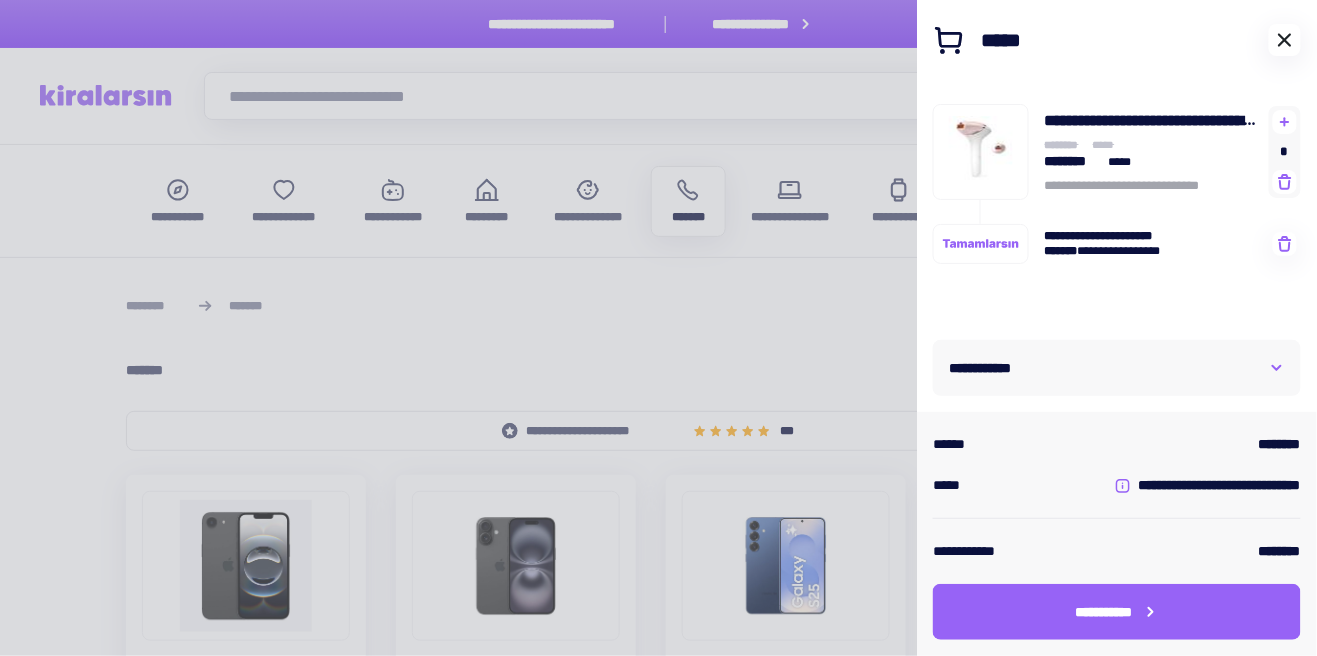 click 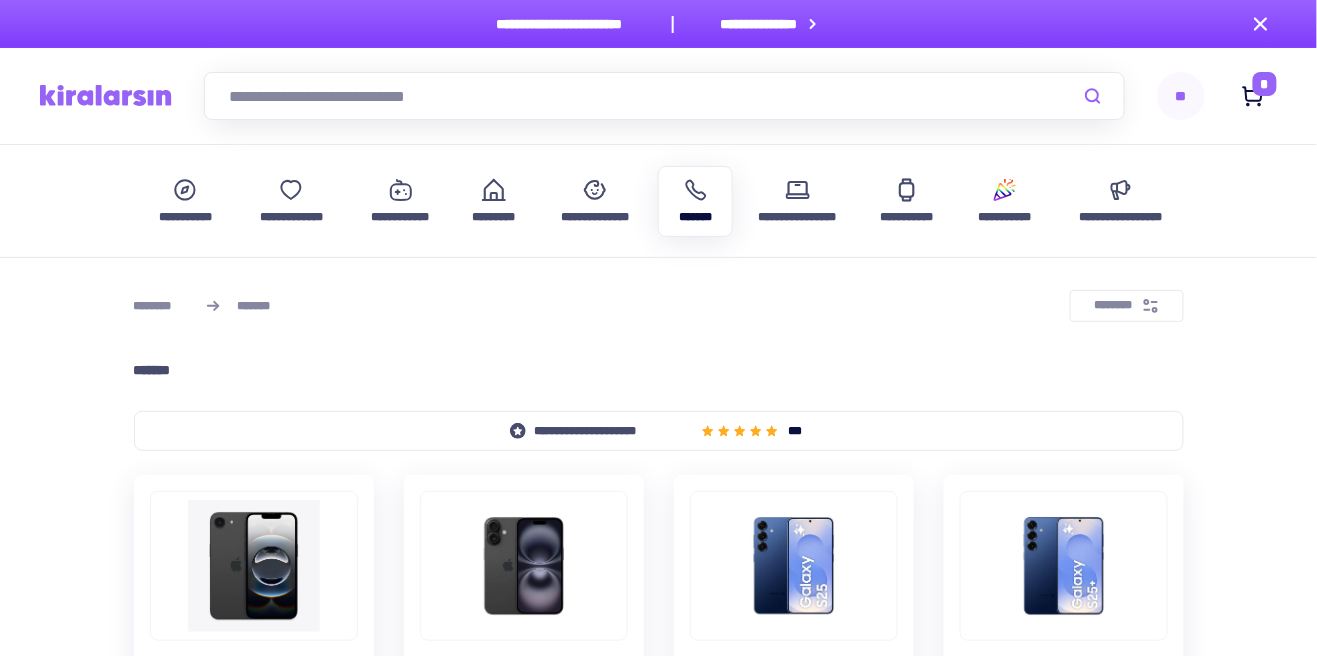 click on "**" at bounding box center (1181, 96) 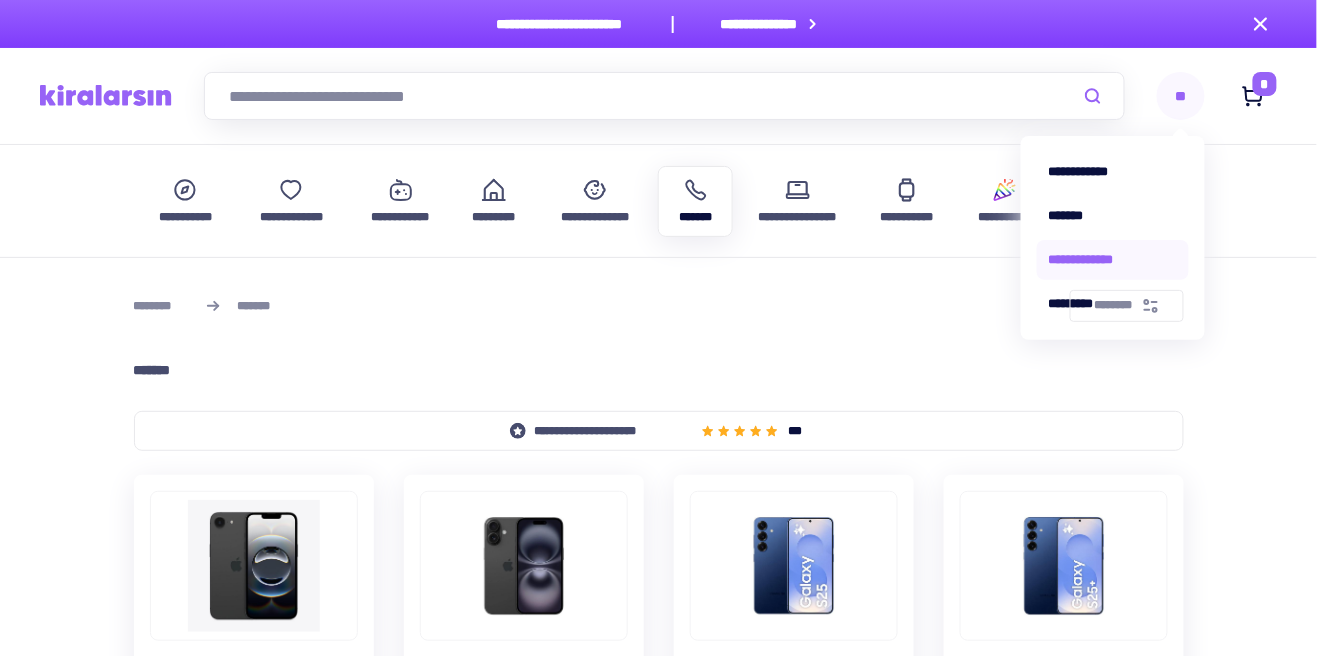 click on "**********" at bounding box center (1113, 260) 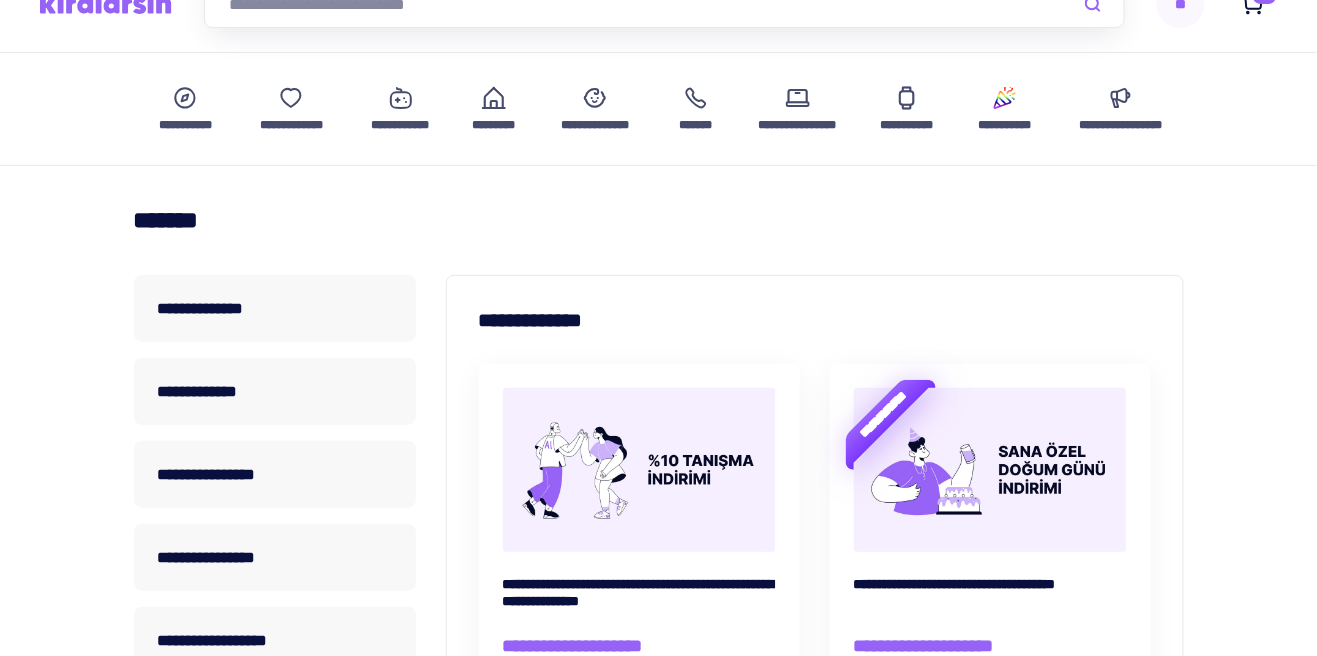 scroll, scrollTop: 98, scrollLeft: 0, axis: vertical 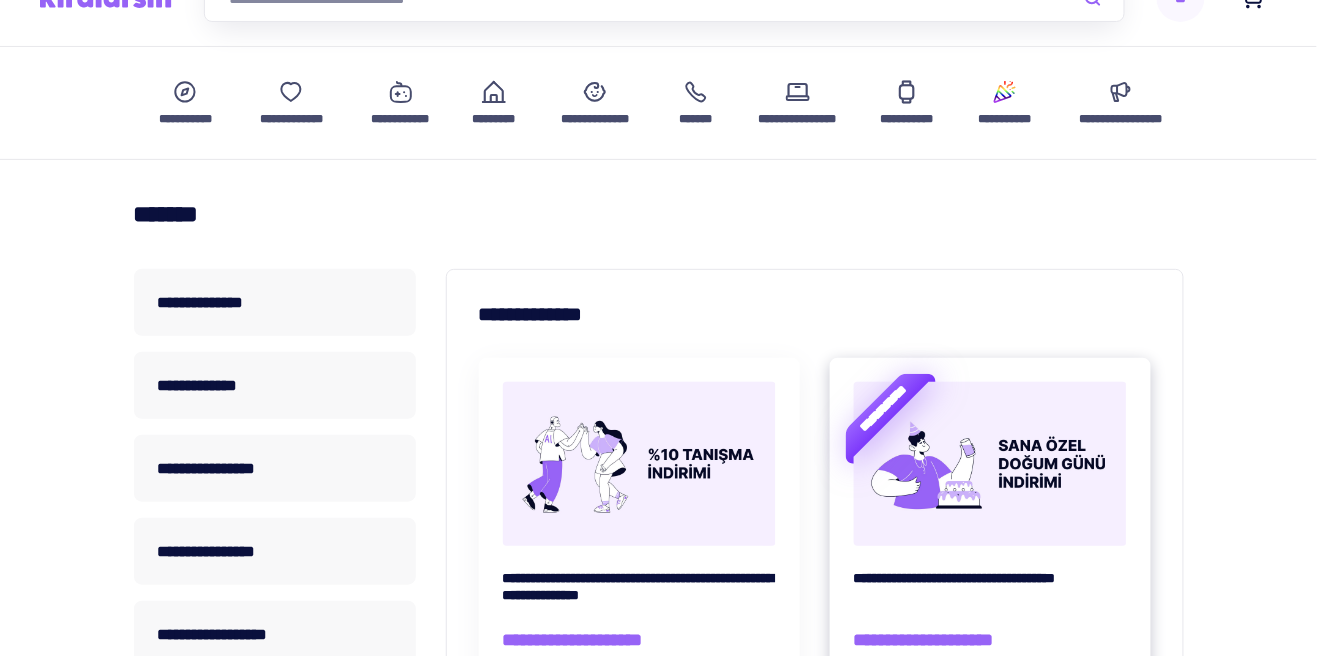 click on "**********" at bounding box center (990, 640) 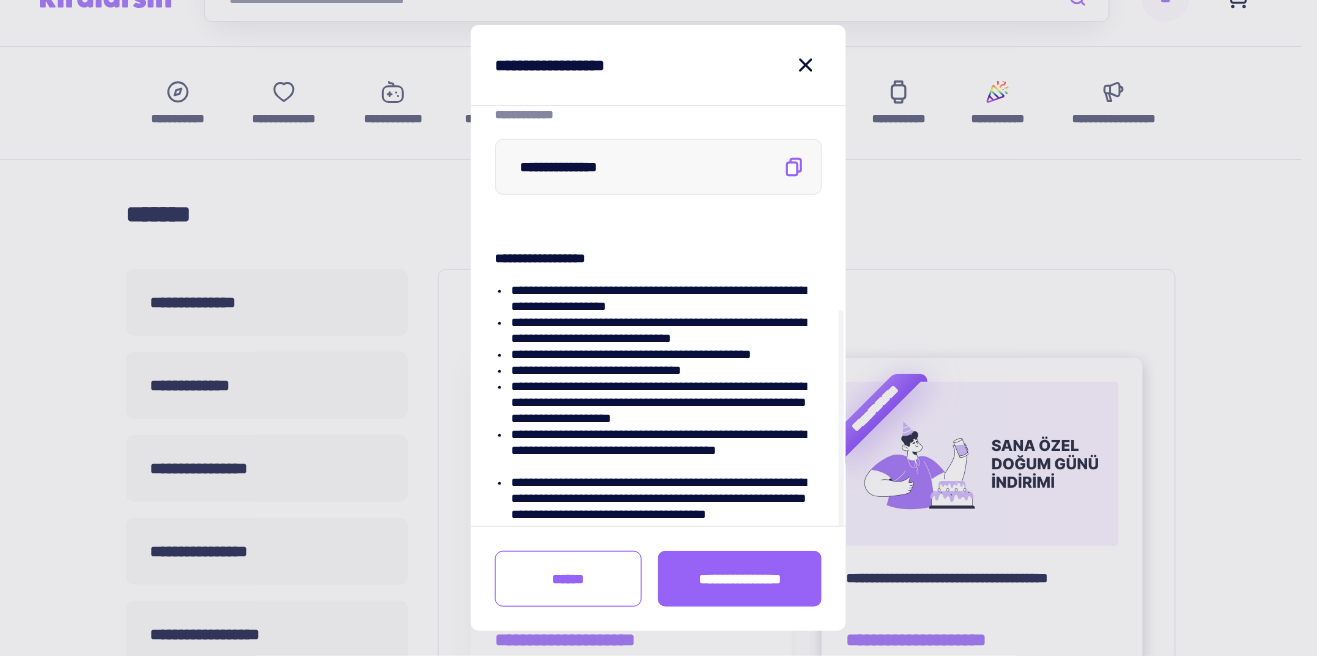 scroll, scrollTop: 340, scrollLeft: 0, axis: vertical 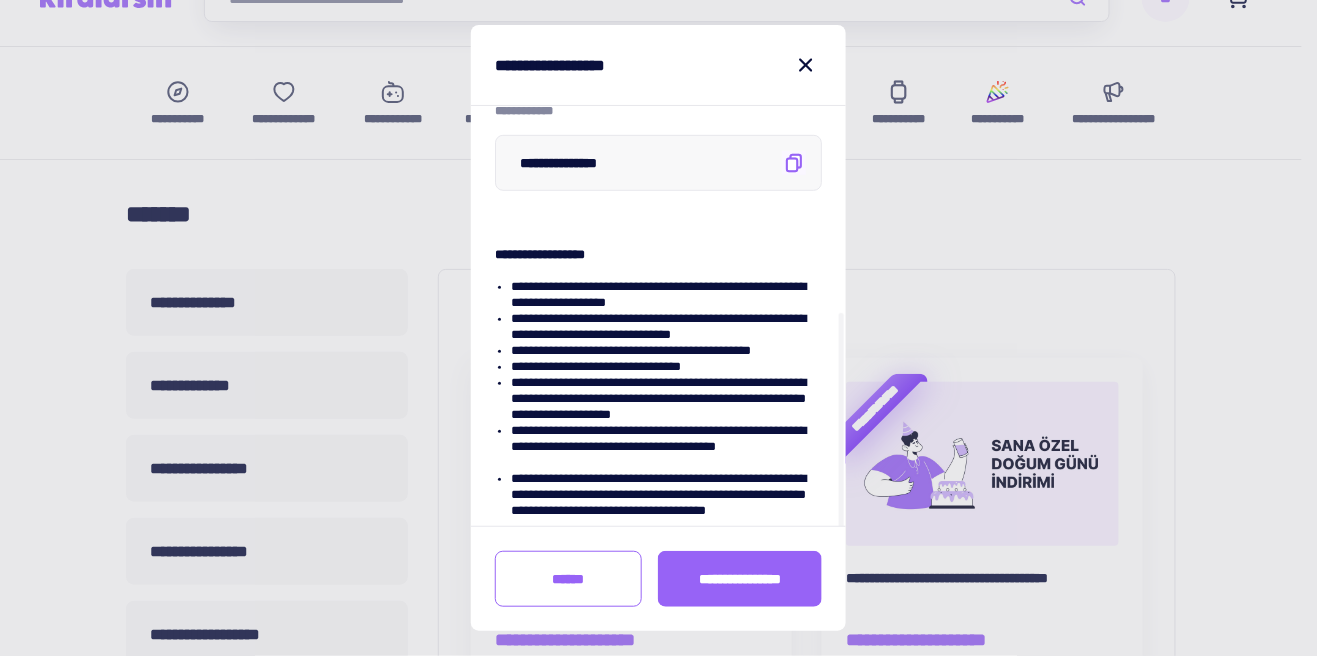 click 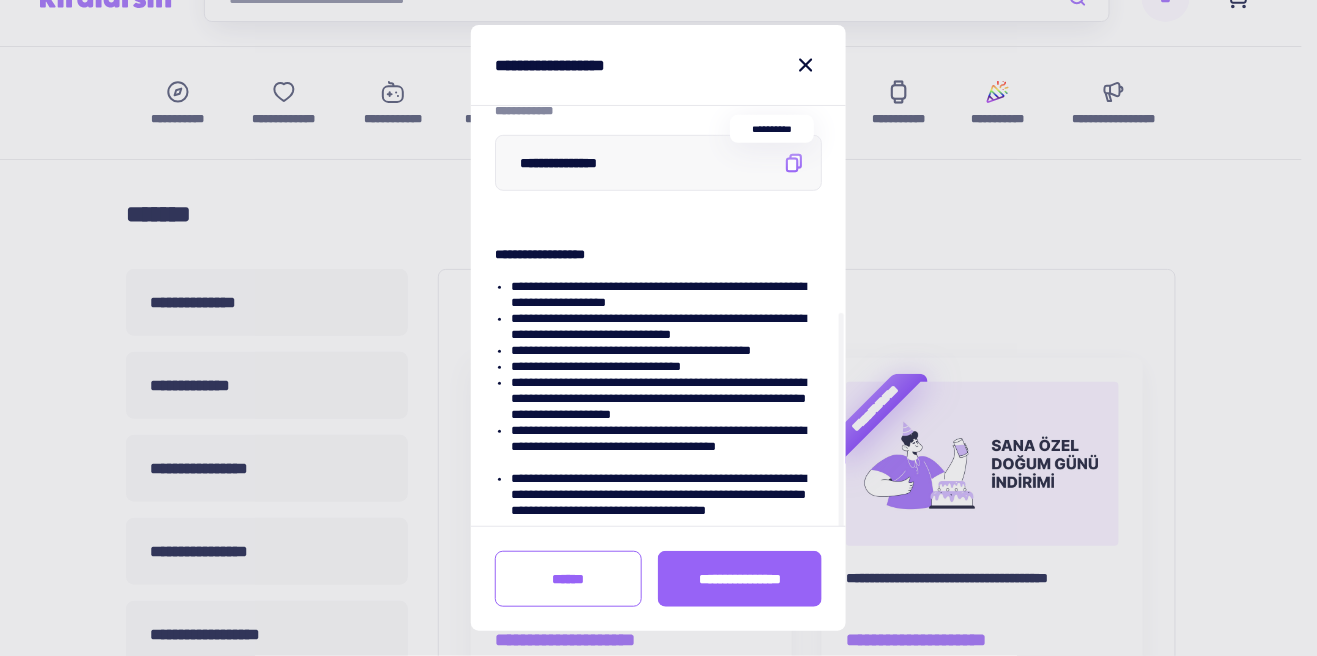 click on "**********" at bounding box center [658, 65] 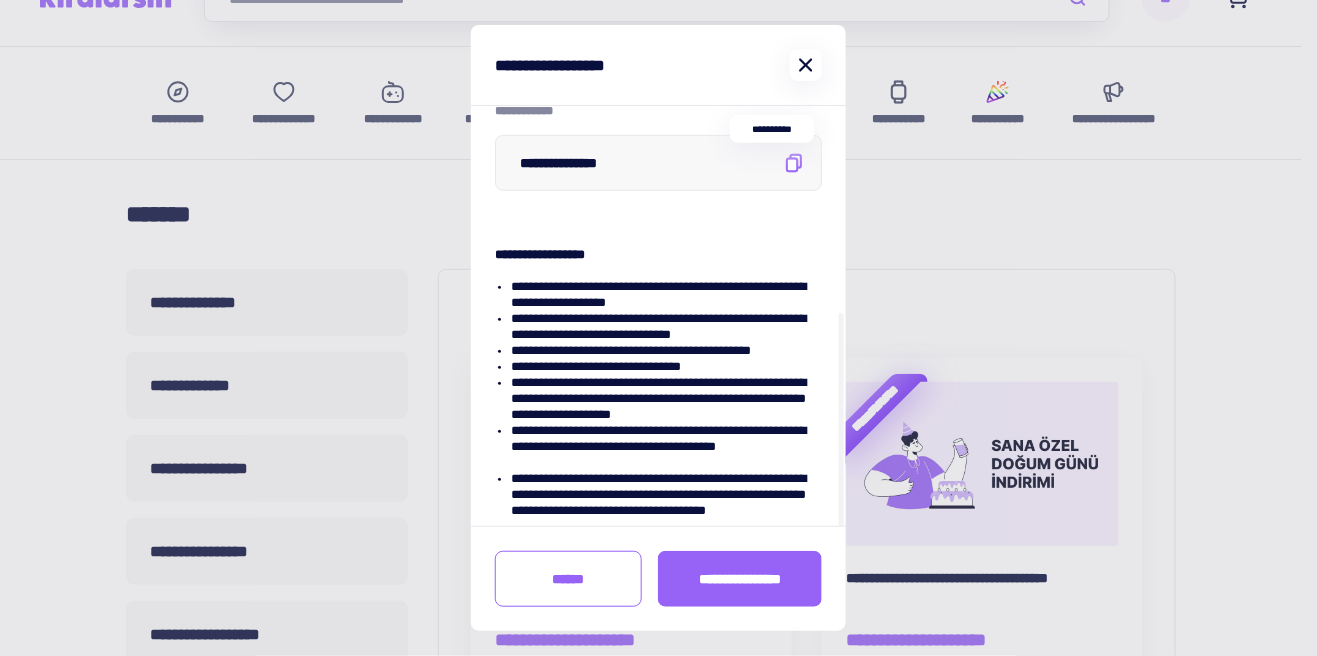 click 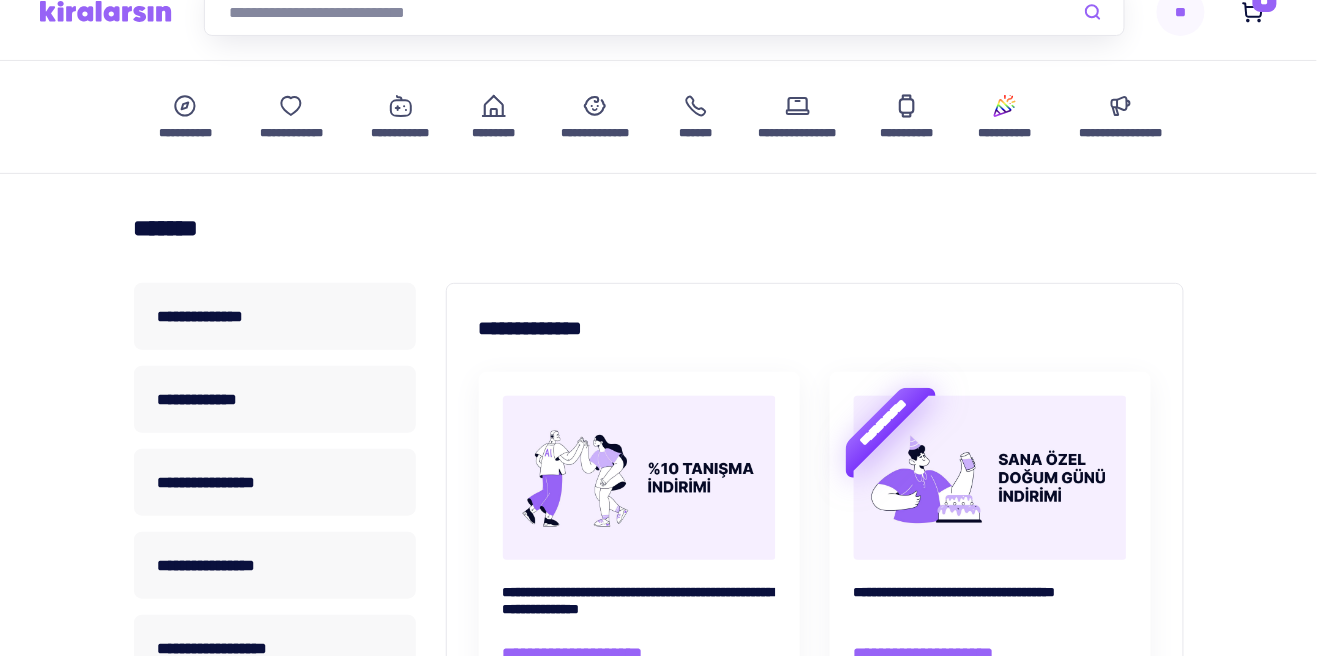 scroll, scrollTop: 0, scrollLeft: 0, axis: both 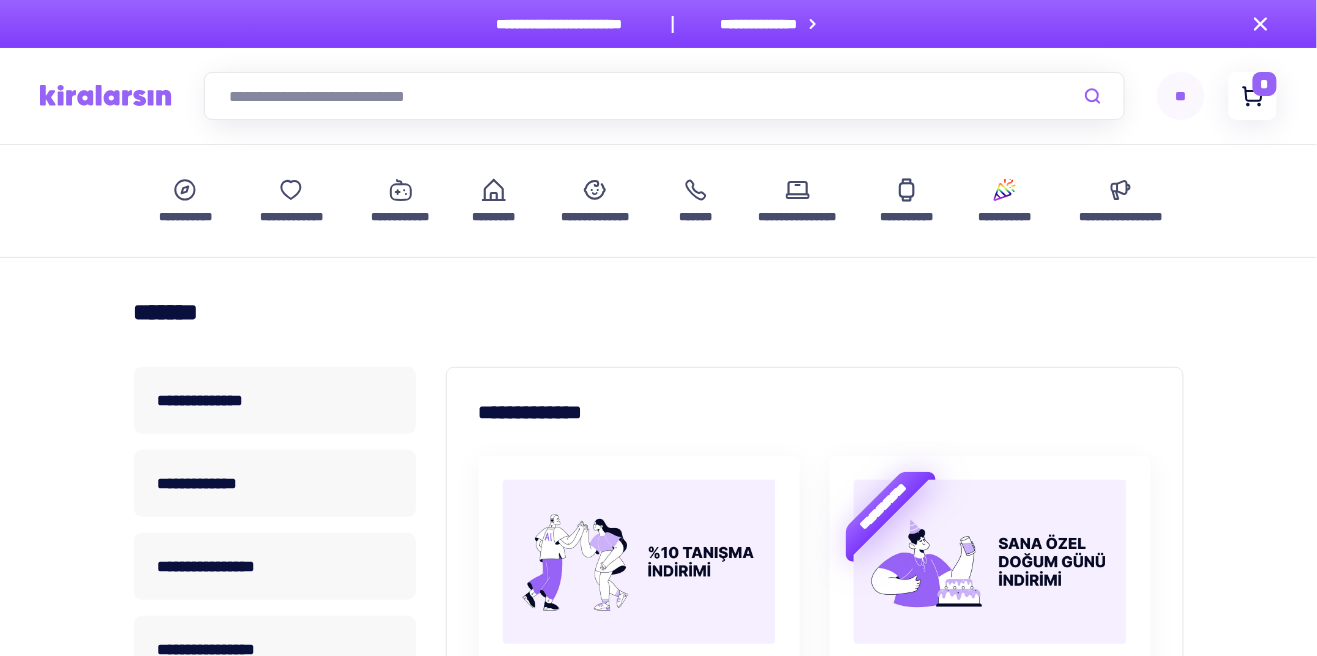 click on "*" at bounding box center [1265, 84] 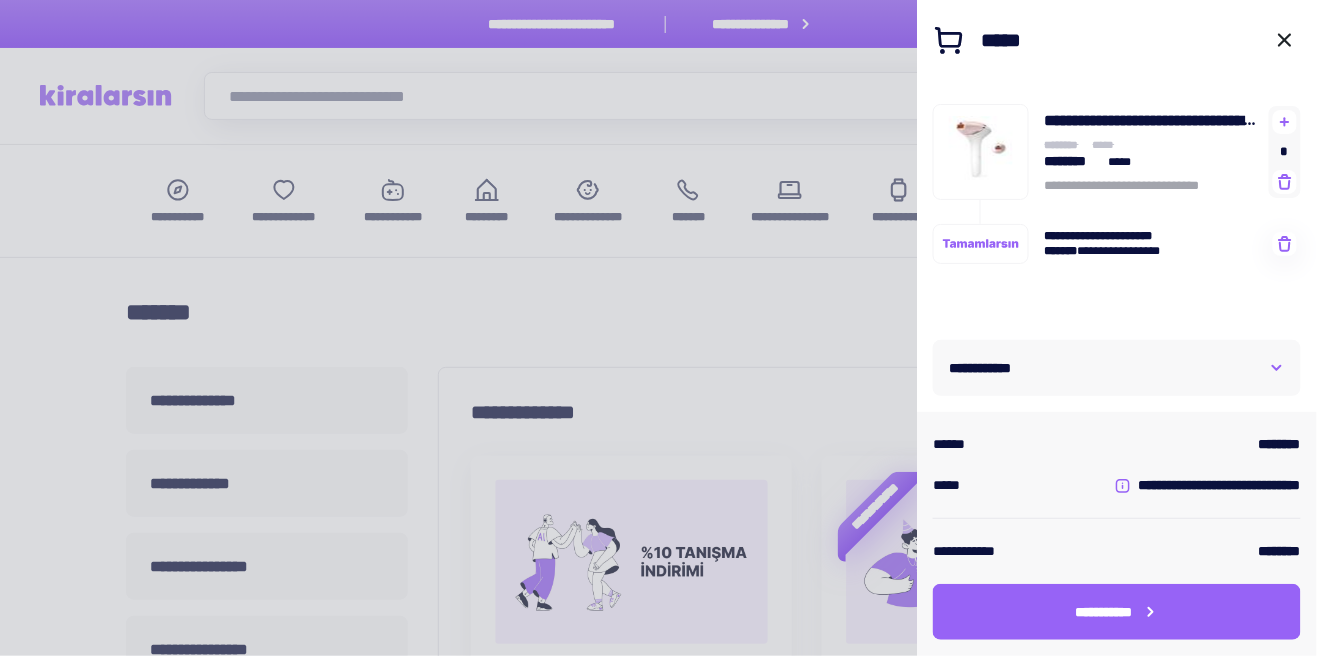 click on "**********" at bounding box center (1117, 368) 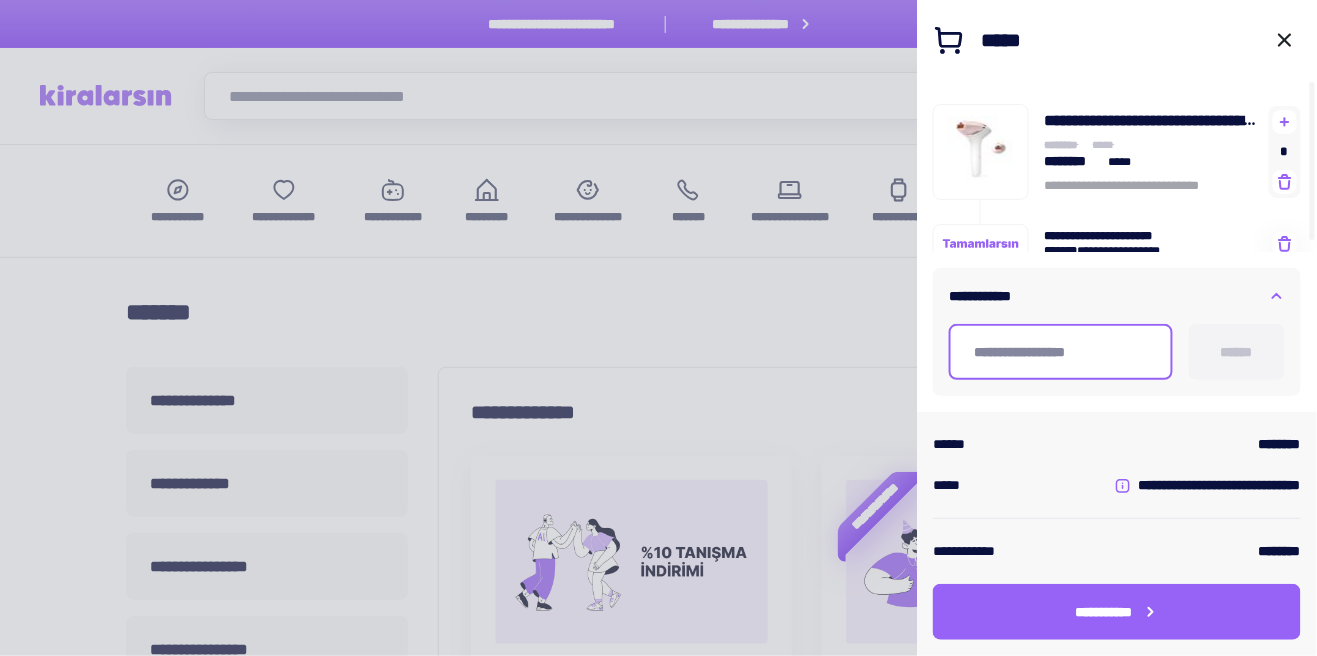 click at bounding box center (1061, 352) 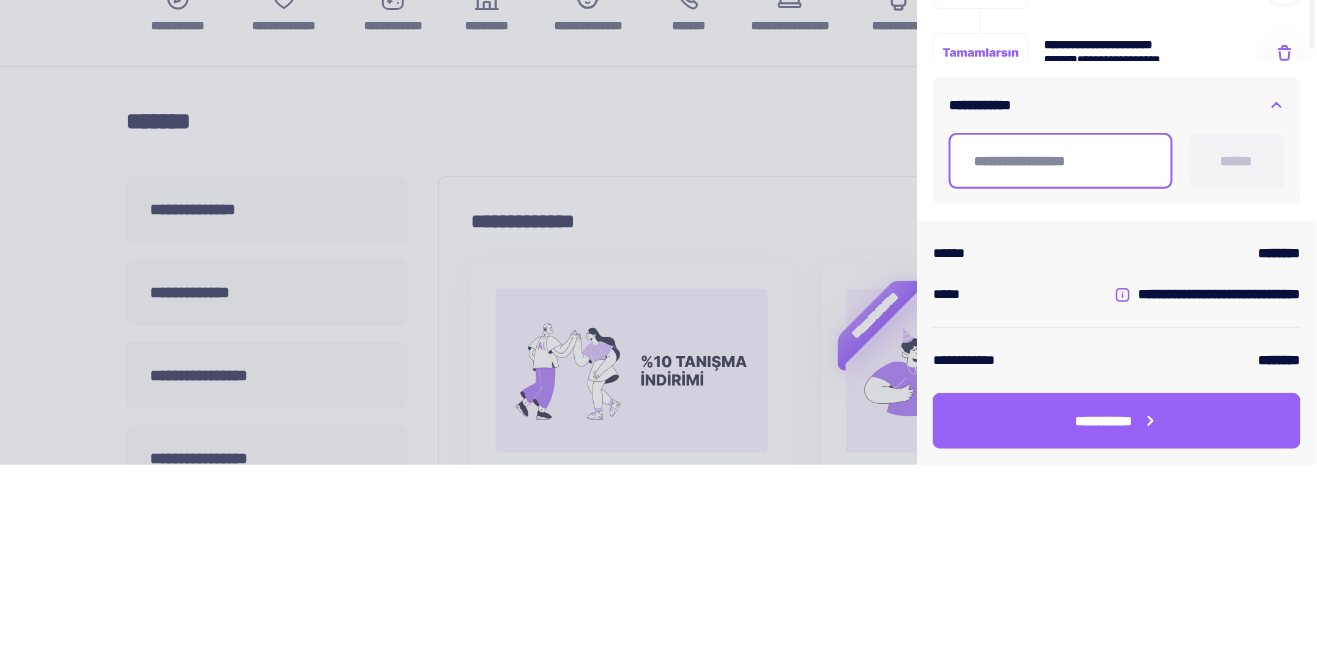 type on "**********" 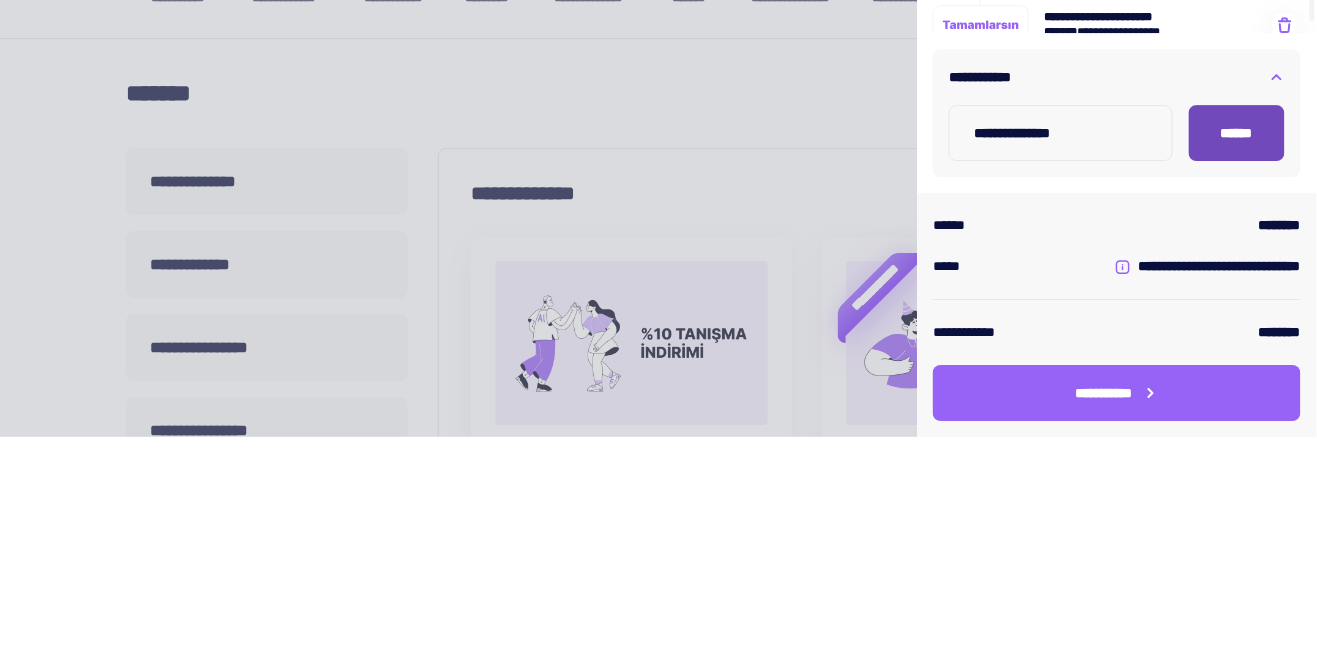 click on "******" at bounding box center (1237, 352) 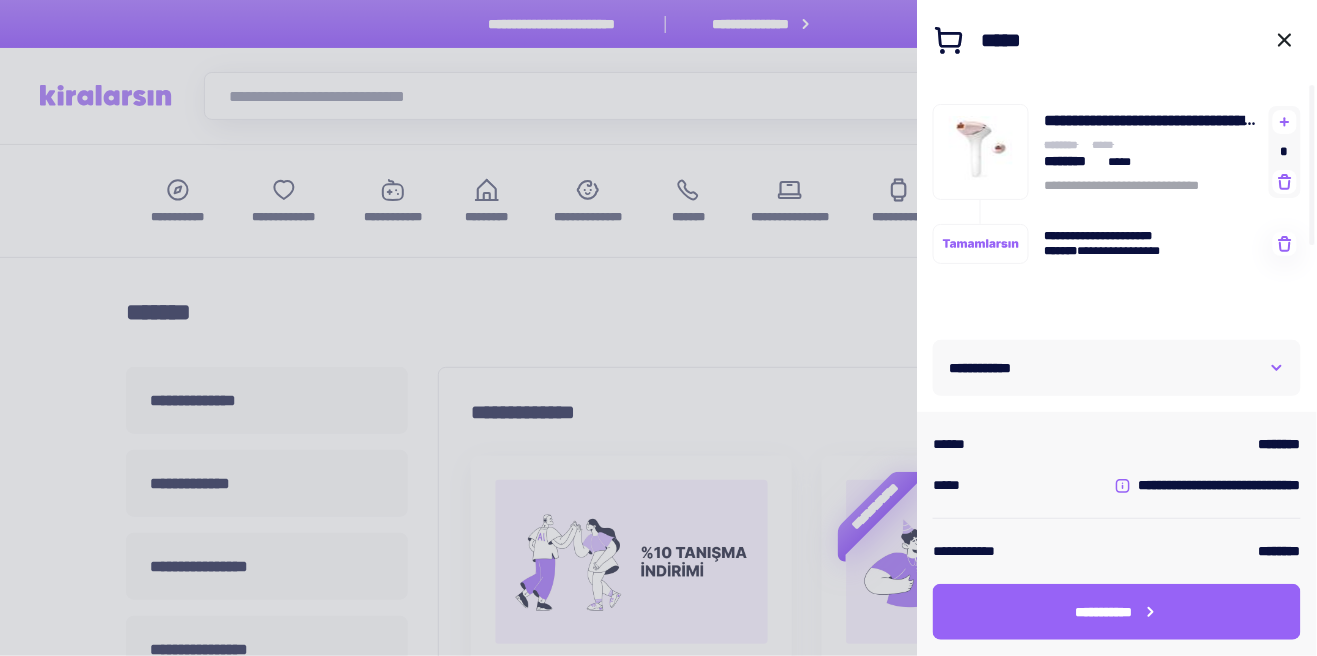 scroll, scrollTop: 0, scrollLeft: 0, axis: both 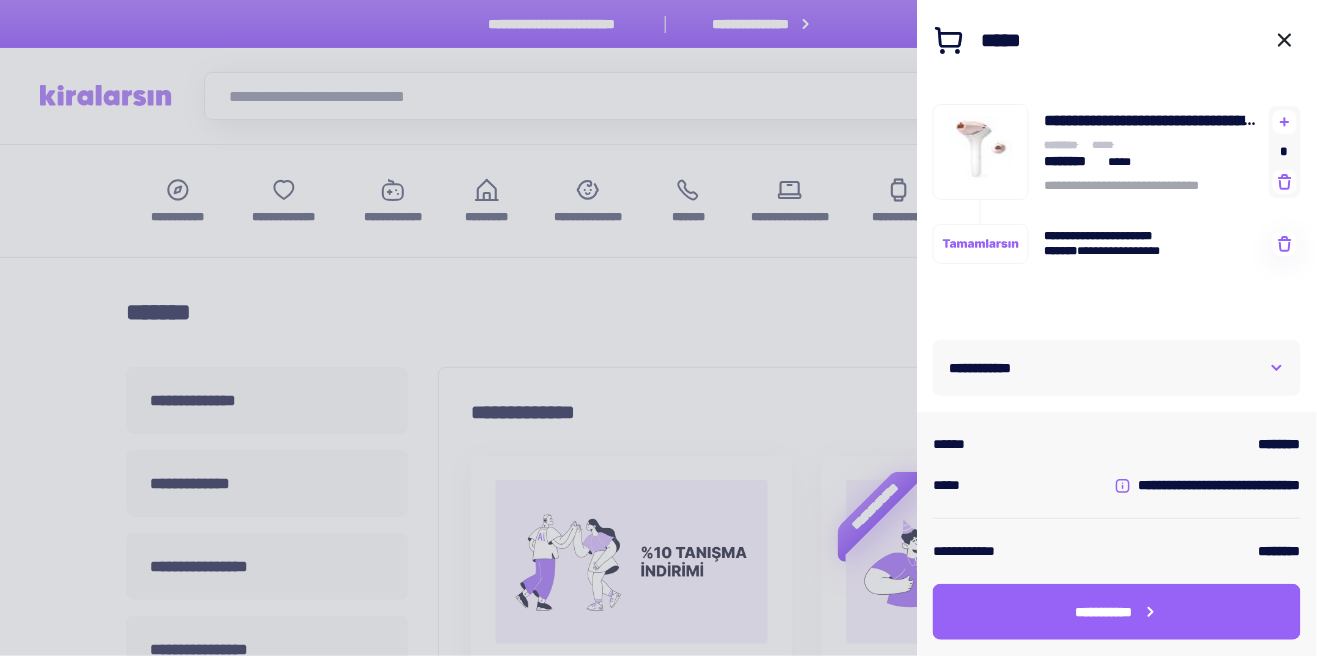 click on "**********" at bounding box center (1117, 368) 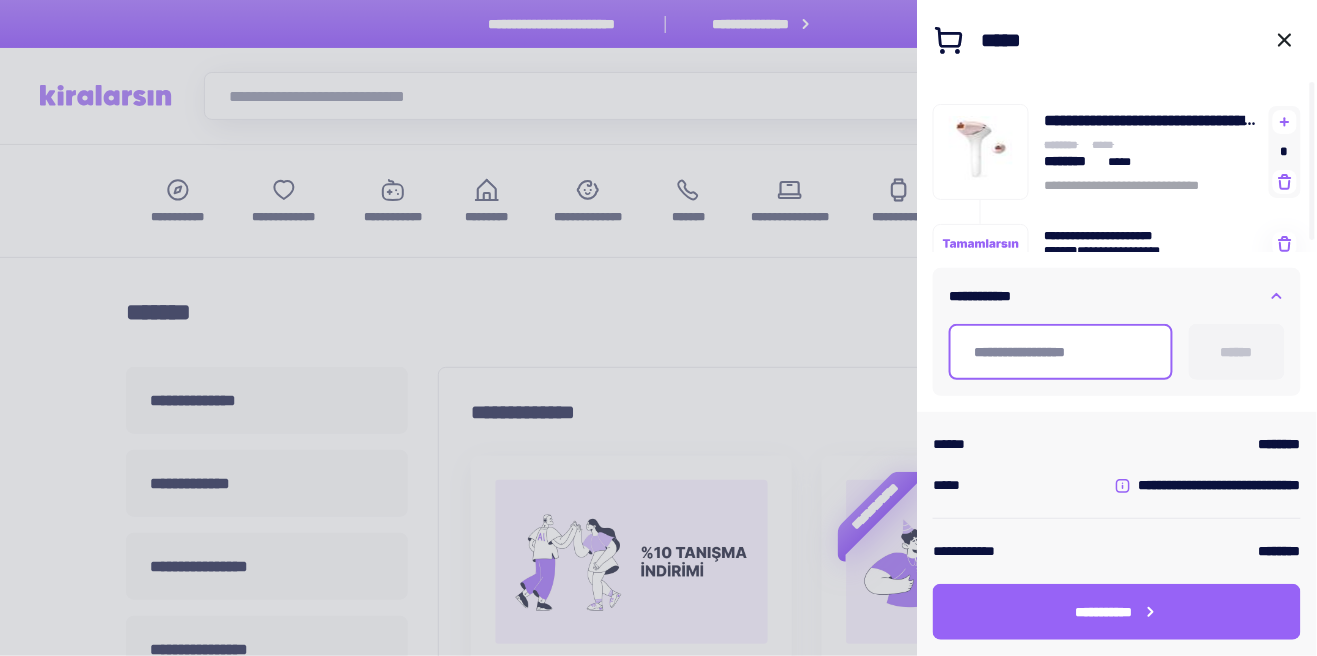 click at bounding box center (1061, 352) 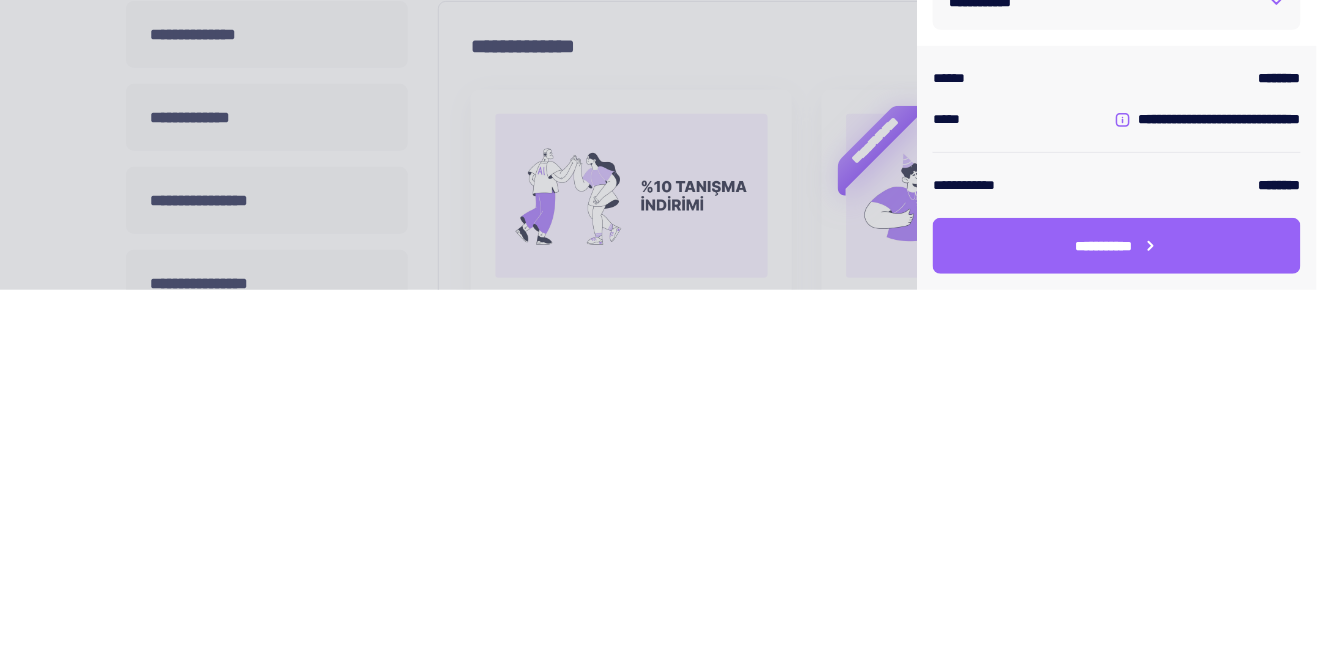 click at bounding box center (658, 328) 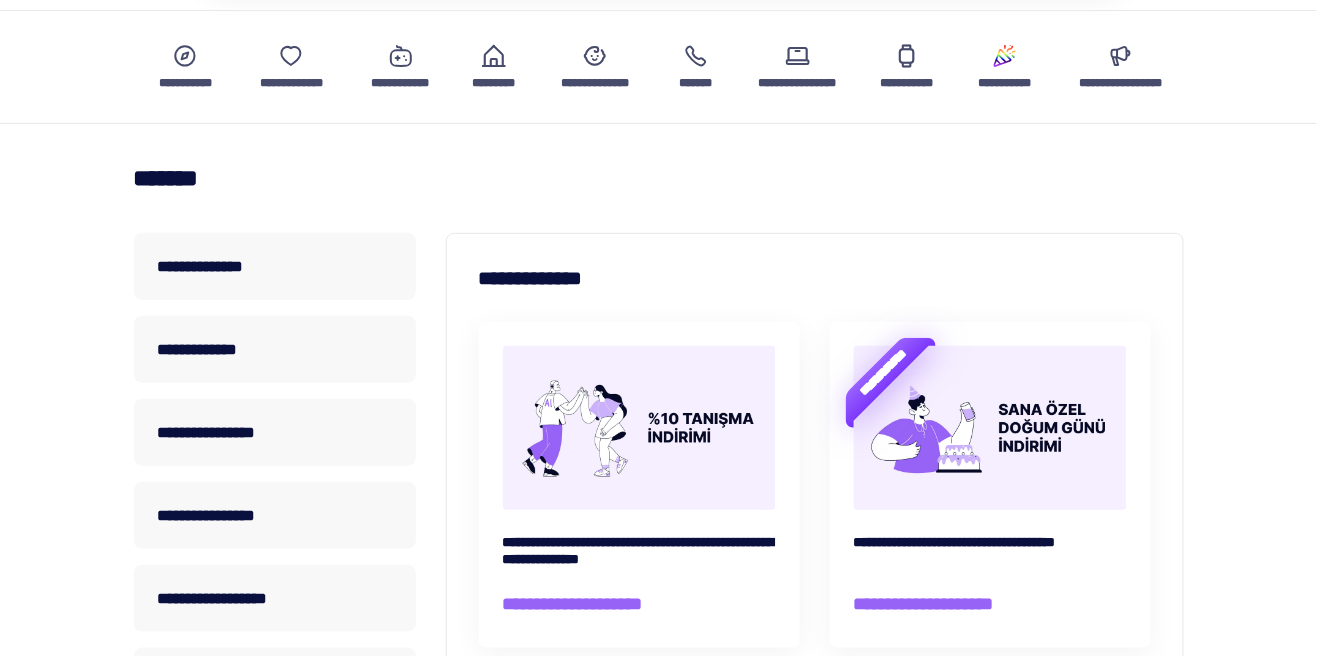 scroll, scrollTop: 151, scrollLeft: 0, axis: vertical 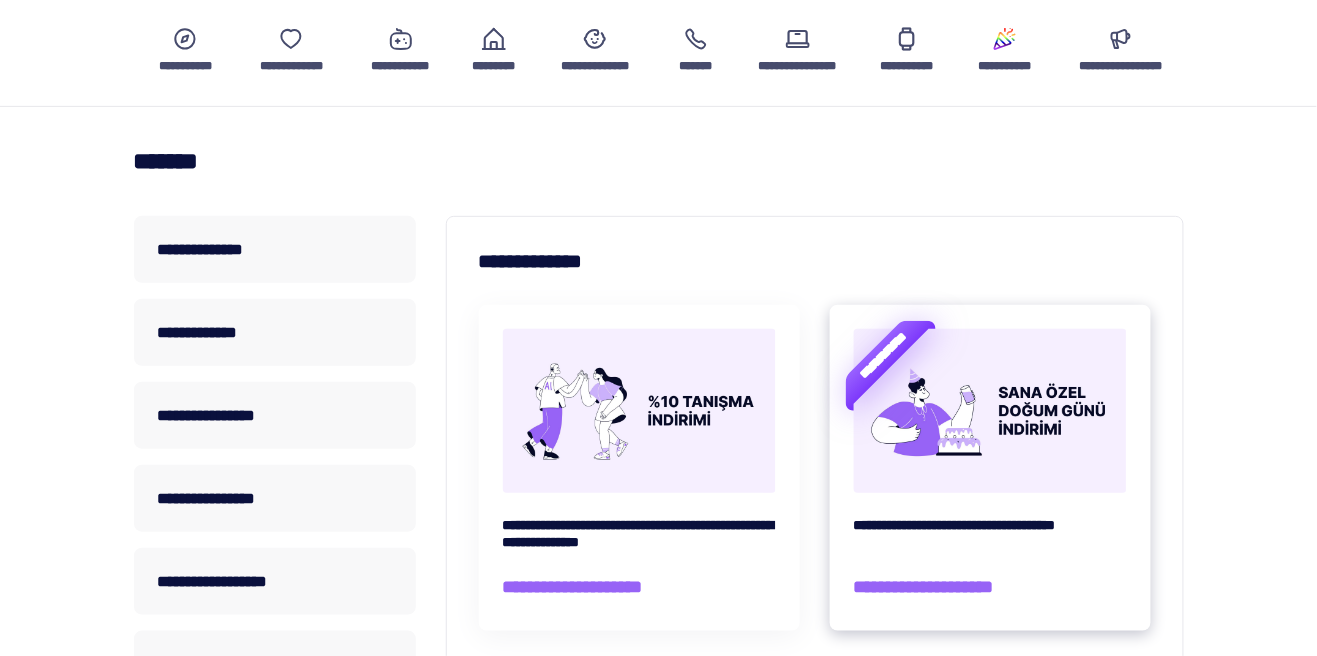 click on "**********" at bounding box center (990, 468) 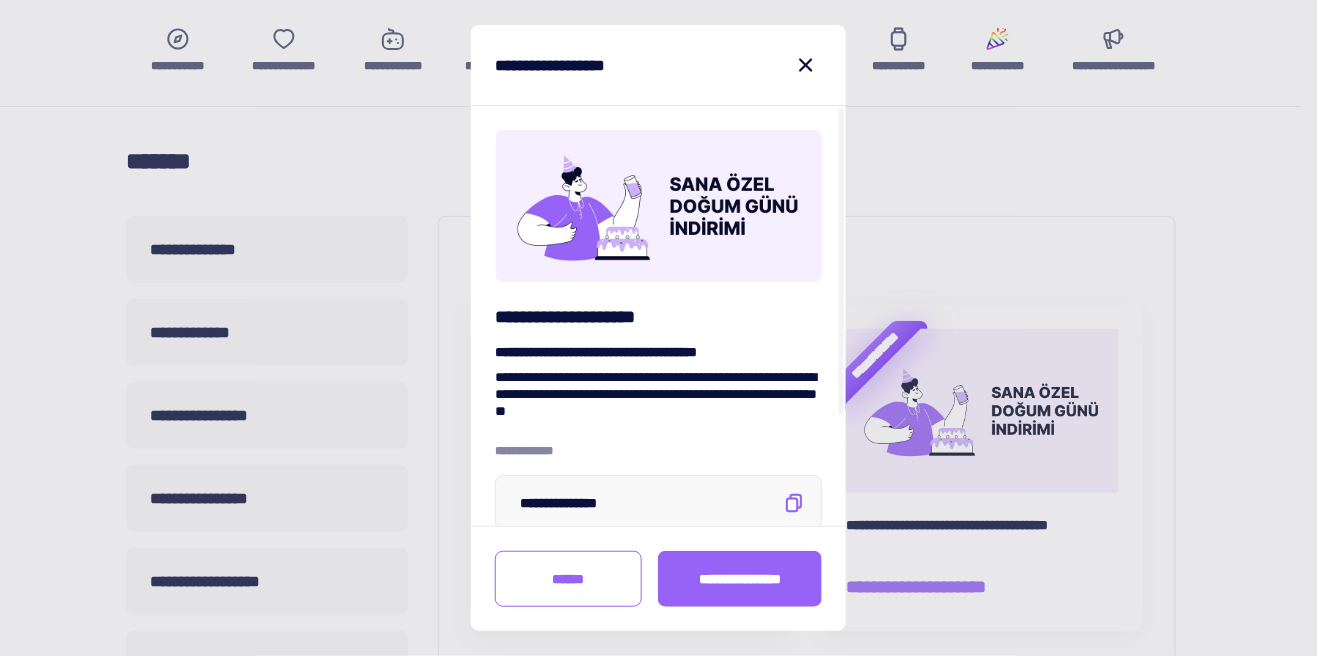 click on "**********" at bounding box center [658, 328] 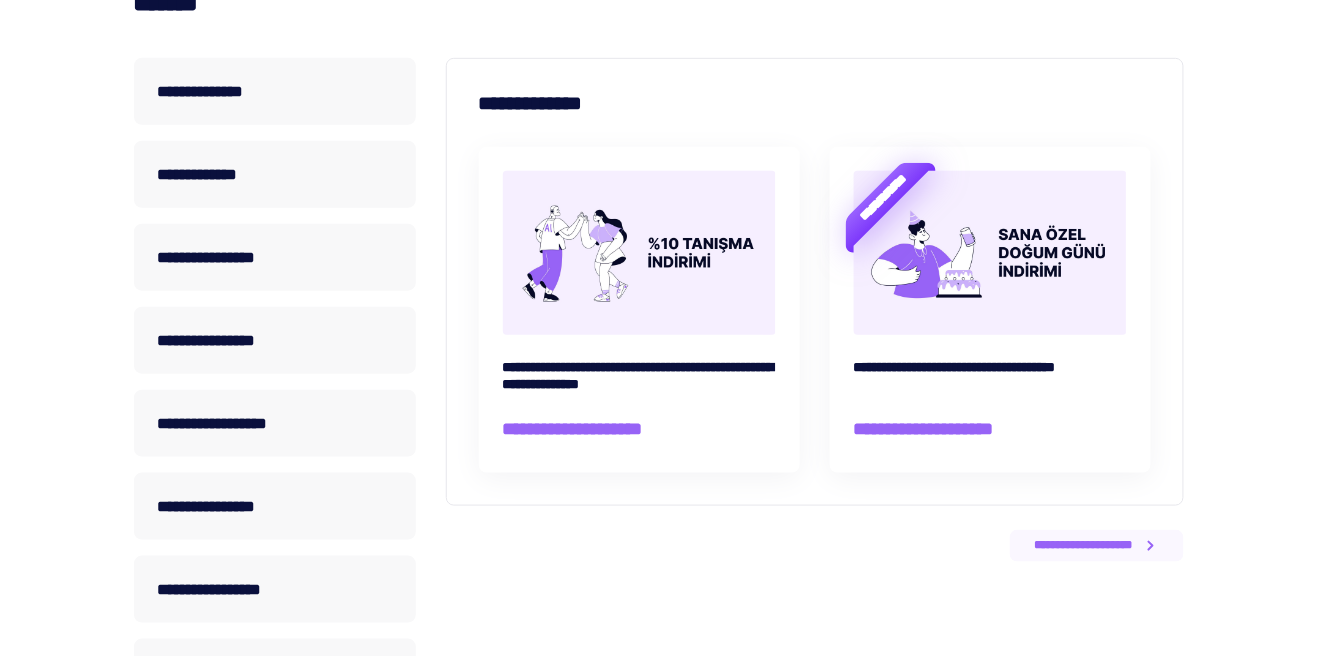 scroll, scrollTop: 311, scrollLeft: 0, axis: vertical 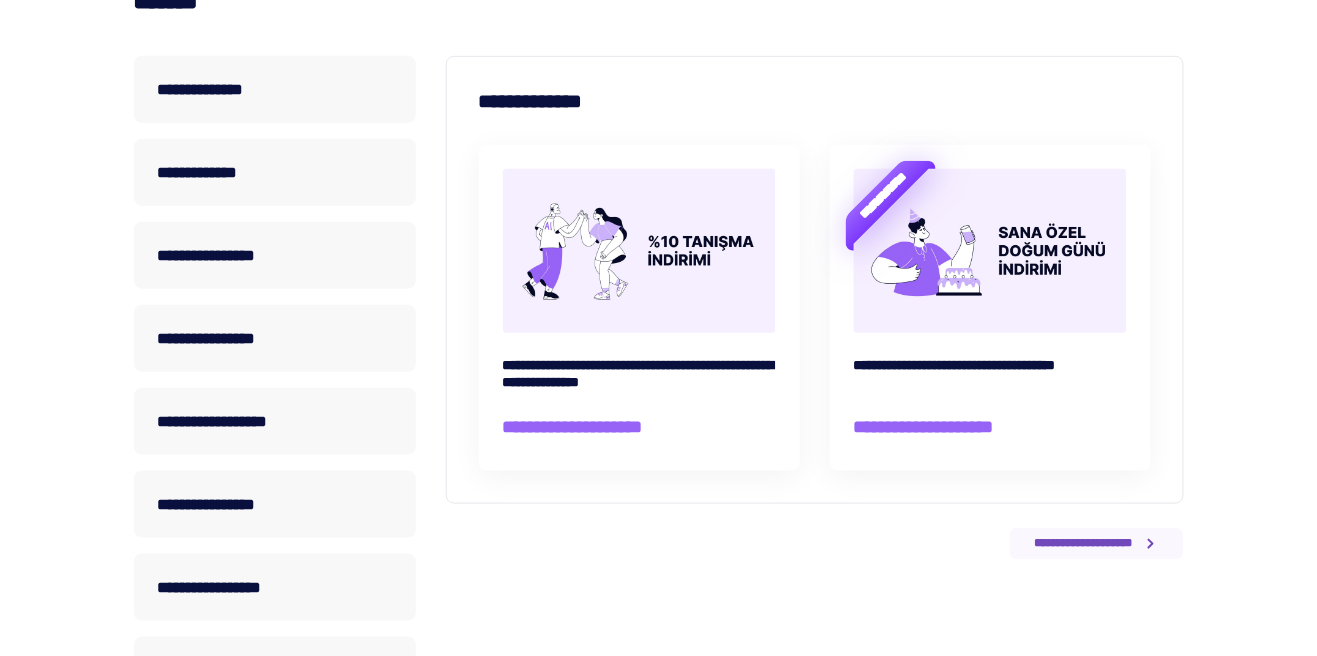 click on "**********" at bounding box center [1097, 544] 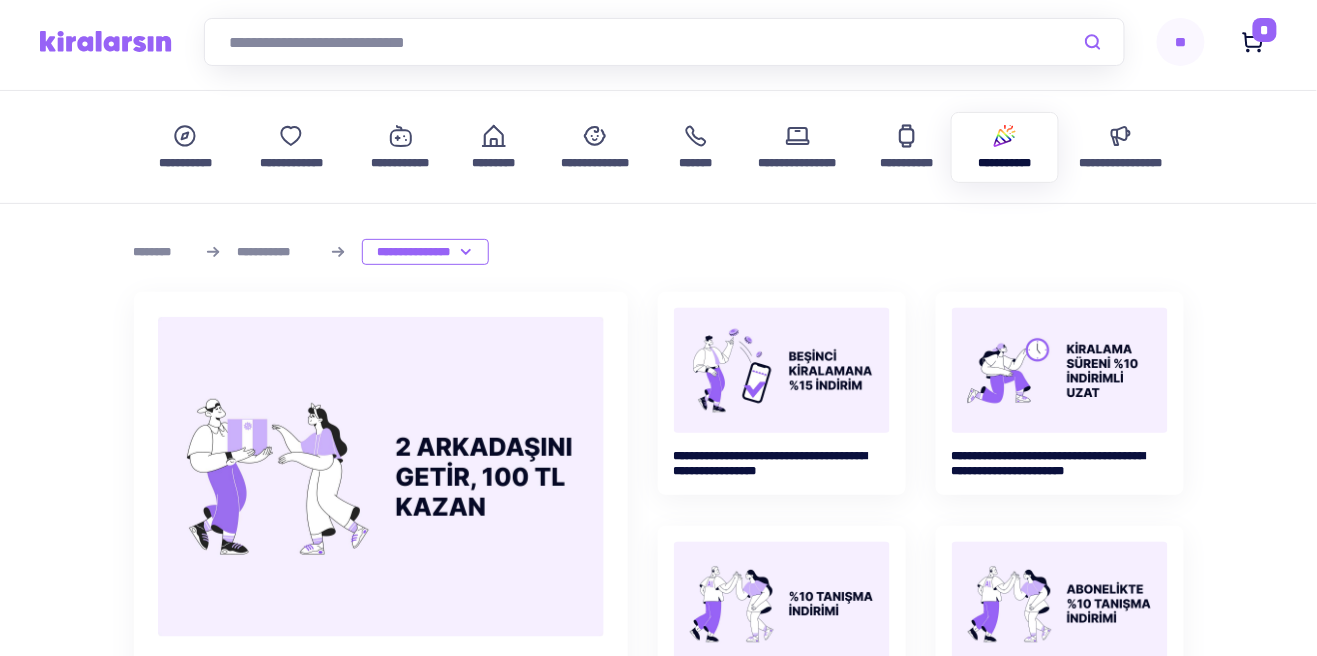 scroll, scrollTop: 0, scrollLeft: 0, axis: both 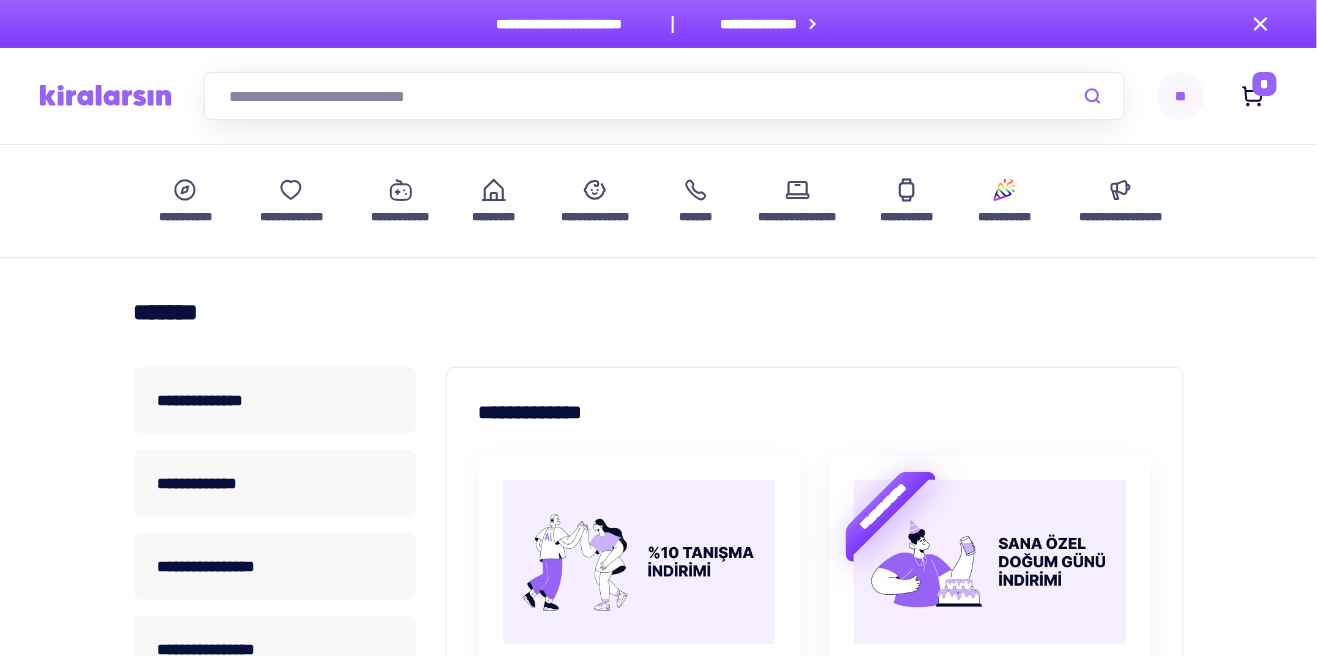 click on "**********" at bounding box center (815, 591) 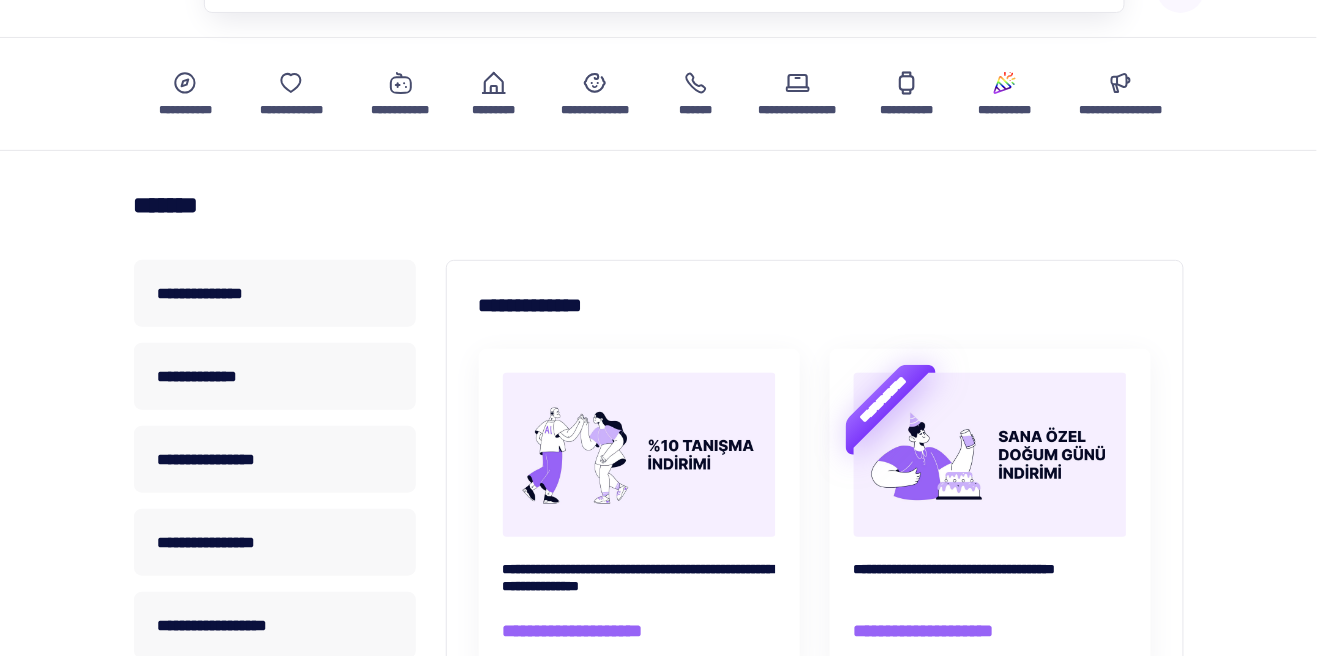 scroll, scrollTop: 110, scrollLeft: 0, axis: vertical 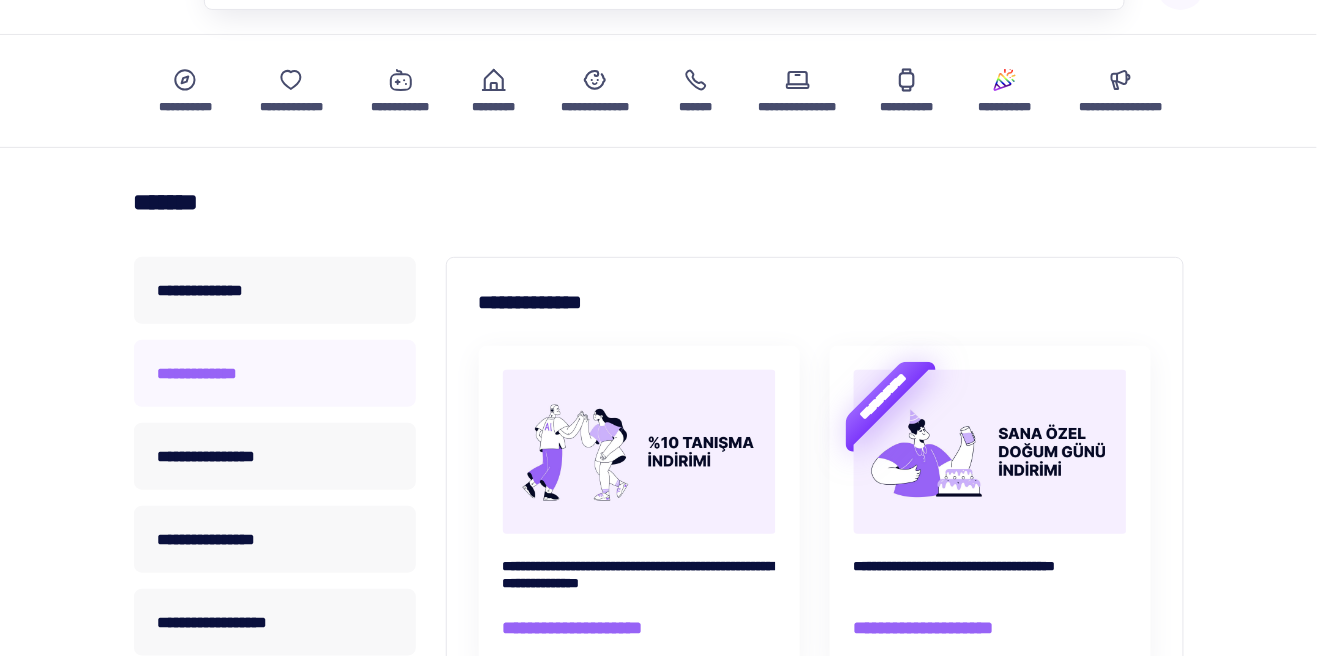 click on "**********" at bounding box center (275, 373) 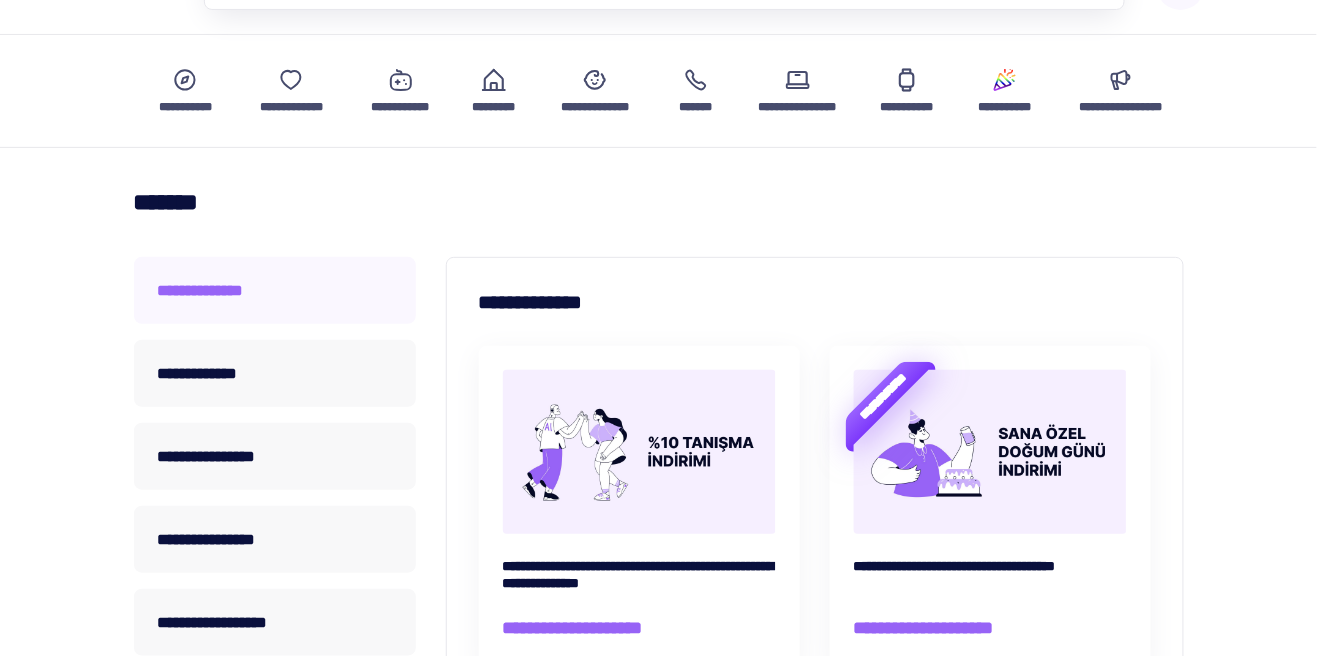 click on "**********" at bounding box center [275, 290] 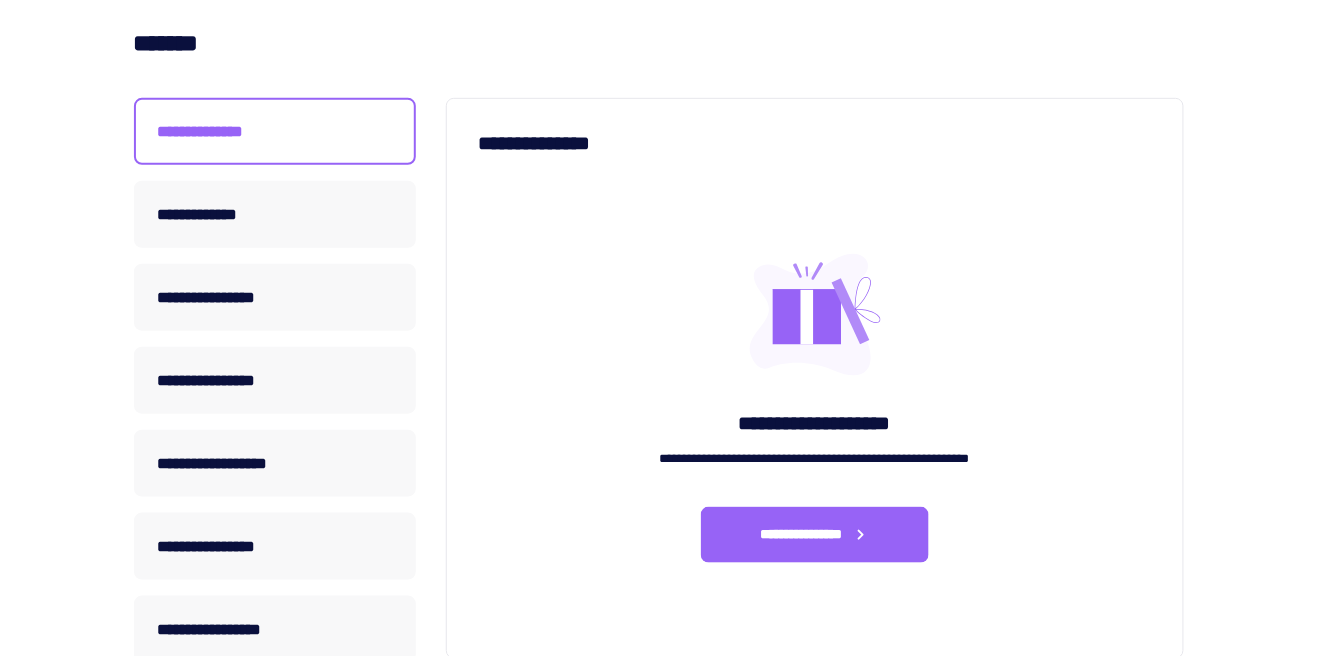 scroll, scrollTop: 273, scrollLeft: 0, axis: vertical 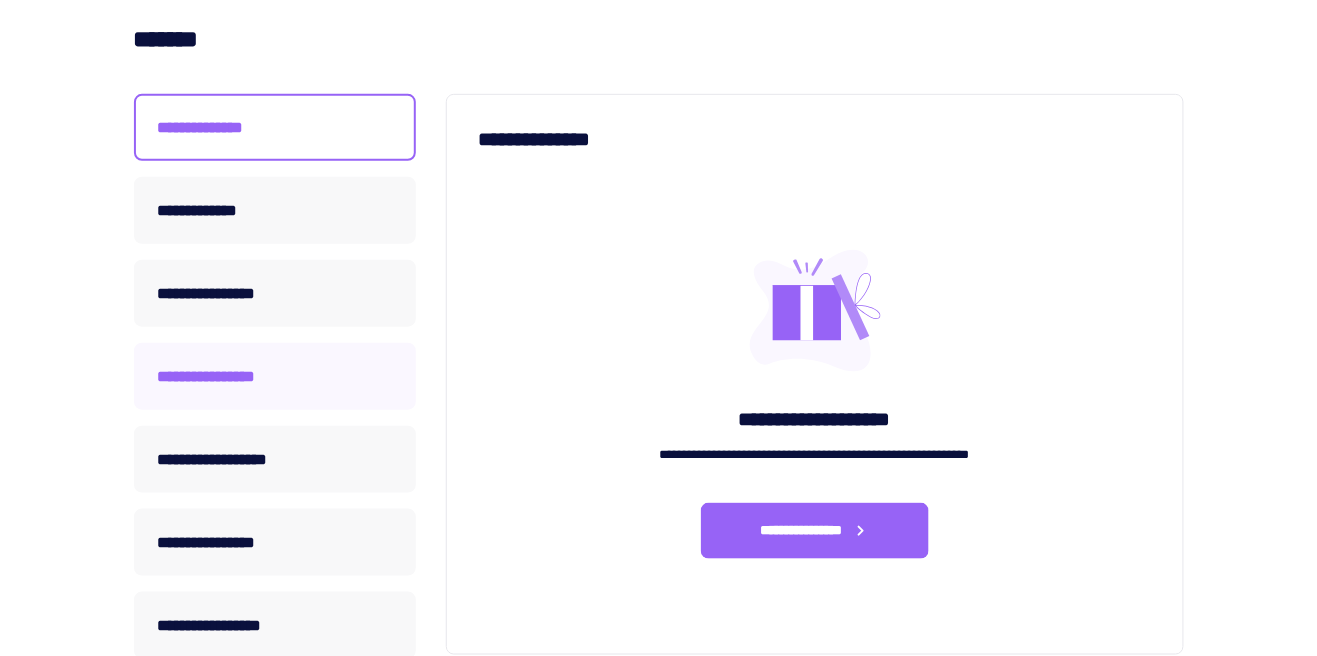 click on "**********" at bounding box center [275, 376] 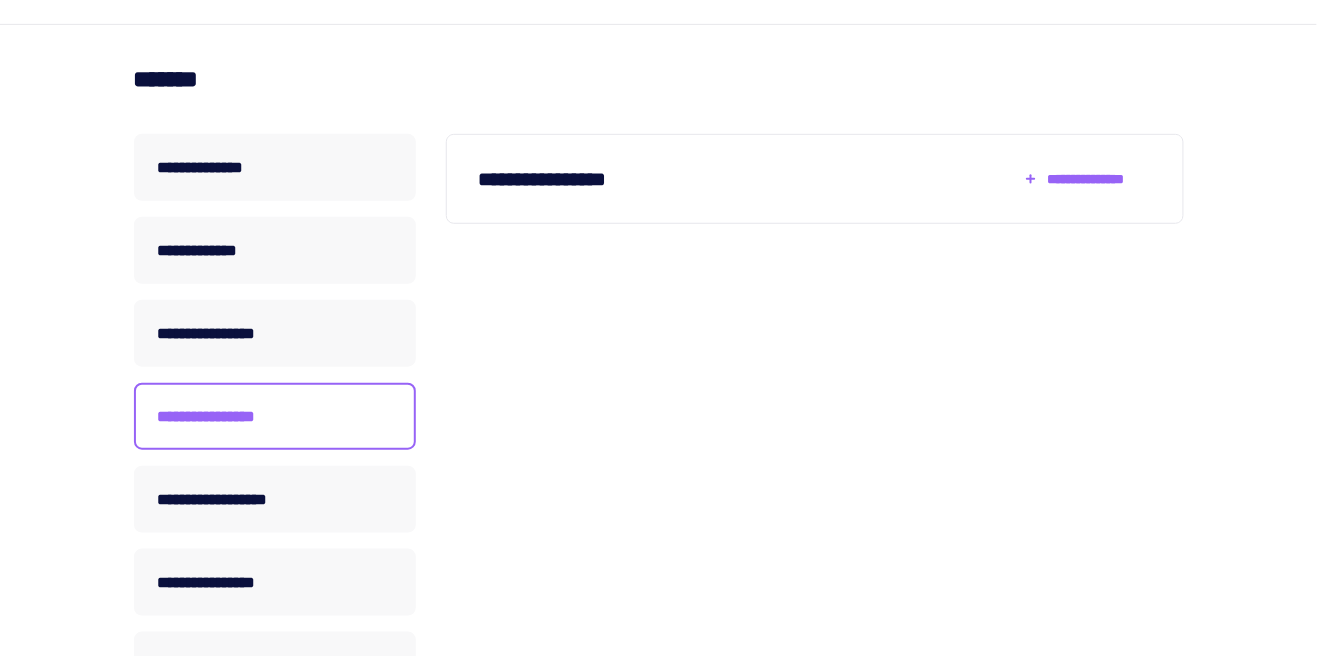 scroll, scrollTop: 258, scrollLeft: 0, axis: vertical 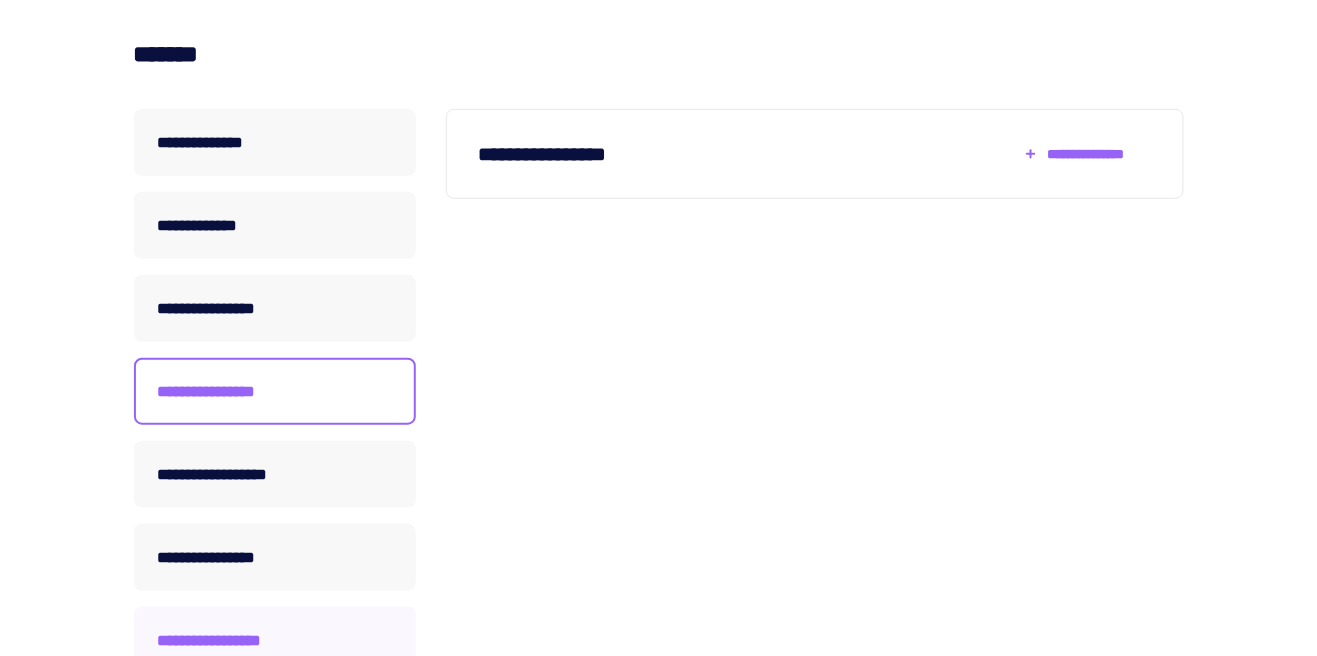 click on "**********" at bounding box center [275, 640] 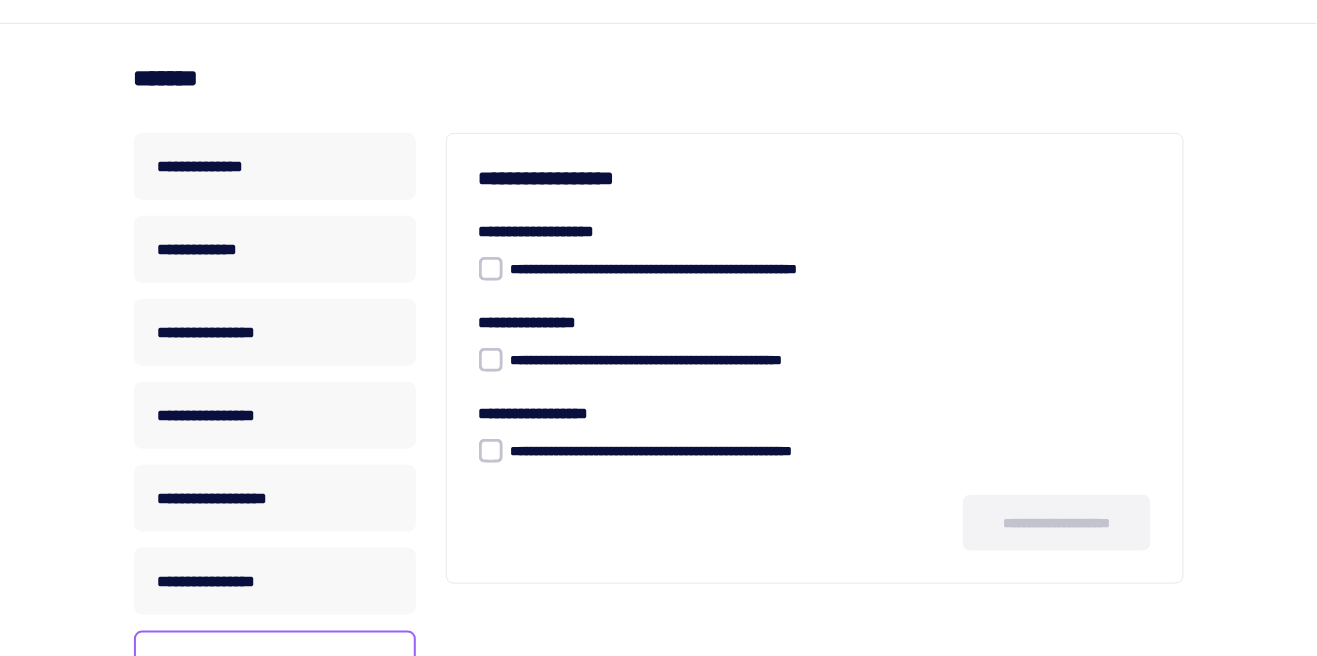 scroll, scrollTop: 237, scrollLeft: 0, axis: vertical 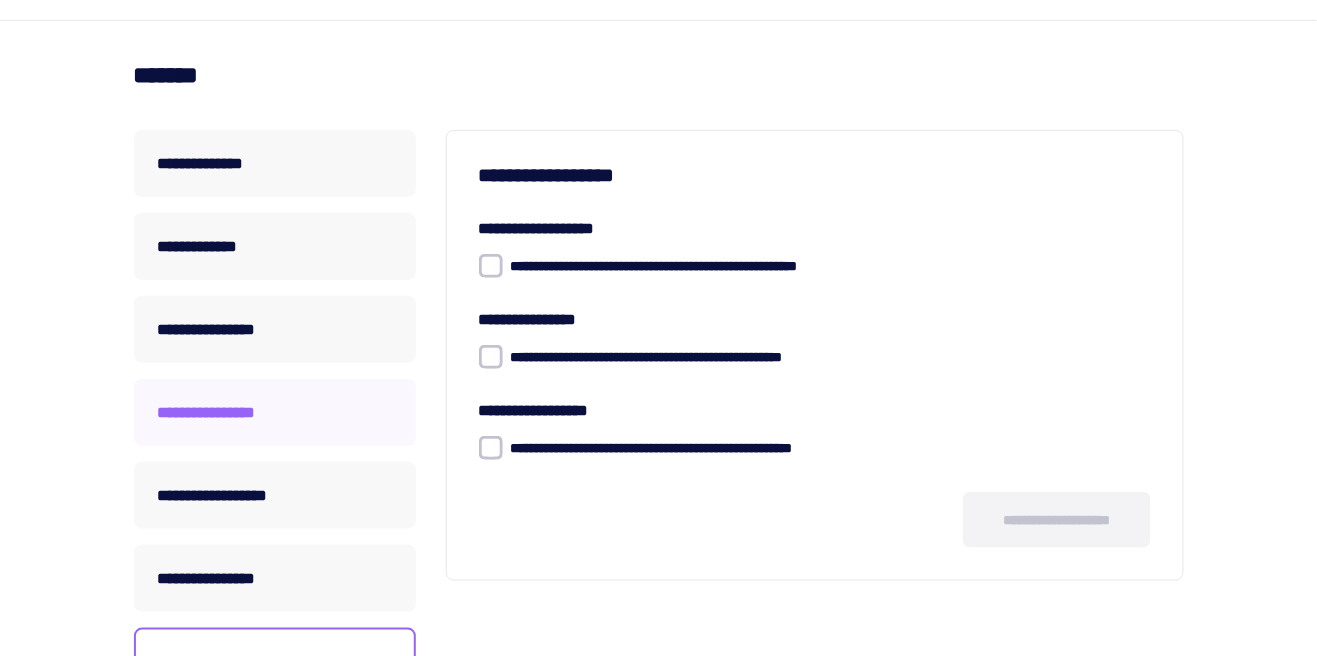 click on "**********" at bounding box center (275, 412) 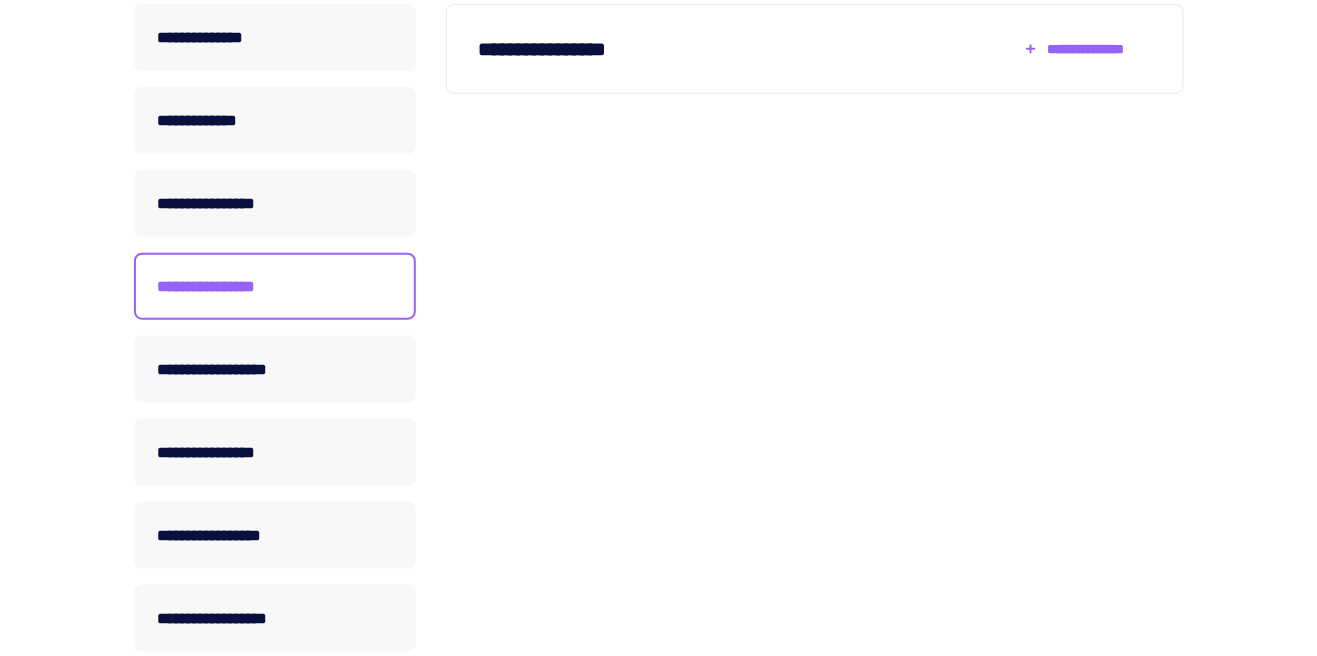 scroll, scrollTop: 367, scrollLeft: 0, axis: vertical 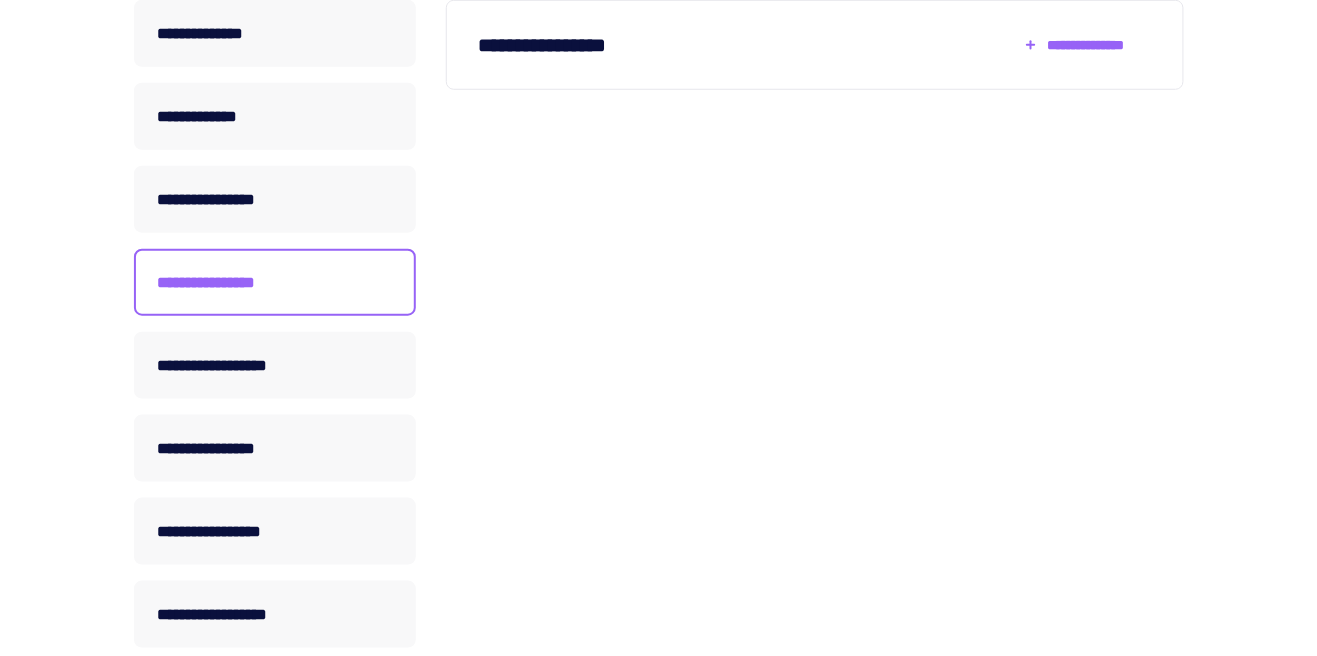 click on "**********" at bounding box center (275, 697) 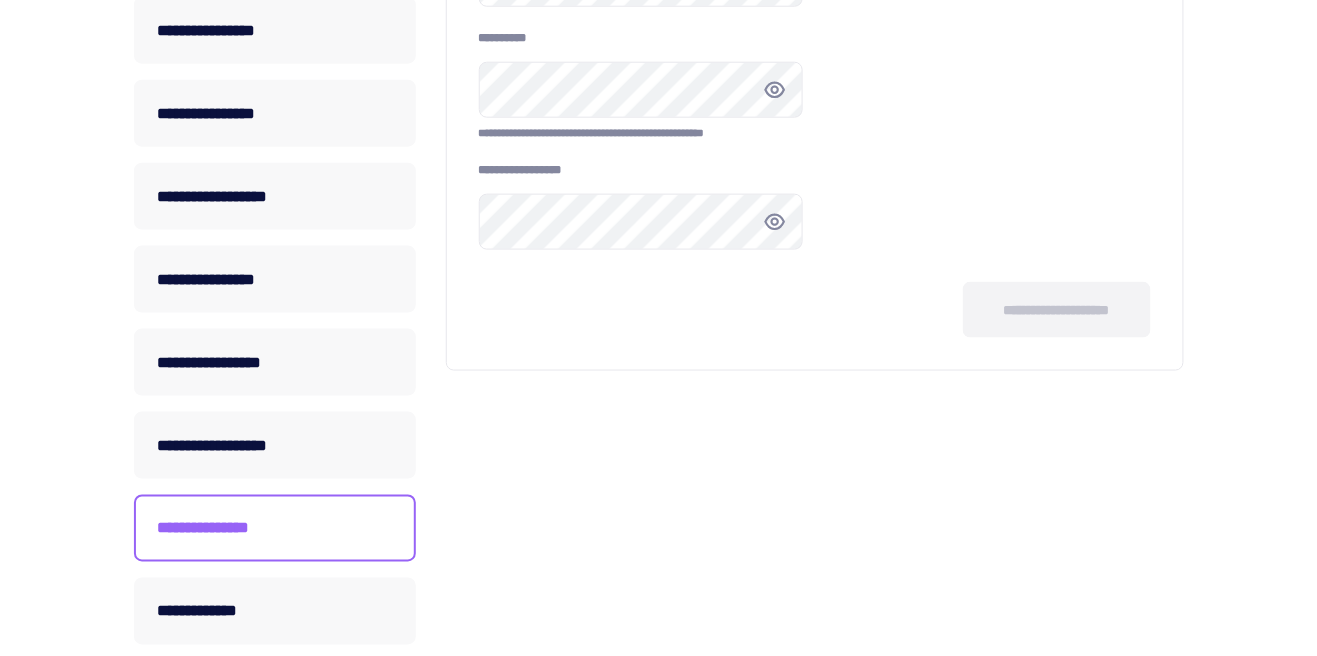 scroll, scrollTop: 533, scrollLeft: 0, axis: vertical 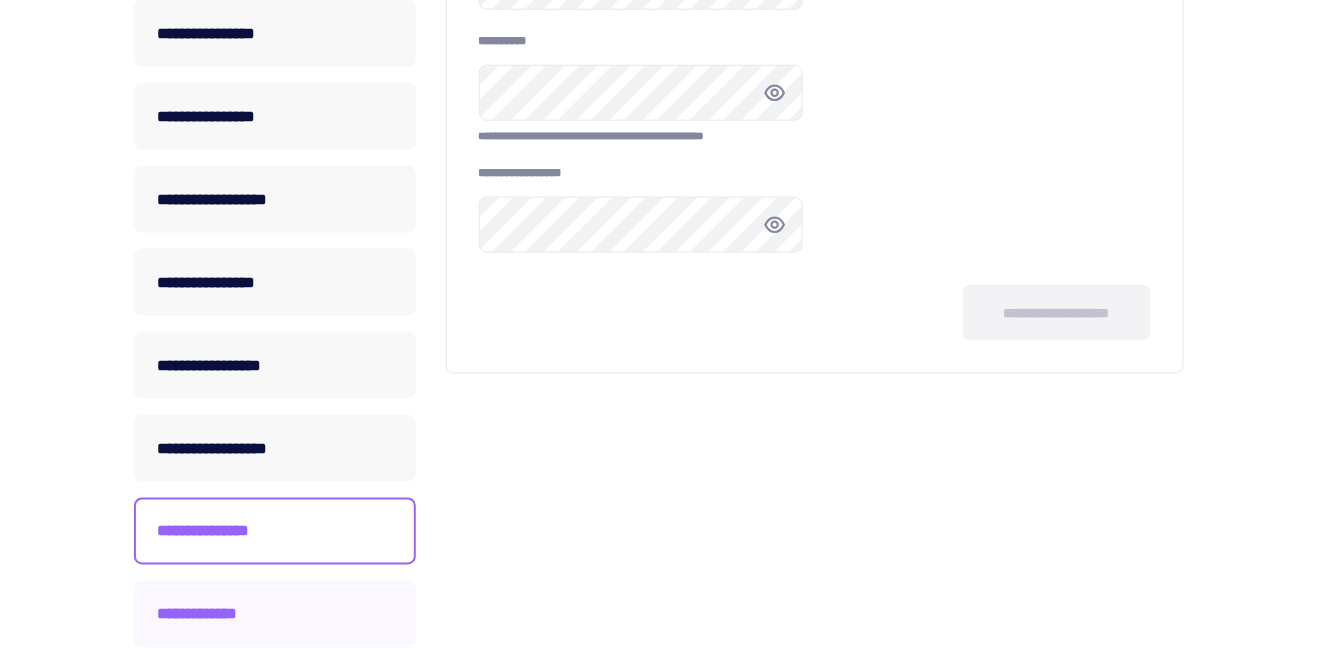 click on "**********" at bounding box center [275, 614] 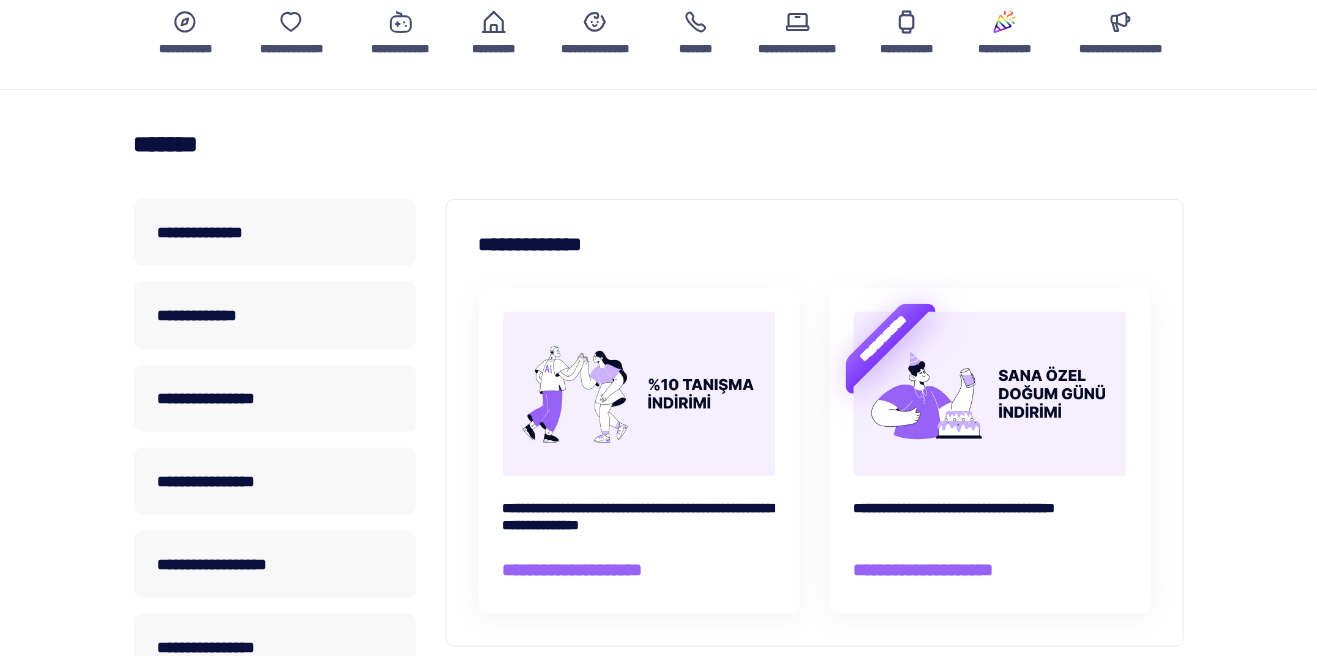 scroll, scrollTop: 182, scrollLeft: 0, axis: vertical 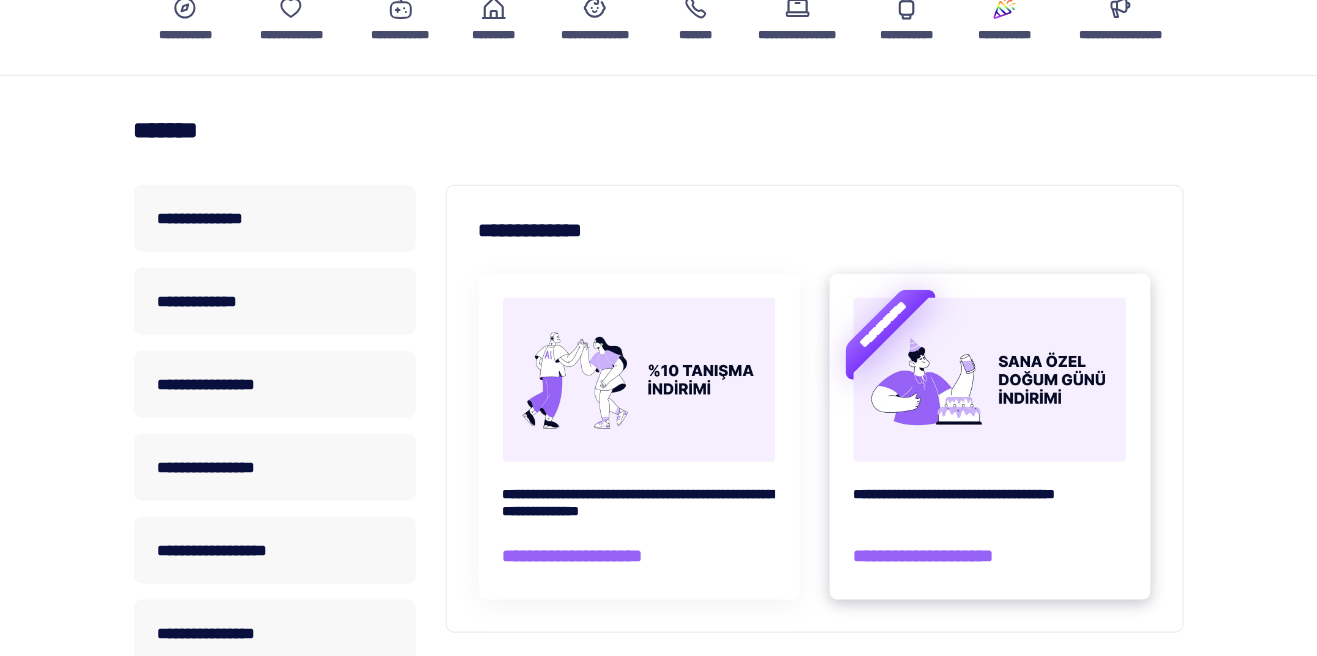 click on "**********" at bounding box center [990, 556] 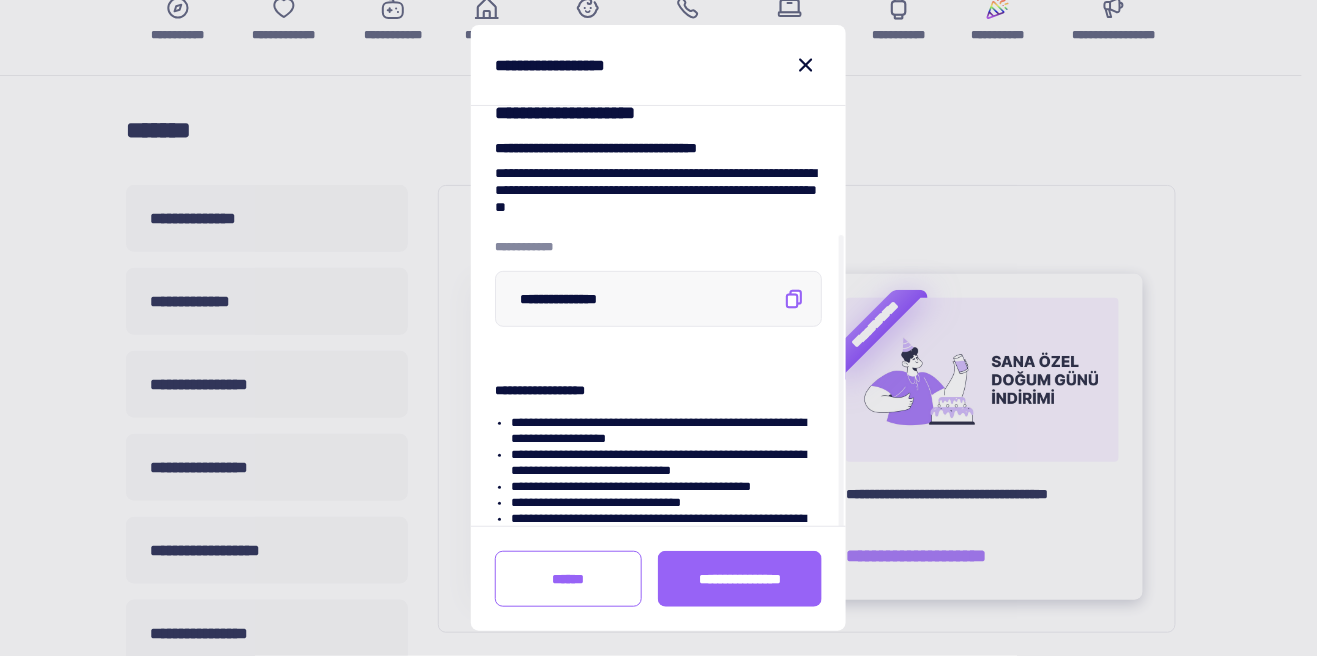 scroll, scrollTop: 202, scrollLeft: 0, axis: vertical 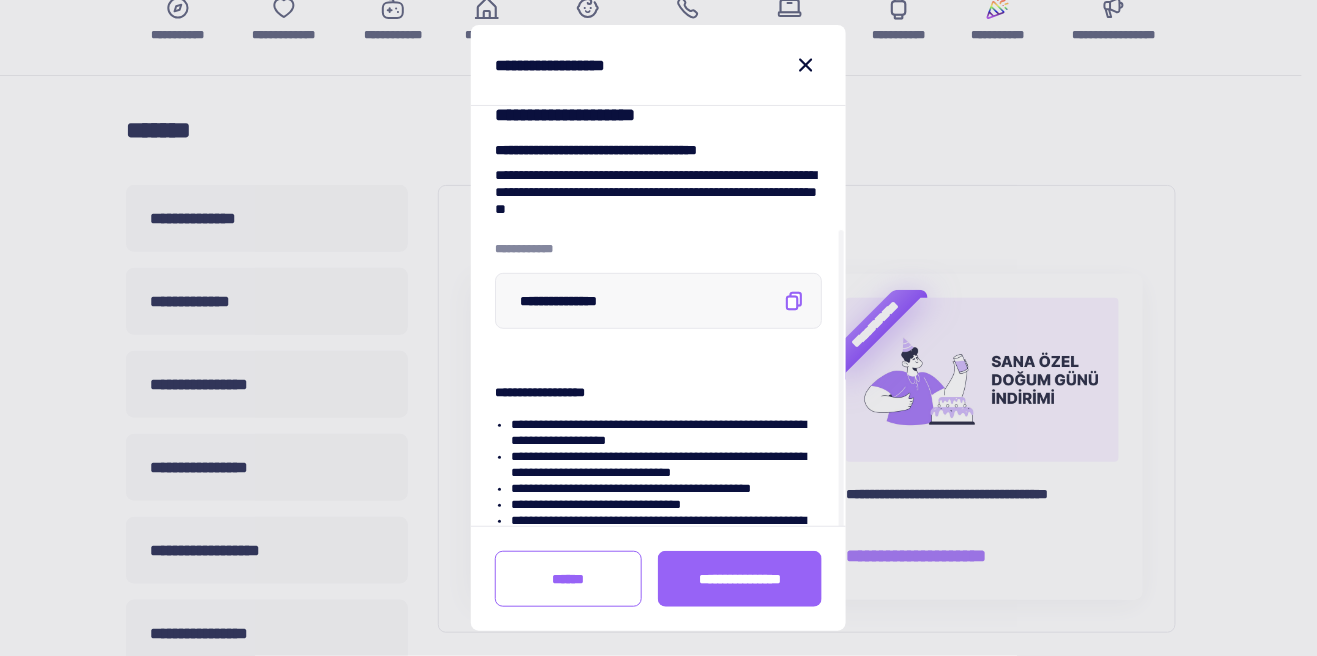 click on "**********" at bounding box center [658, 65] 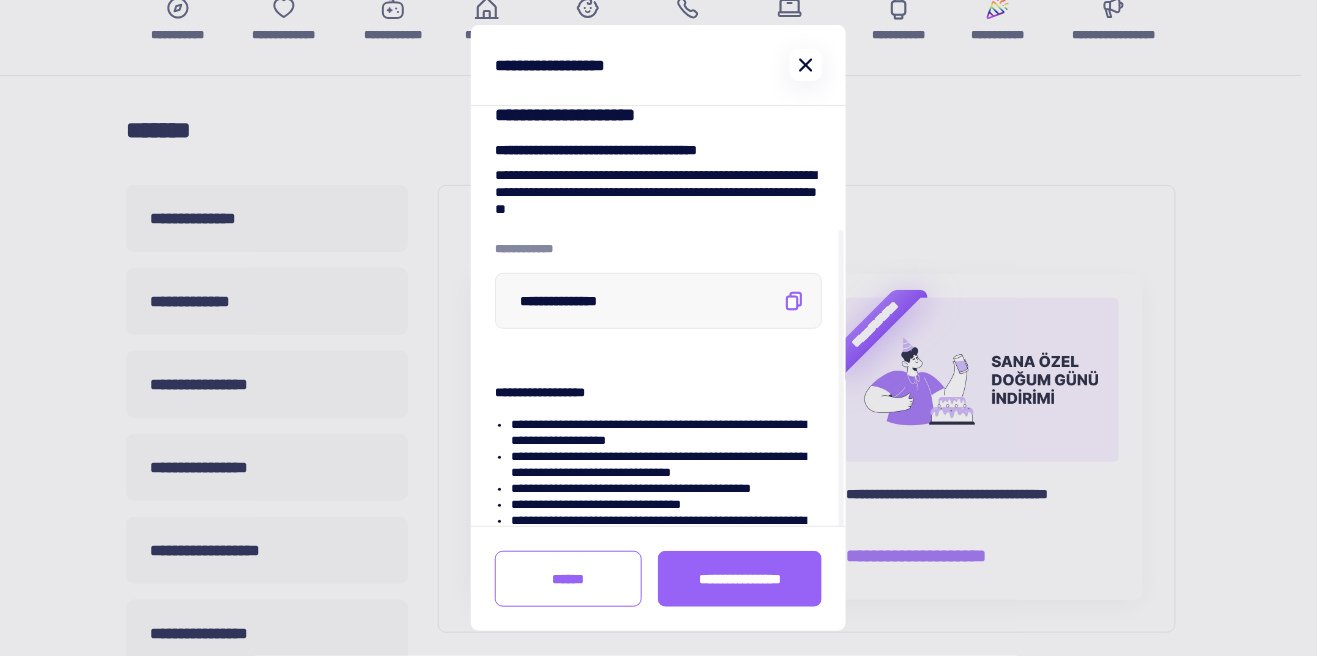 click 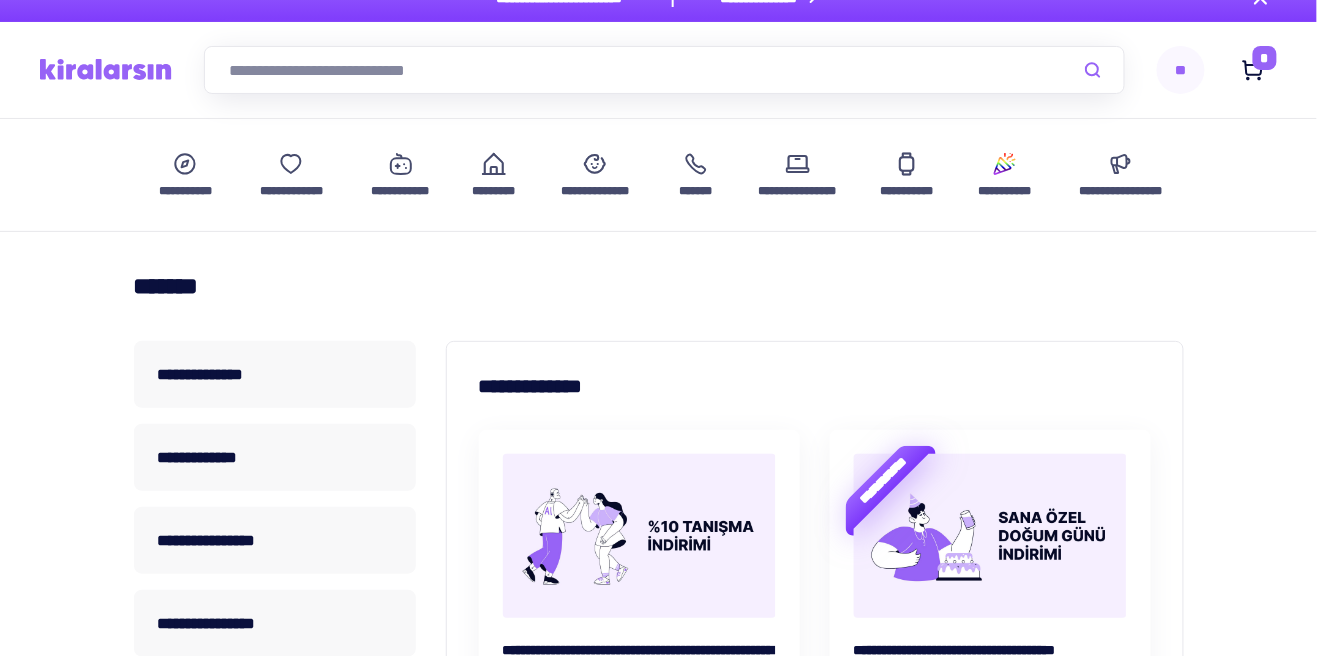 scroll, scrollTop: 0, scrollLeft: 0, axis: both 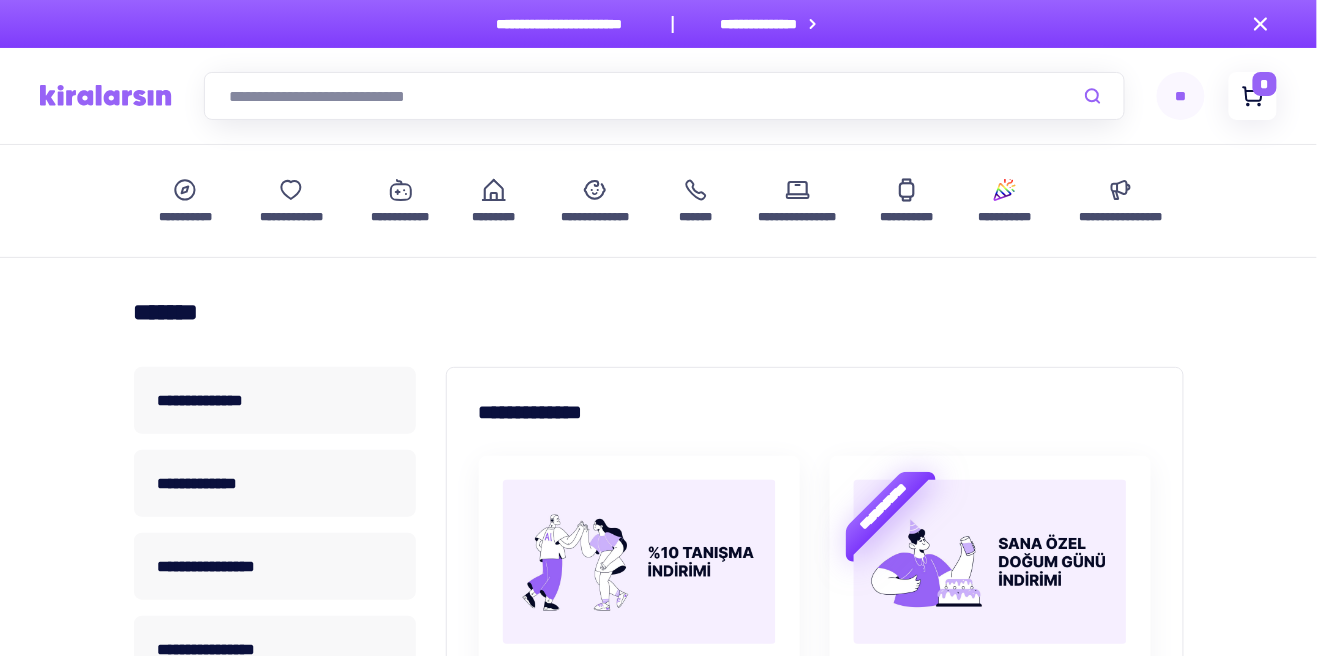 click on "*" at bounding box center (1265, 84) 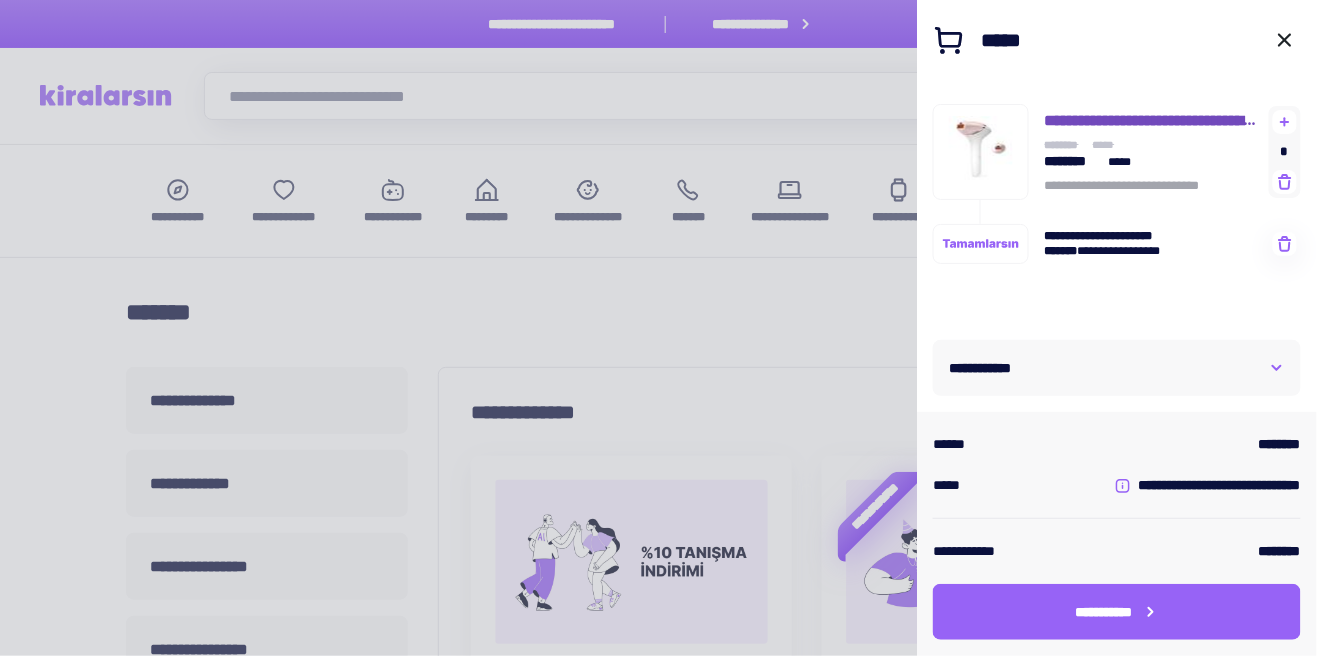 click on "**********" at bounding box center (1153, 120) 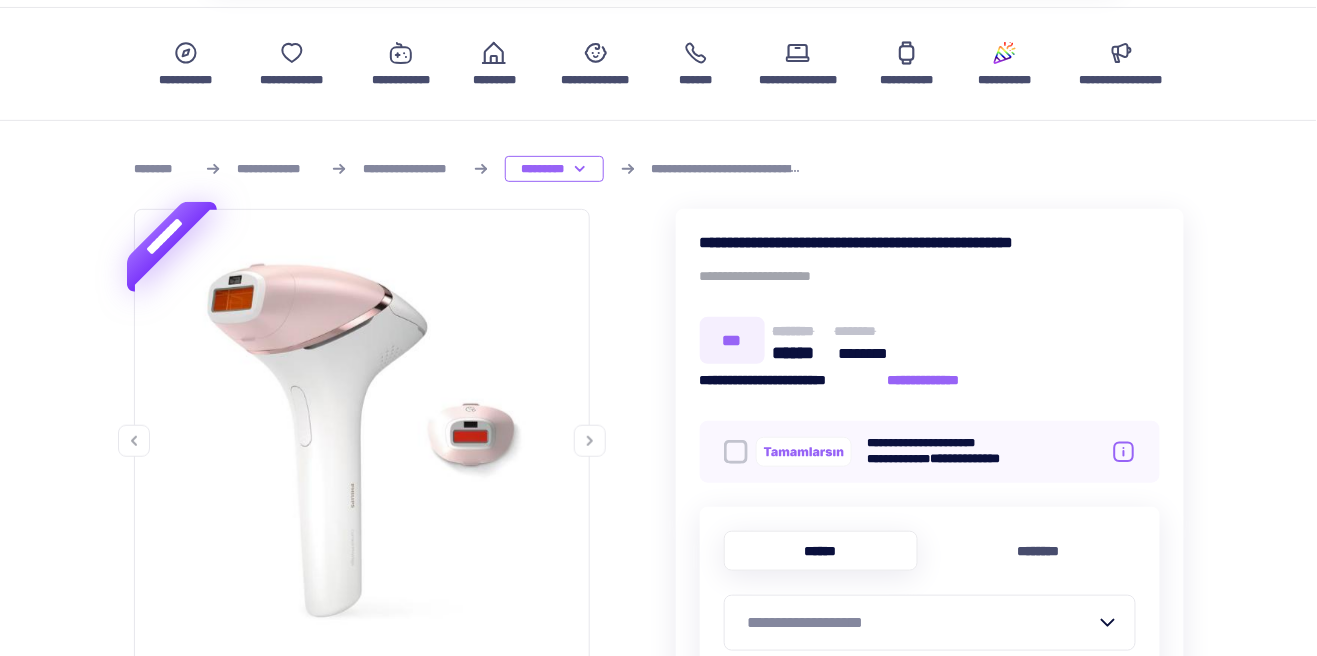 scroll, scrollTop: 187, scrollLeft: 0, axis: vertical 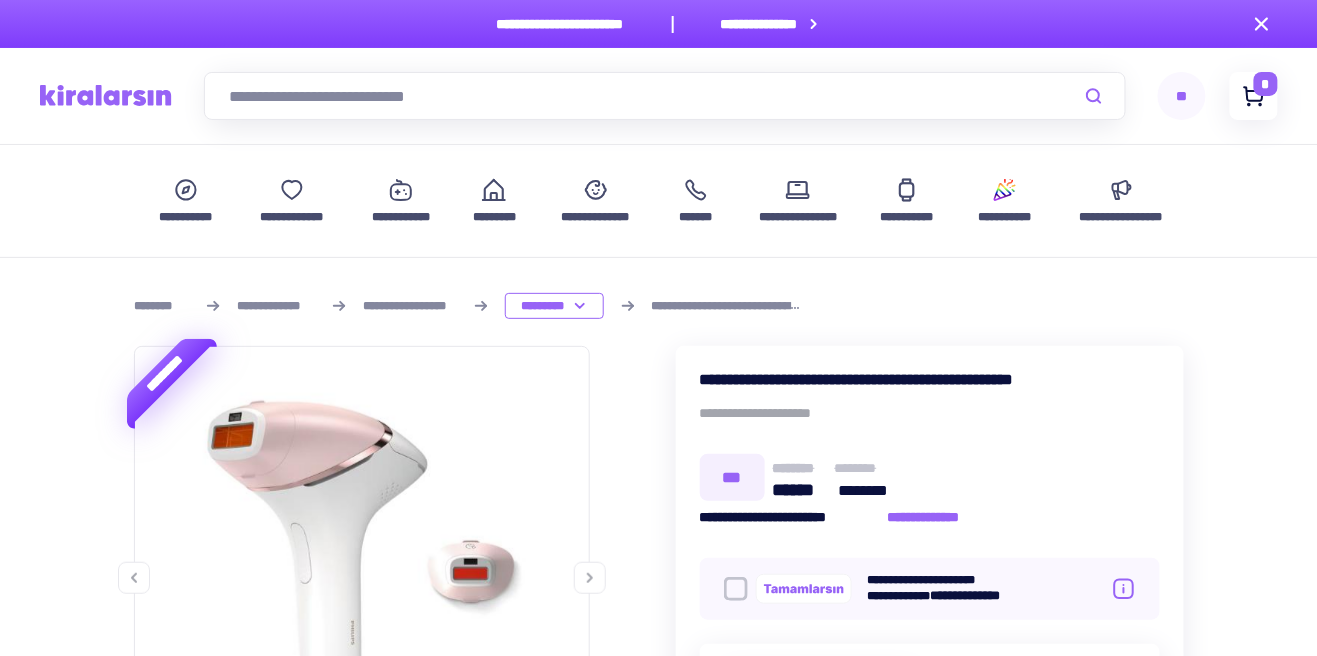 click on "*" at bounding box center (1266, 84) 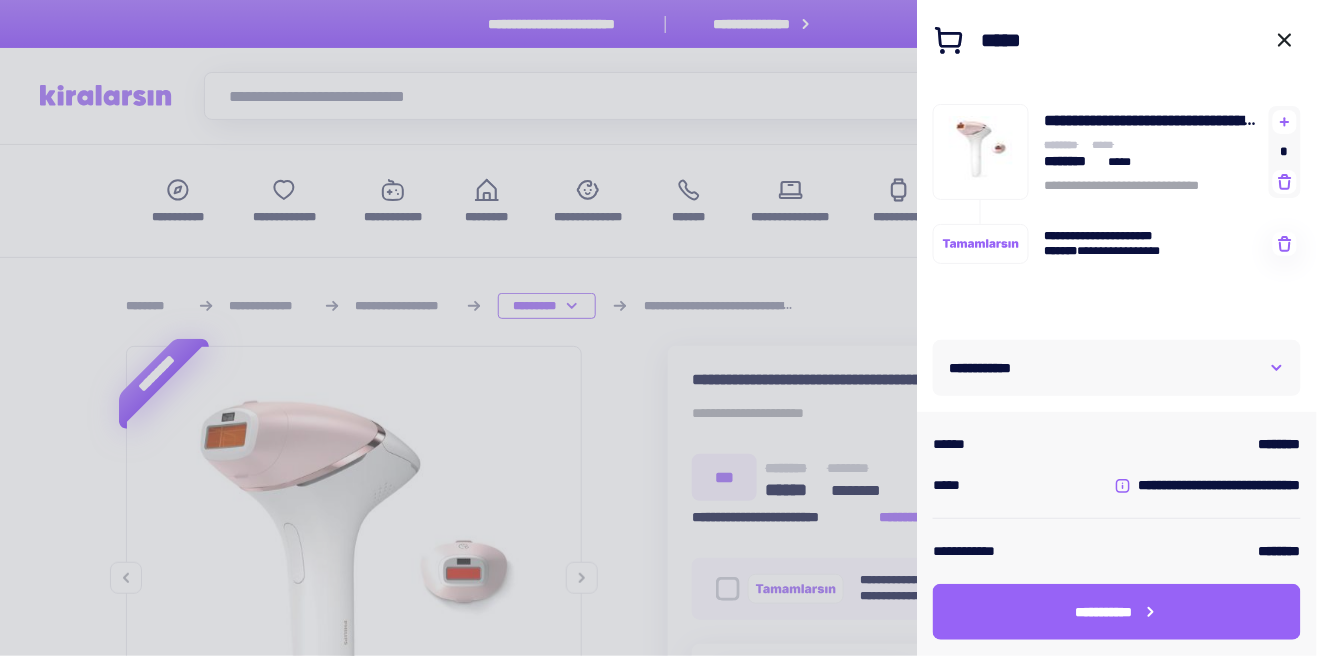 click on "**********" at bounding box center (1117, 368) 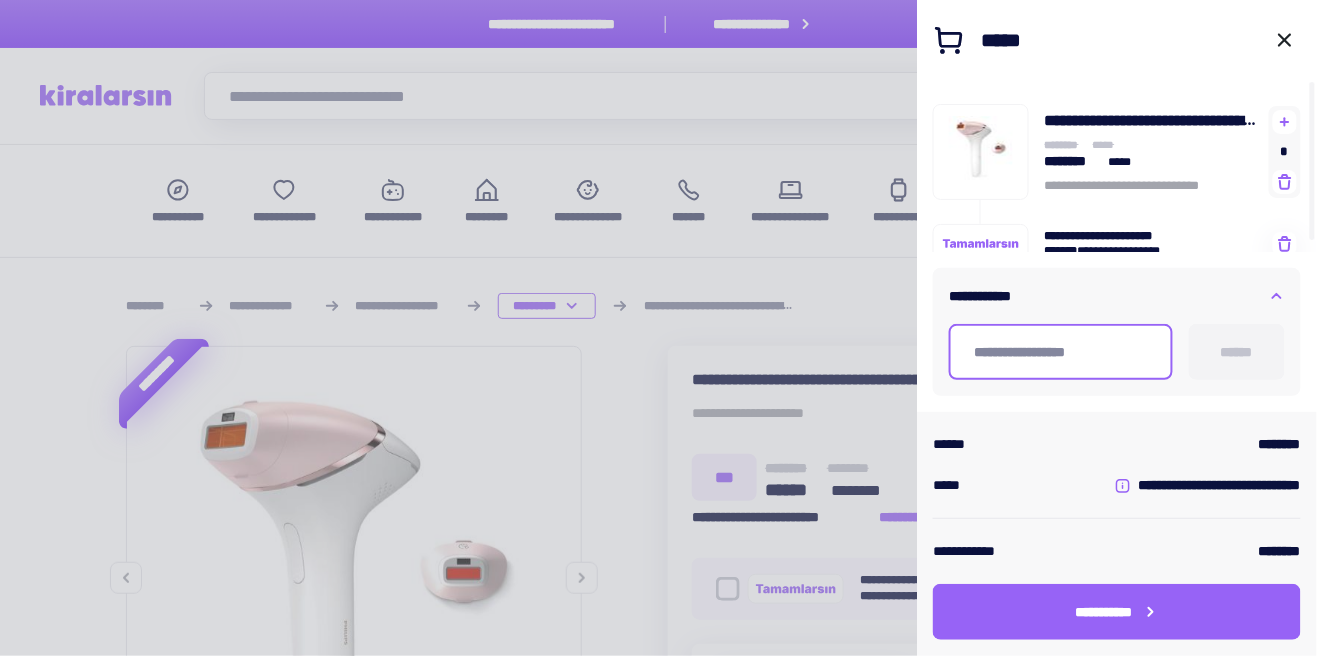 click at bounding box center [1061, 352] 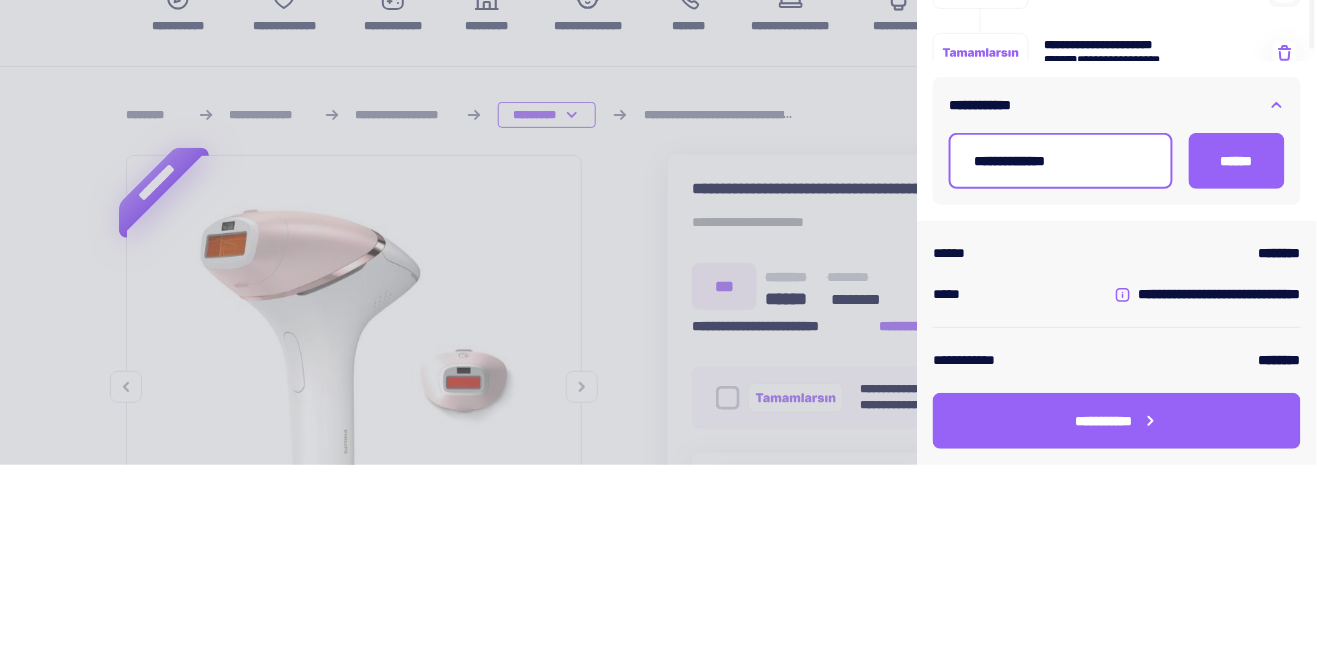 type on "**********" 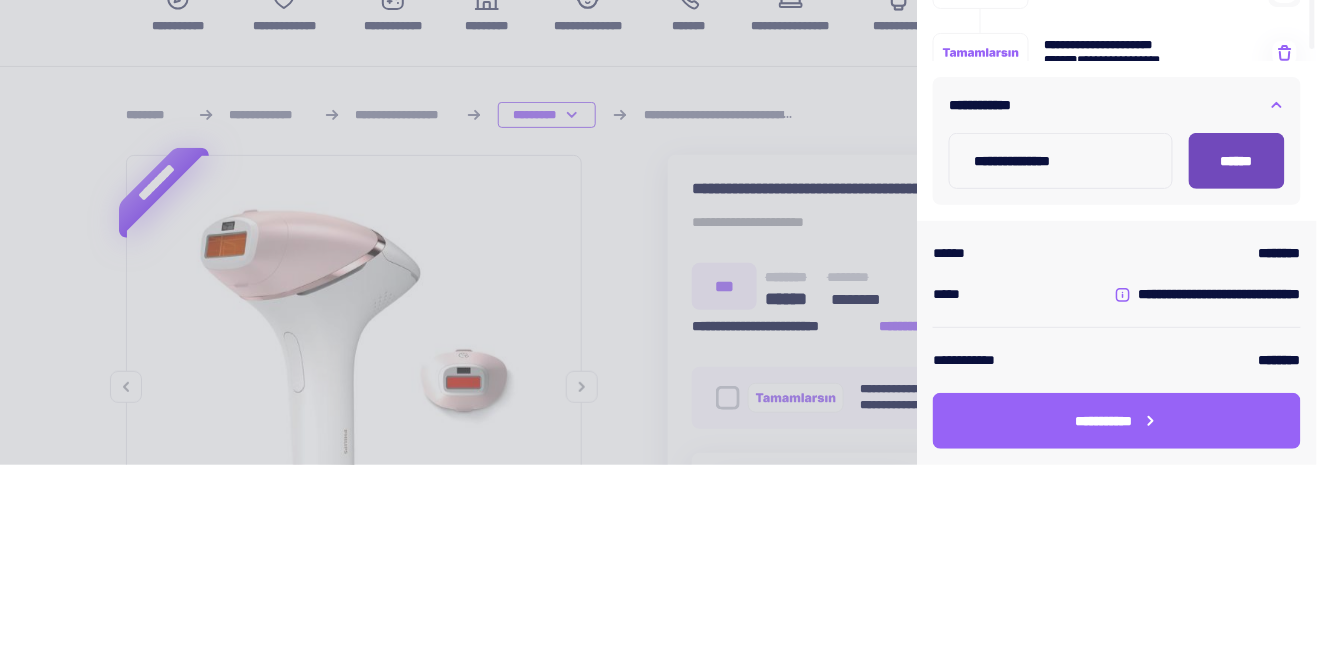 click on "******" at bounding box center [1237, 352] 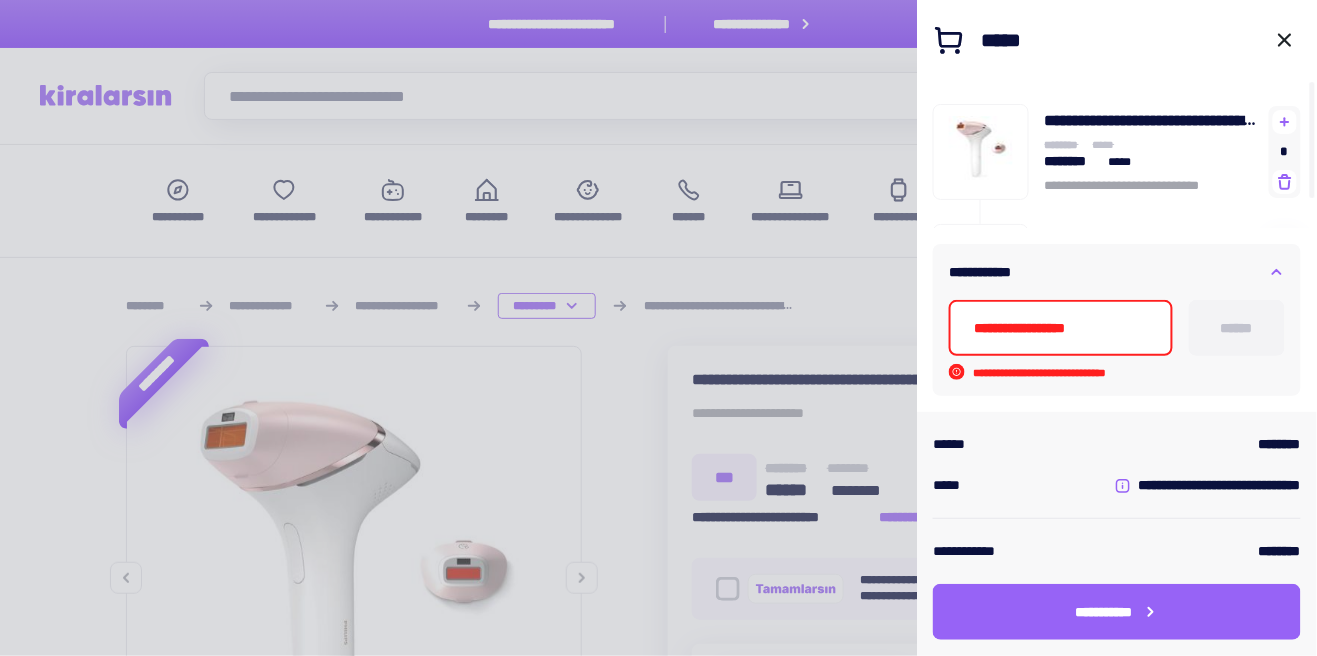 click at bounding box center (658, 328) 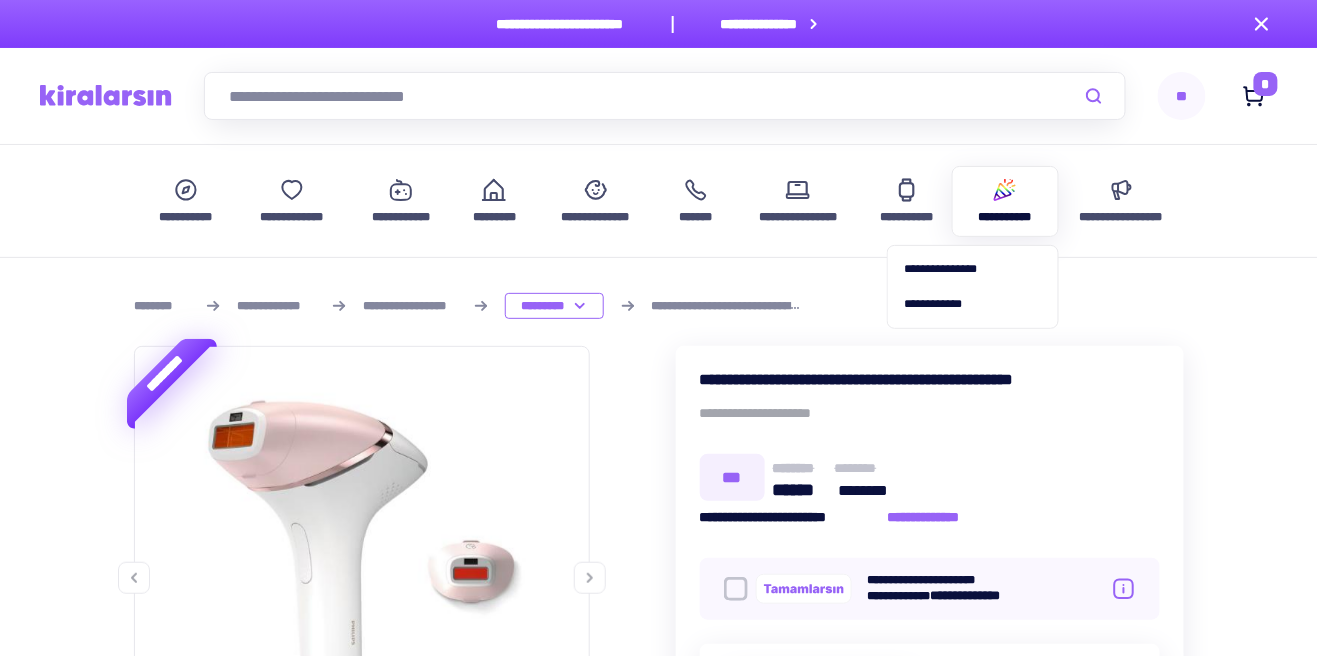 click on "**********" at bounding box center [1006, 217] 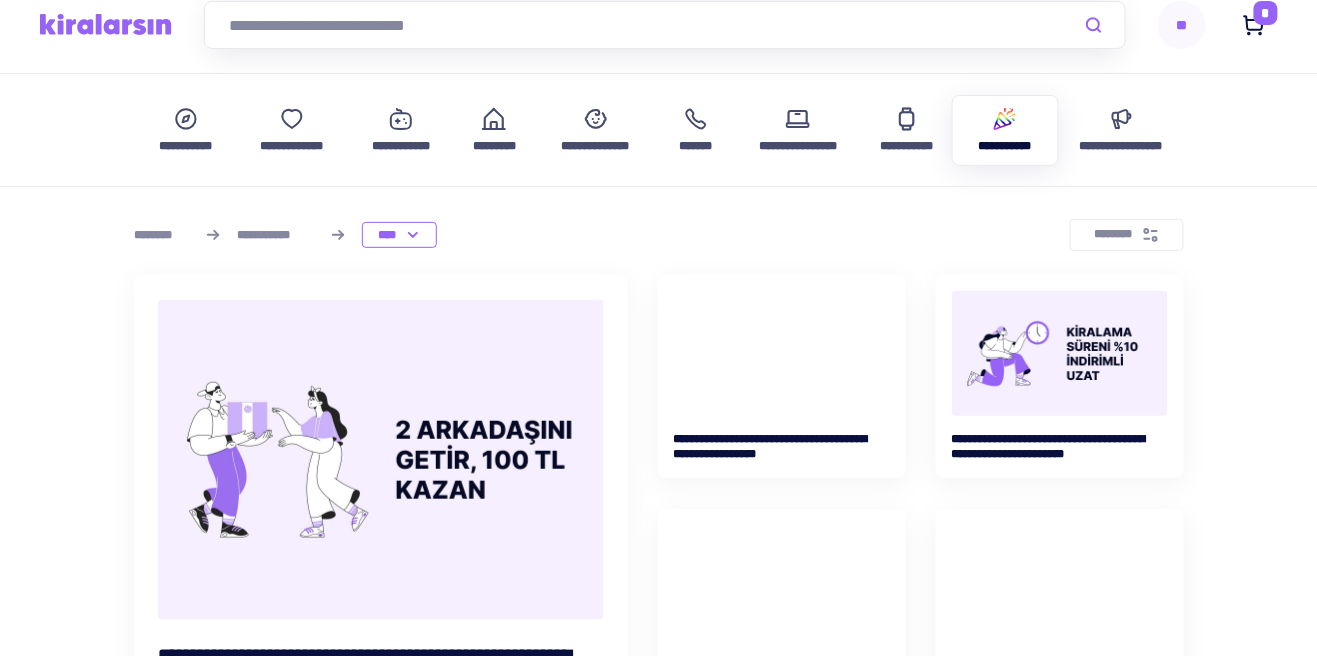 scroll, scrollTop: 0, scrollLeft: 0, axis: both 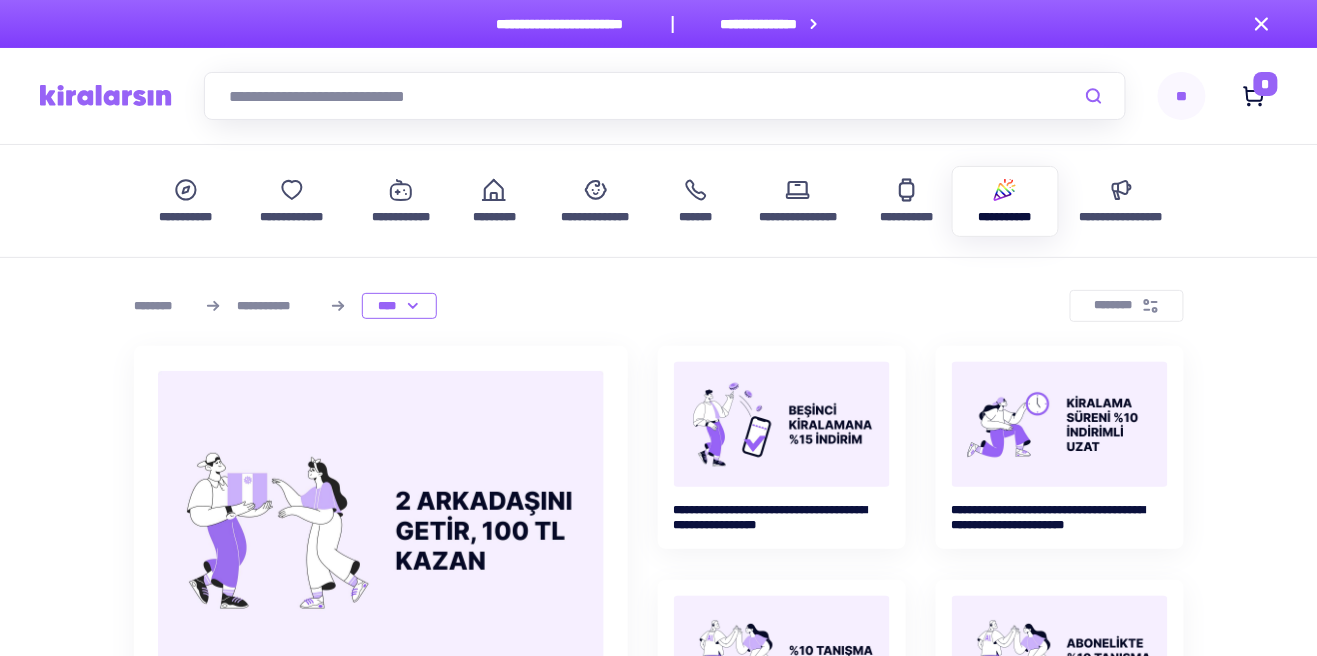 click on "**" at bounding box center [1182, 96] 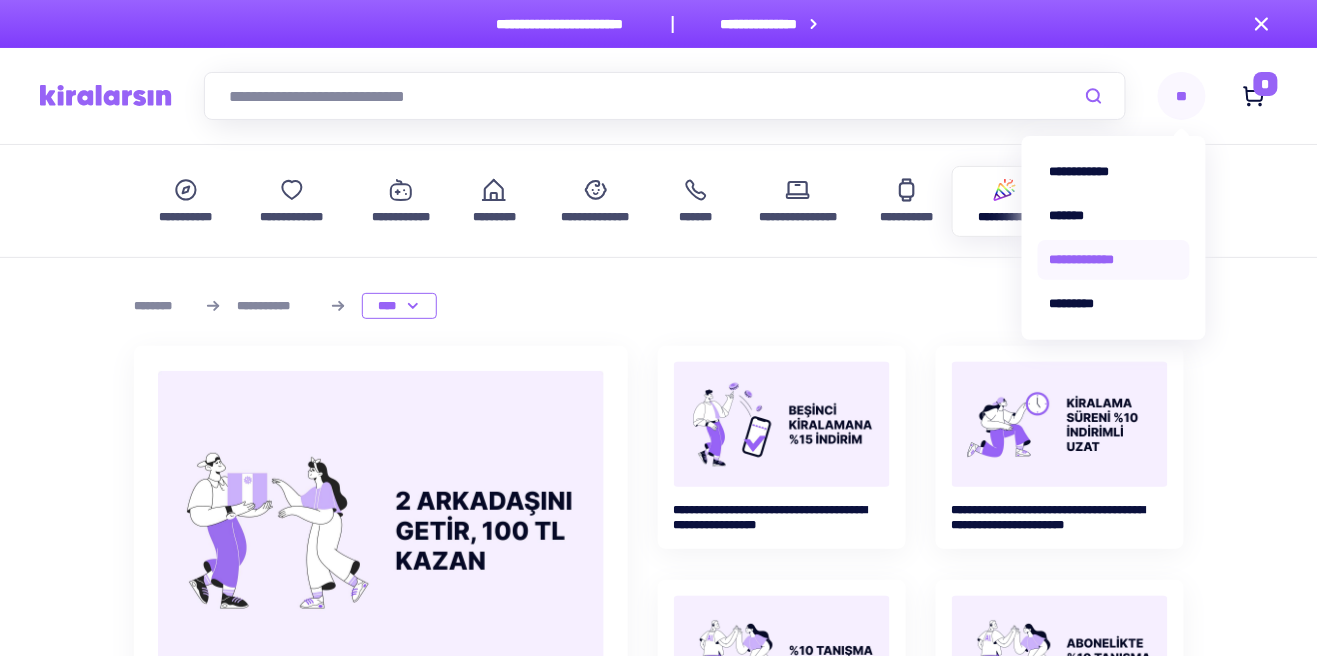 click on "**********" at bounding box center (1114, 260) 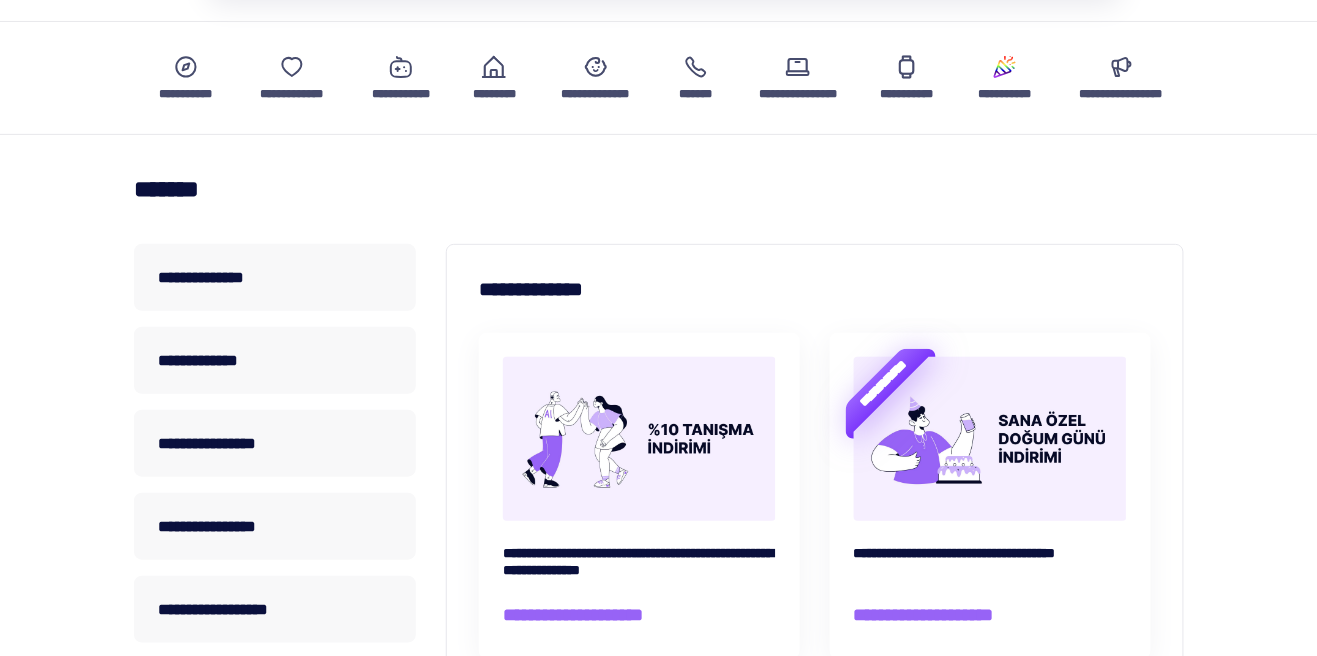 scroll, scrollTop: 130, scrollLeft: 0, axis: vertical 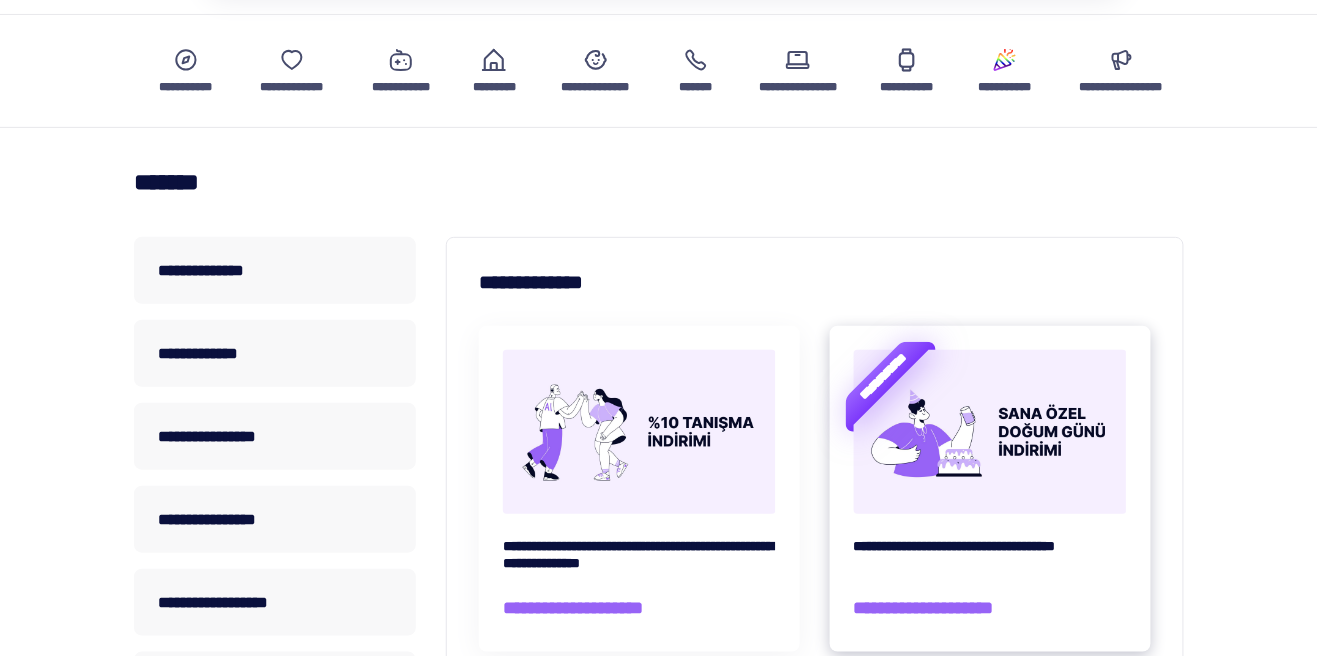 click on "**********" at bounding box center [990, 608] 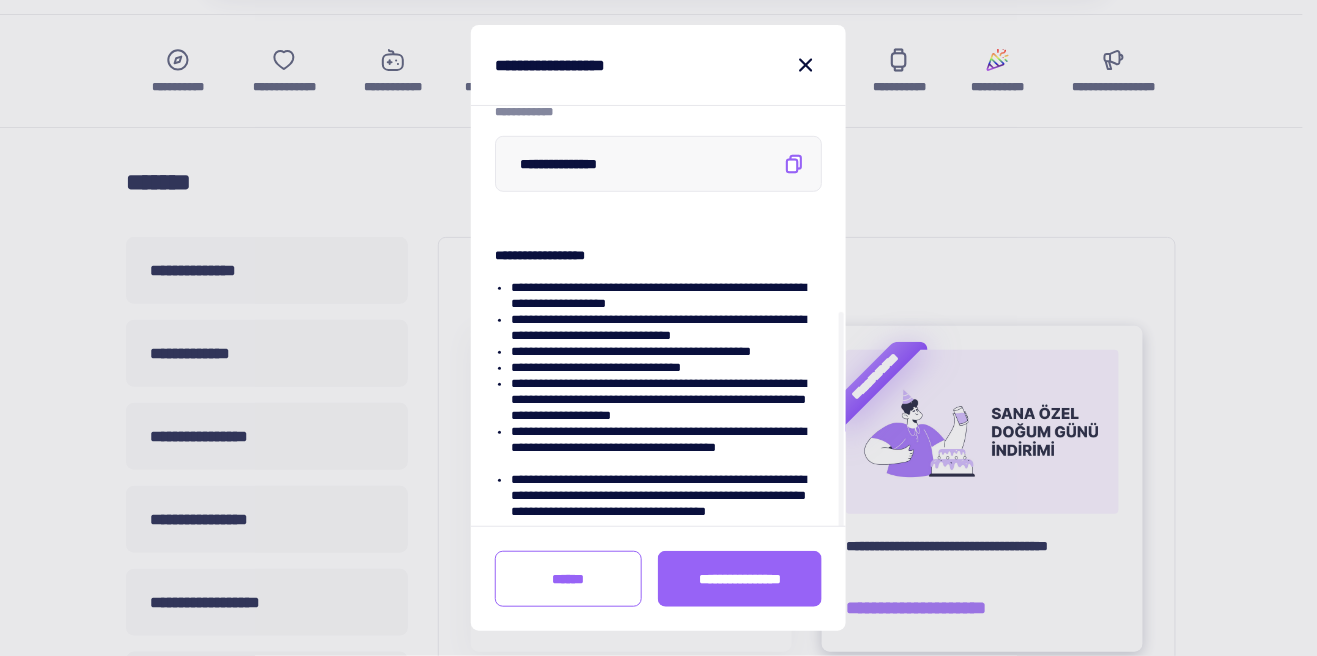 scroll, scrollTop: 340, scrollLeft: 0, axis: vertical 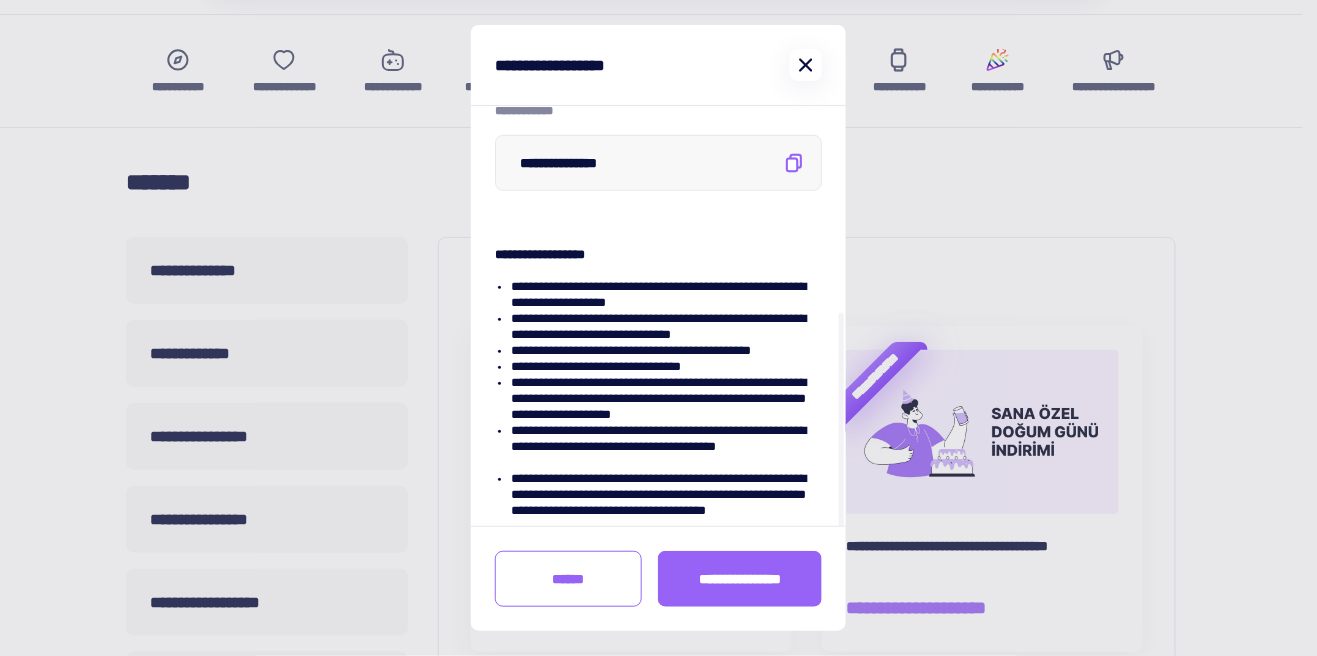 click at bounding box center [806, 65] 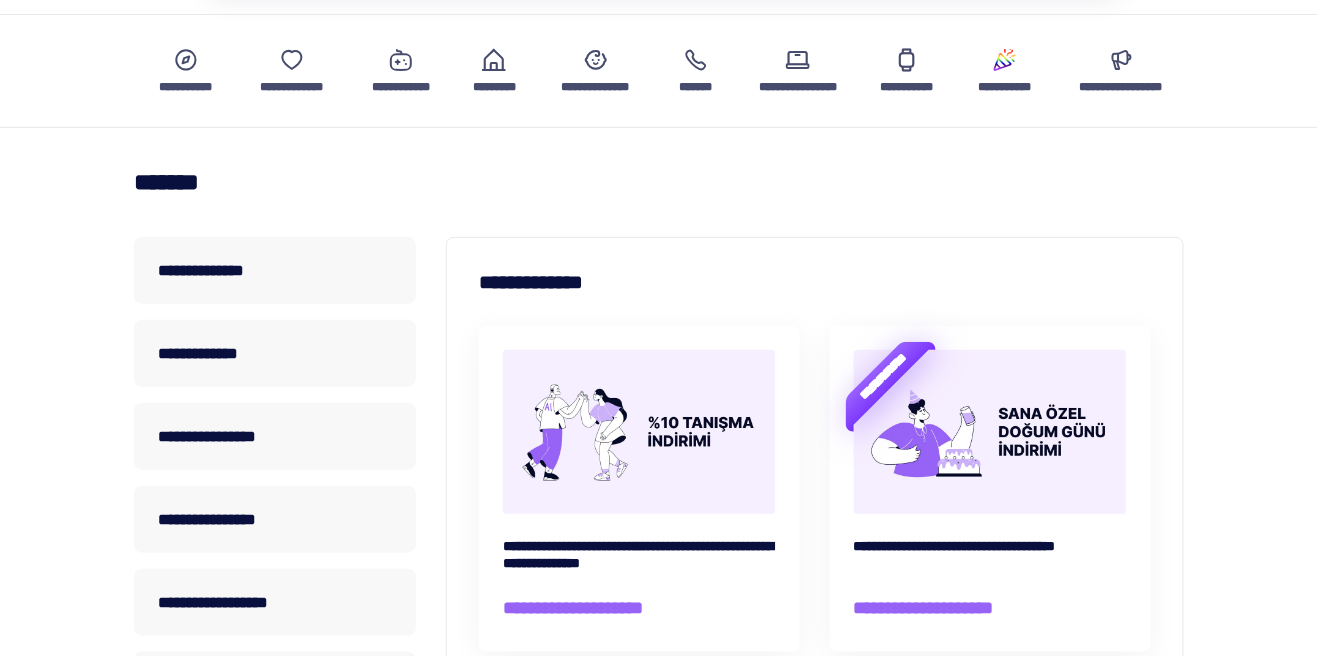 scroll, scrollTop: 0, scrollLeft: 0, axis: both 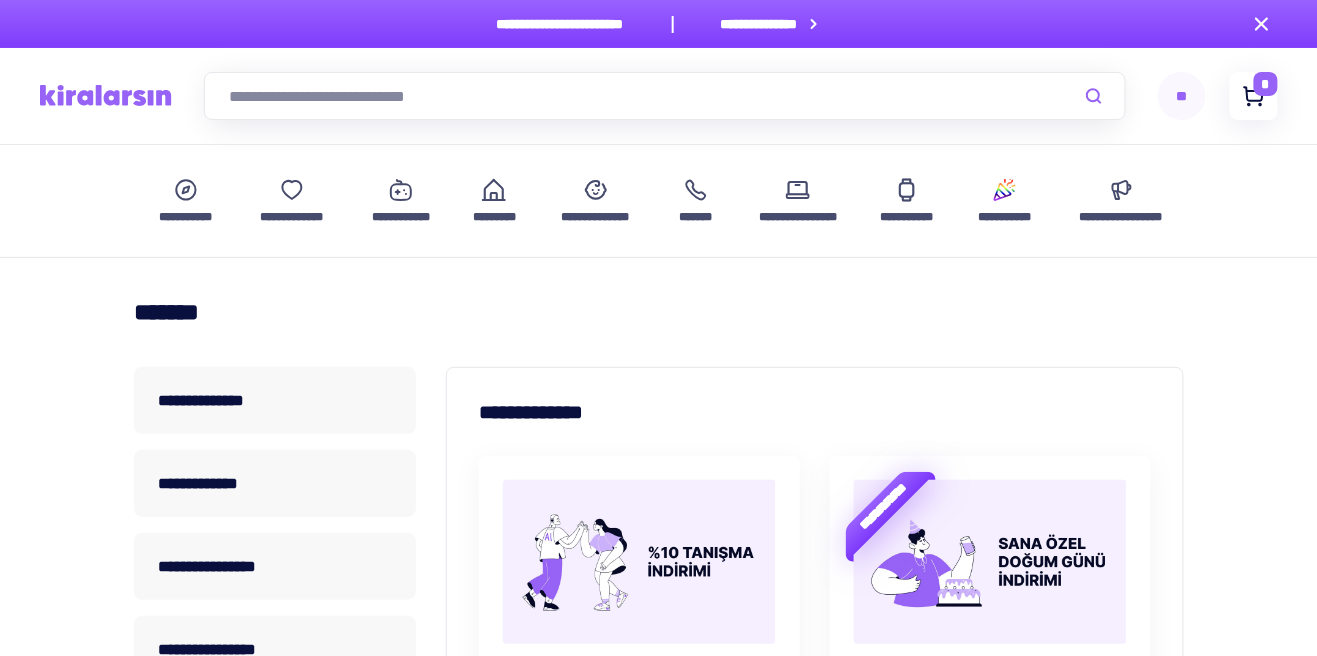 click 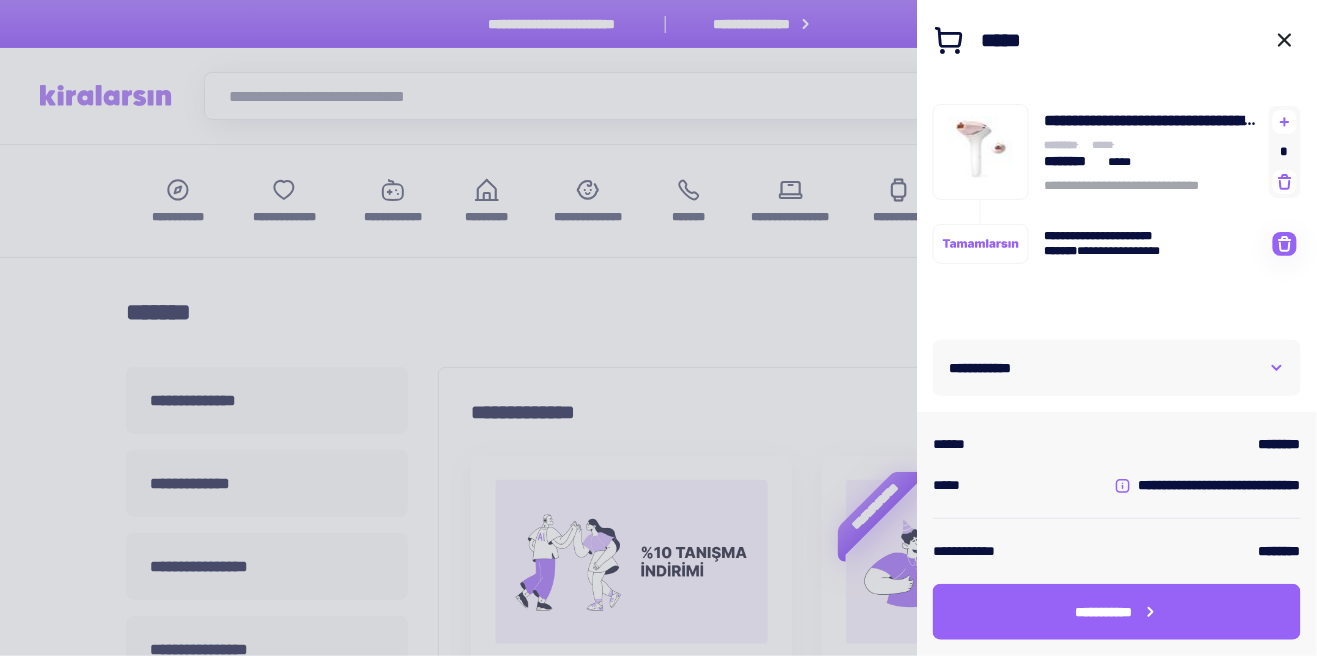 click 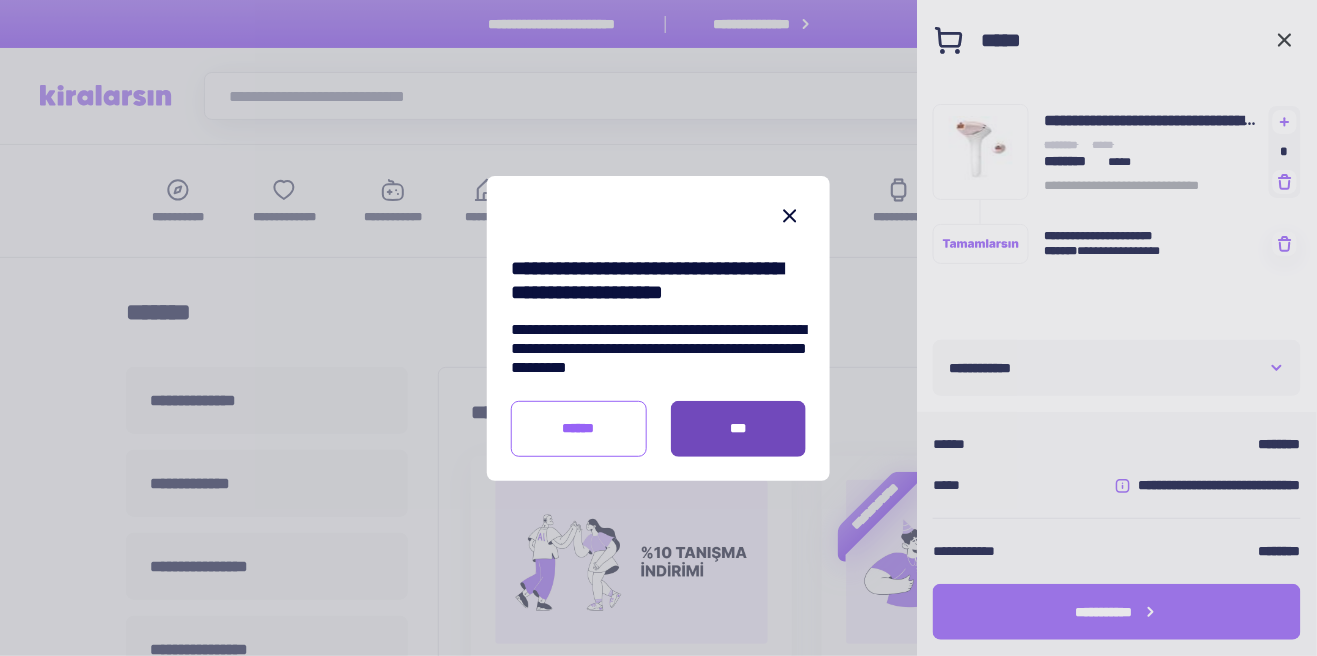 click on "***" at bounding box center [739, 429] 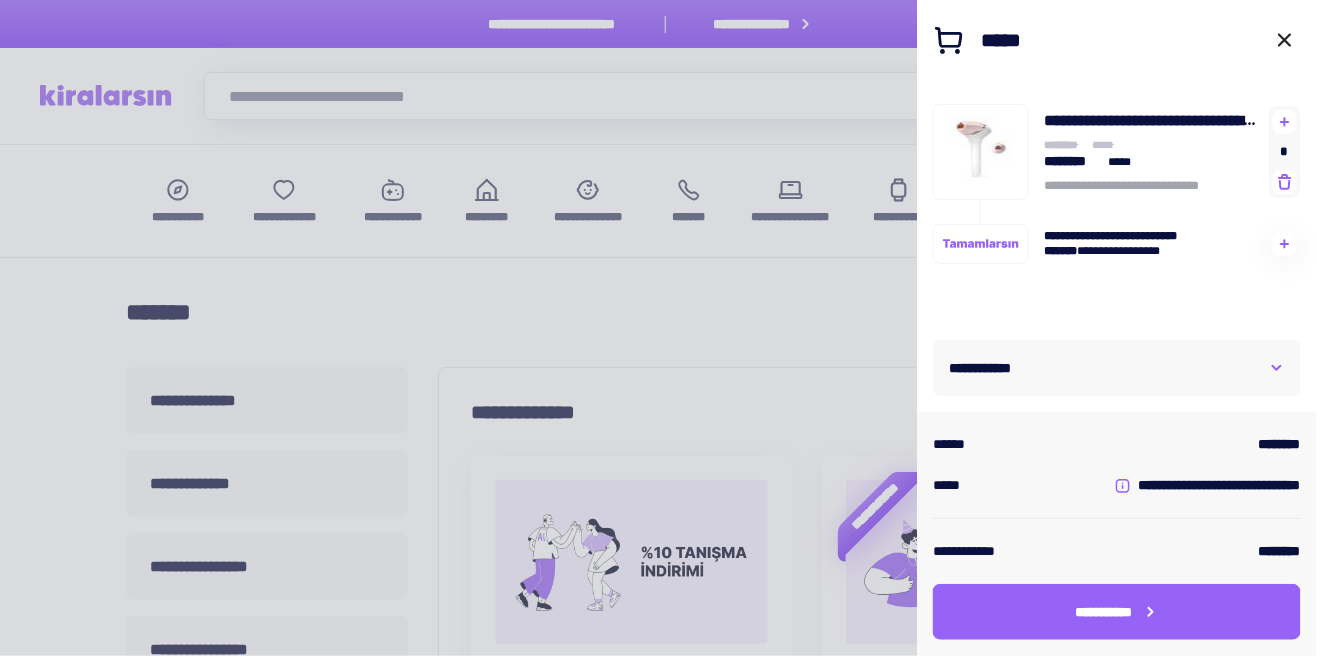 click on "**********" at bounding box center [1117, 368] 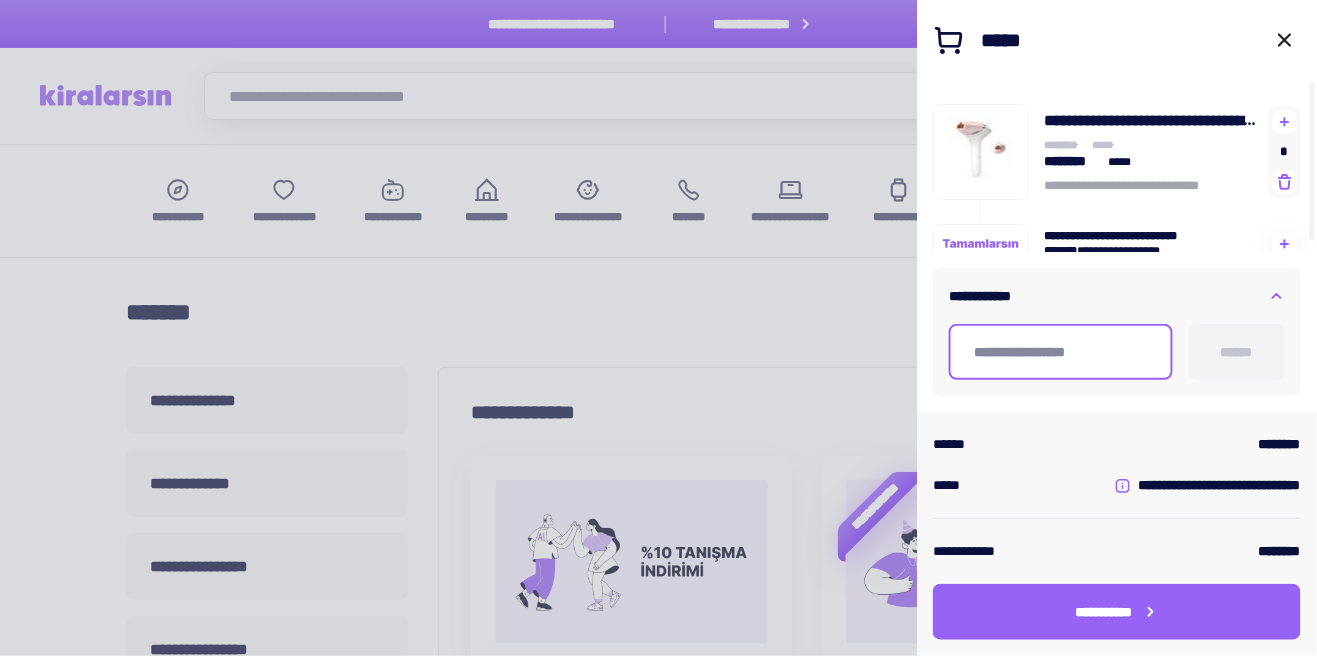 click at bounding box center (1061, 352) 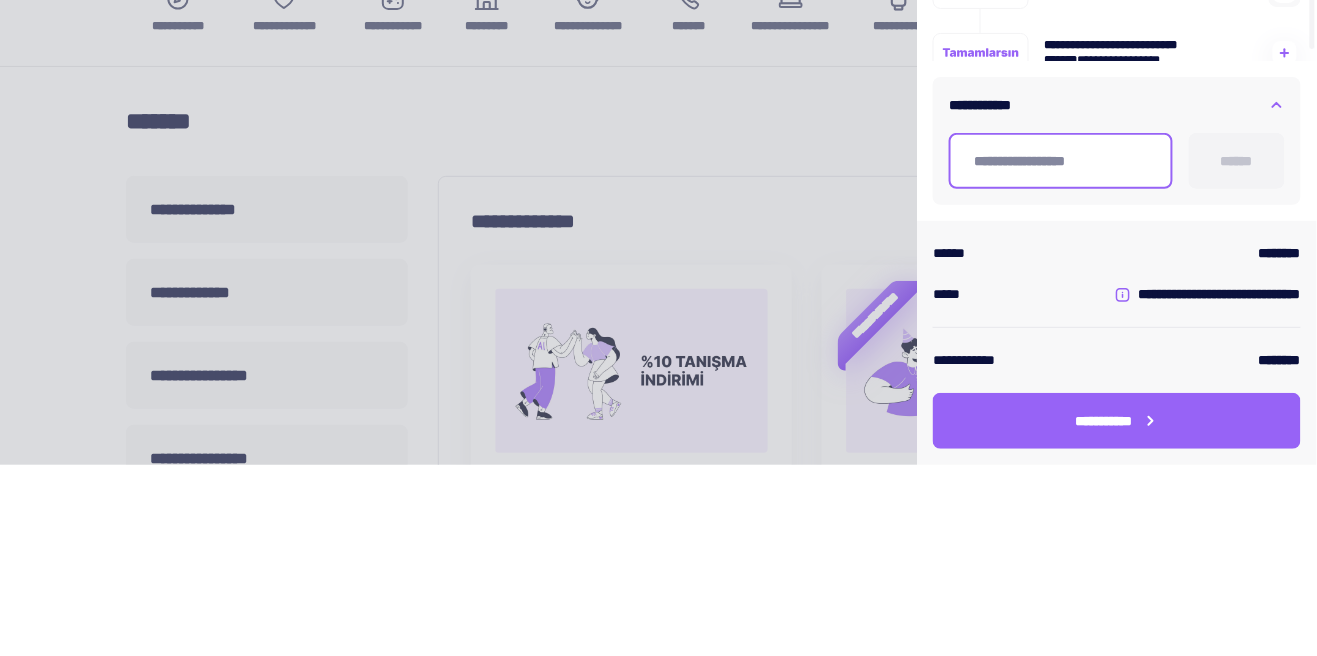 click at bounding box center (1061, 352) 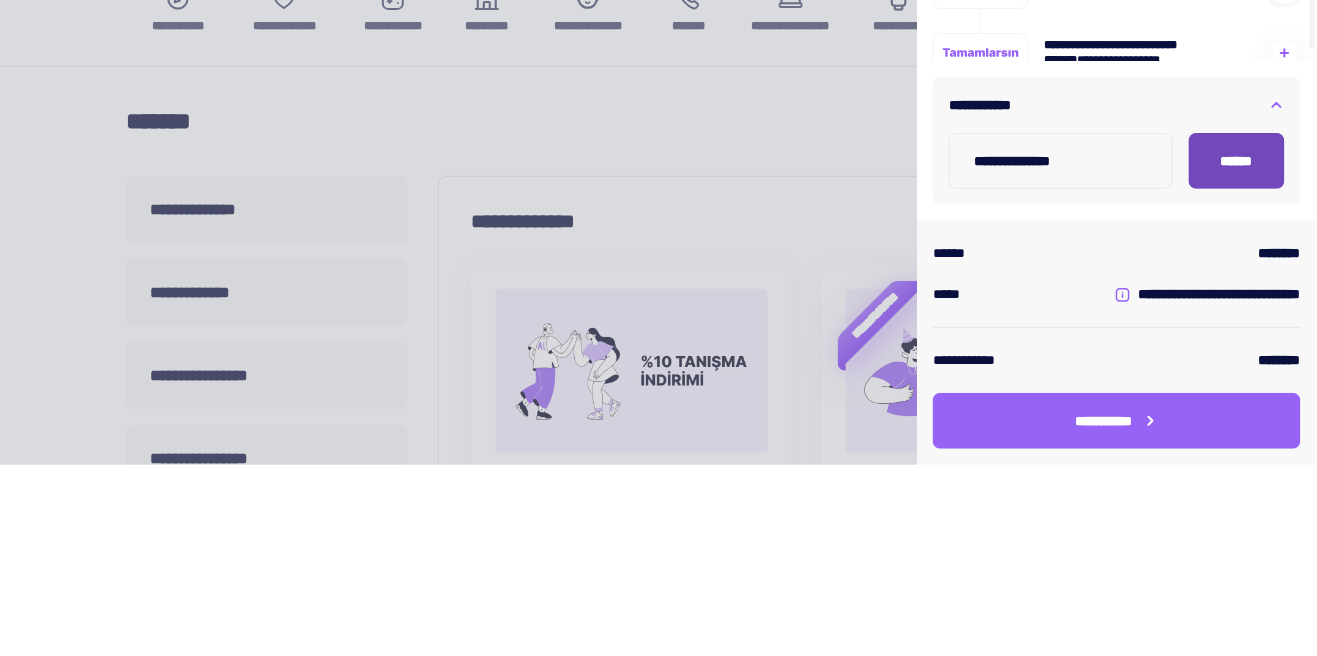 click on "******" at bounding box center [1237, 352] 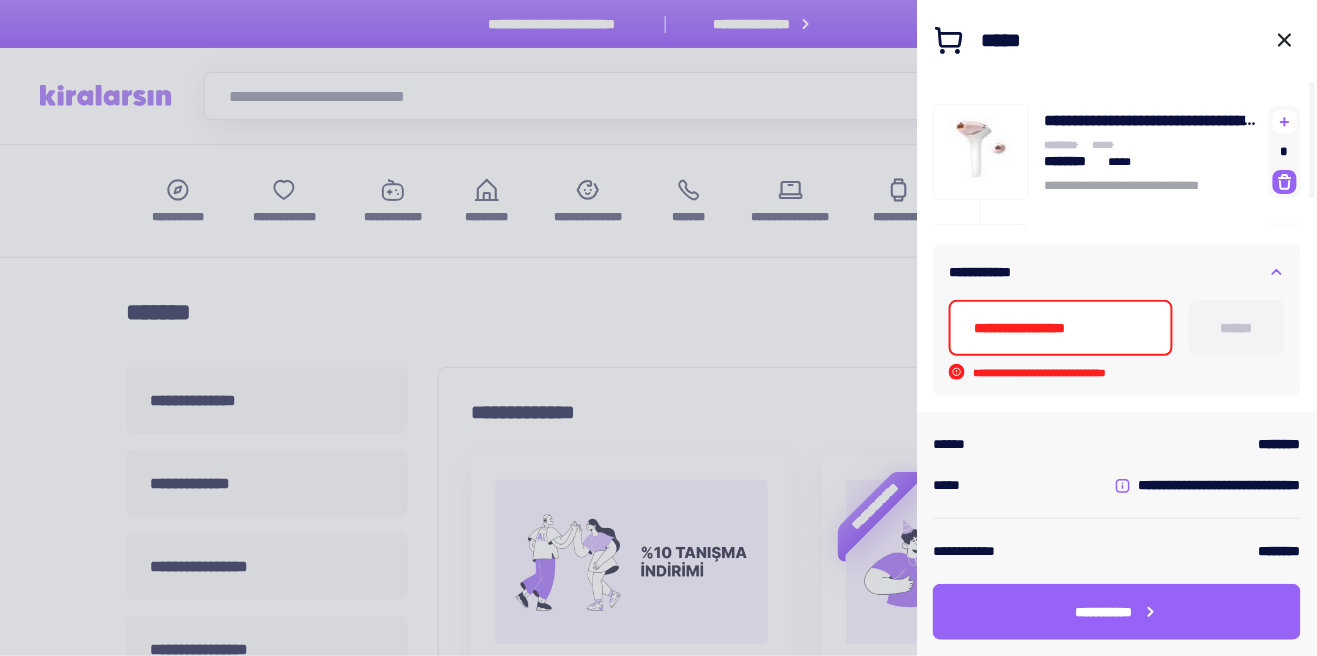 click 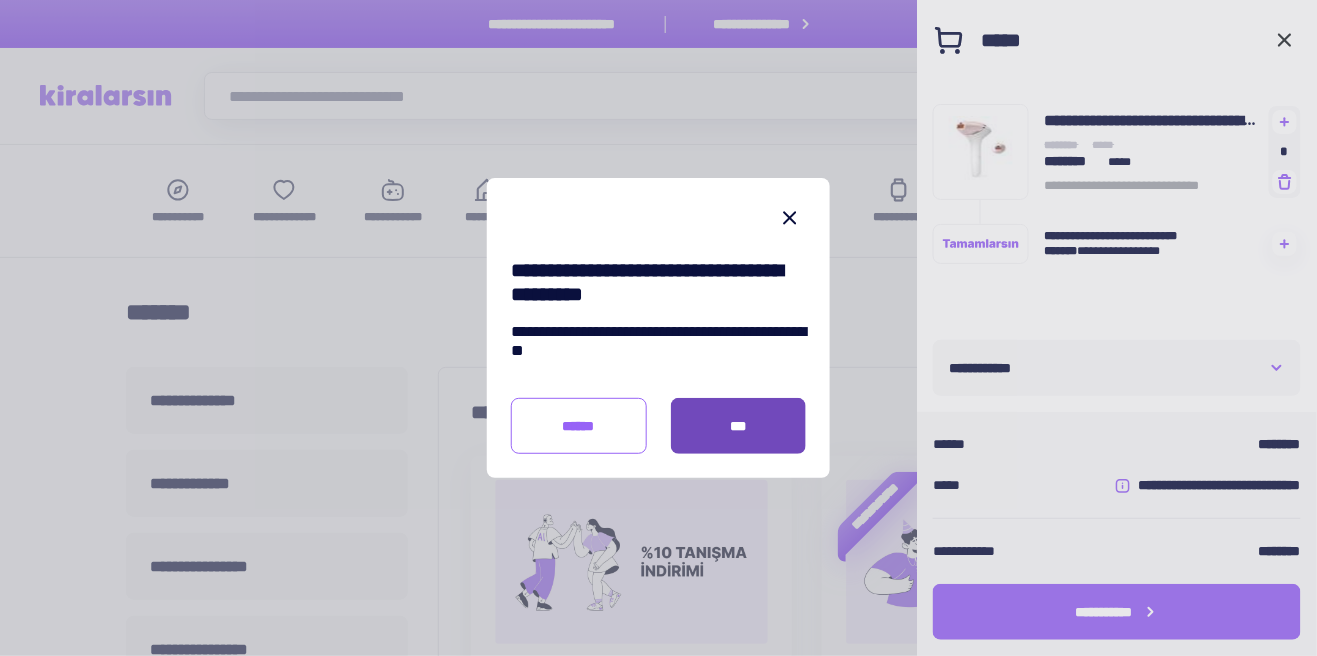 click on "***" at bounding box center (739, 426) 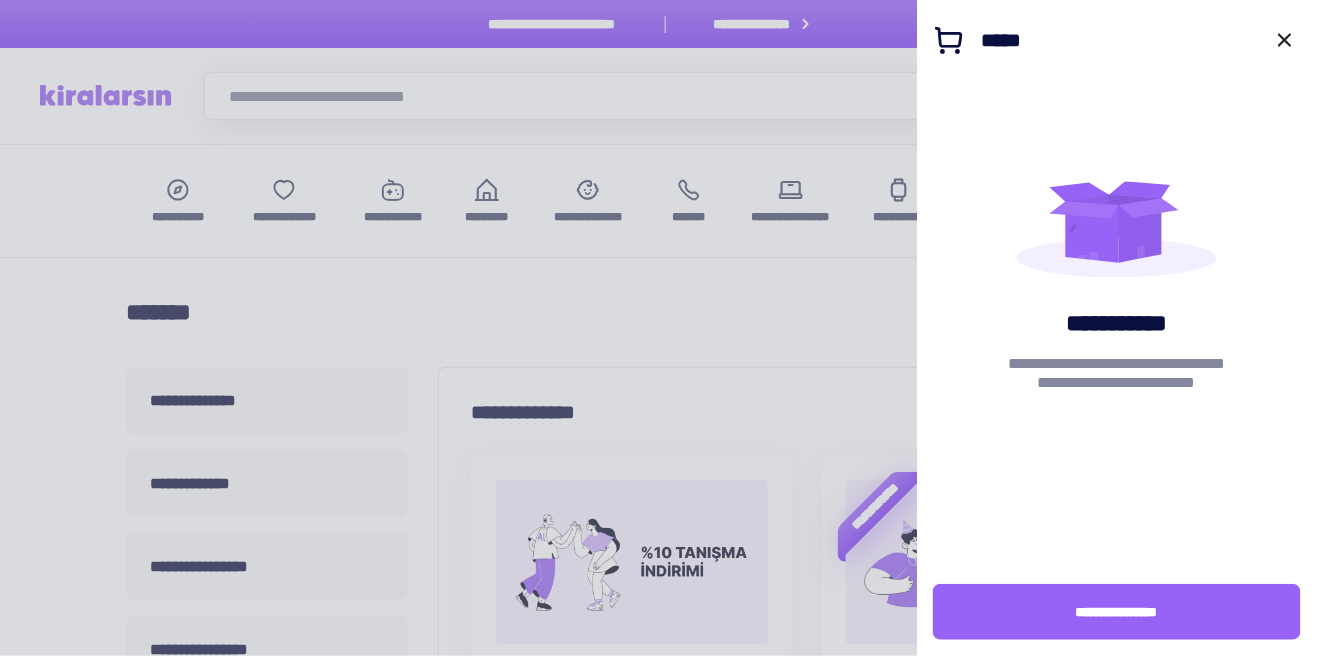click at bounding box center [658, 328] 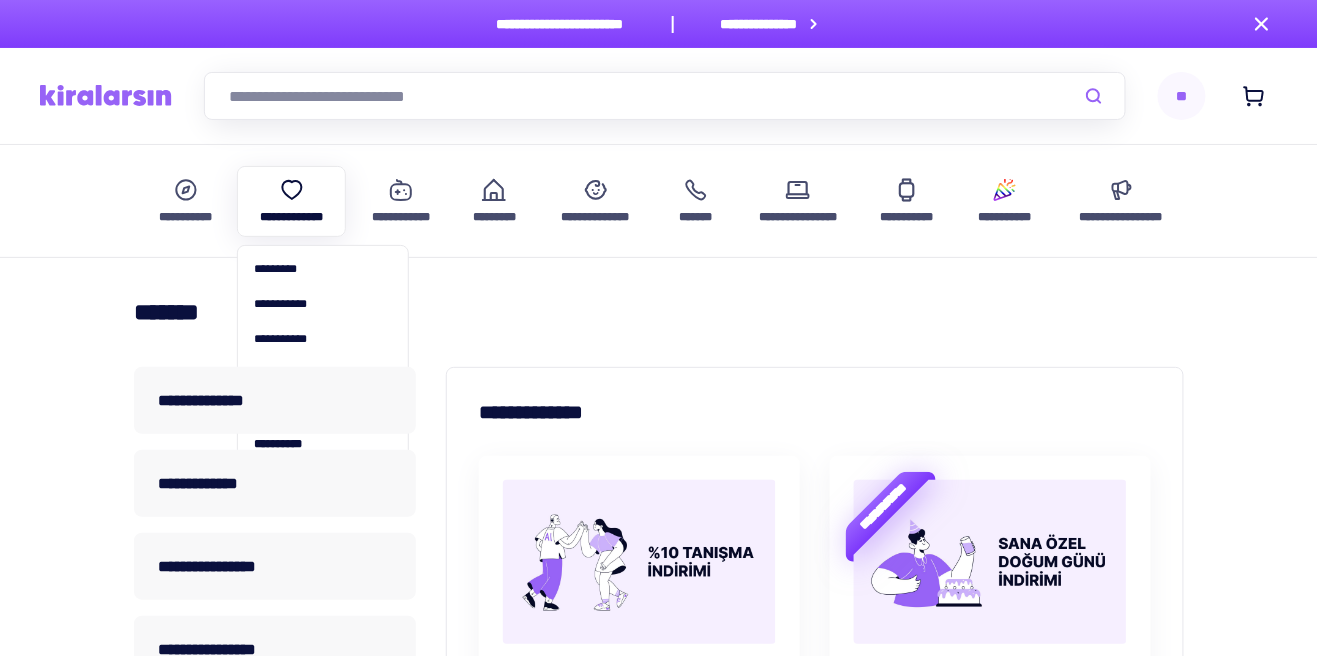 click on "**********" at bounding box center [291, 201] 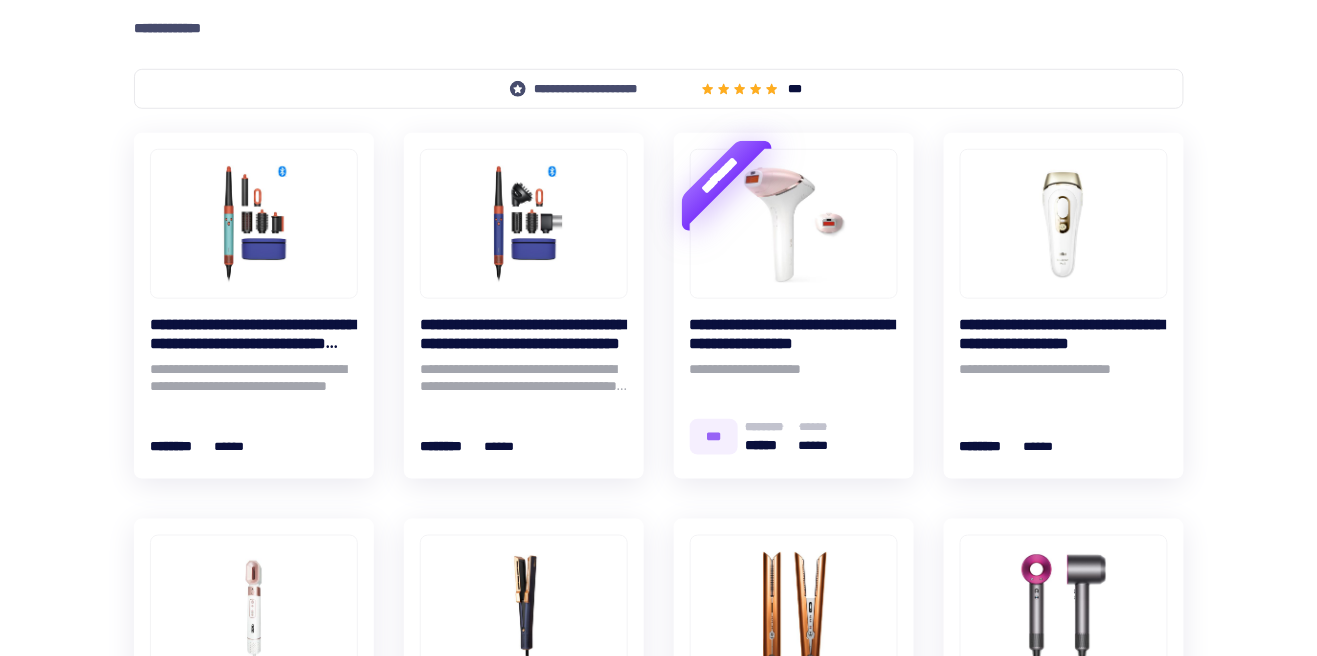 scroll, scrollTop: 333, scrollLeft: 0, axis: vertical 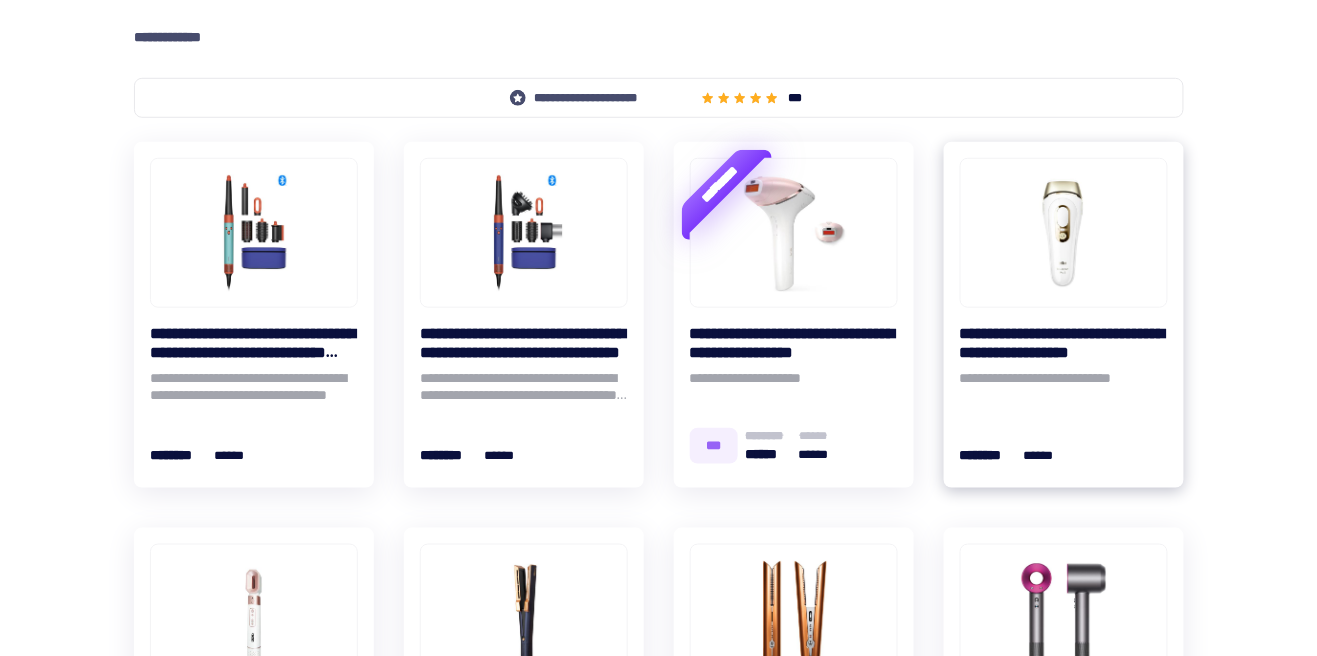 click at bounding box center [1064, 233] 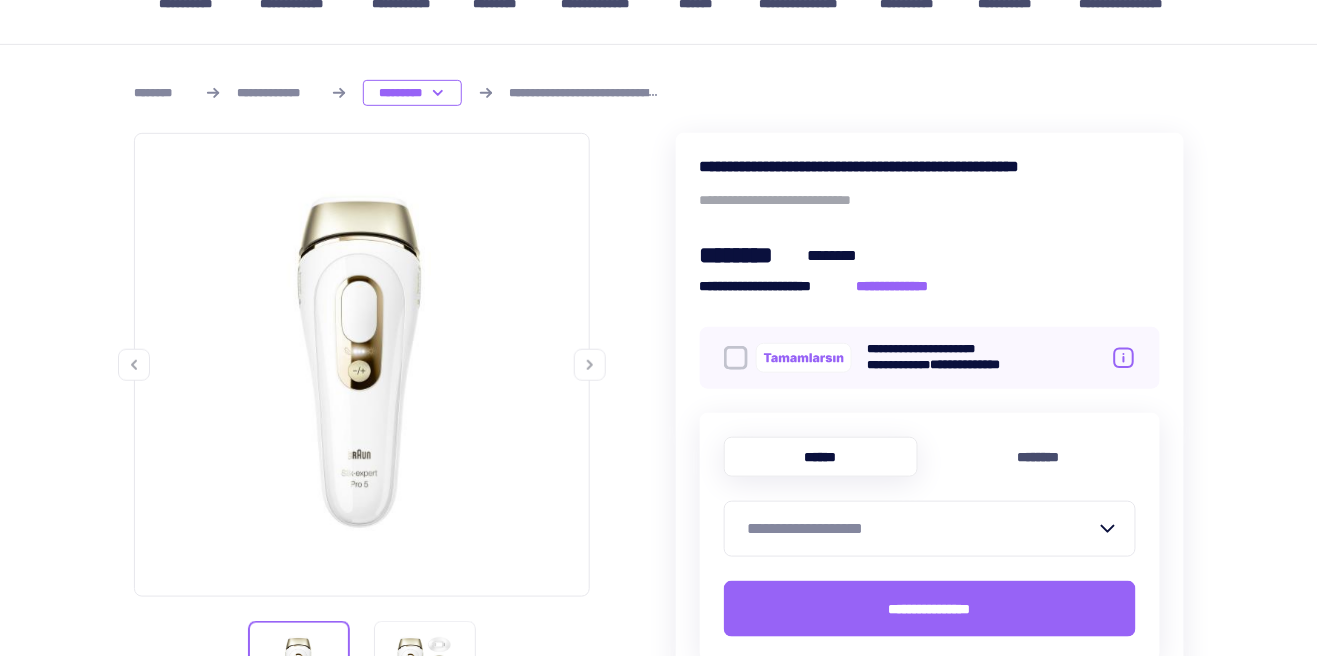 scroll, scrollTop: 230, scrollLeft: 0, axis: vertical 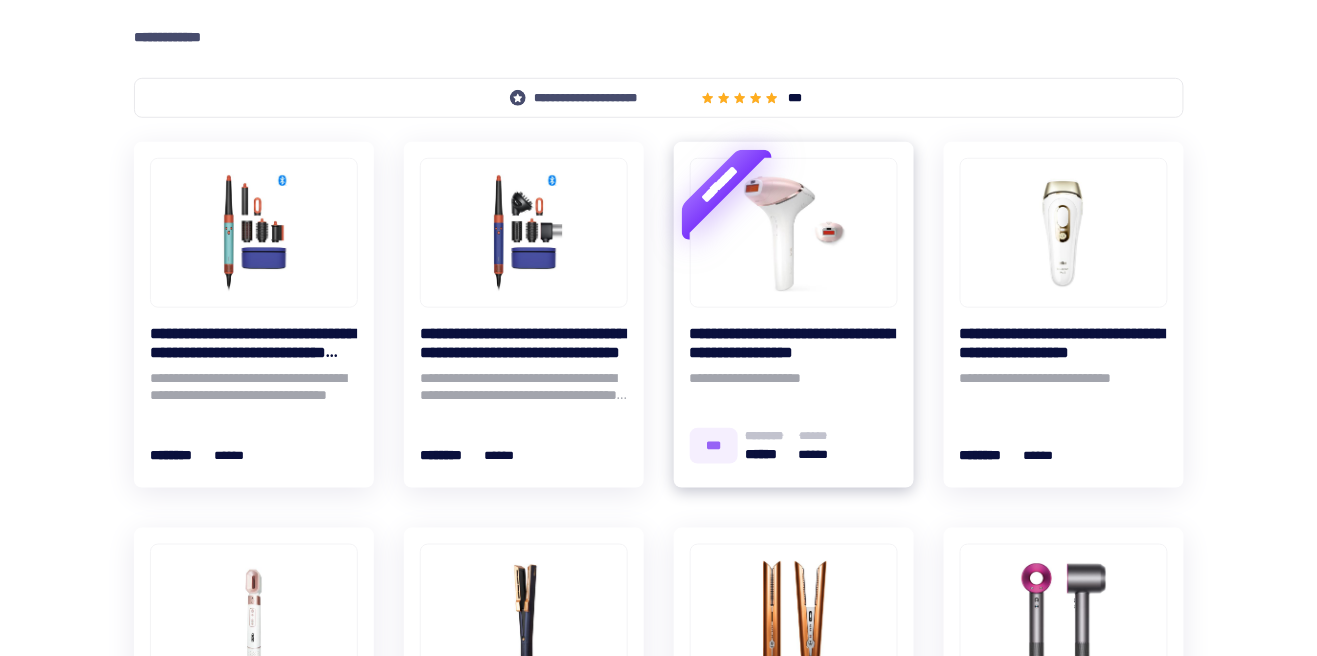 click on "**********" at bounding box center (794, 390) 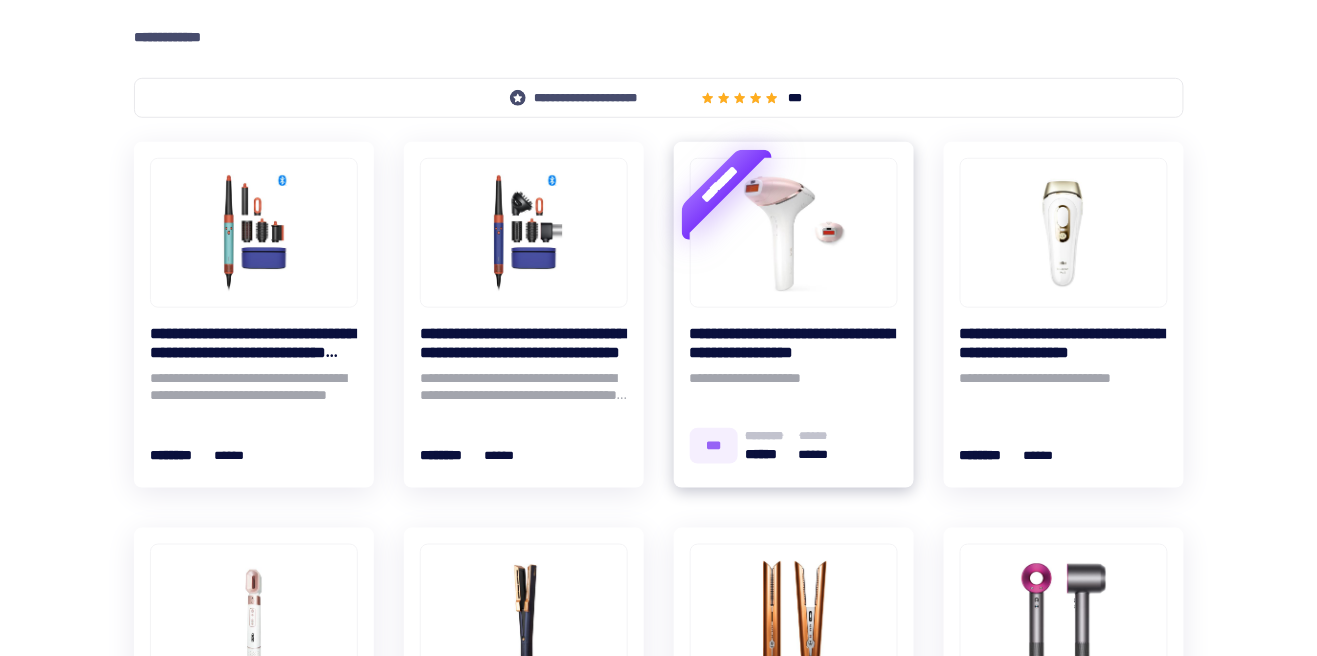 scroll, scrollTop: 0, scrollLeft: 0, axis: both 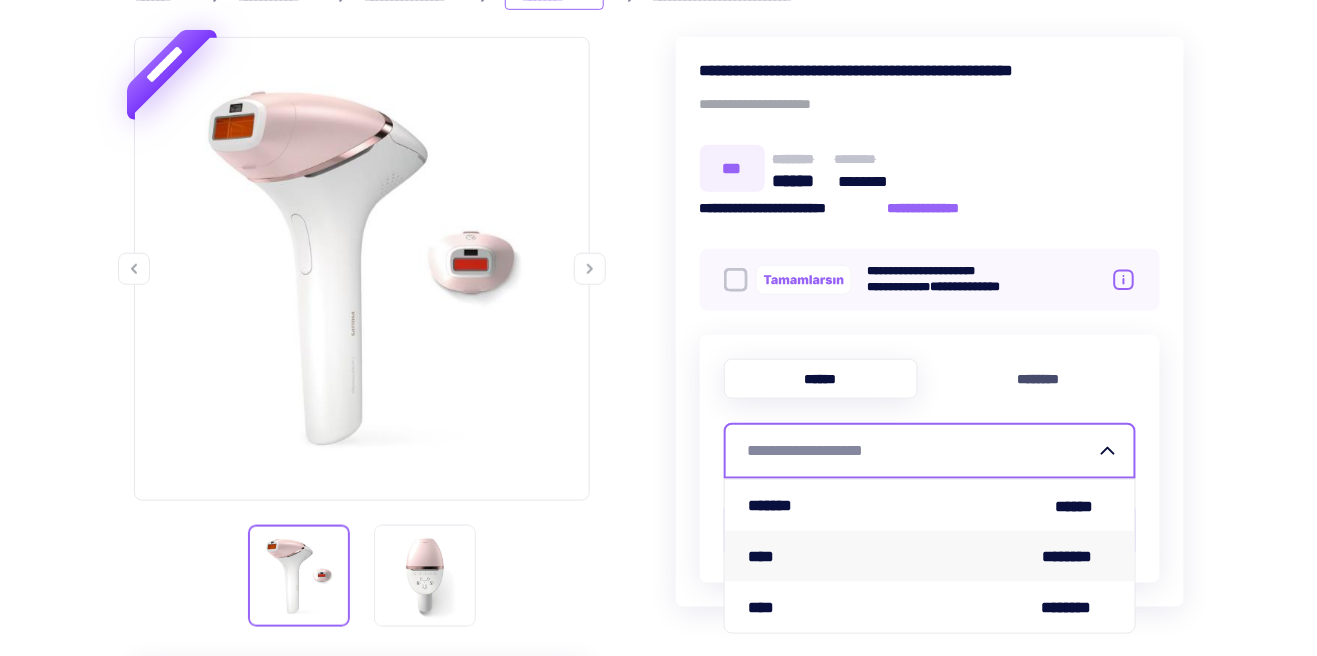 click on "********" at bounding box center (1076, 556) 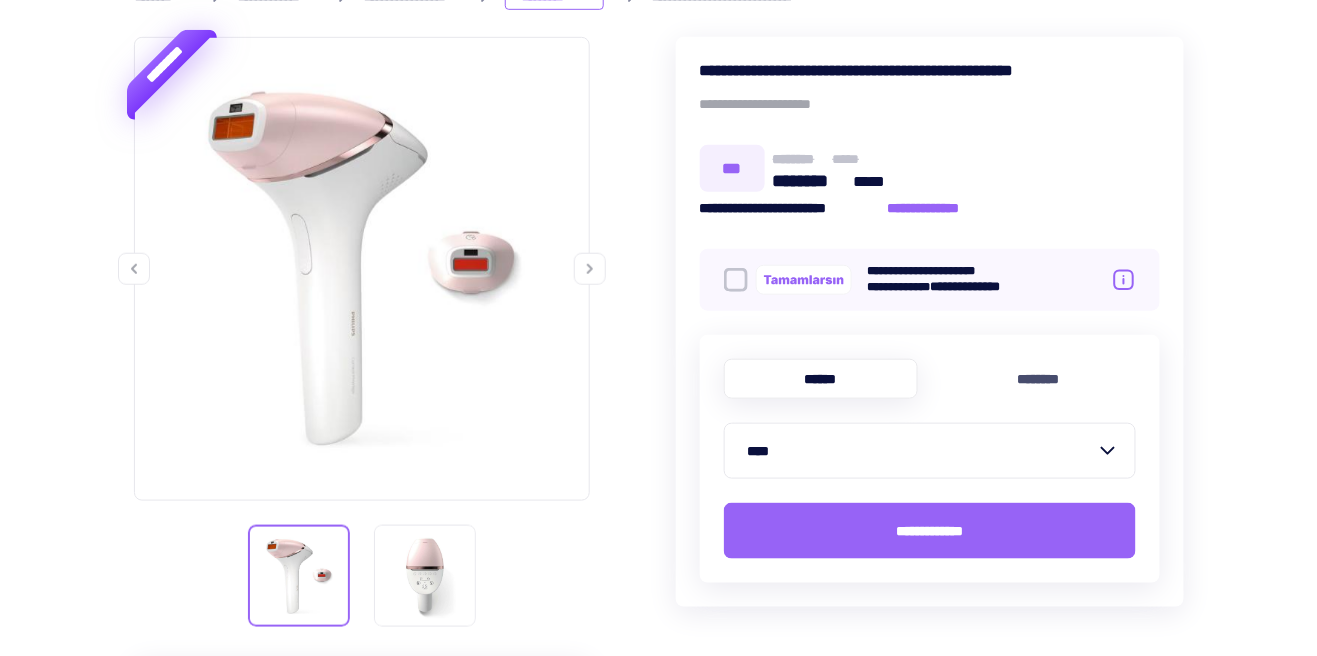 click 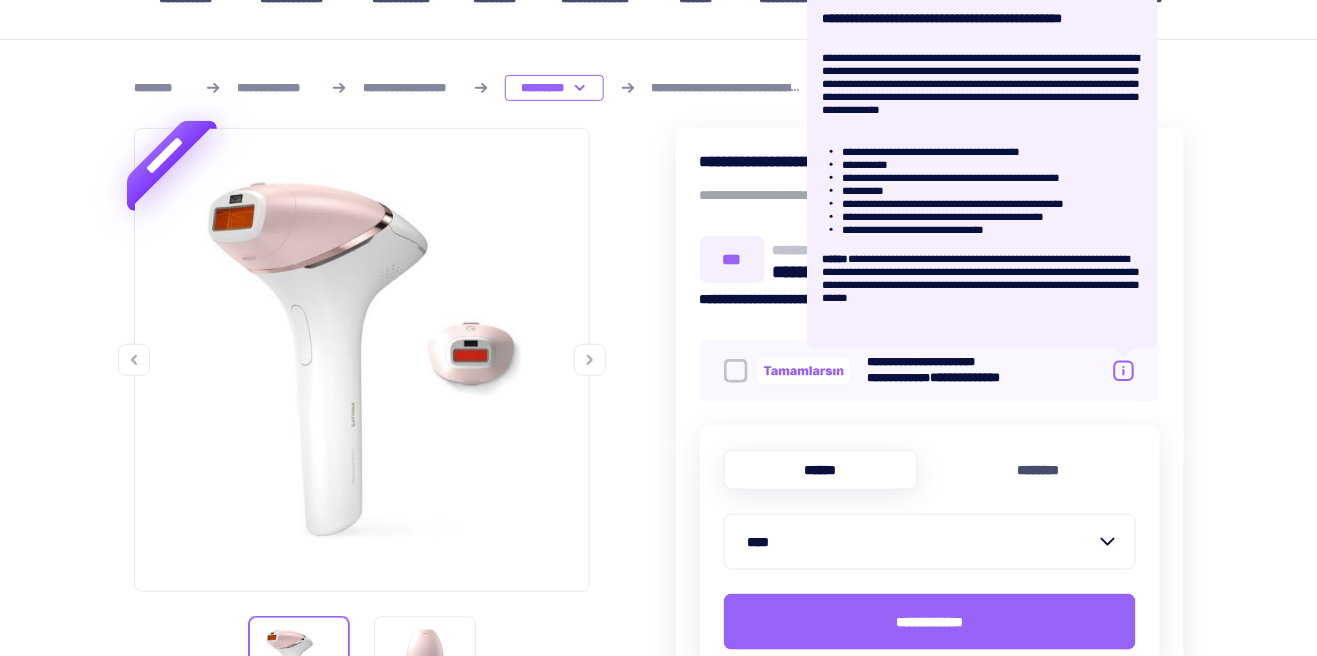 scroll, scrollTop: 207, scrollLeft: 0, axis: vertical 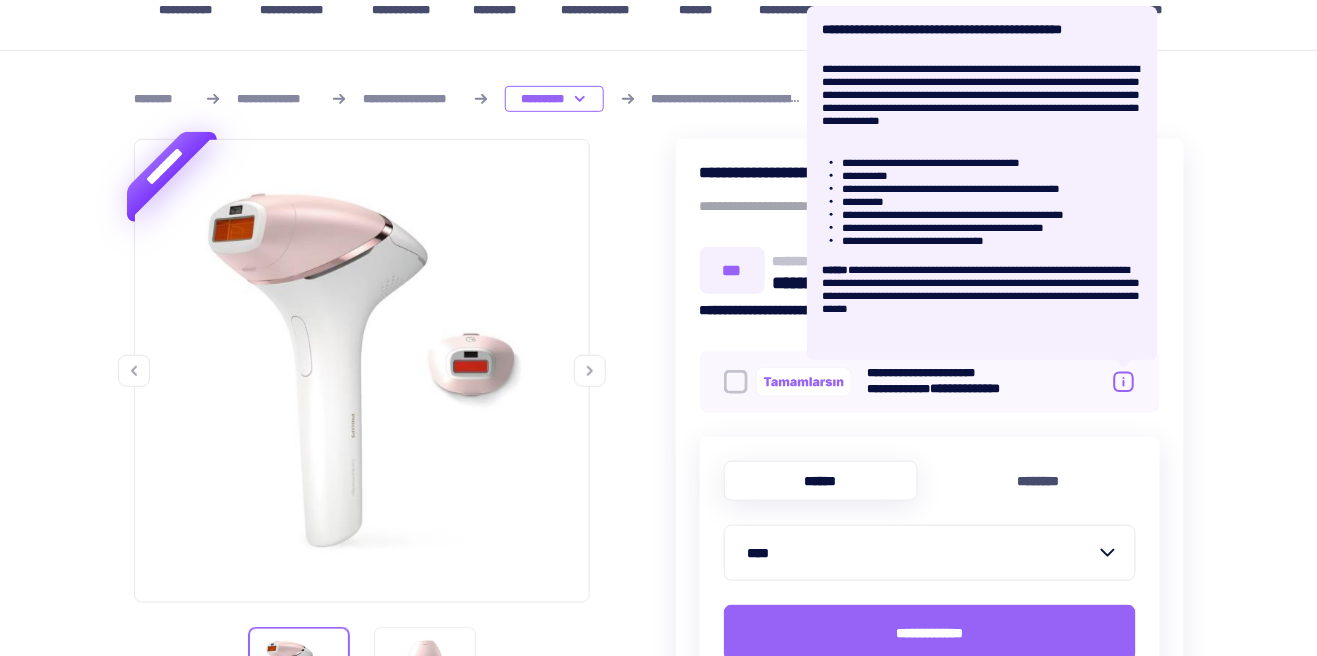 click on "**********" at bounding box center [659, 1431] 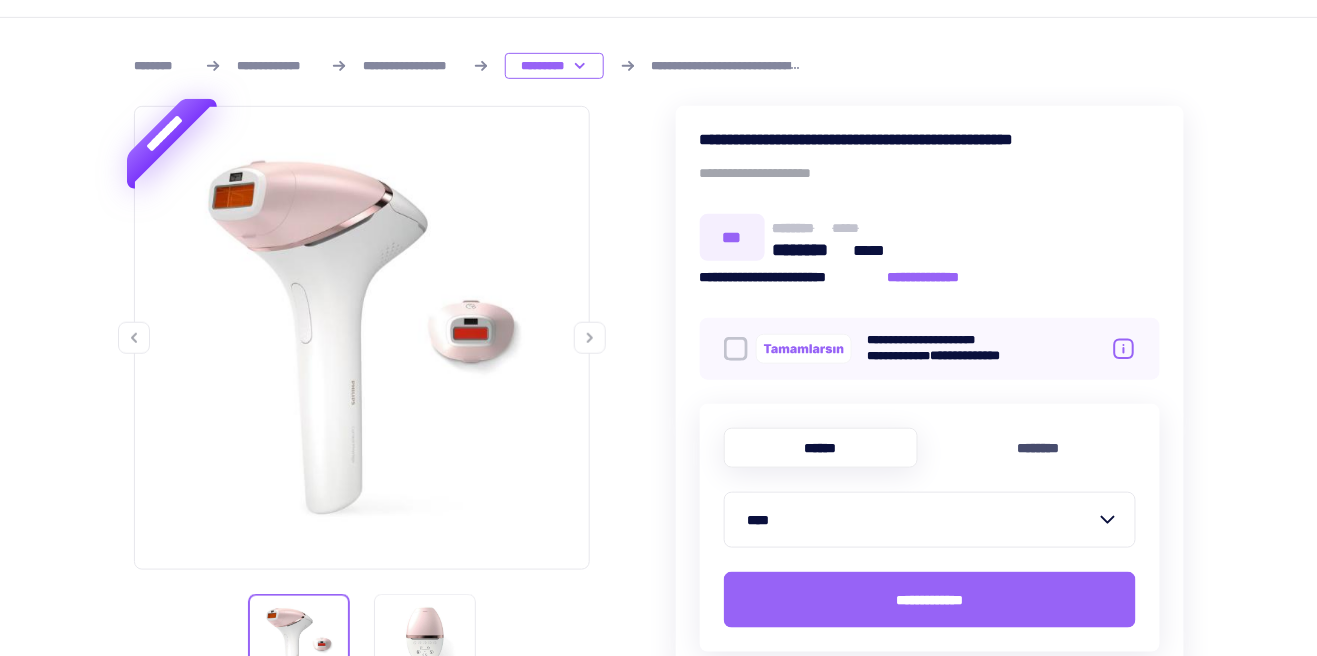 scroll, scrollTop: 241, scrollLeft: 0, axis: vertical 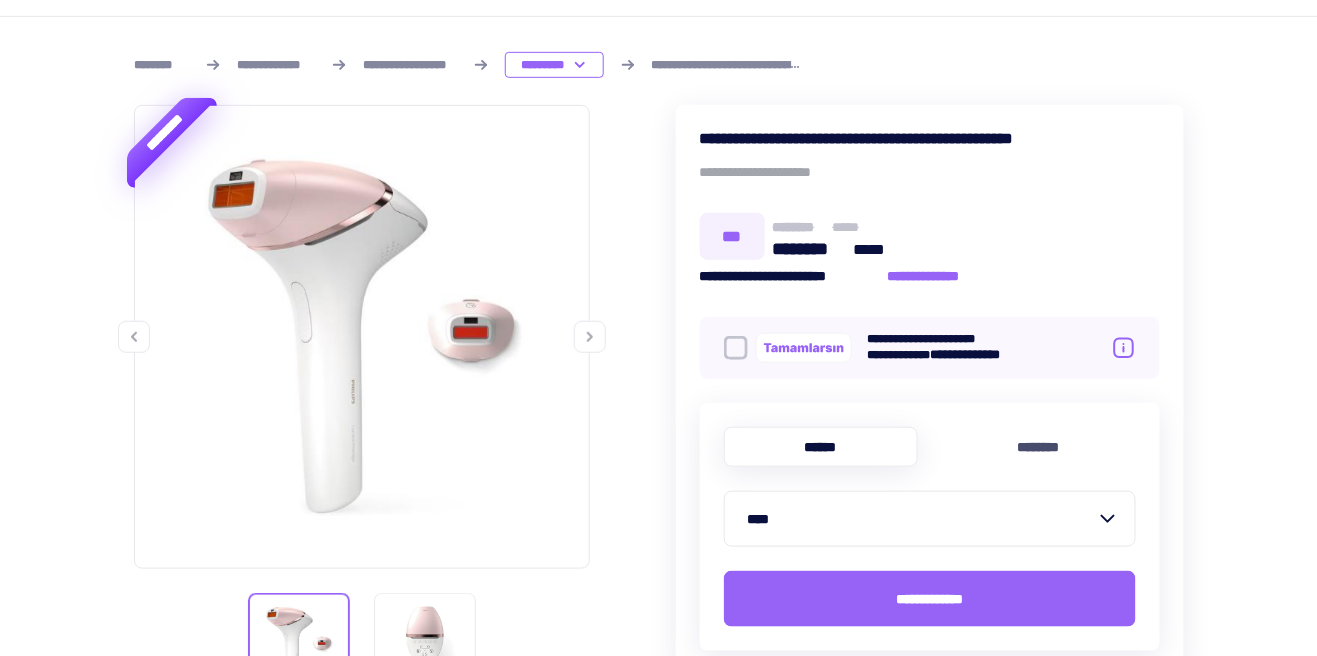 click at bounding box center [736, 348] 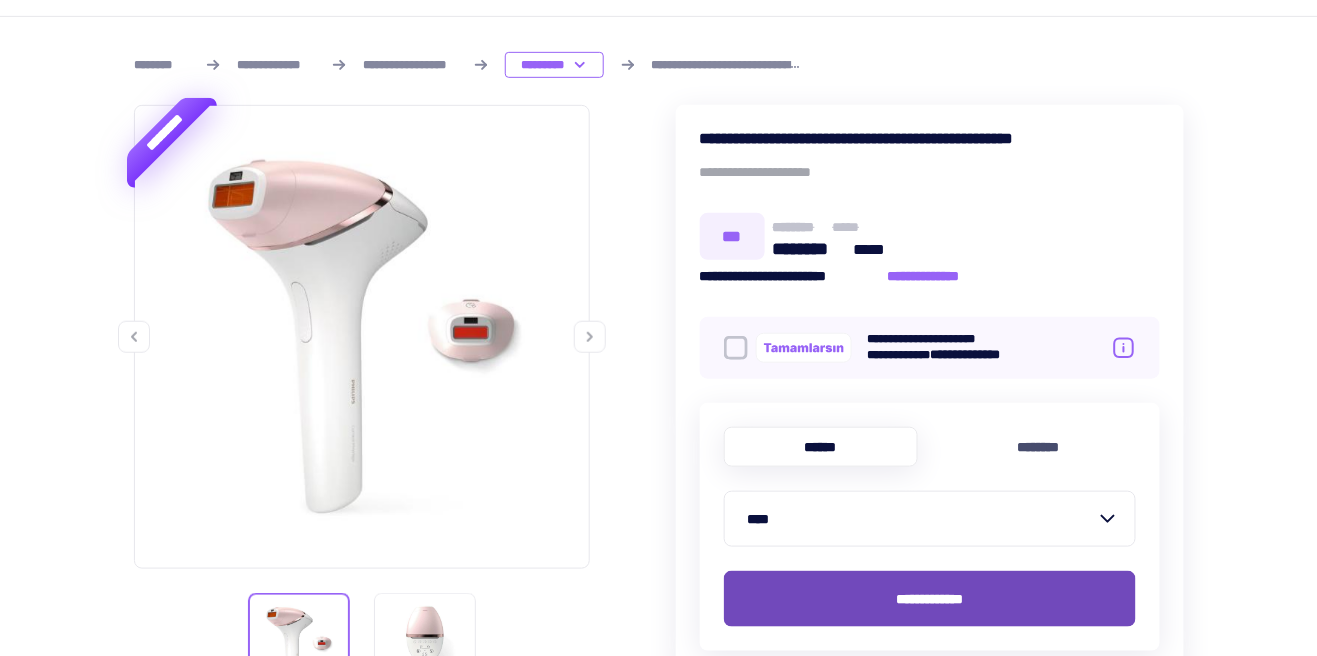 click on "**********" at bounding box center (930, 599) 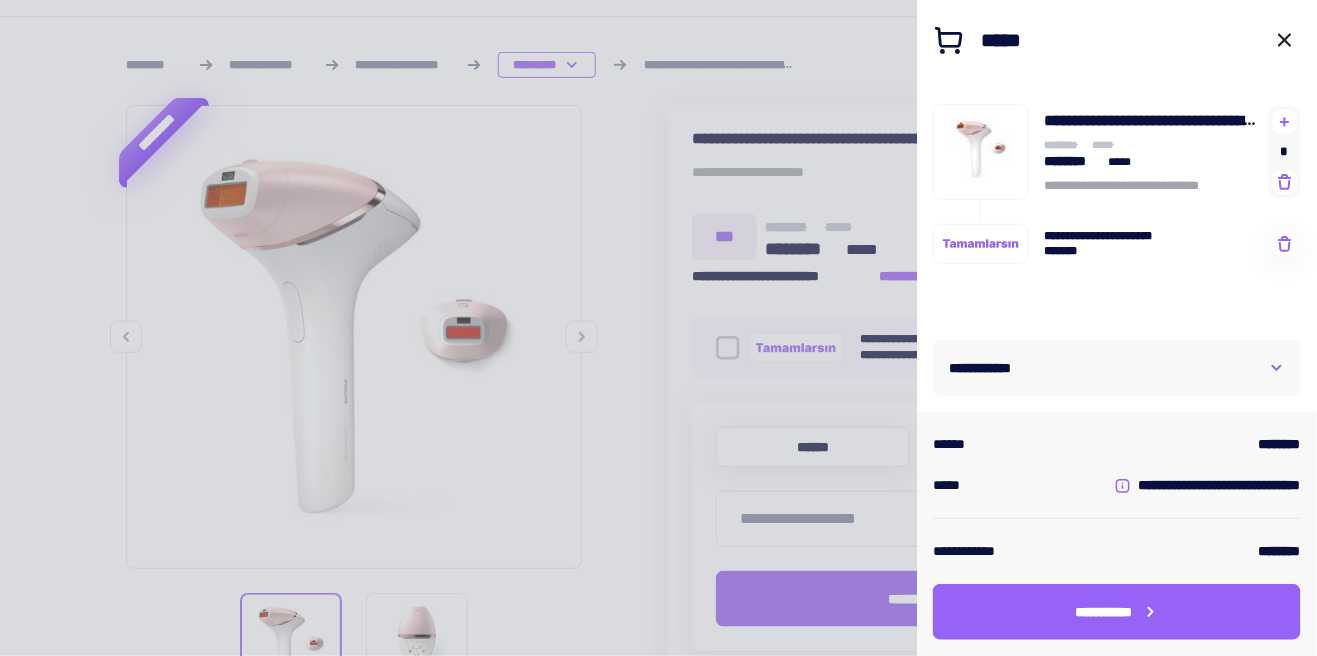 click on "**********" at bounding box center [1117, 368] 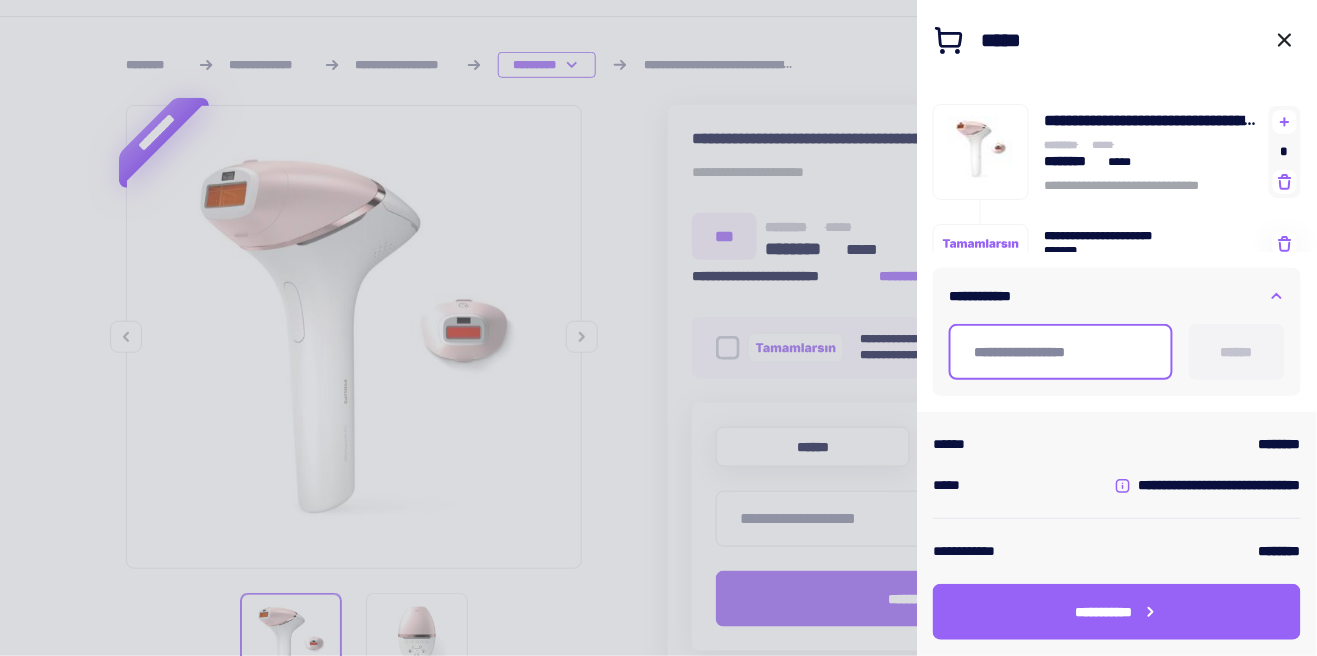 click at bounding box center (1061, 352) 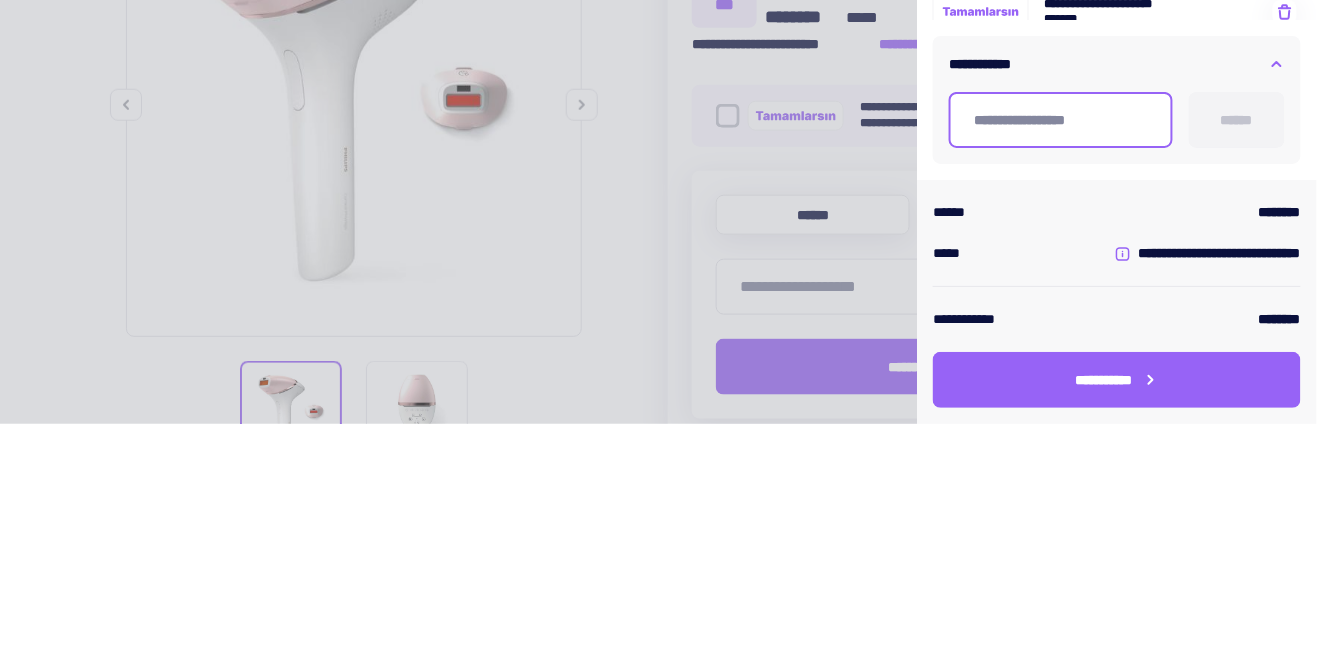 scroll, scrollTop: 241, scrollLeft: 0, axis: vertical 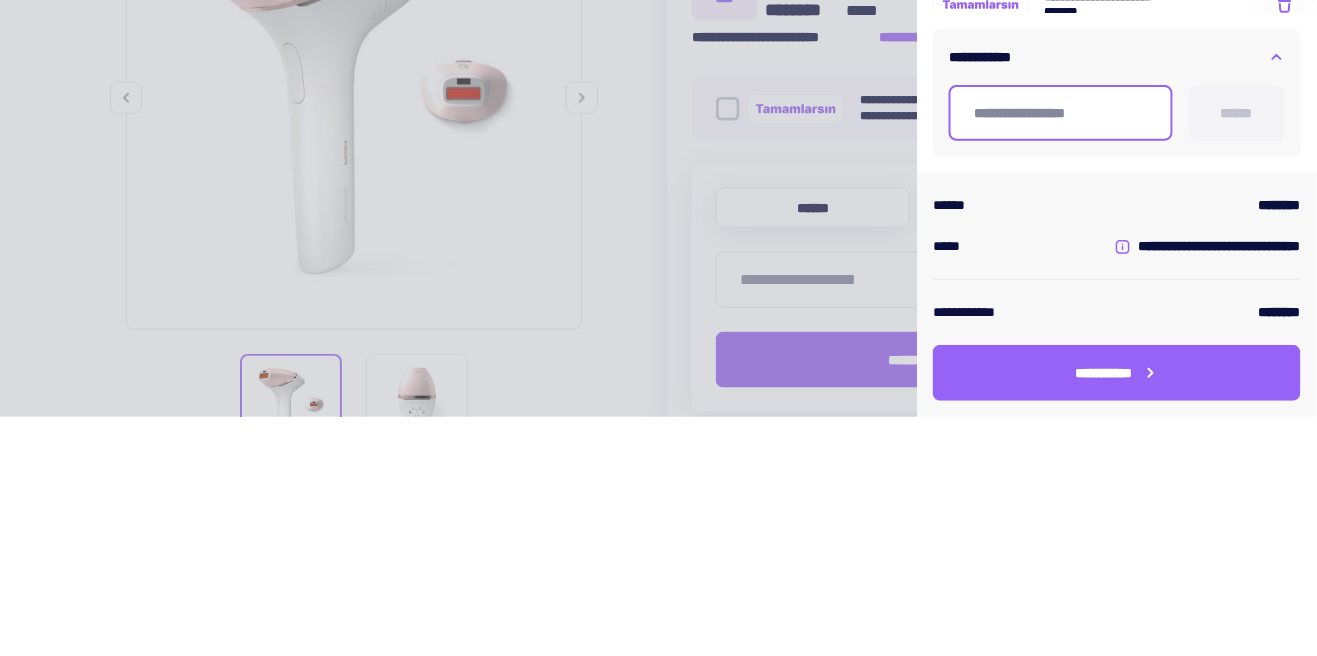 click at bounding box center (1061, 352) 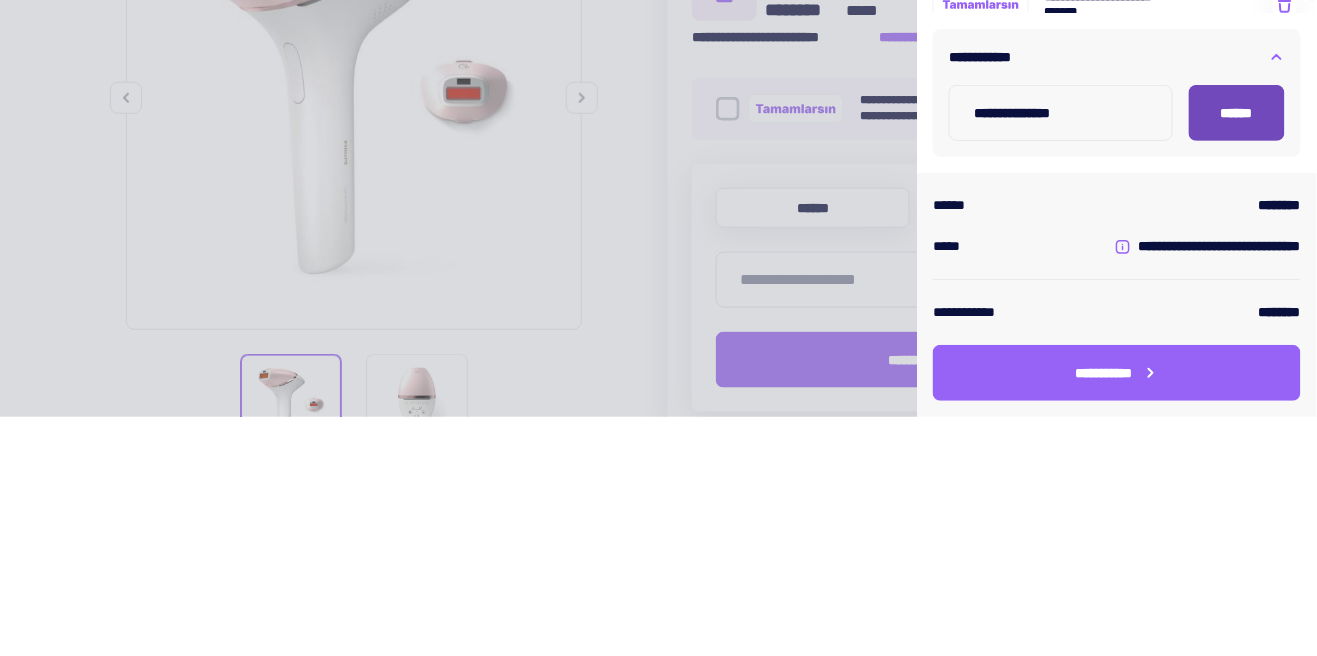click on "******" at bounding box center [1237, 352] 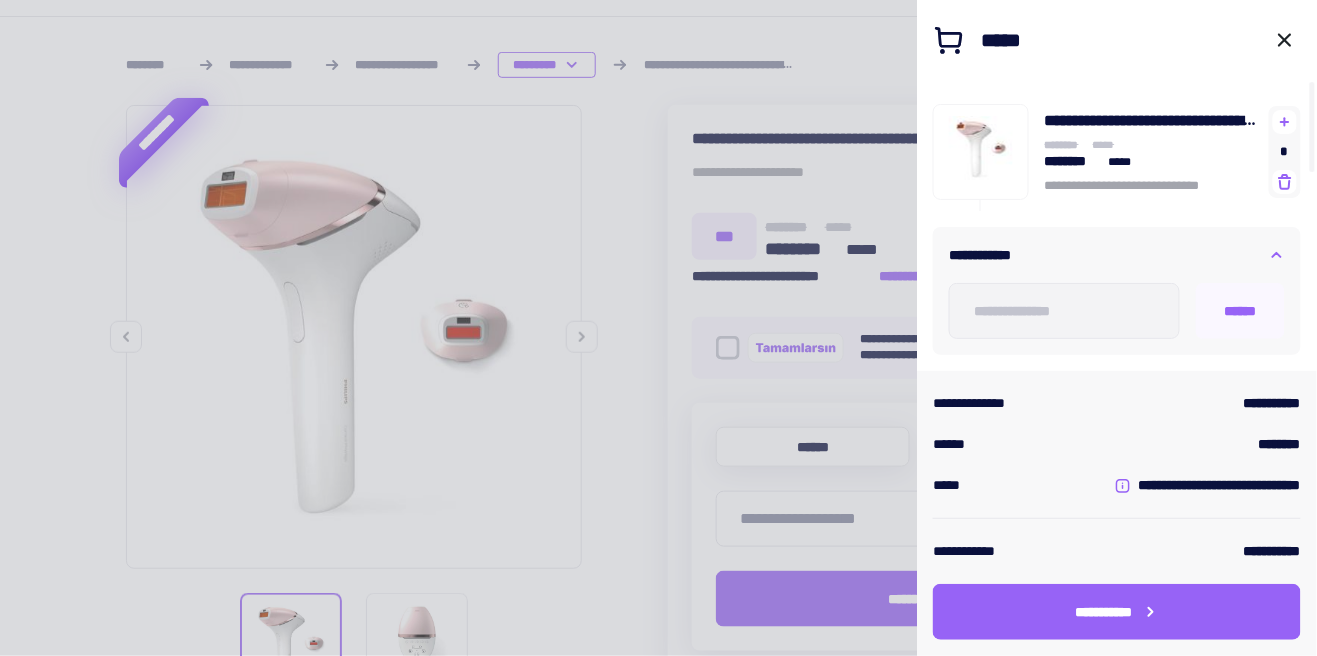 click at bounding box center [658, 328] 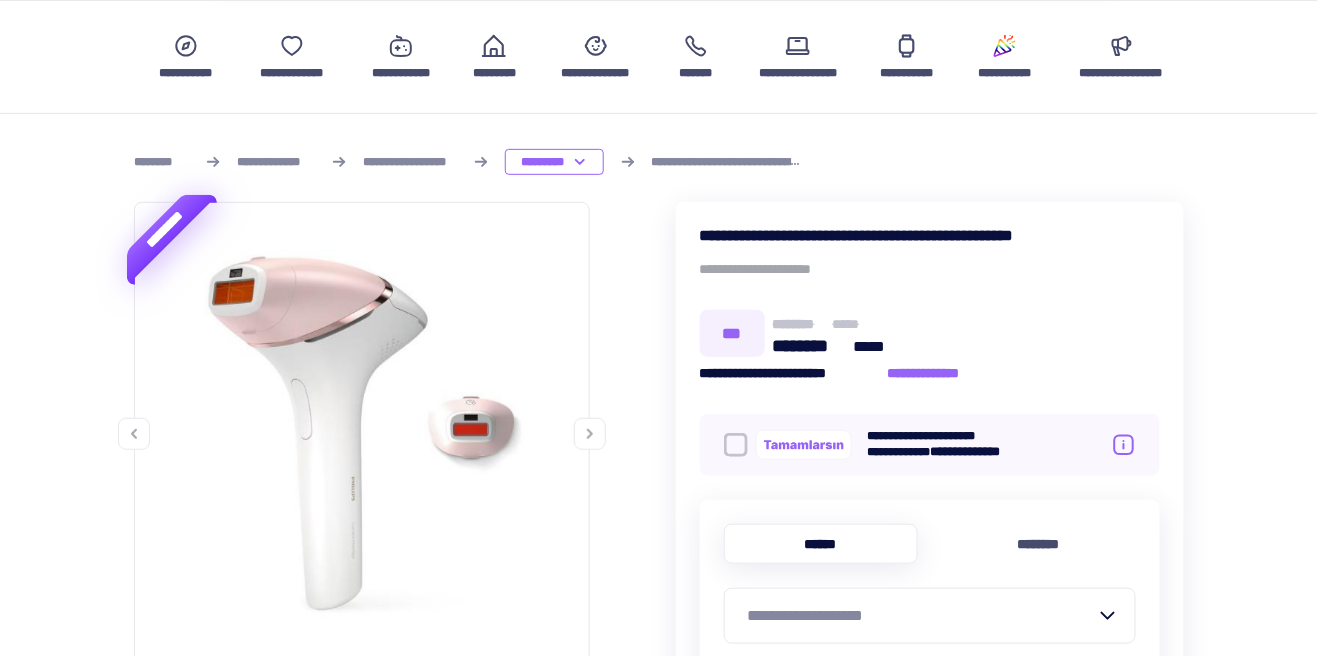 scroll, scrollTop: 0, scrollLeft: 0, axis: both 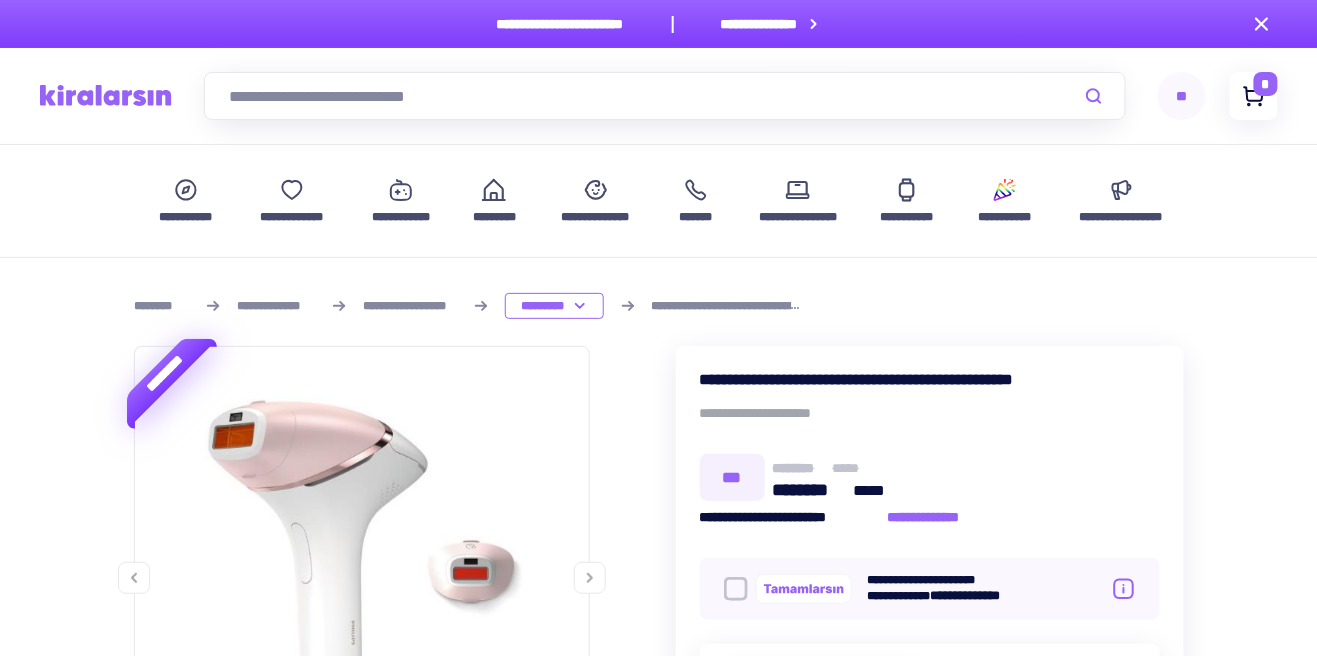 click at bounding box center (1254, 96) 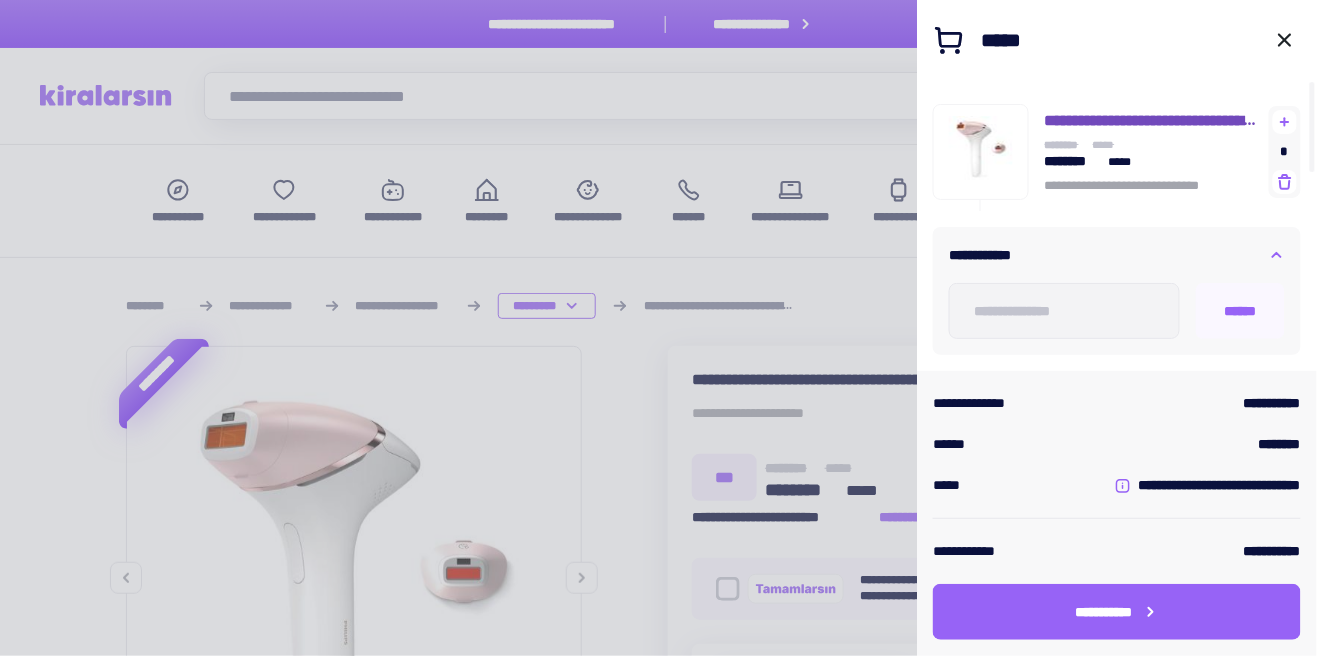 click on "**********" at bounding box center [1153, 120] 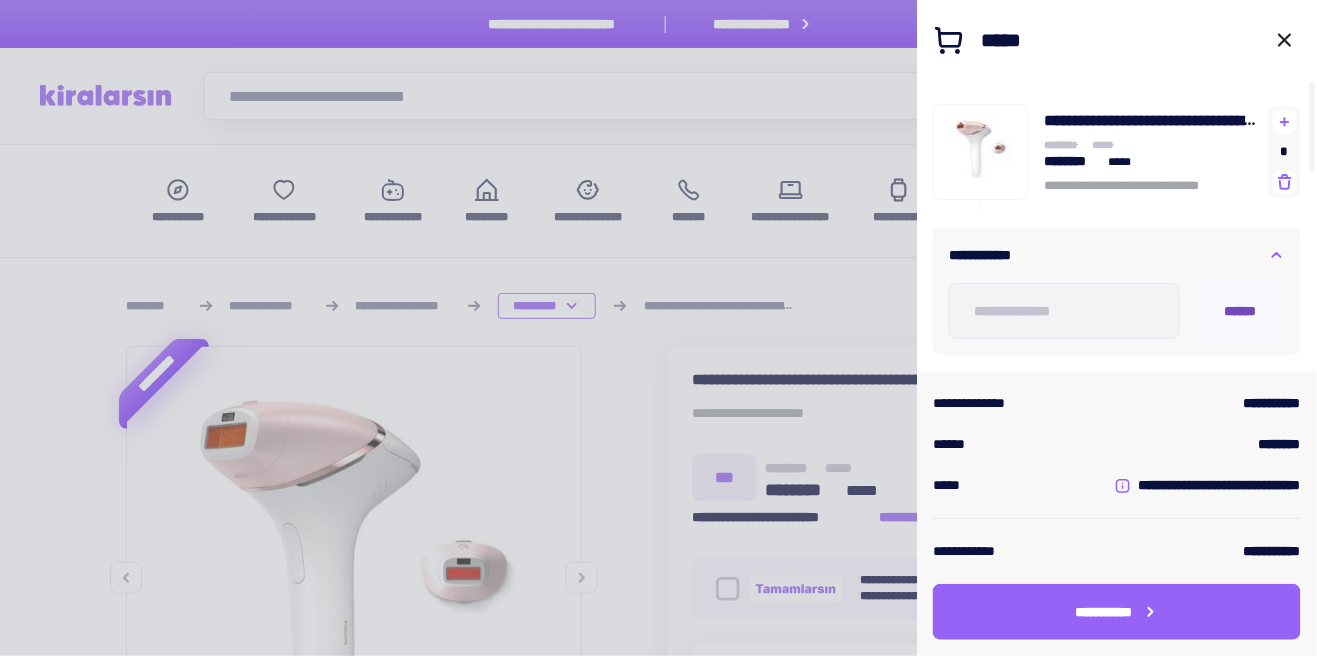 click on "******" at bounding box center (1240, 311) 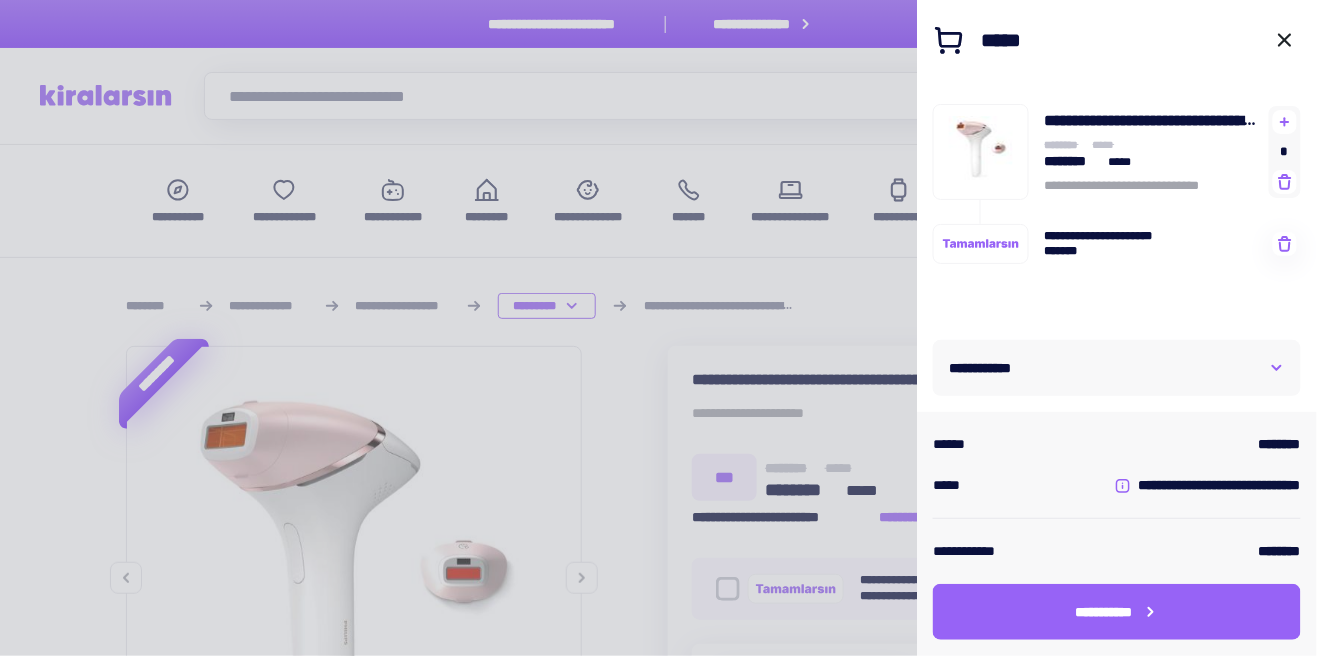 click at bounding box center [981, 244] 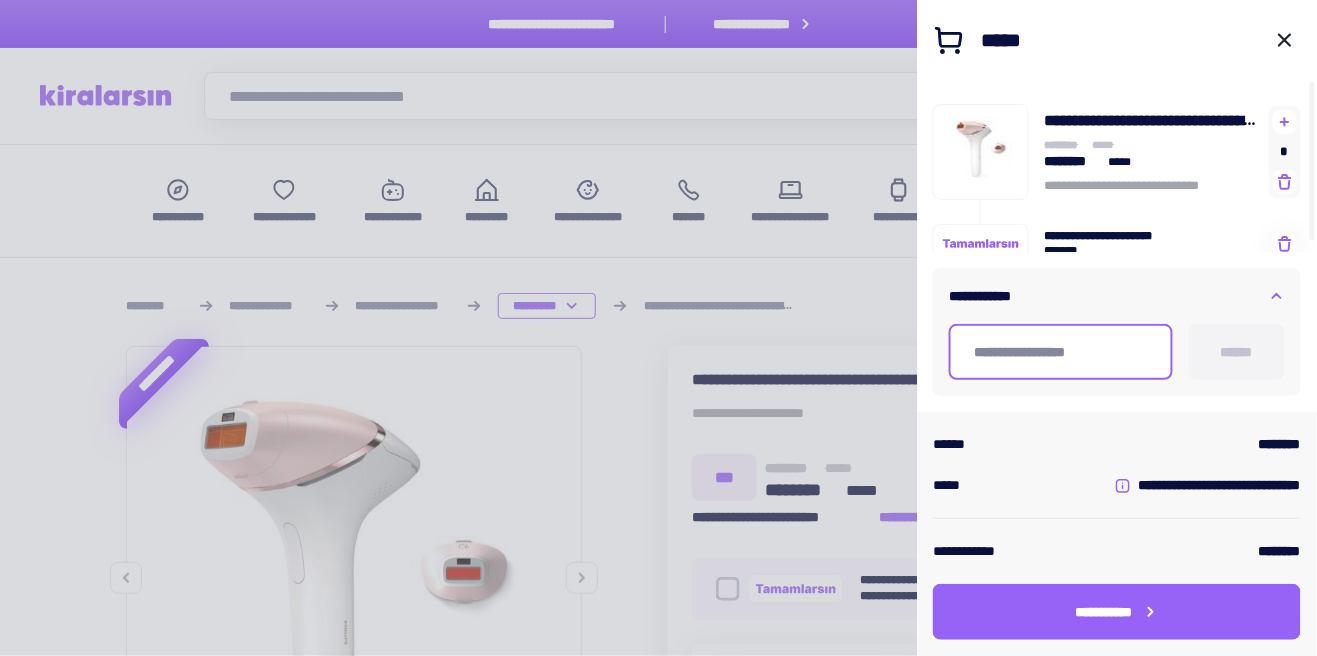 click at bounding box center (1061, 352) 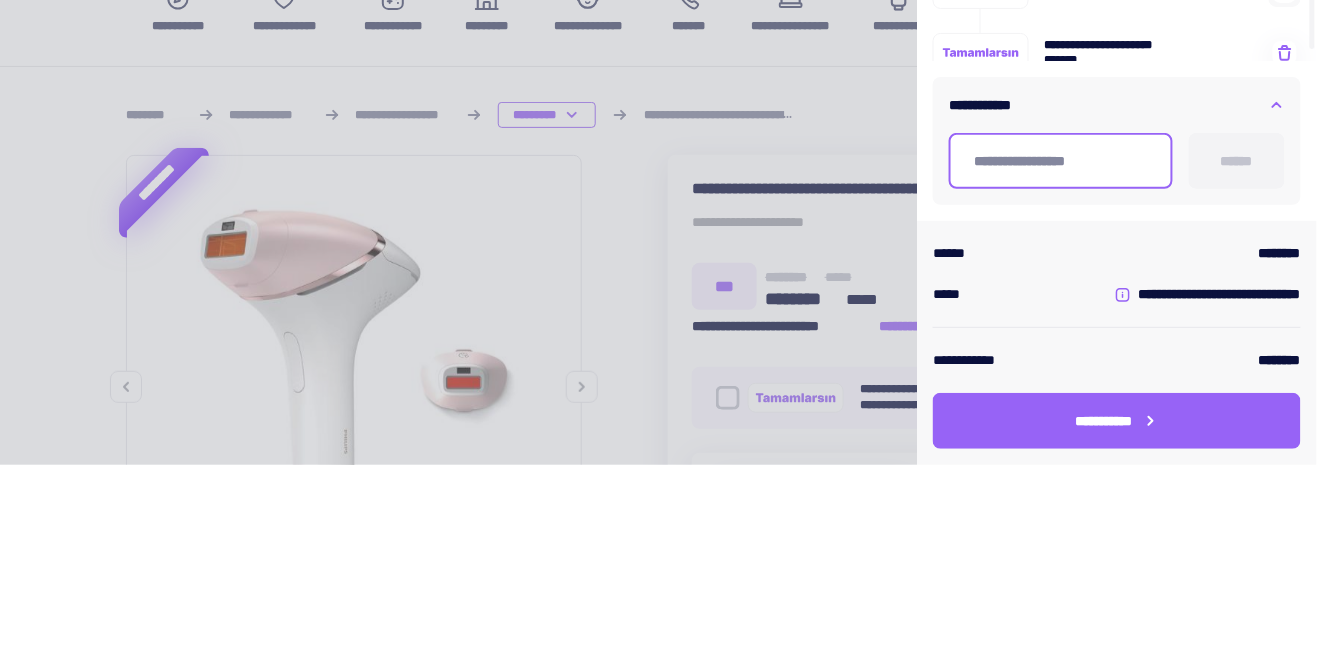 type on "*" 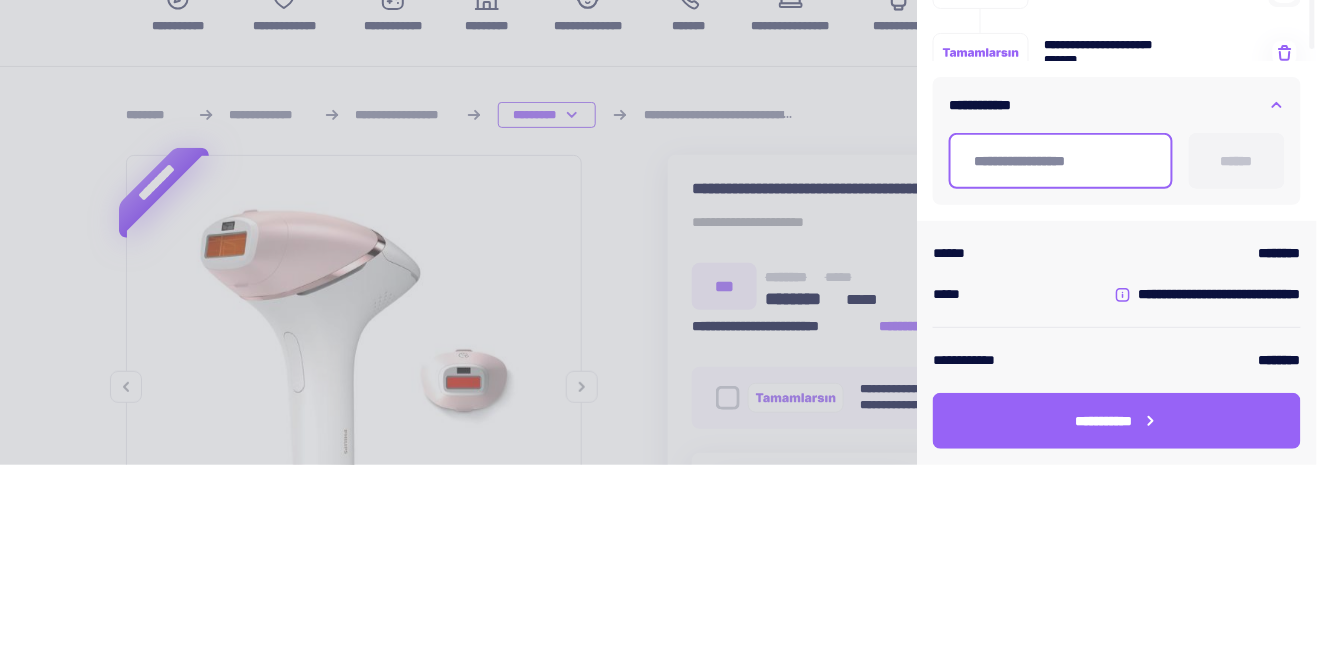 paste on "**********" 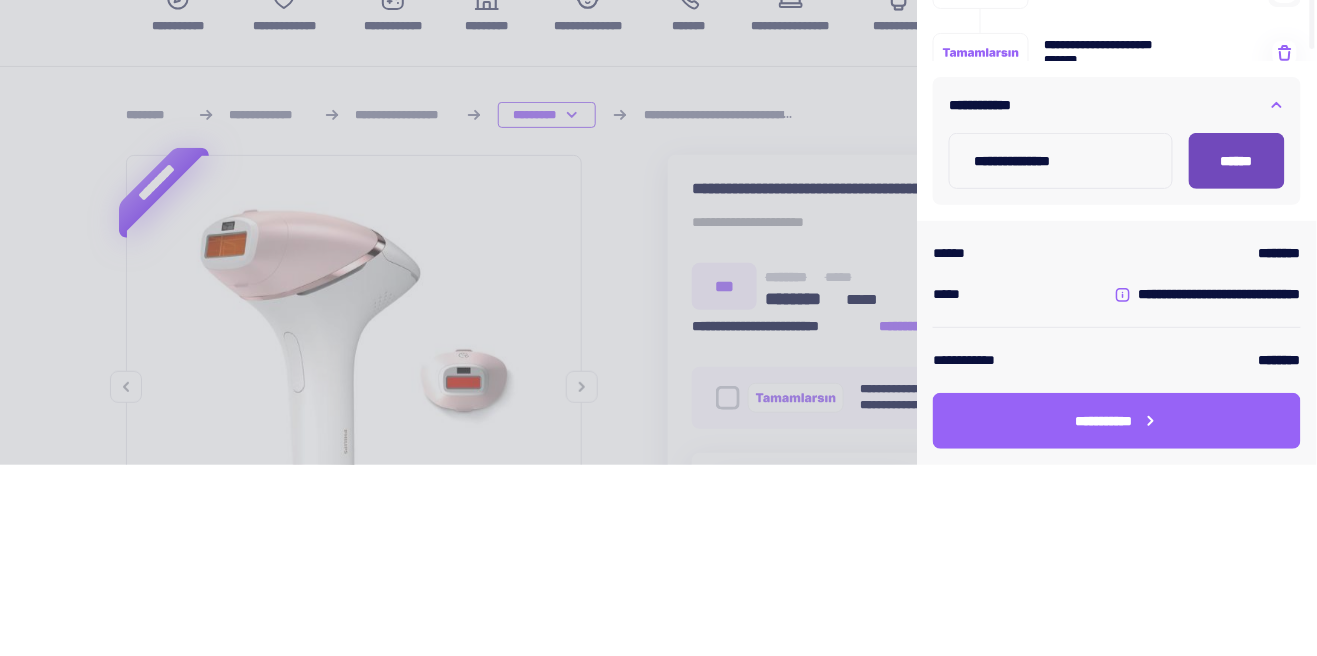 click on "******" at bounding box center (1237, 352) 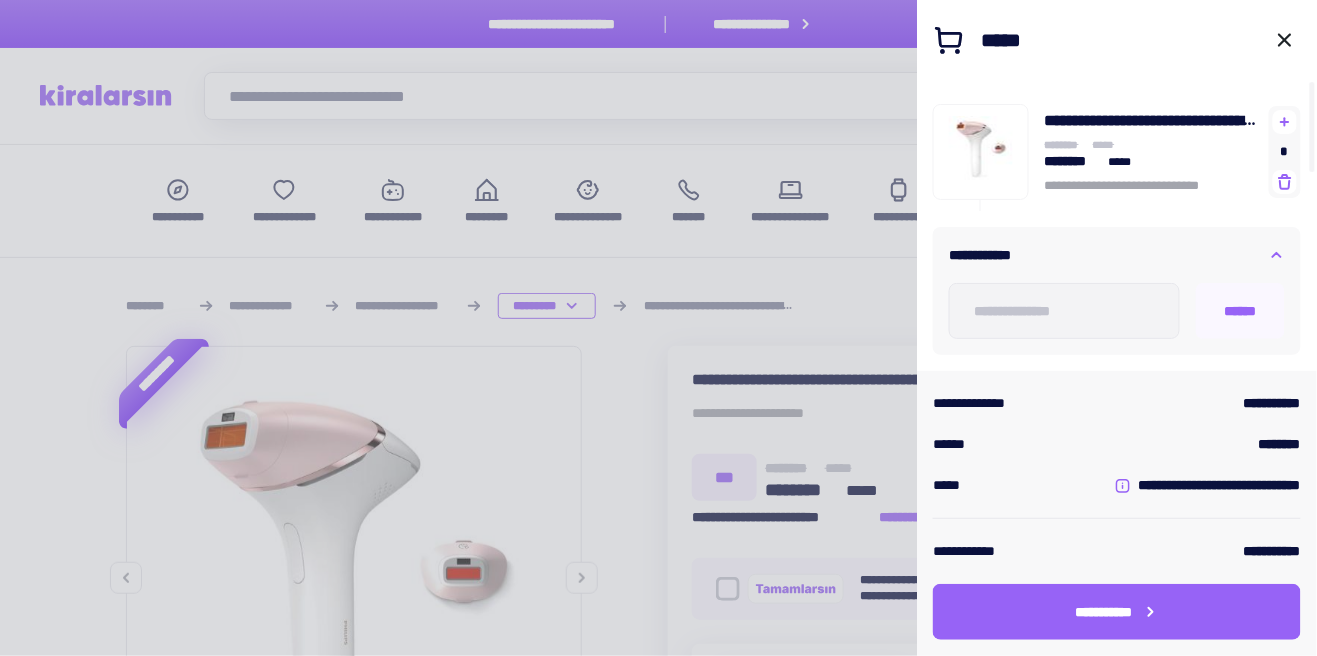 click on "**********" at bounding box center [1179, 485] 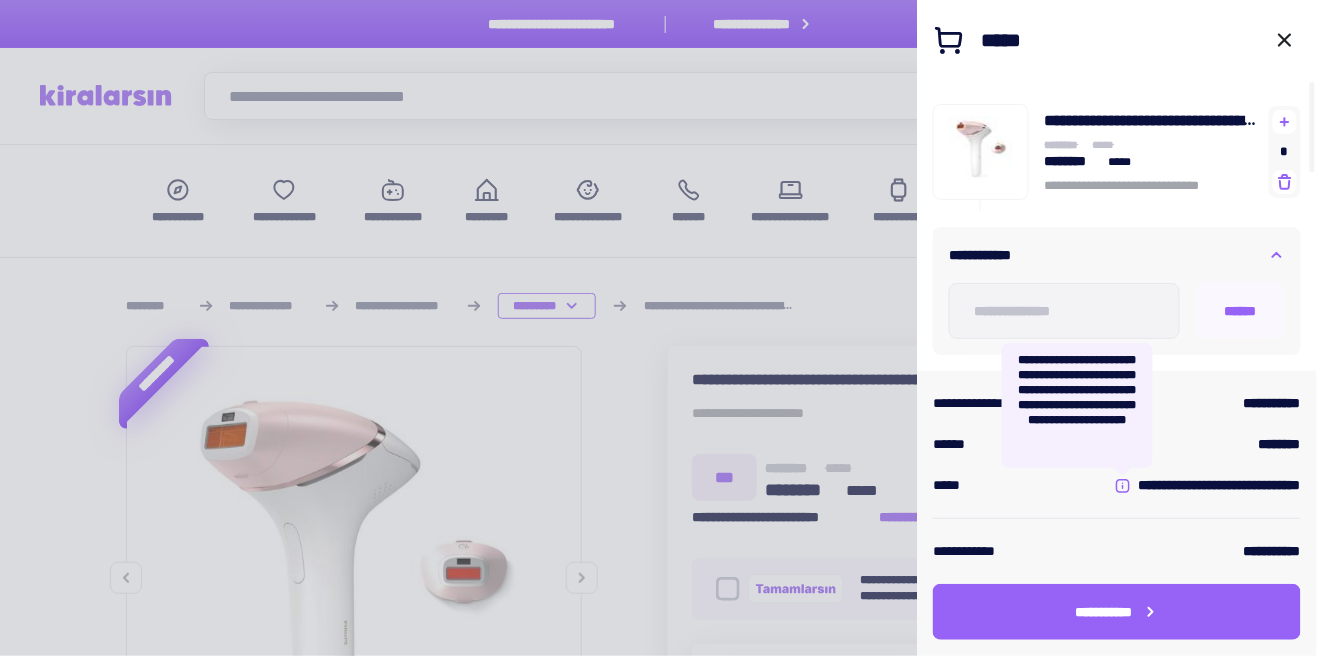 click at bounding box center [1123, 486] 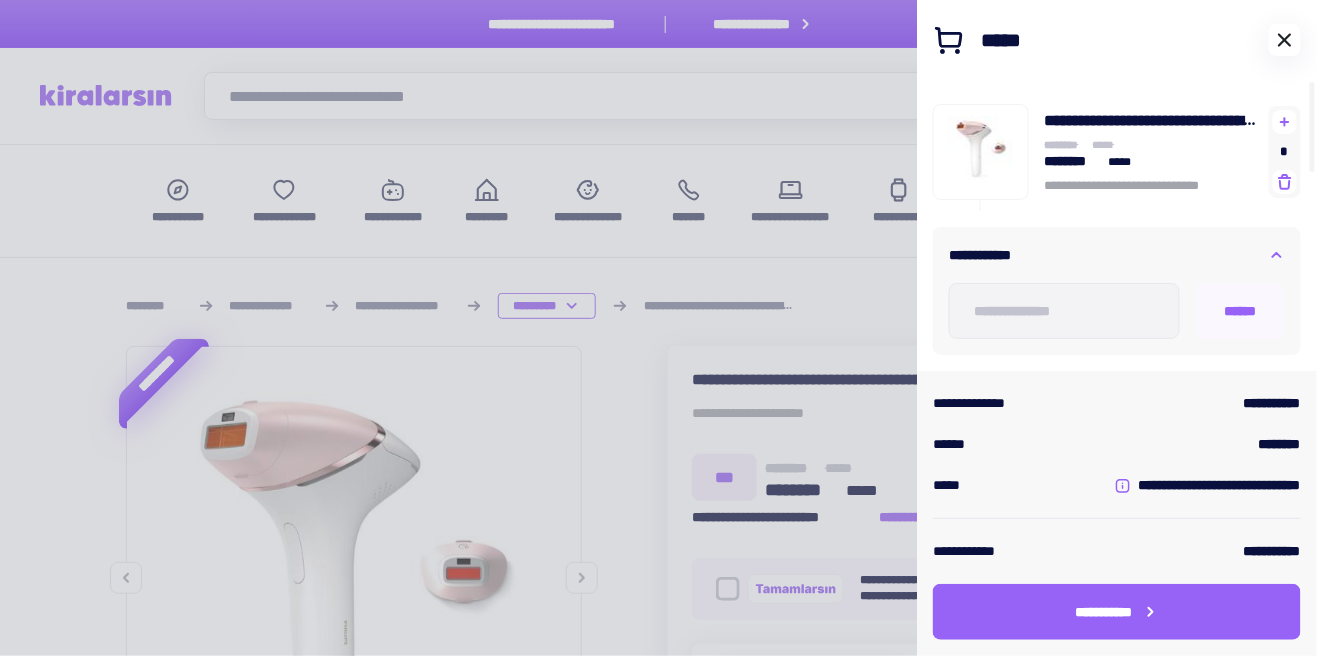 click 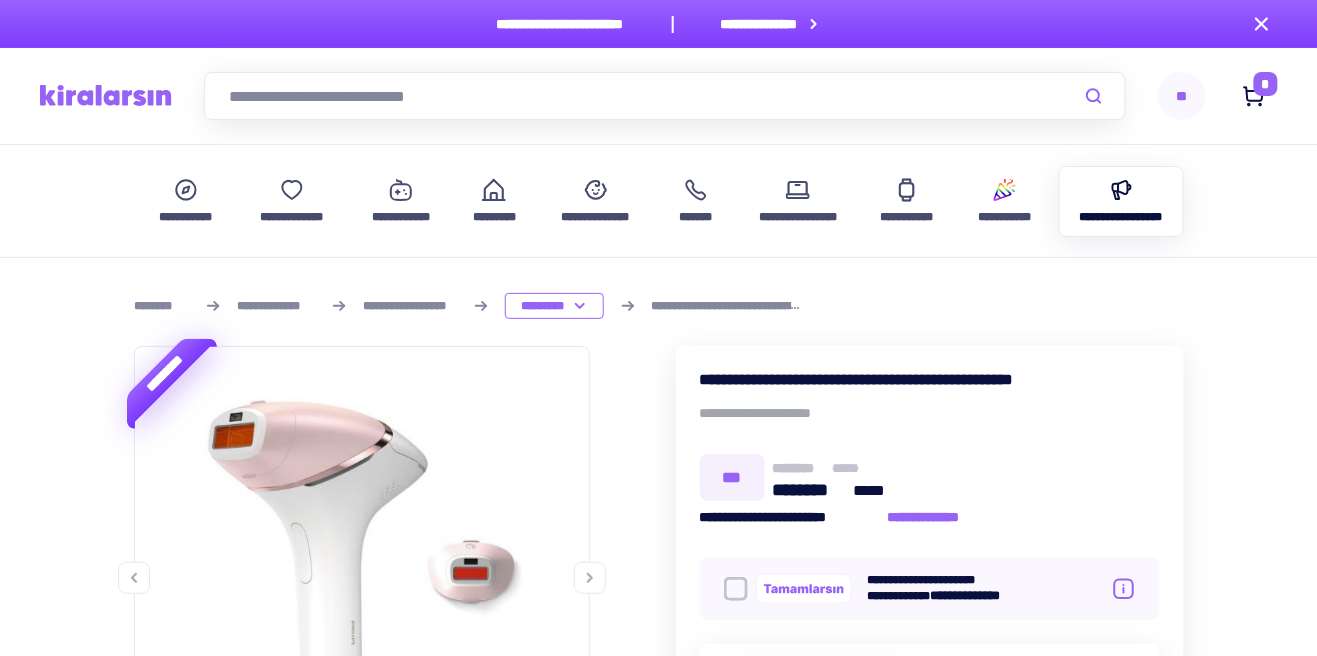 click on "**********" at bounding box center (1121, 201) 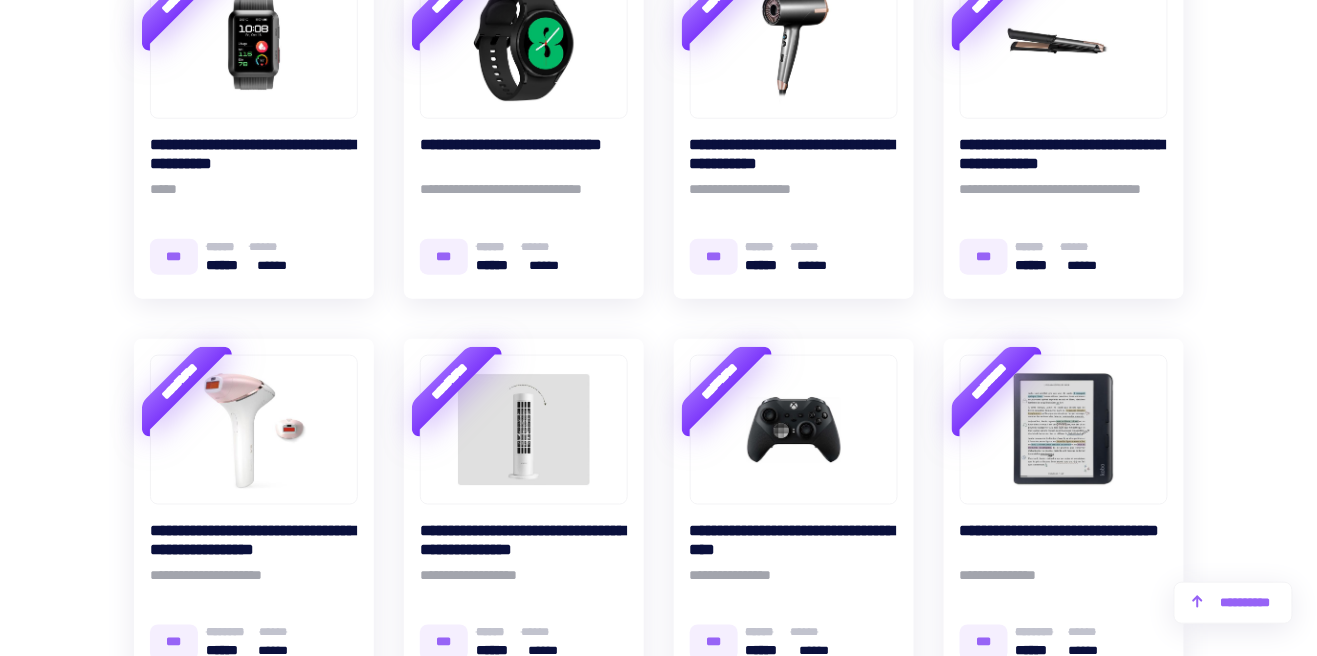 scroll, scrollTop: 2461, scrollLeft: 0, axis: vertical 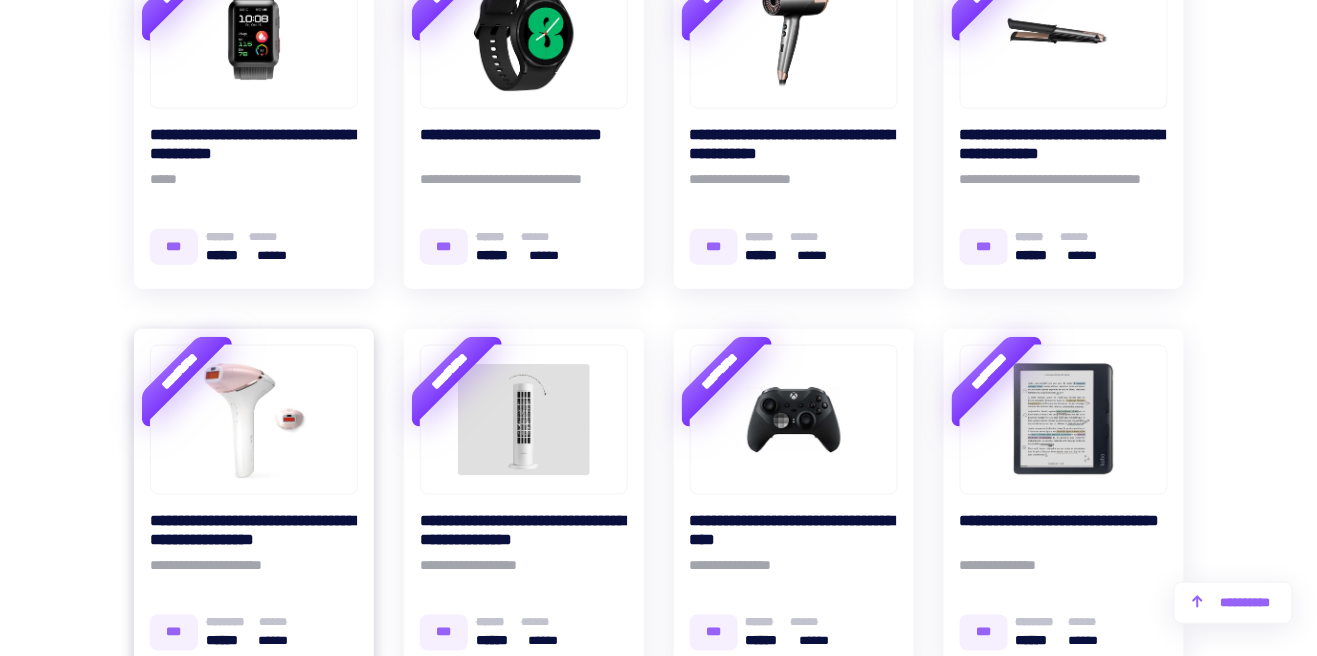 click at bounding box center [254, 420] 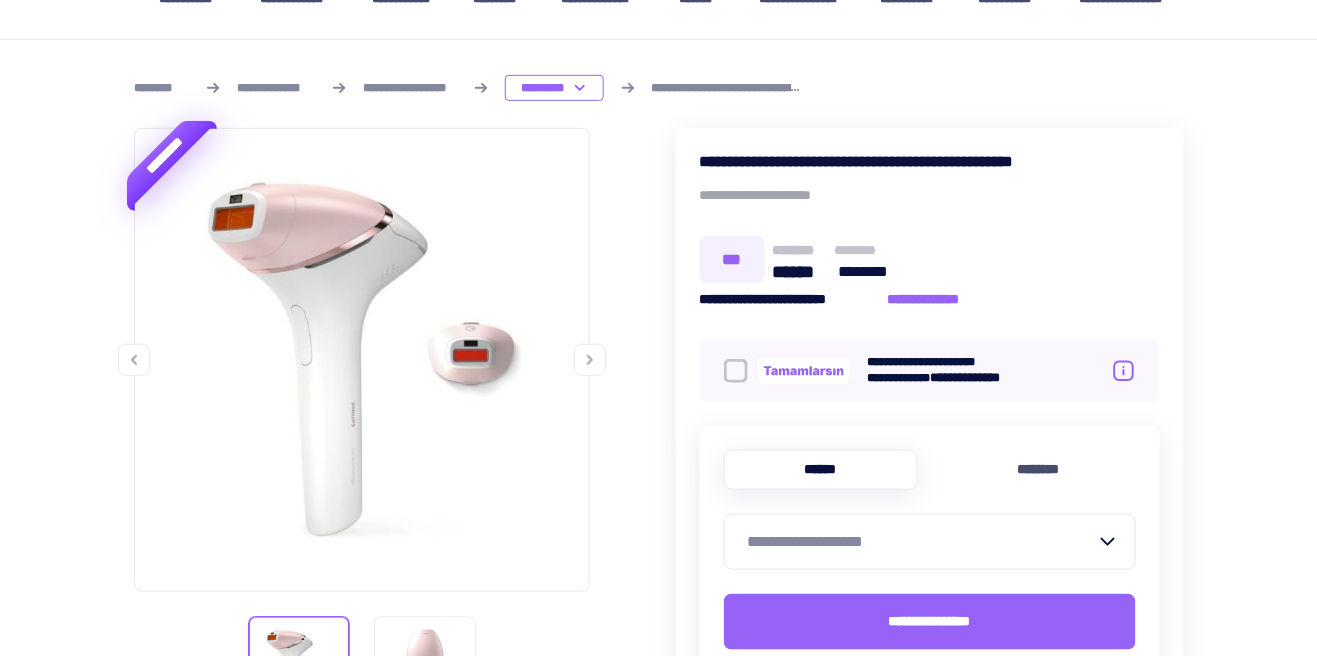 scroll, scrollTop: 221, scrollLeft: 0, axis: vertical 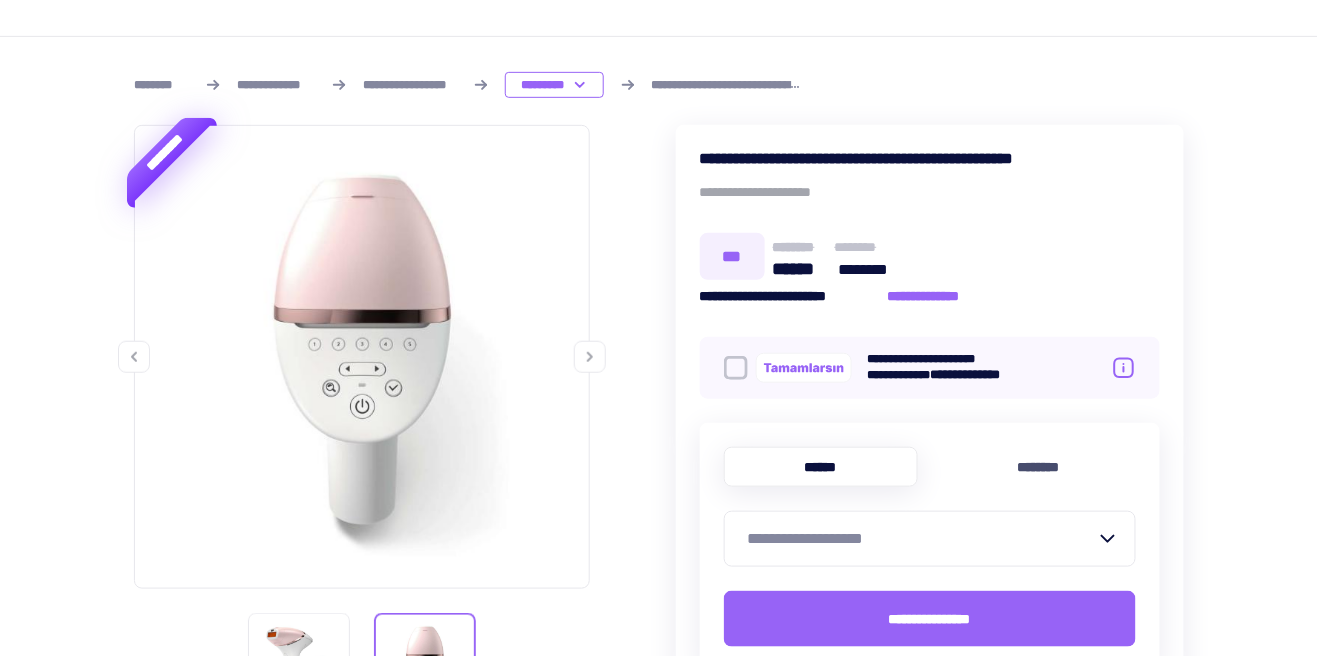 click at bounding box center [362, 353] 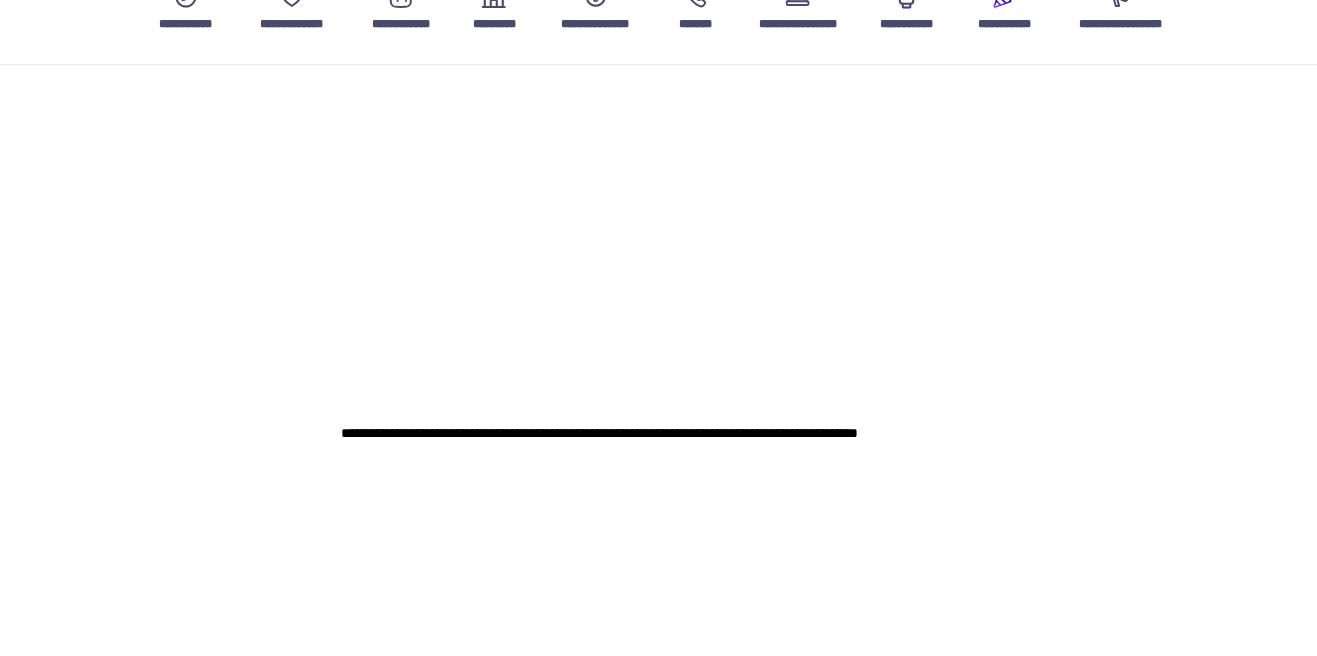 scroll, scrollTop: 187, scrollLeft: 0, axis: vertical 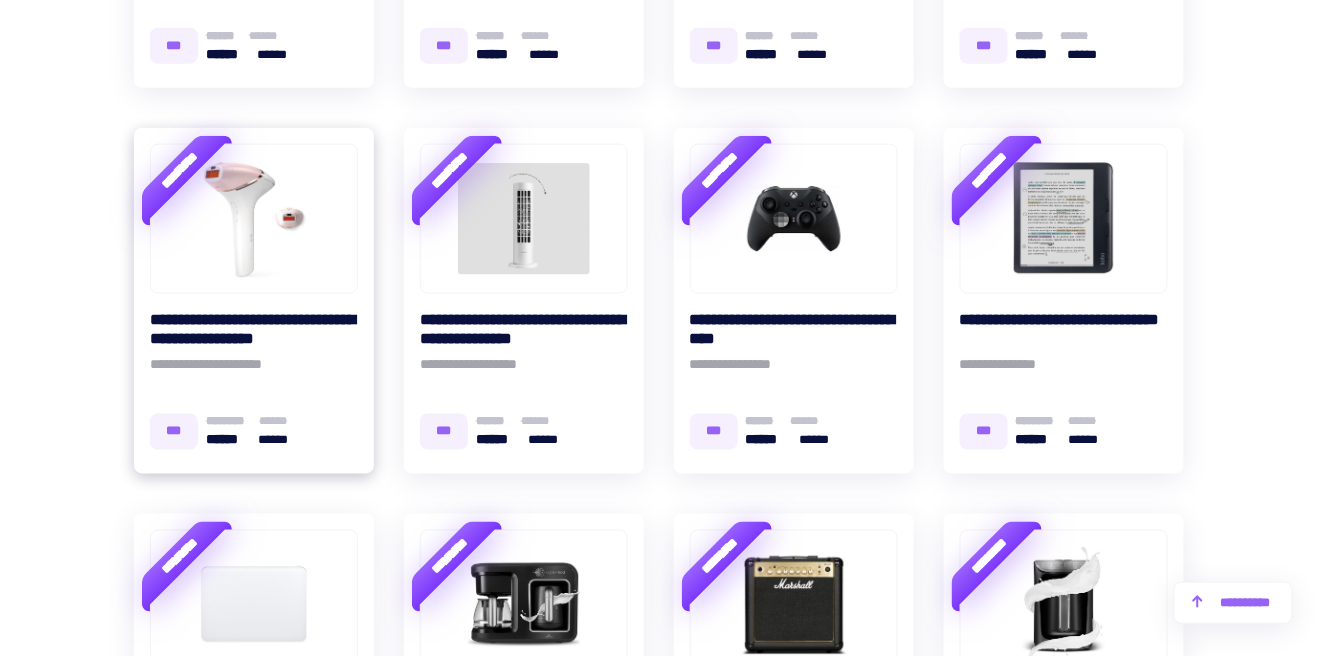 click at bounding box center [254, 219] 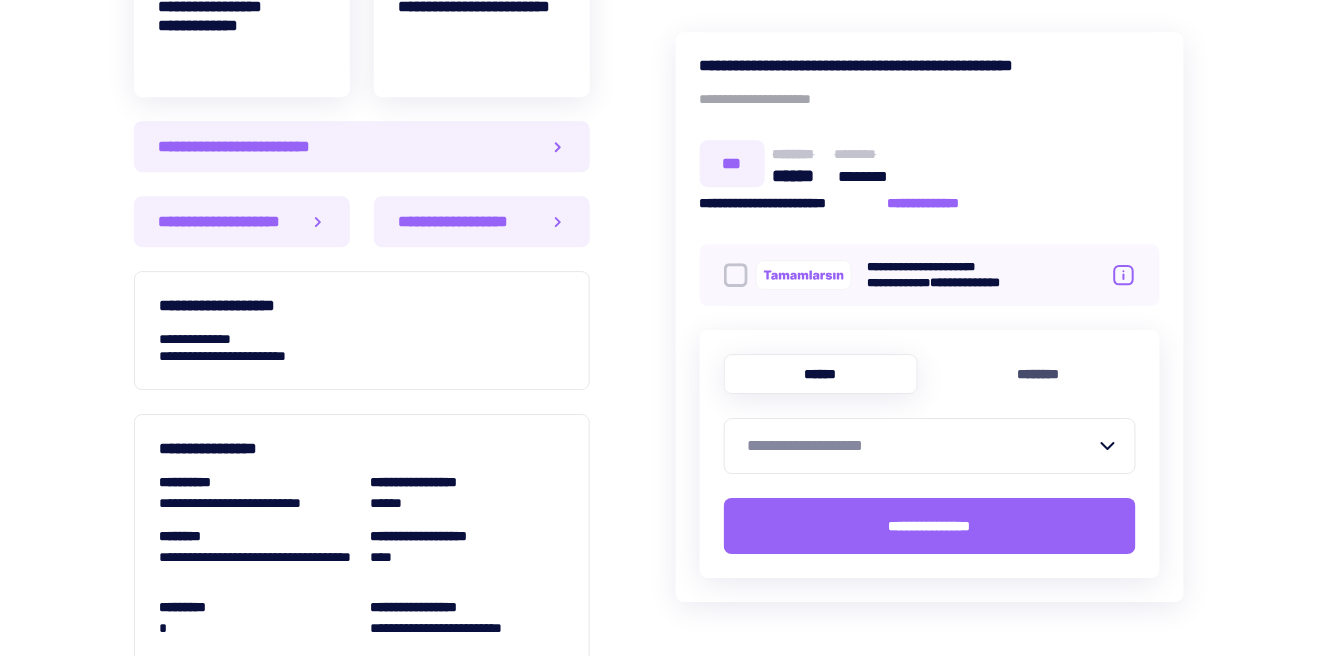 scroll, scrollTop: 1494, scrollLeft: 0, axis: vertical 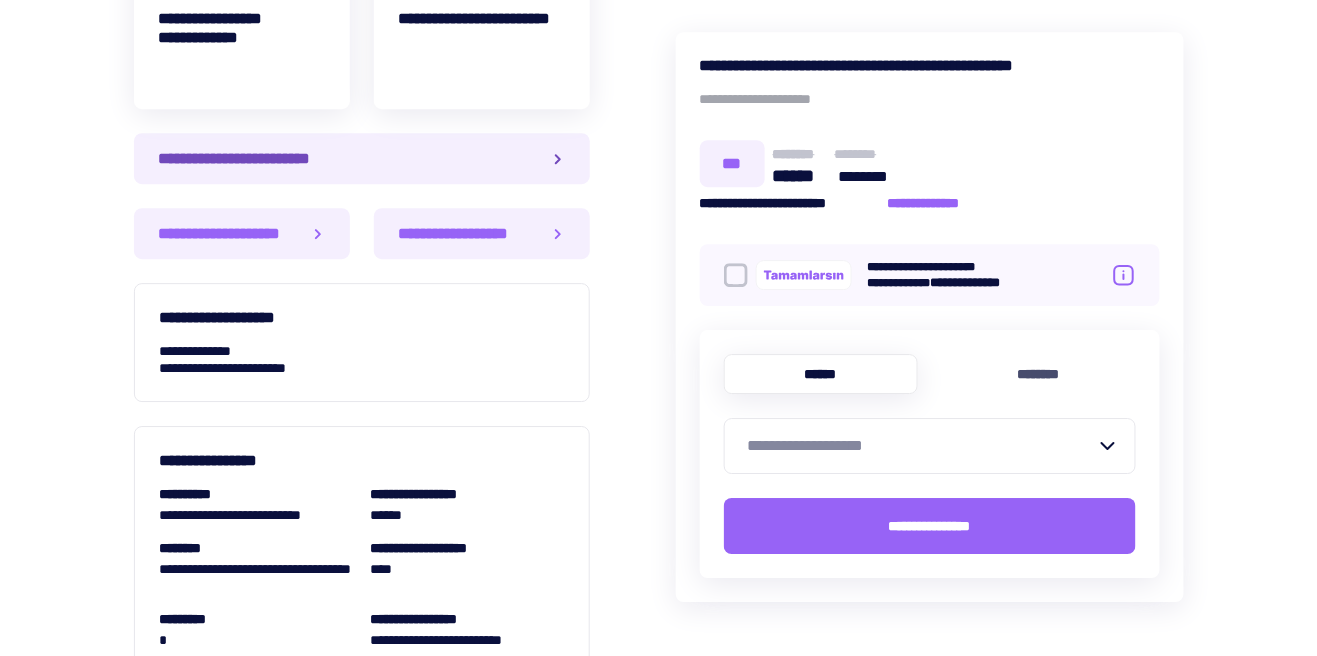 click on "**********" at bounding box center (246, 158) 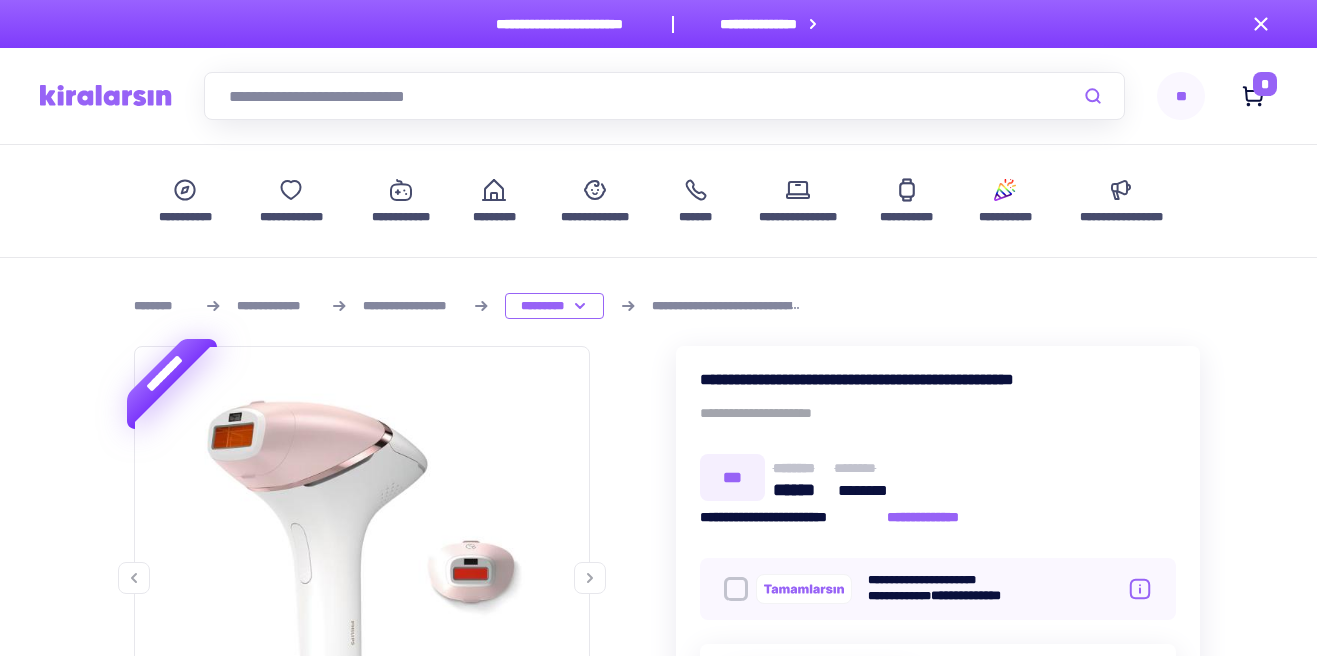 scroll, scrollTop: 0, scrollLeft: 0, axis: both 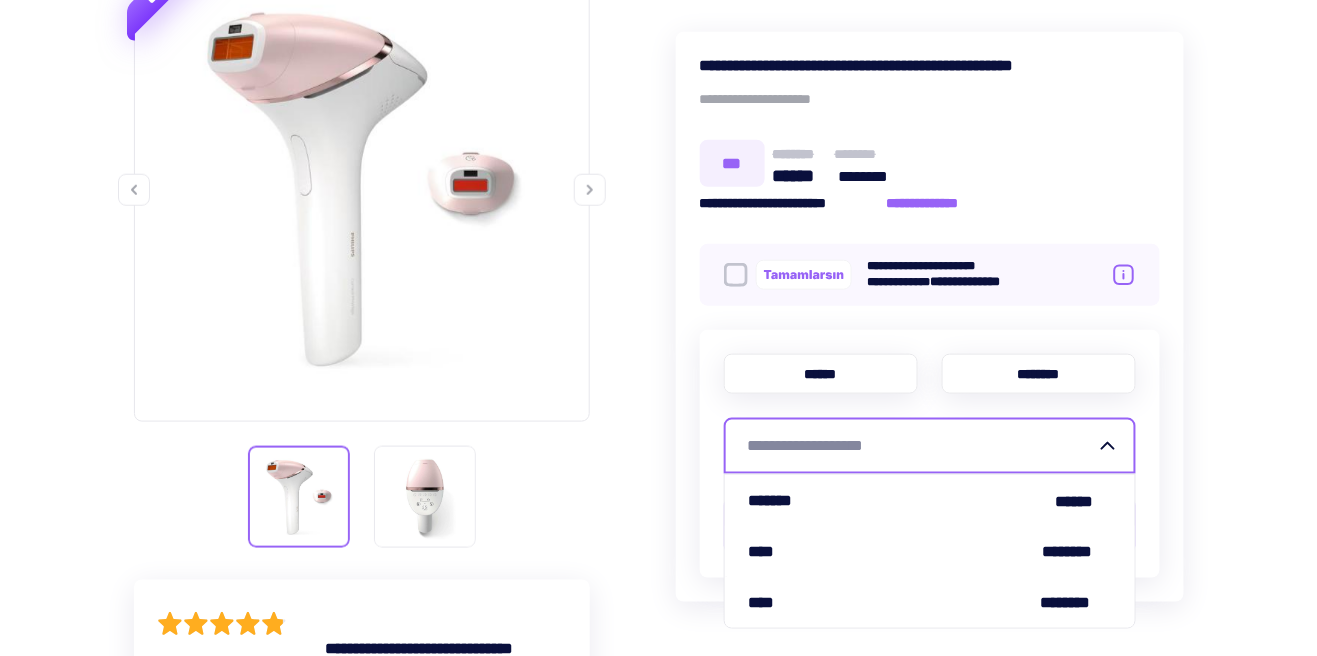 click on "********" at bounding box center (1039, 374) 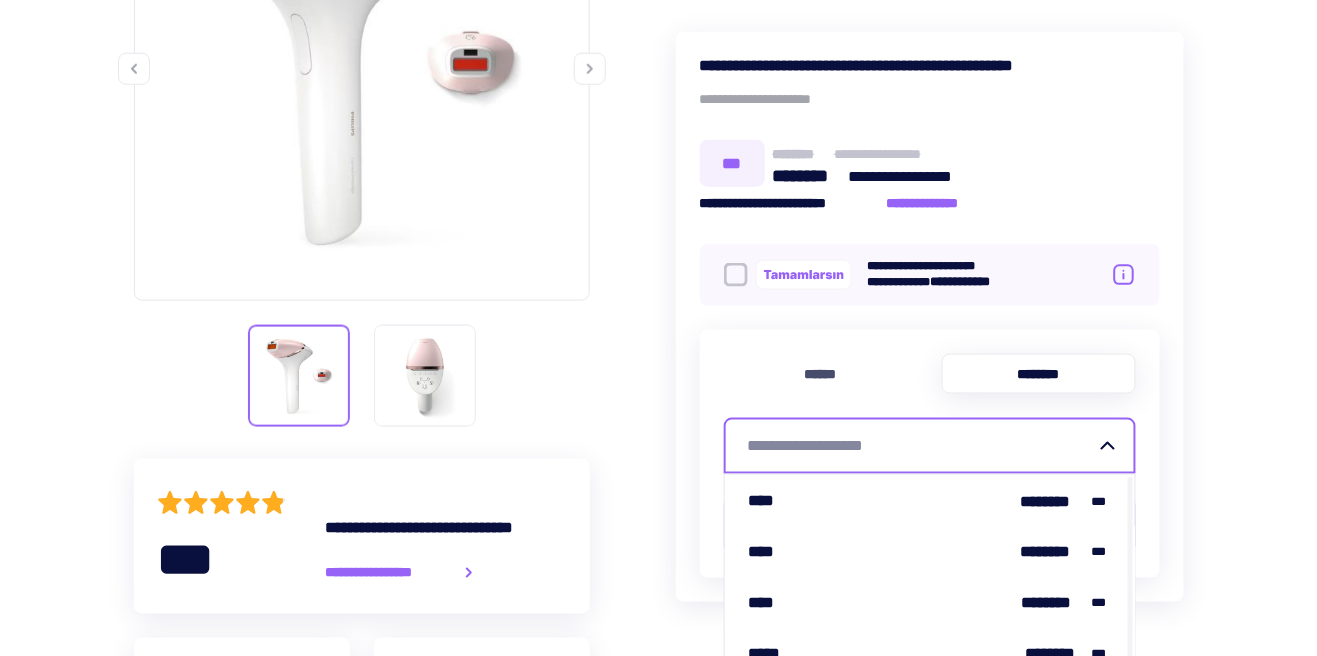 scroll, scrollTop: 510, scrollLeft: 0, axis: vertical 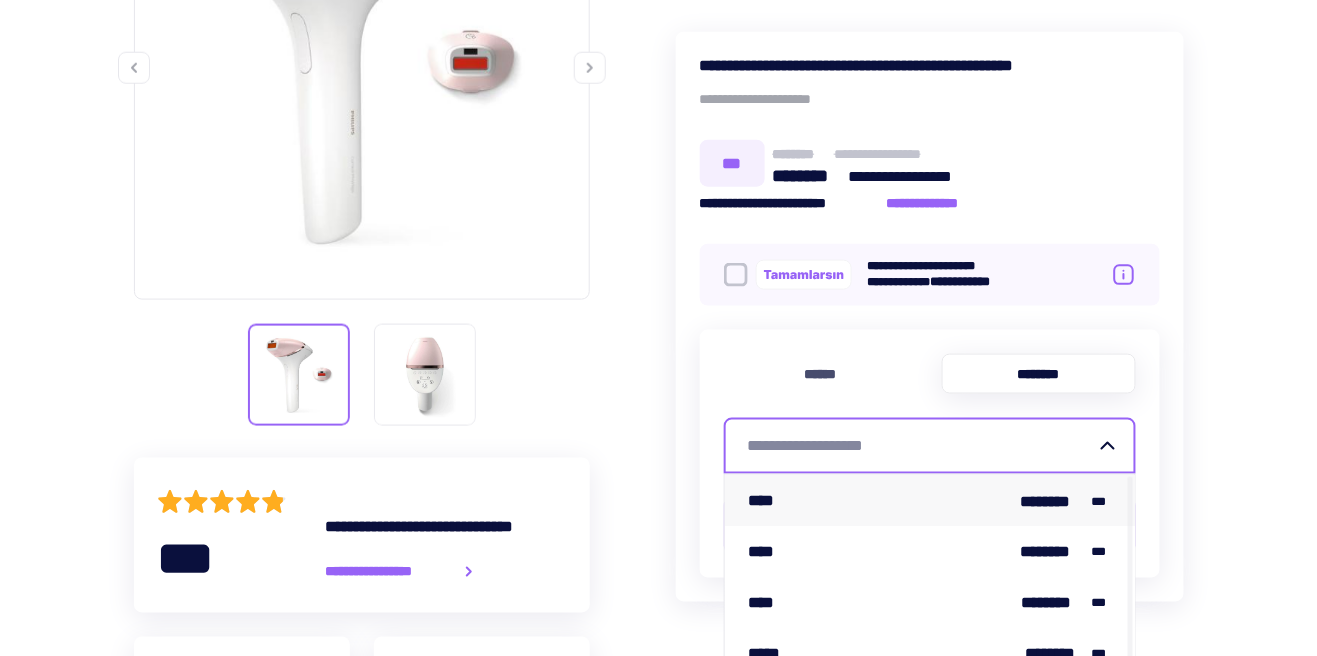 click on "**** ******** ***" at bounding box center (930, 500) 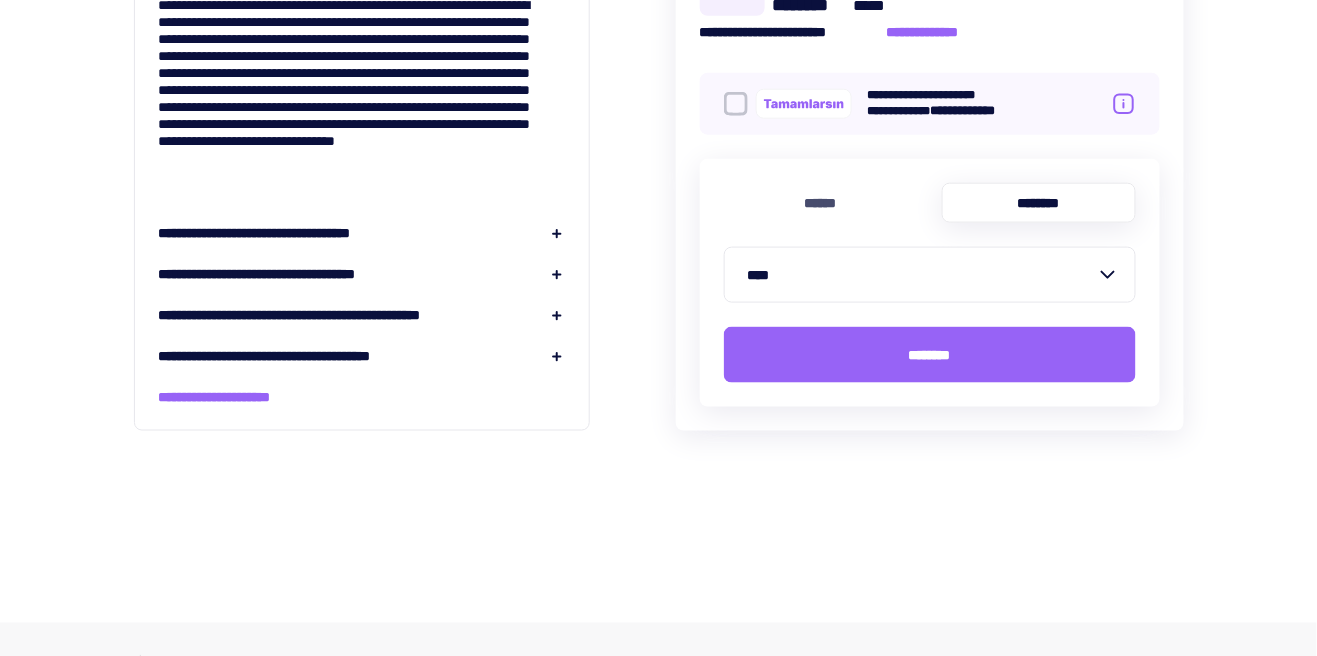 scroll, scrollTop: 2554, scrollLeft: 0, axis: vertical 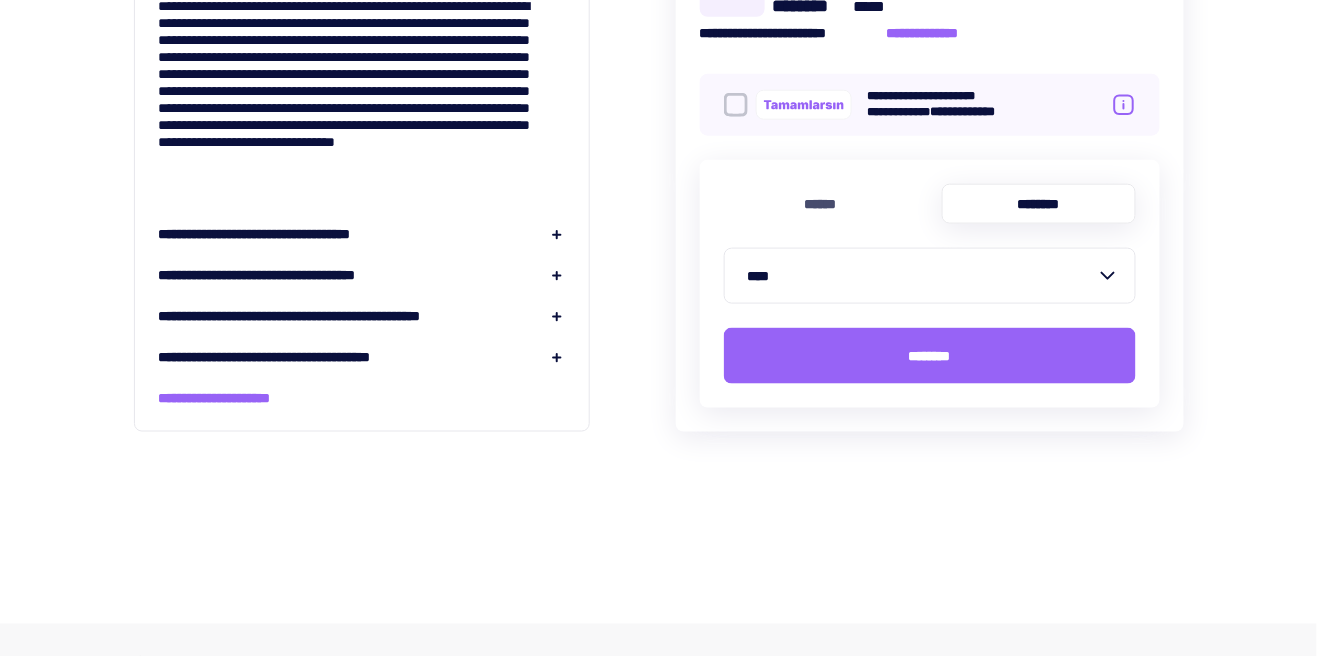 click on "**********" at bounding box center [288, 275] 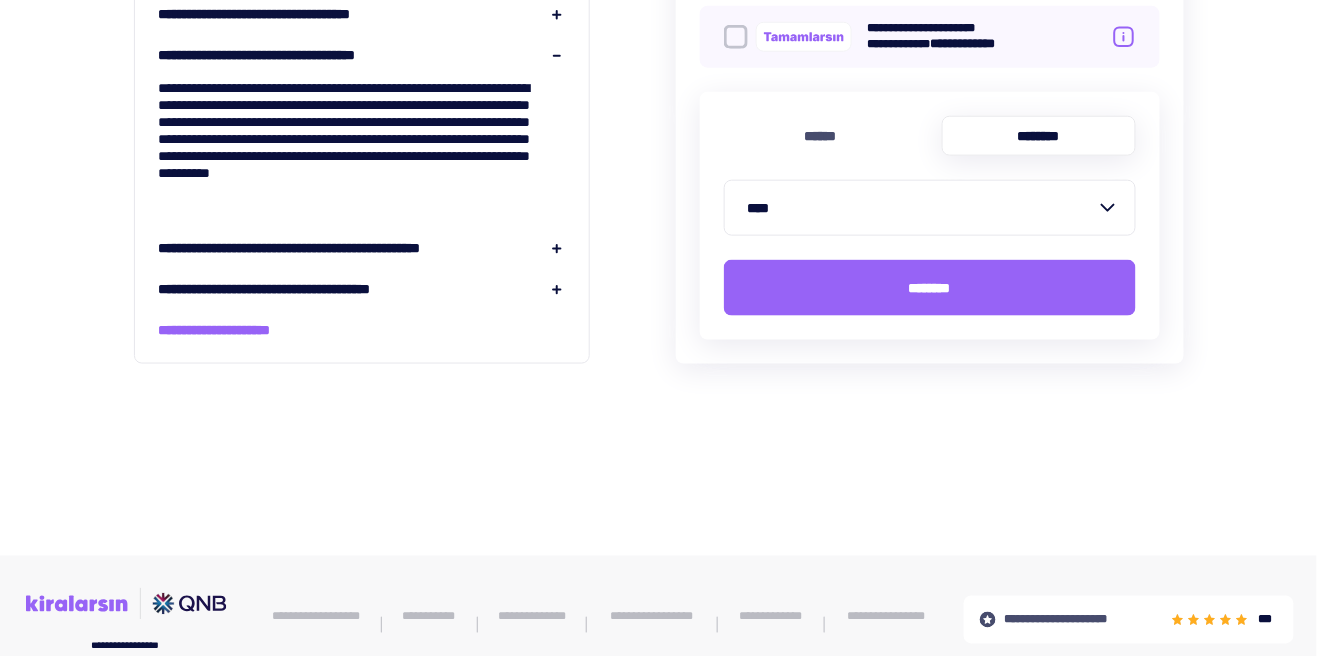 click on "**********" at bounding box center [658, -950] 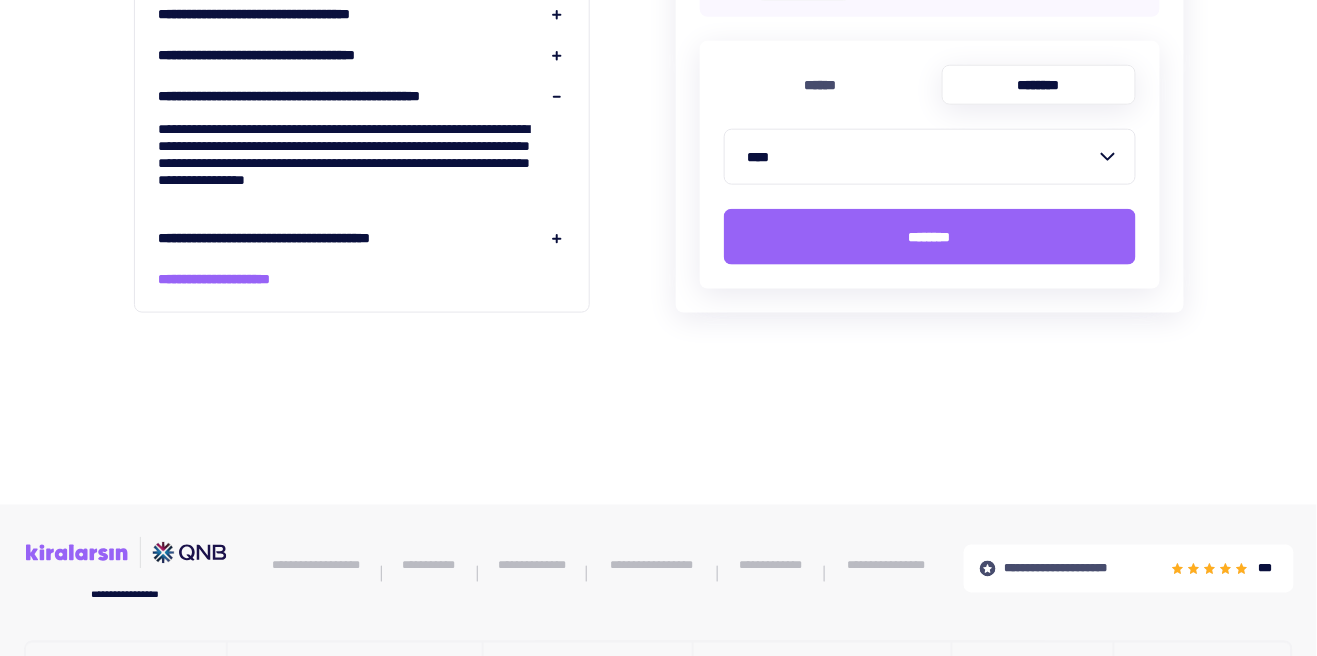 click on "**********" at bounding box center (301, 238) 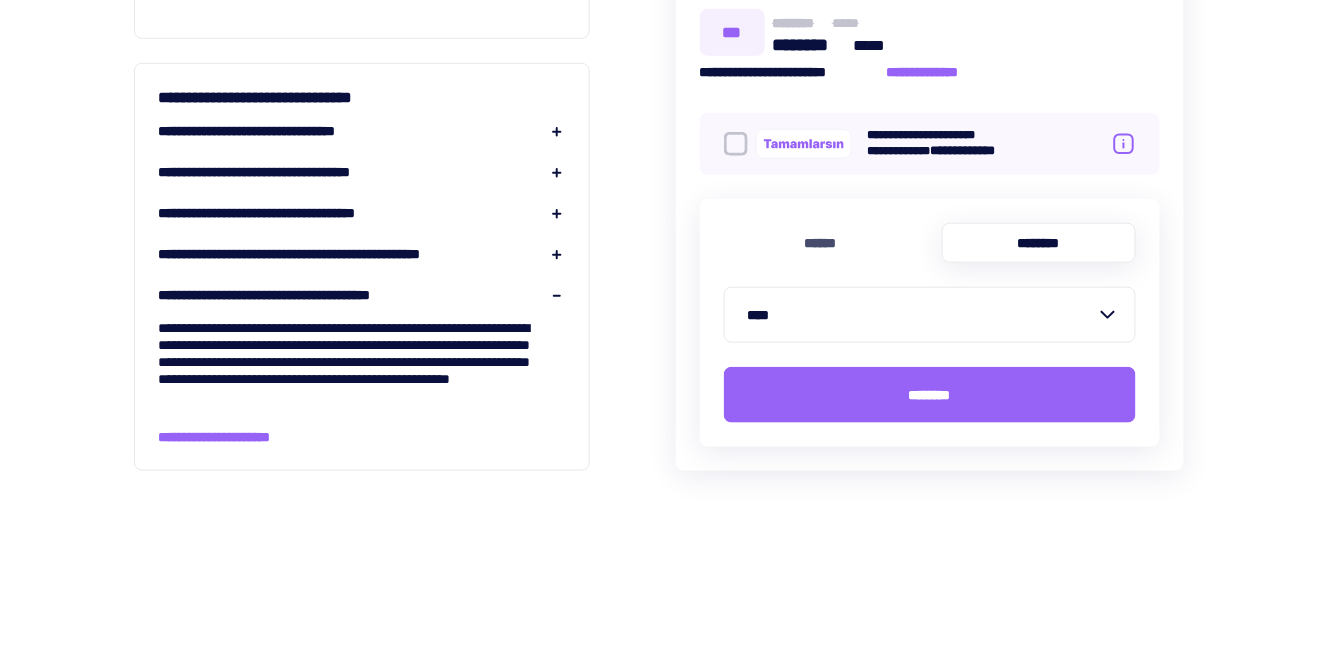 scroll, scrollTop: 2385, scrollLeft: 0, axis: vertical 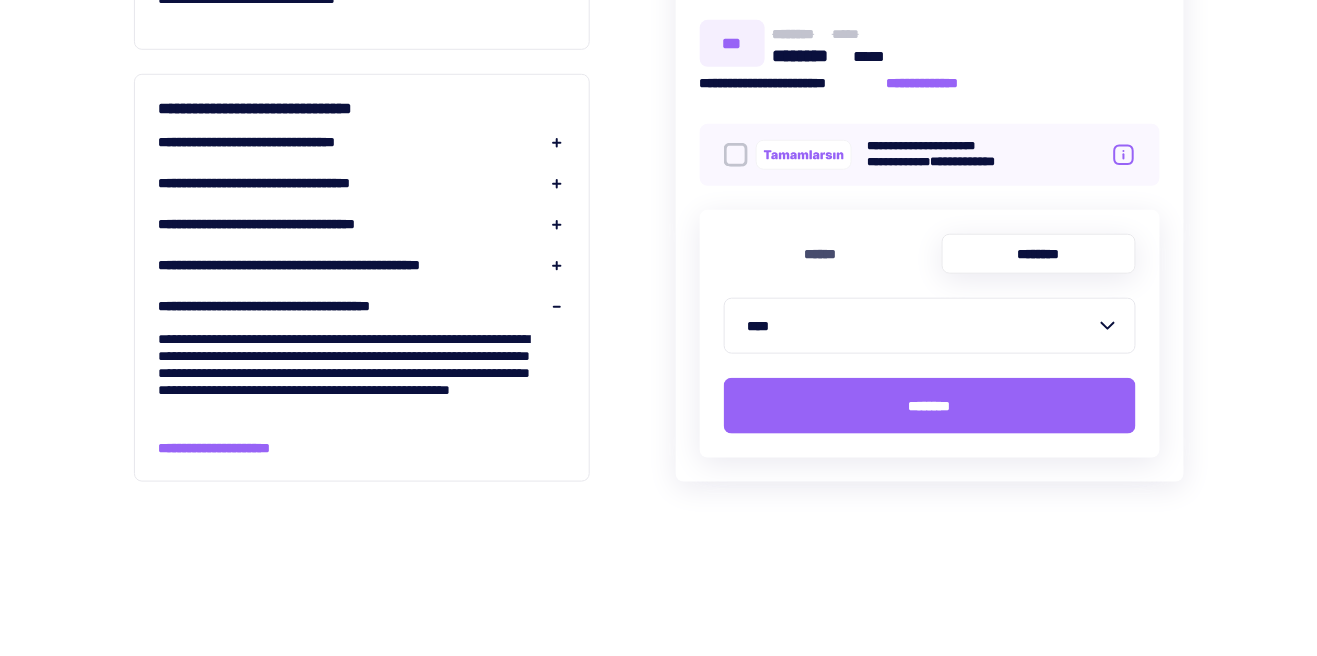 click on "**********" at bounding box center [277, 142] 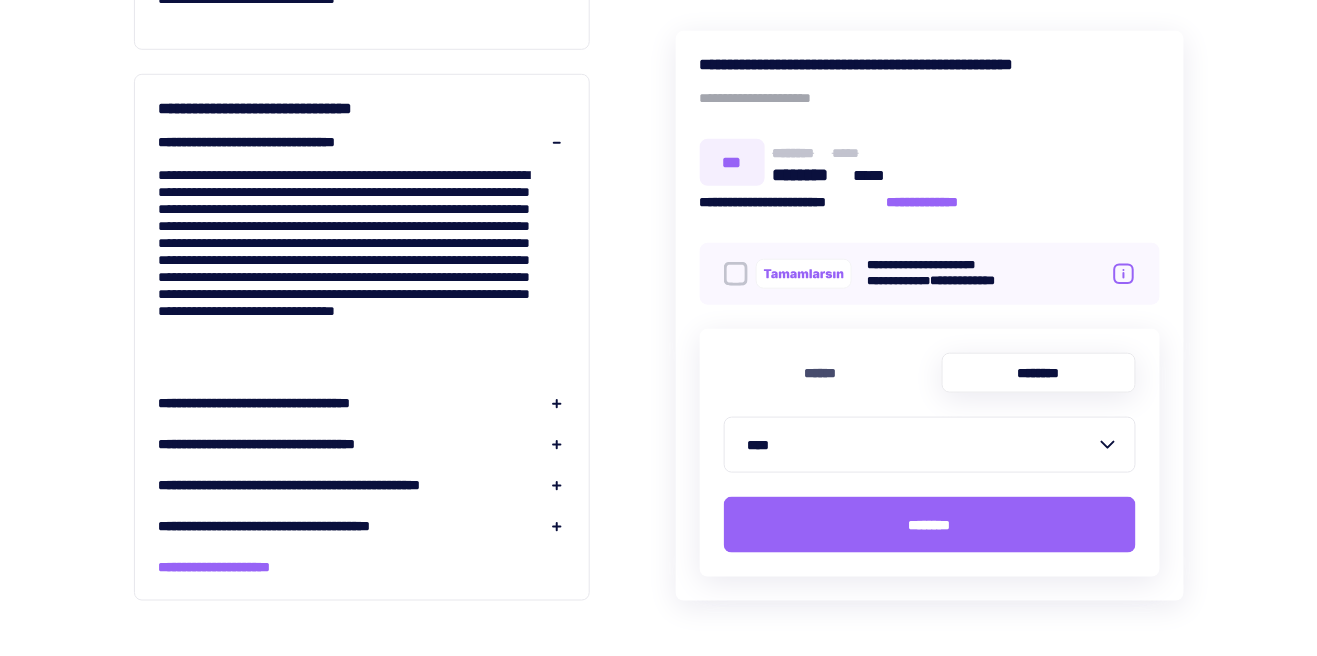 click on "**********" at bounding box center [277, 142] 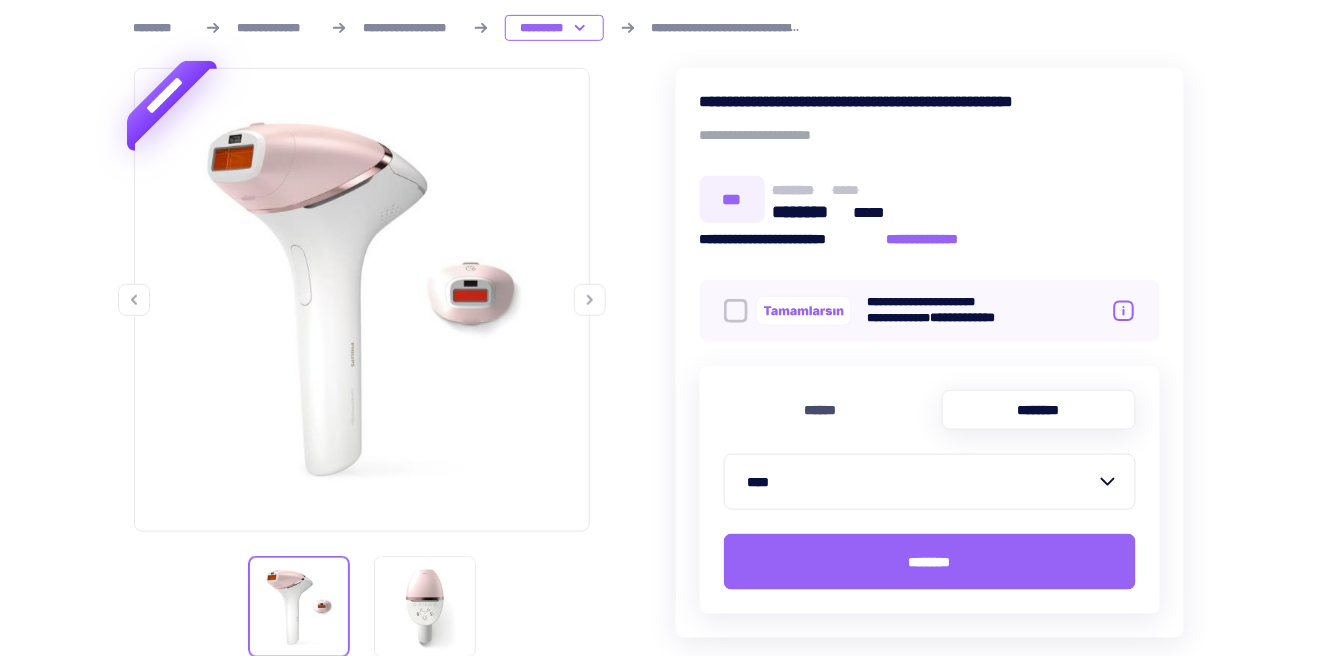 scroll, scrollTop: 291, scrollLeft: 0, axis: vertical 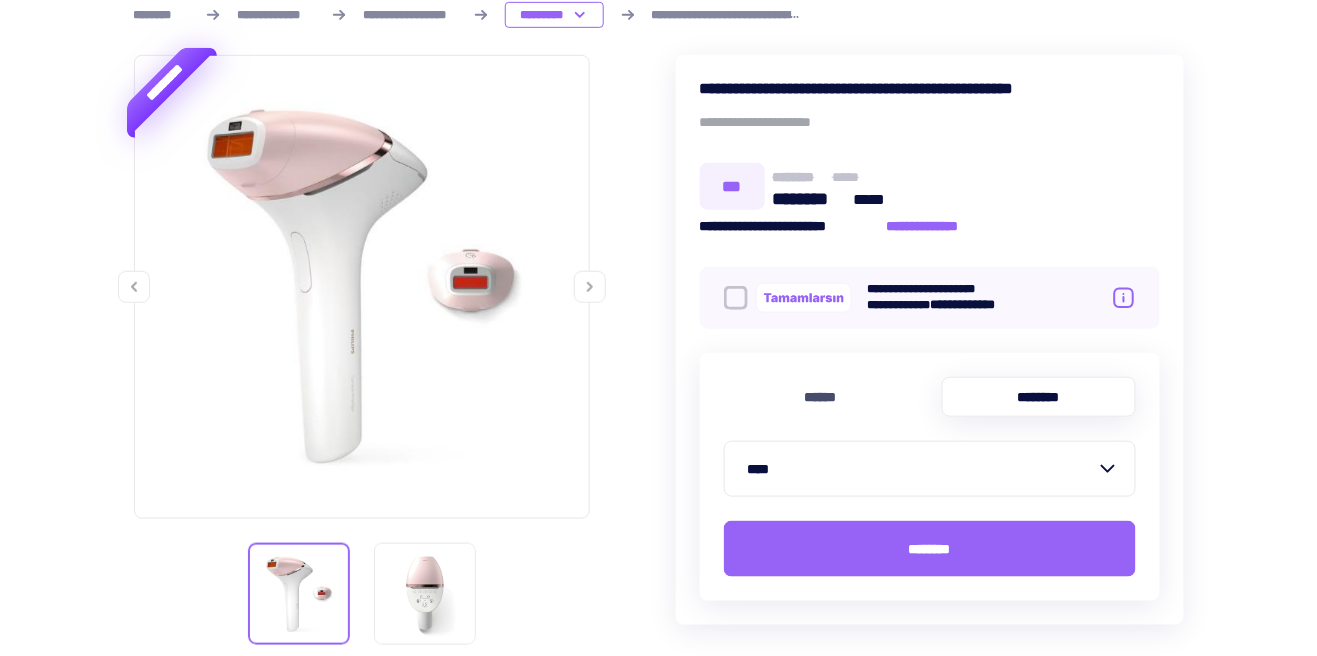 click 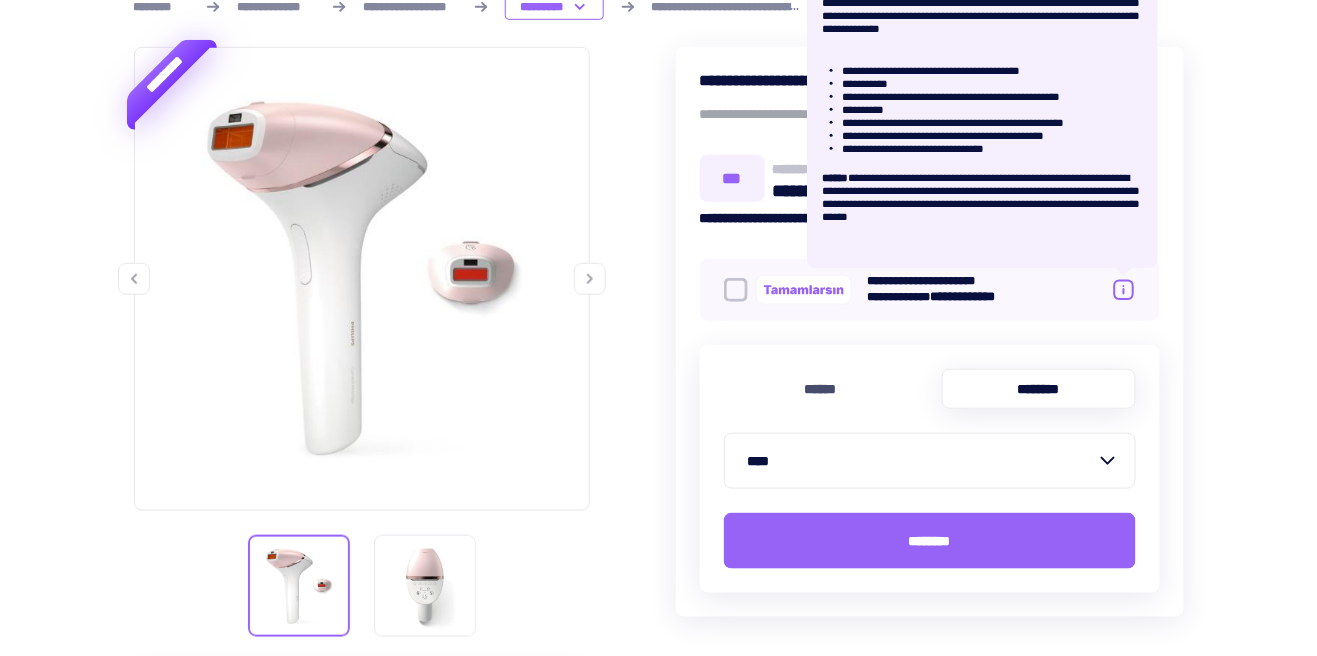 scroll, scrollTop: 350, scrollLeft: 0, axis: vertical 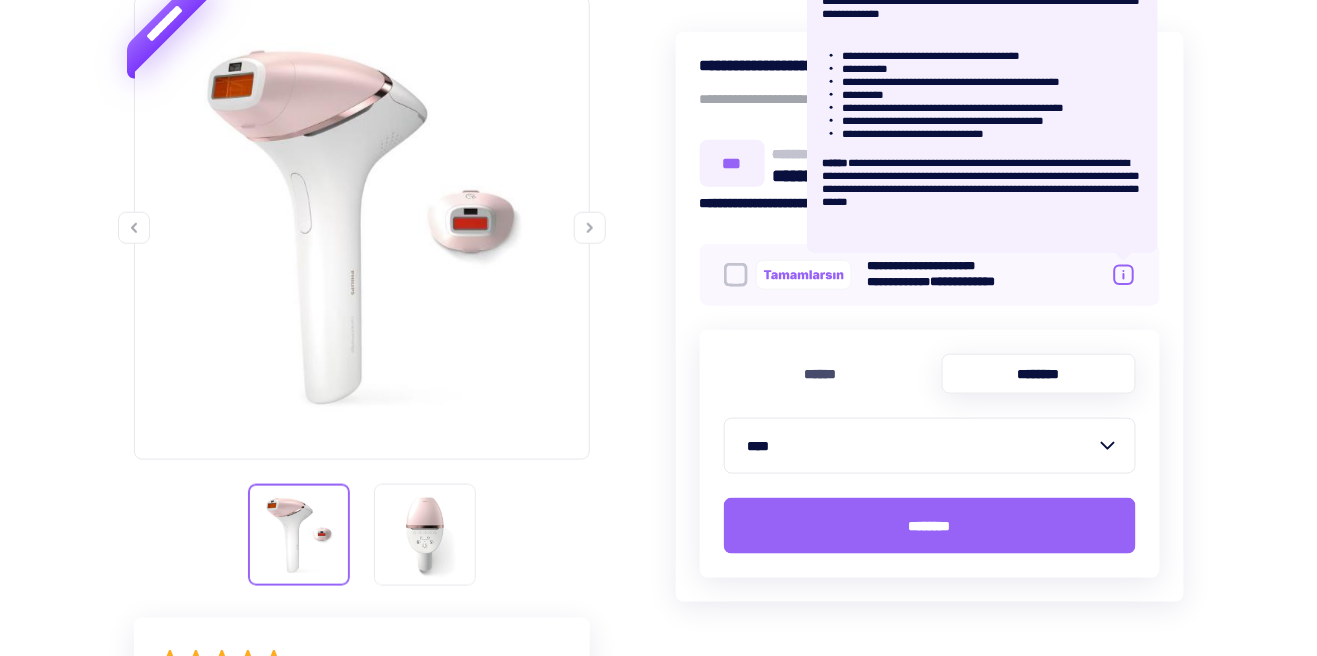 click at bounding box center [1124, 275] 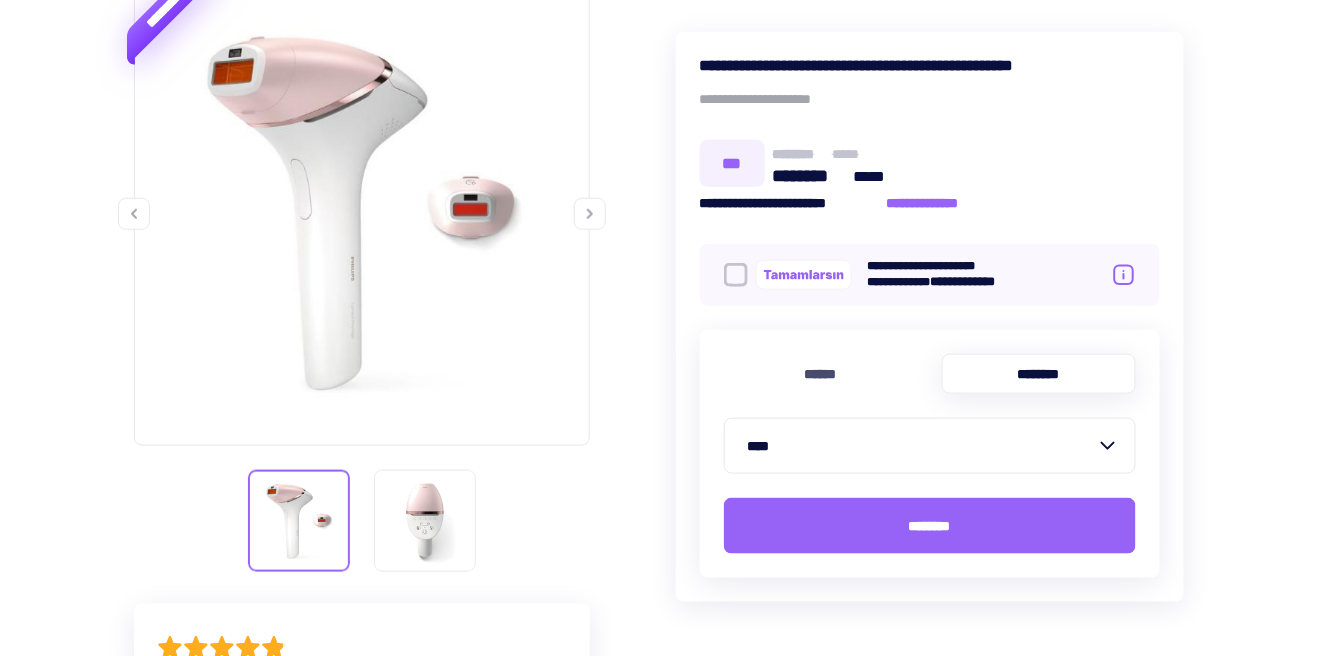 scroll, scrollTop: 365, scrollLeft: 0, axis: vertical 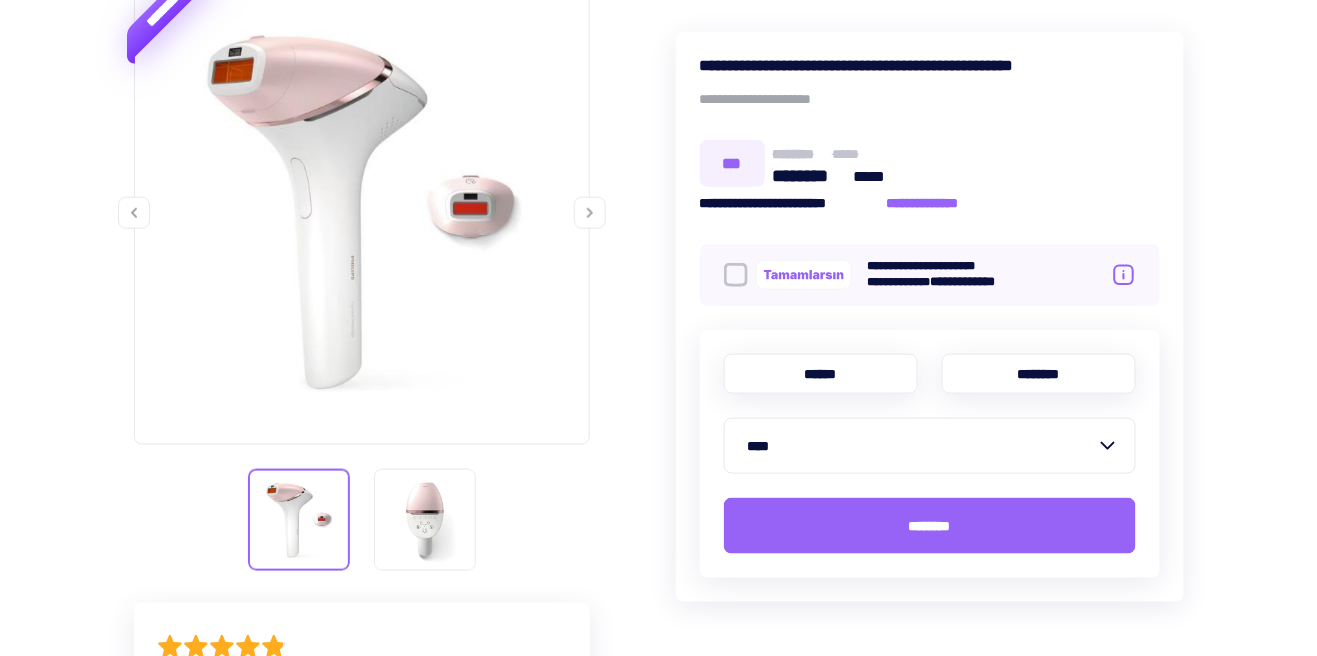 click on "******" at bounding box center [821, 374] 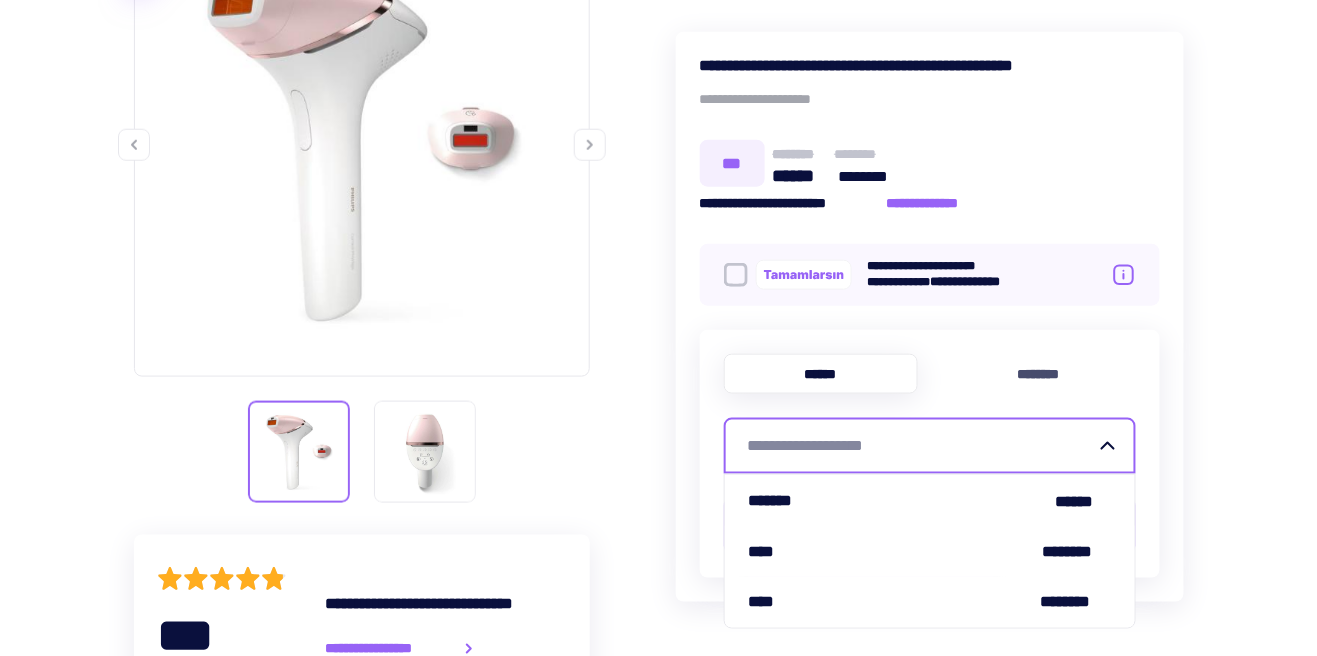 scroll, scrollTop: 461, scrollLeft: 0, axis: vertical 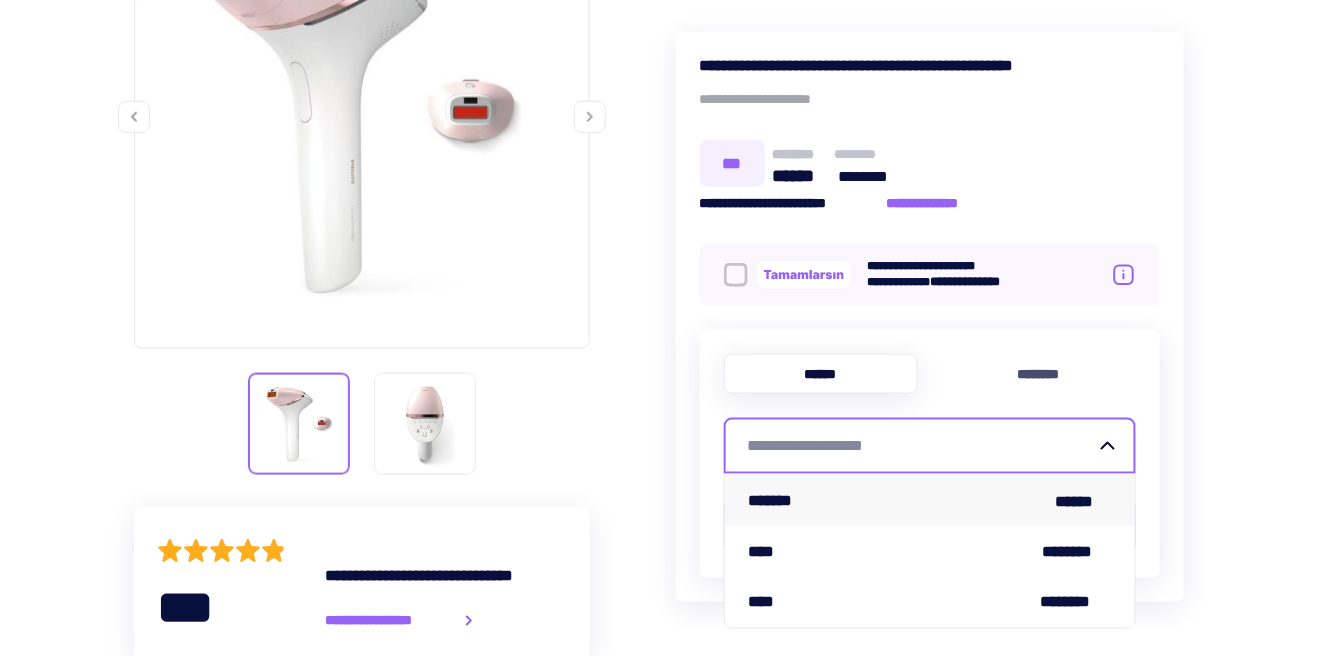 click on "******" at bounding box center [1082, 501] 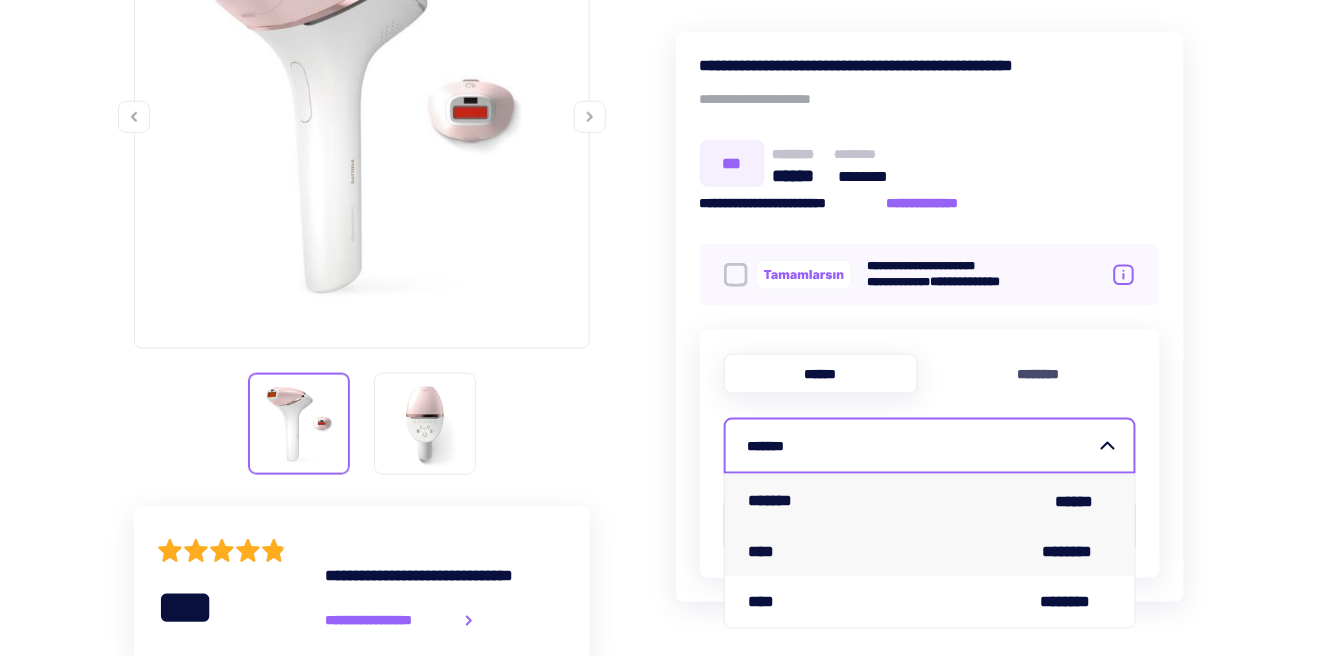 click on "********" at bounding box center (1076, 551) 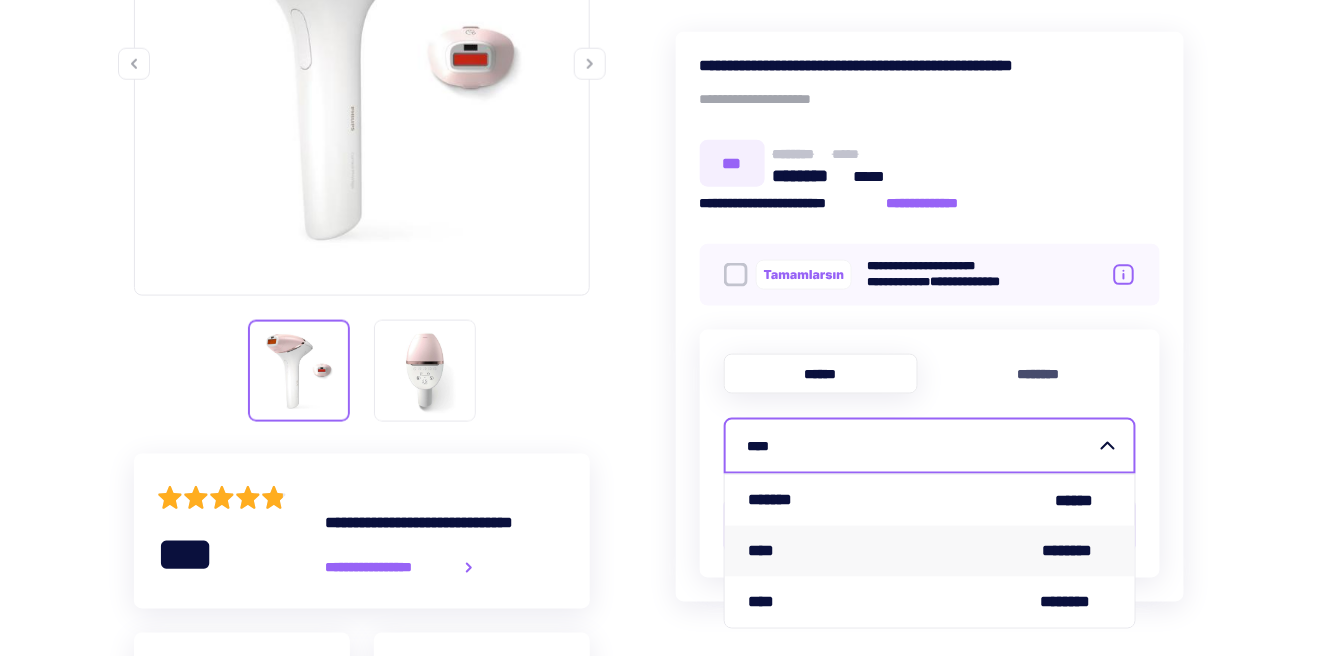 scroll, scrollTop: 526, scrollLeft: 0, axis: vertical 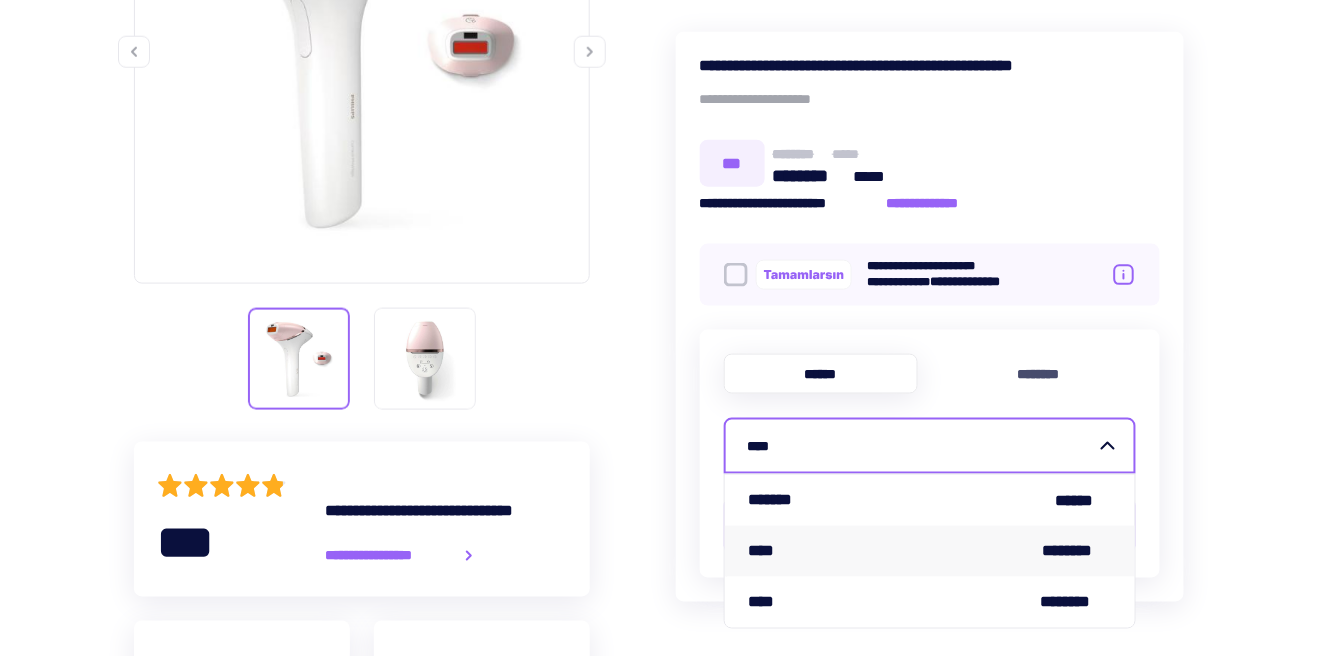 click at bounding box center [736, 275] 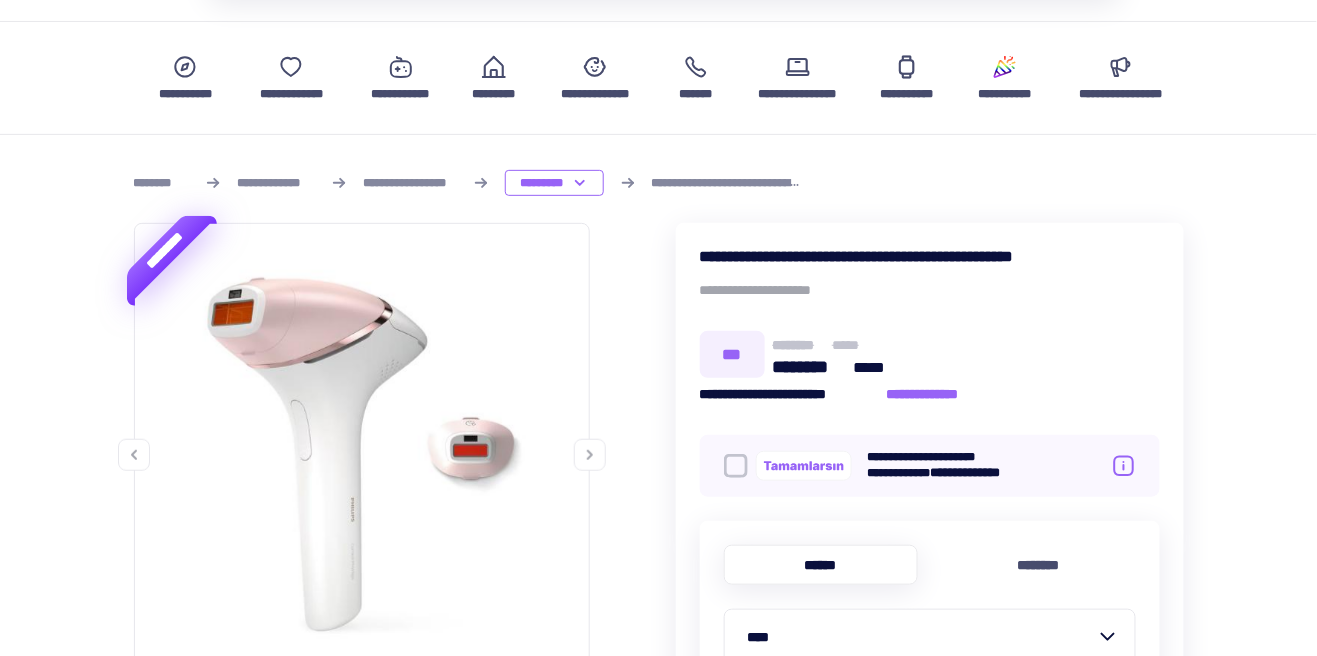 scroll, scrollTop: 0, scrollLeft: 0, axis: both 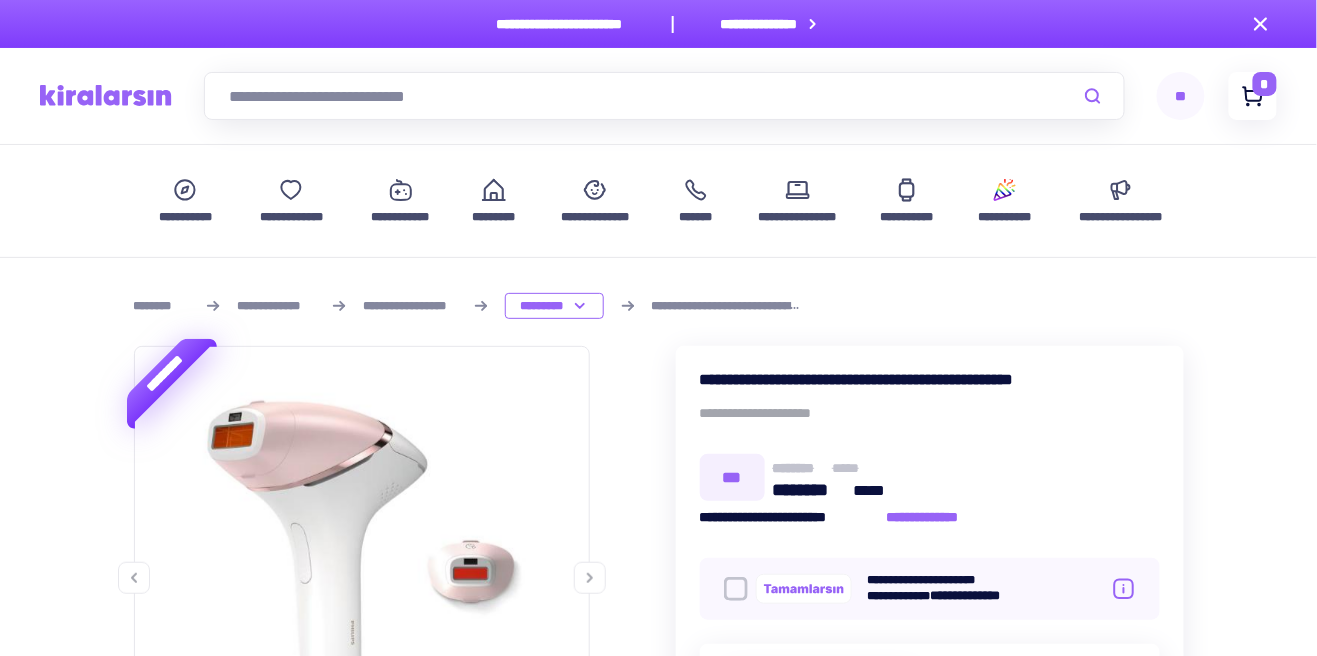 click at bounding box center (1253, 96) 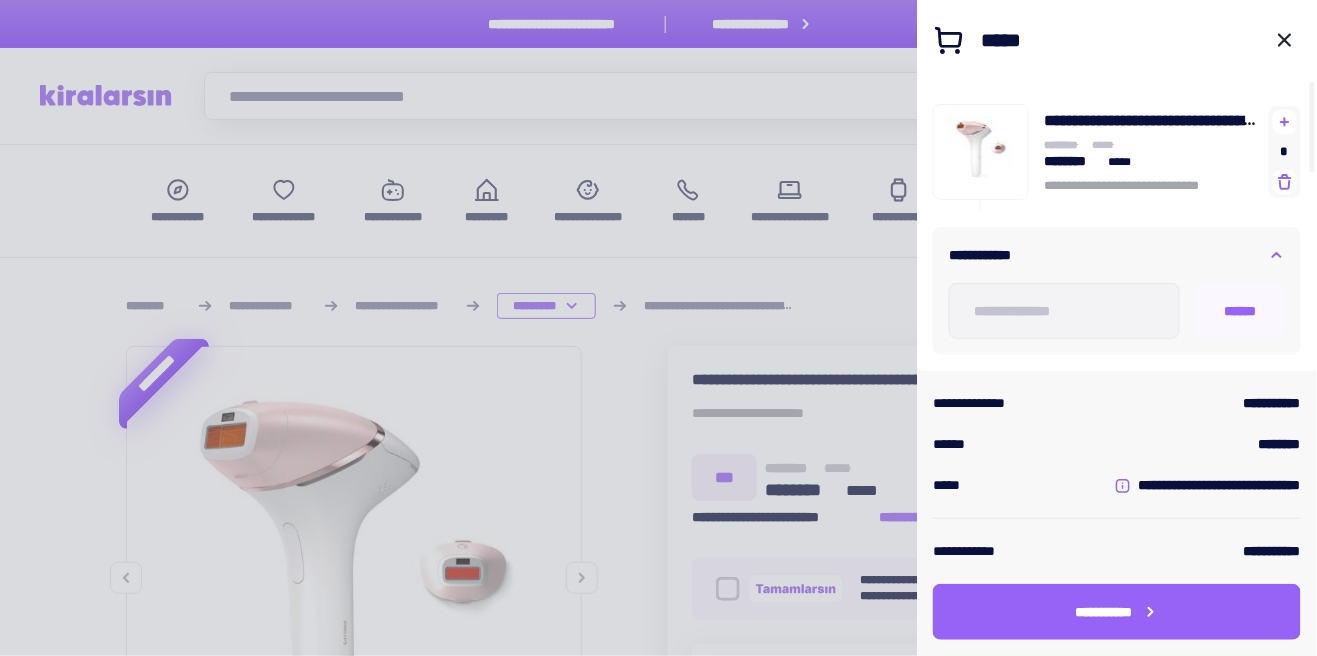 click at bounding box center [658, 328] 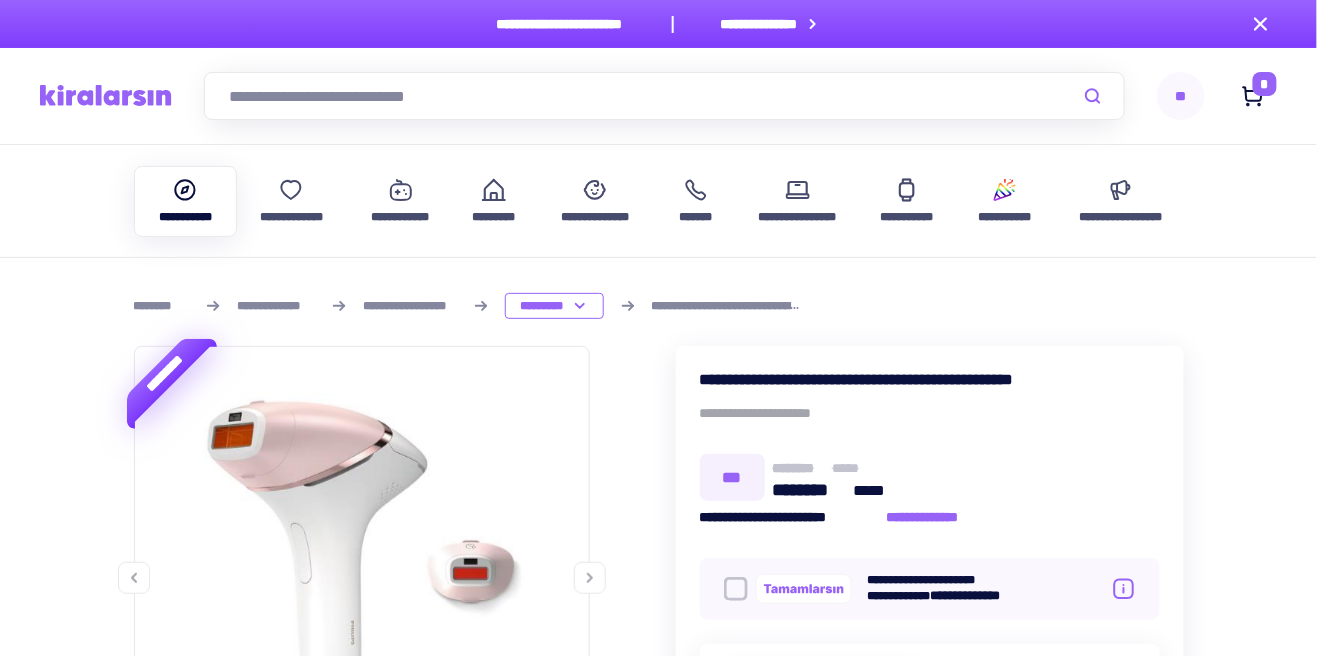 click at bounding box center [186, 190] 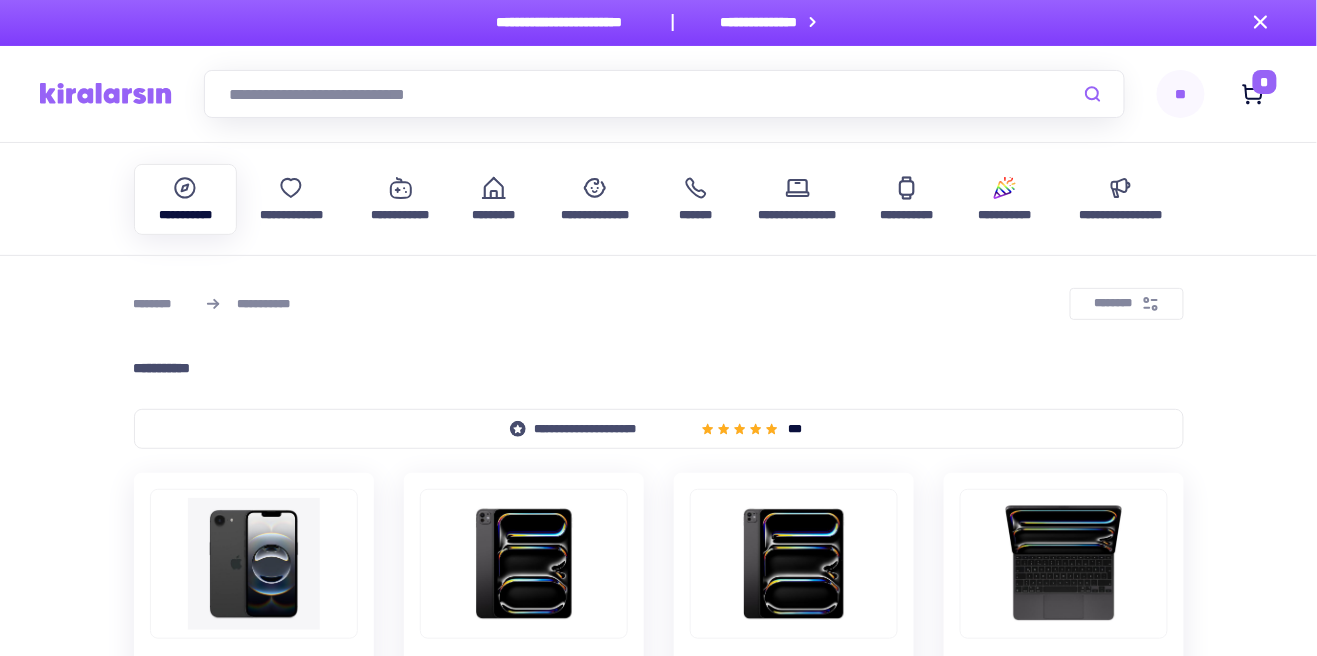 scroll, scrollTop: 0, scrollLeft: 0, axis: both 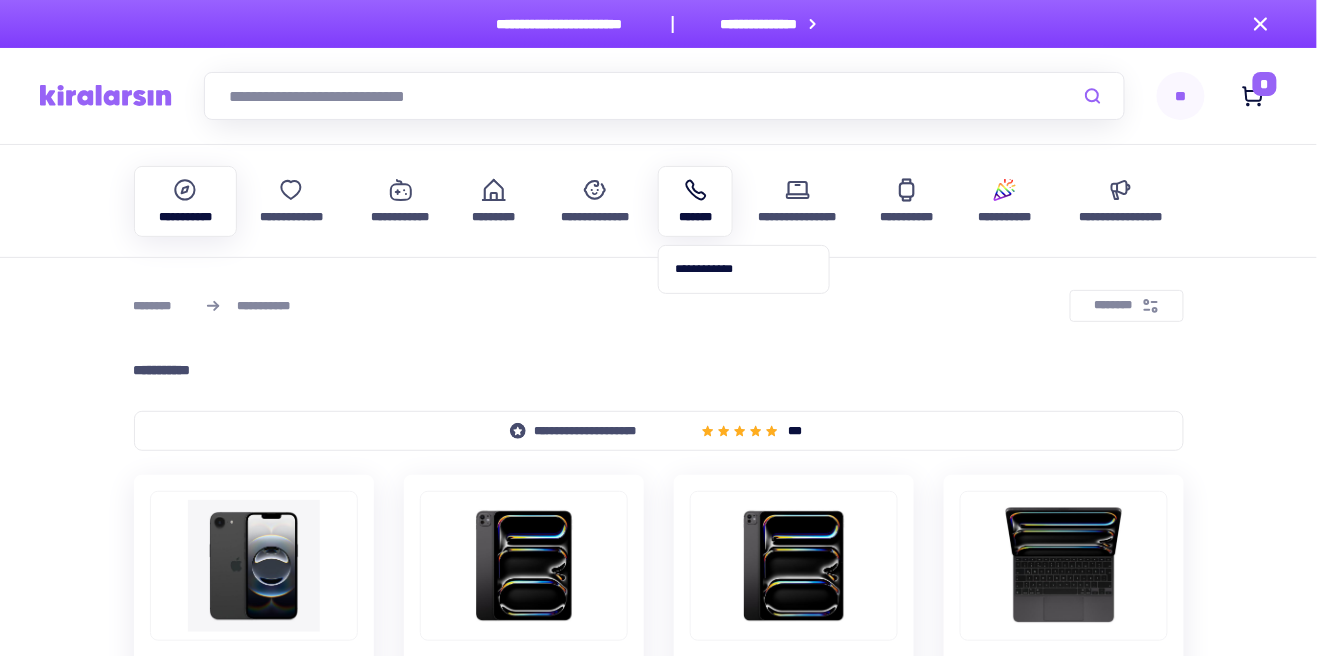 click 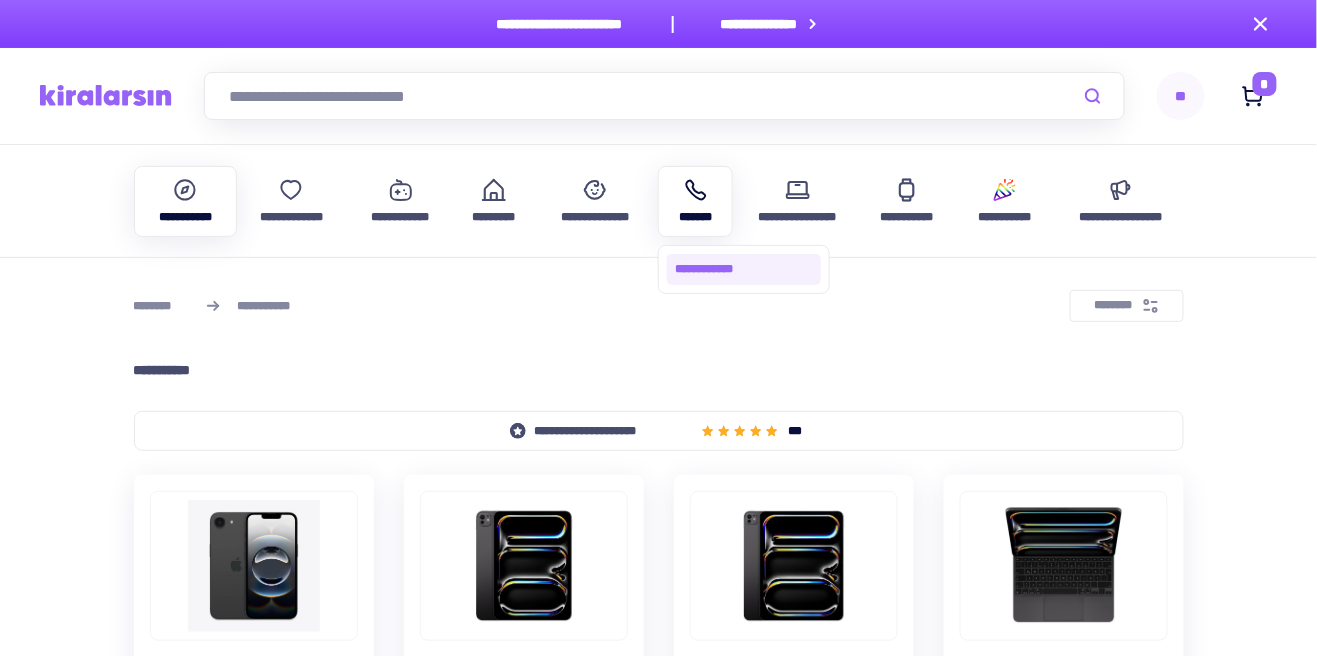 click on "**********" at bounding box center [744, 269] 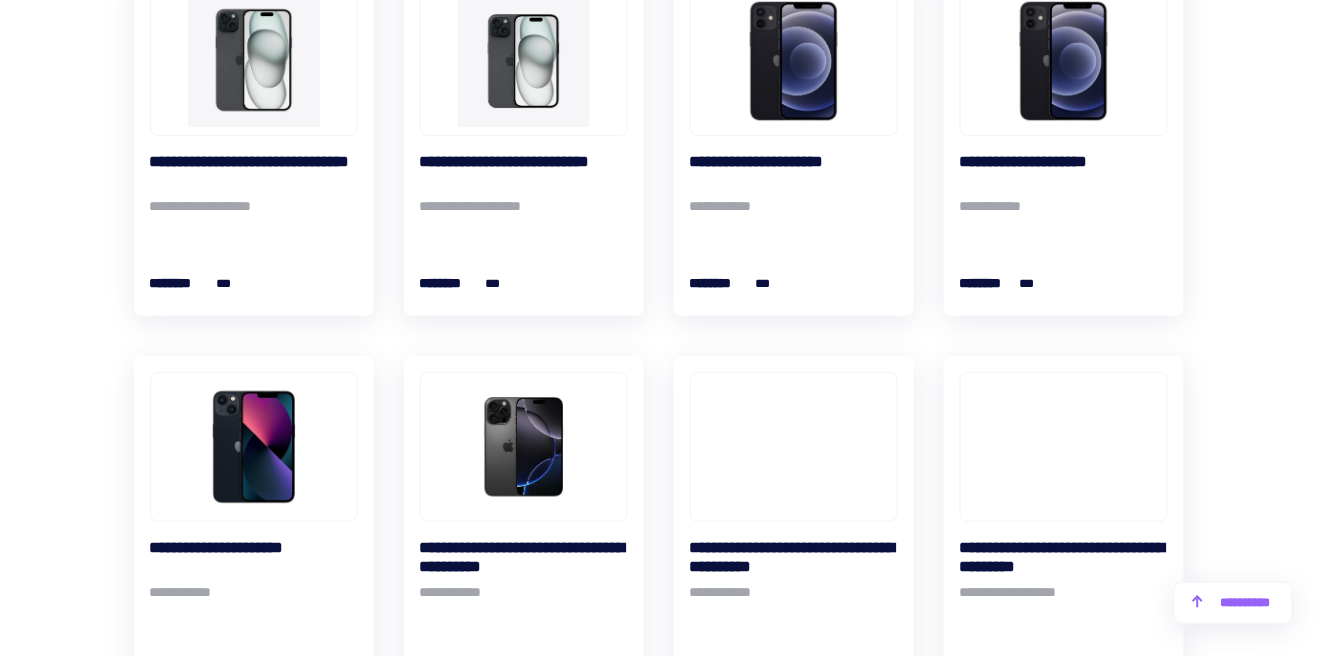 scroll, scrollTop: 2050, scrollLeft: 0, axis: vertical 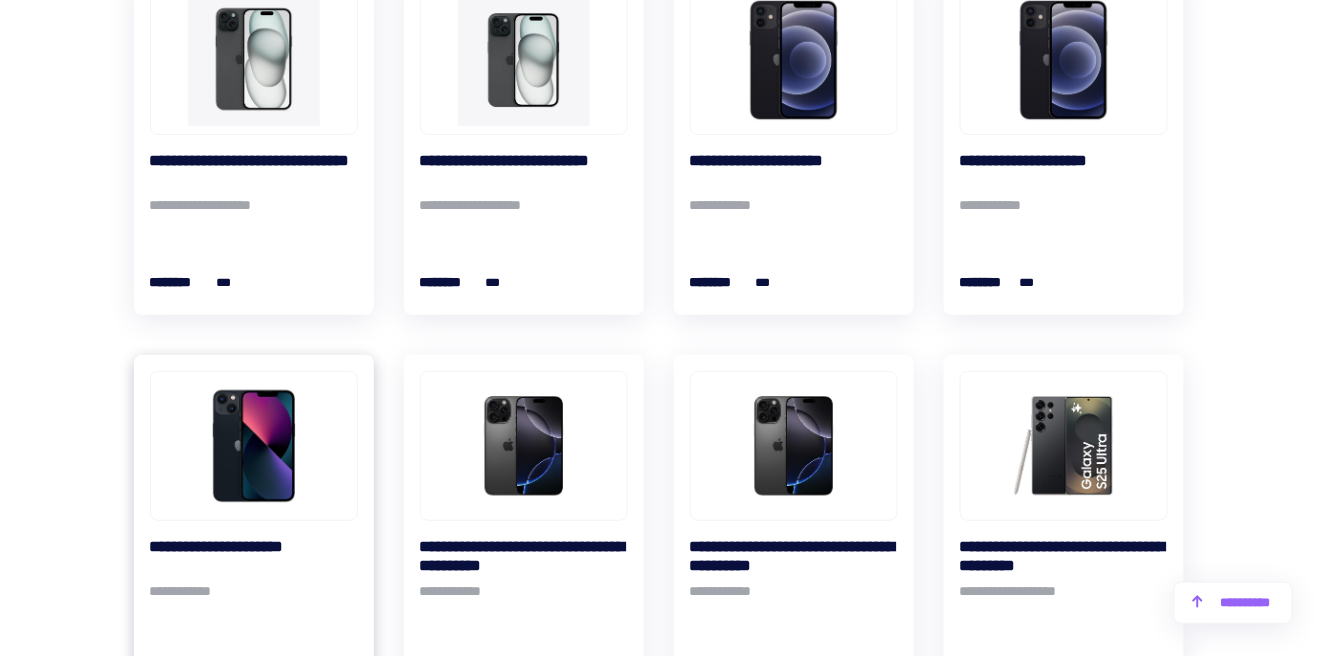 click at bounding box center (254, 446) 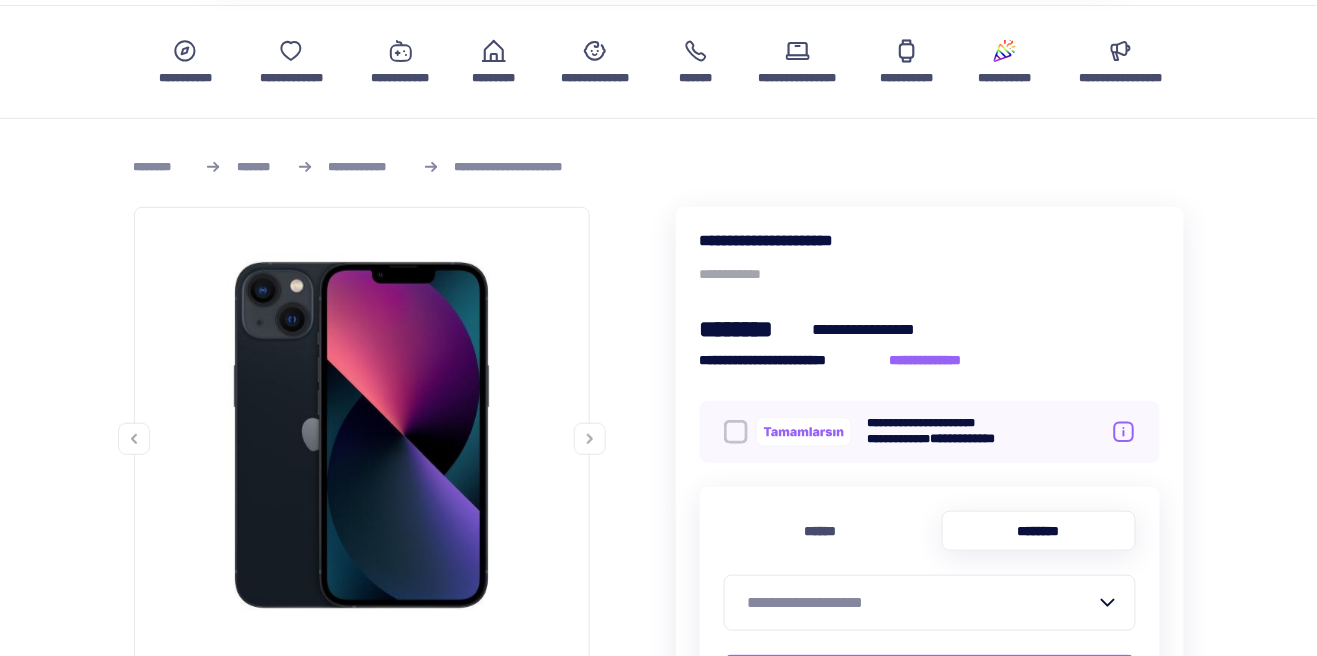 scroll, scrollTop: 140, scrollLeft: 0, axis: vertical 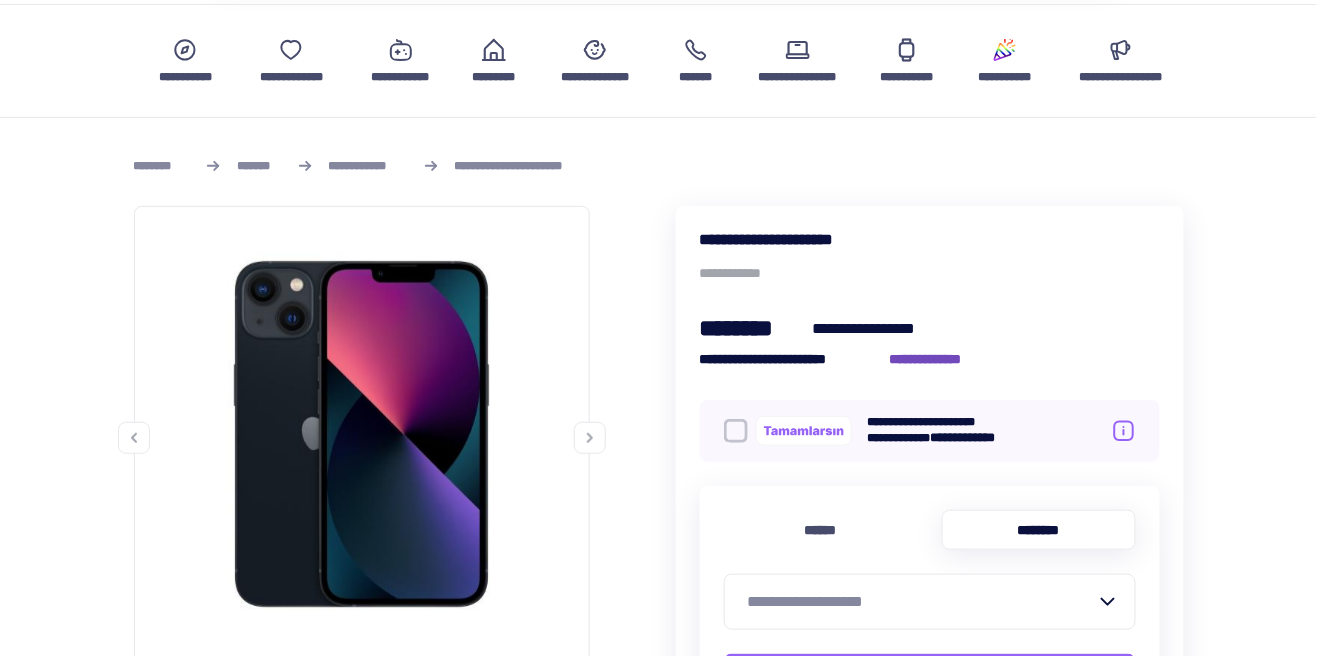 click on "**********" at bounding box center (936, 359) 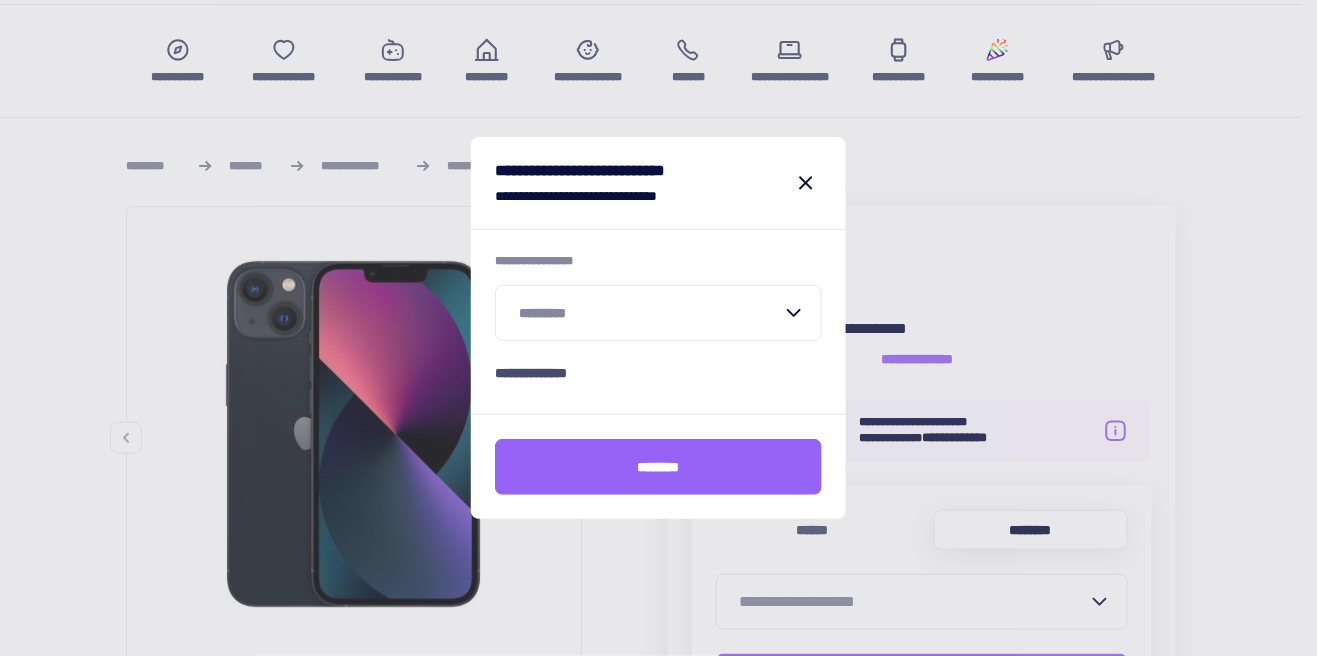 click at bounding box center [650, 313] 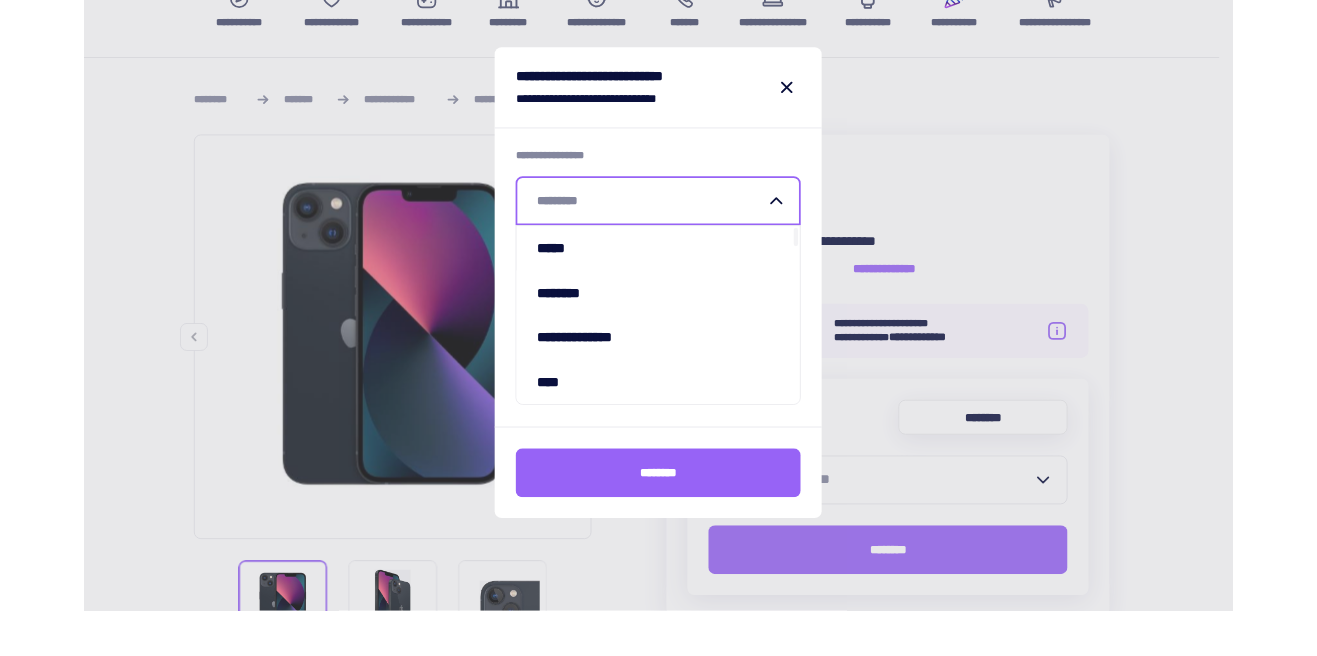scroll, scrollTop: 140, scrollLeft: 0, axis: vertical 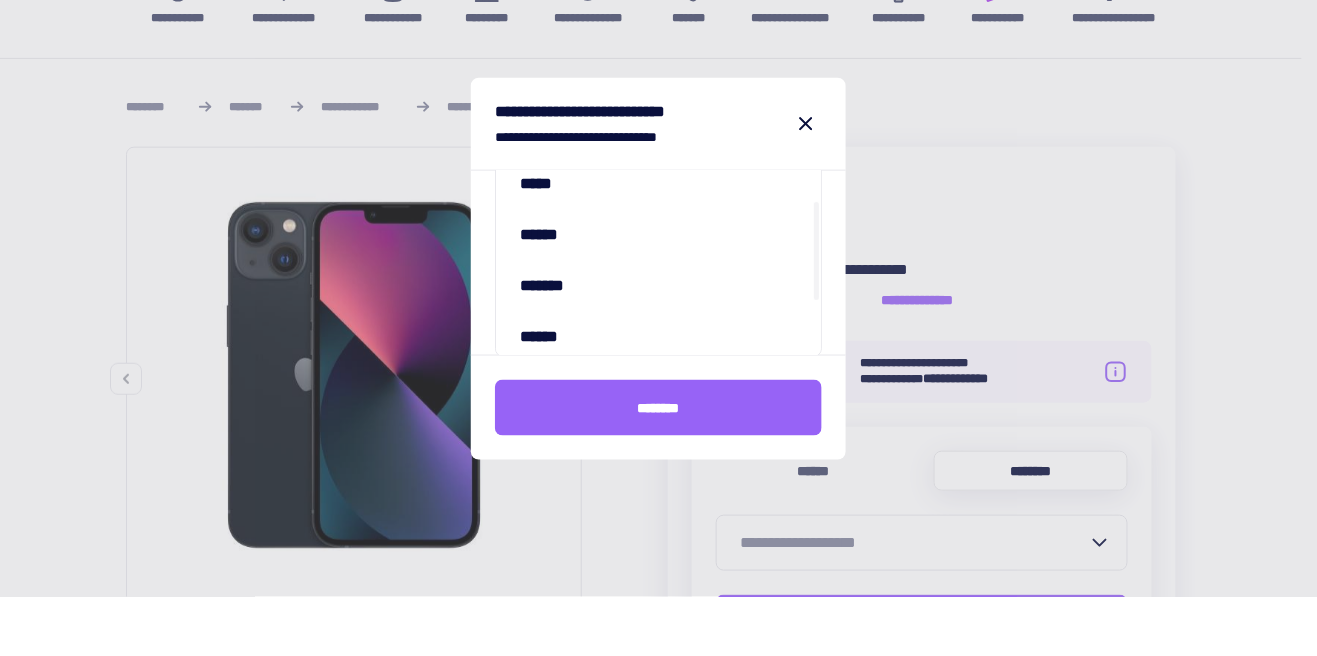 type on "***" 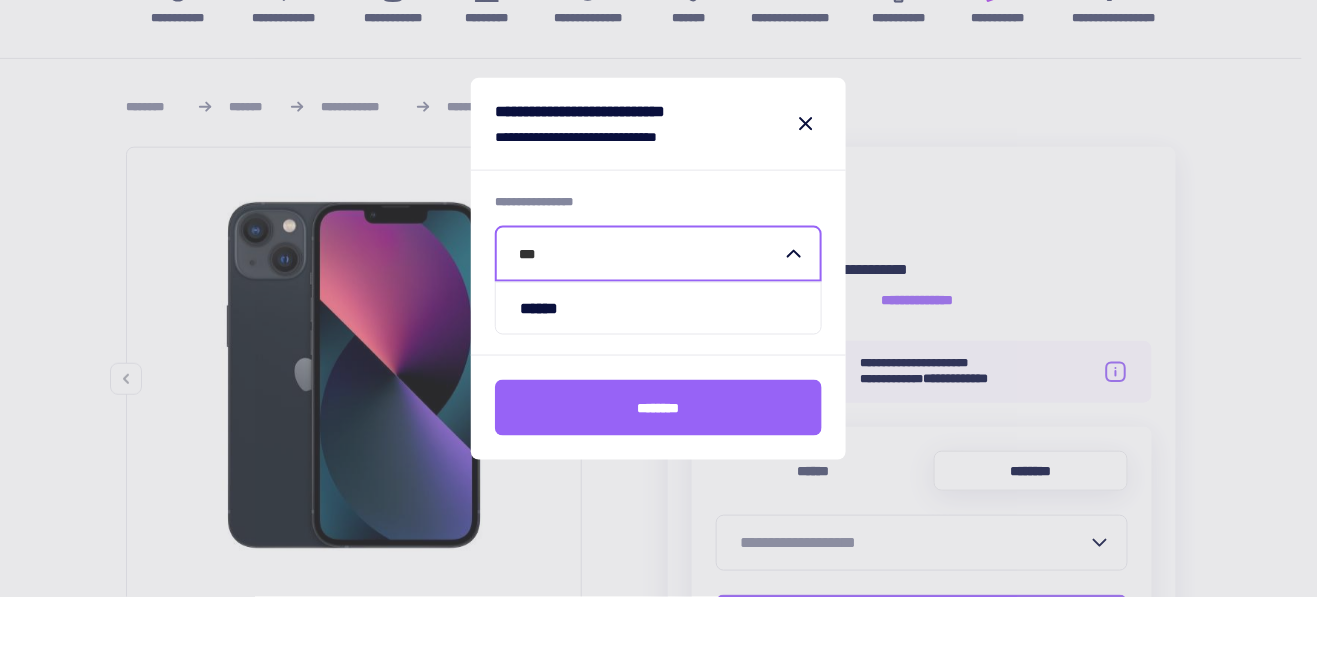 scroll, scrollTop: 0, scrollLeft: 0, axis: both 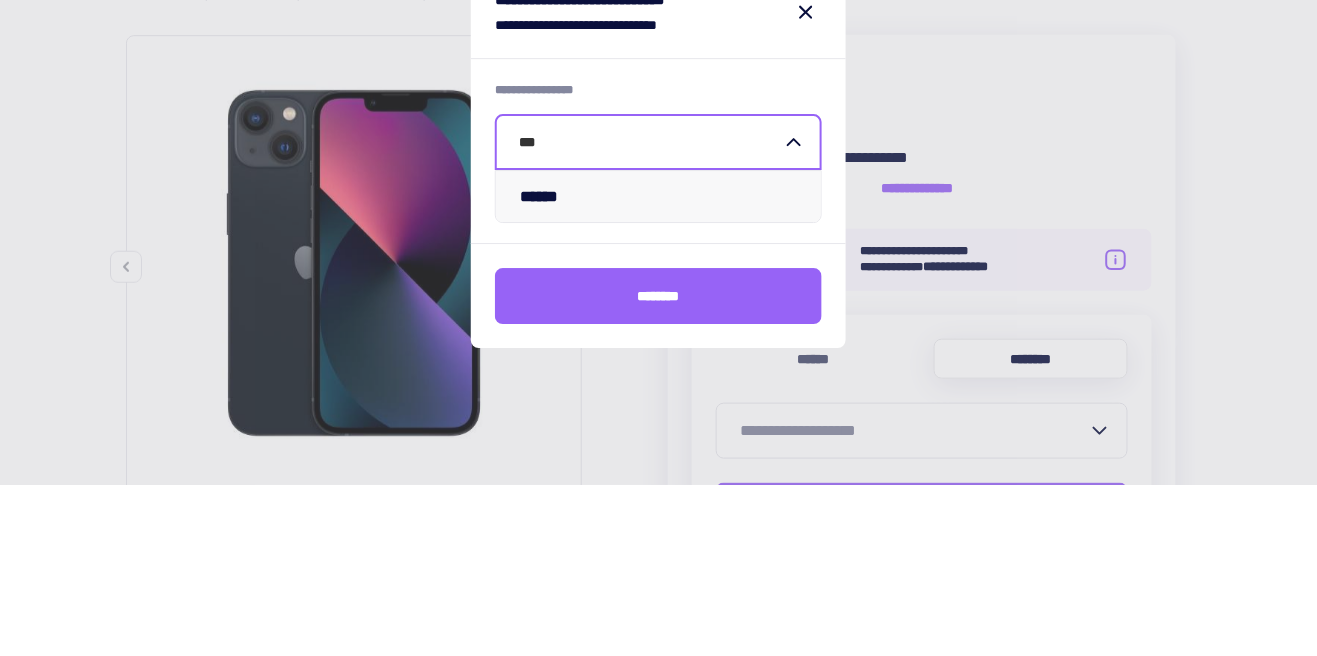 click on "******" at bounding box center (658, 367) 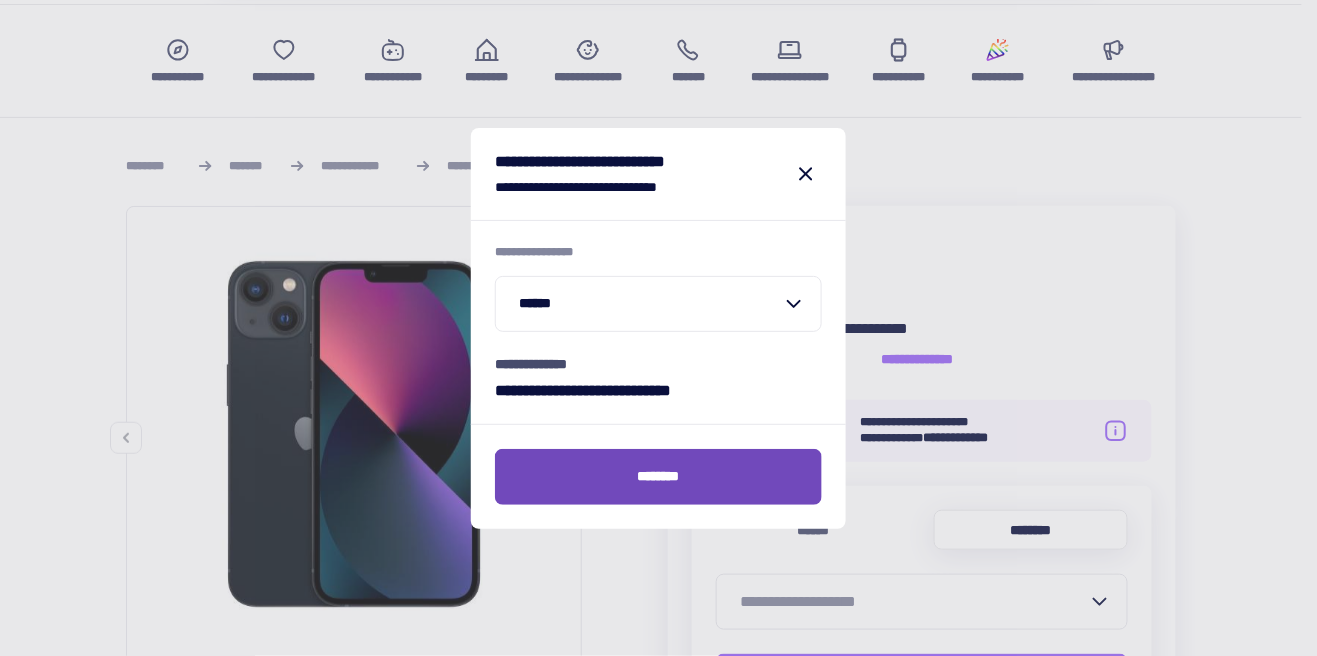 click on "********" at bounding box center (658, 477) 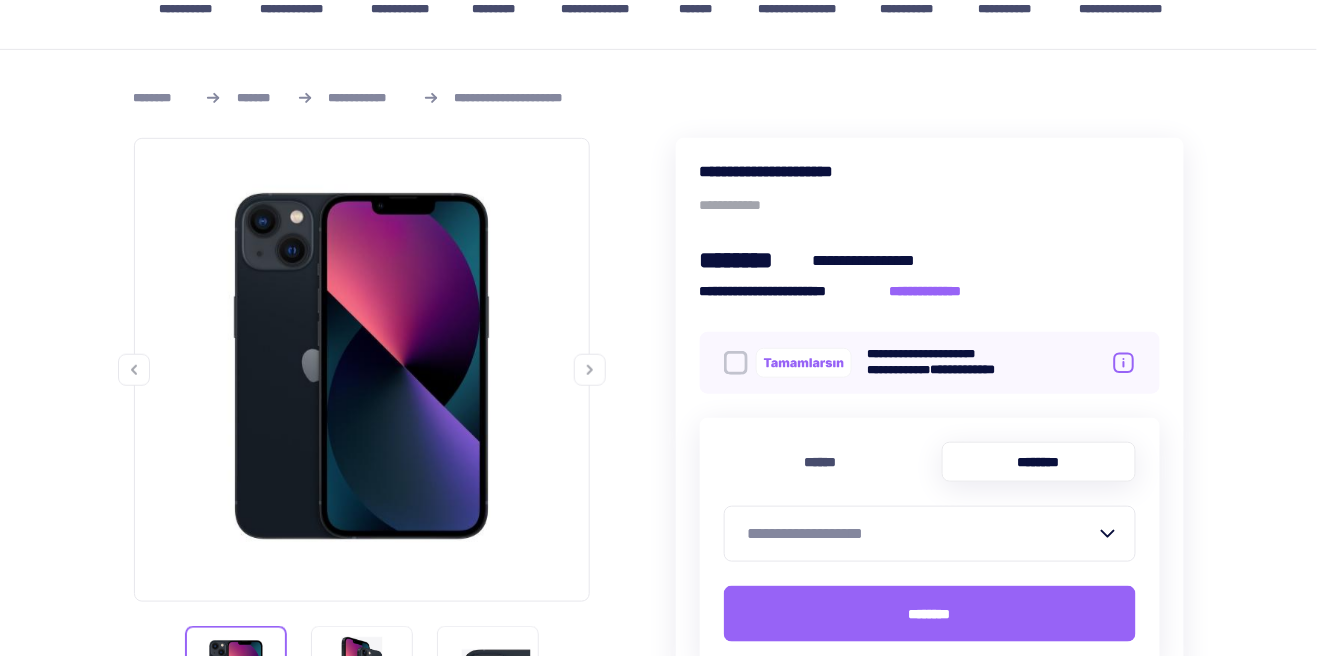 scroll, scrollTop: 210, scrollLeft: 0, axis: vertical 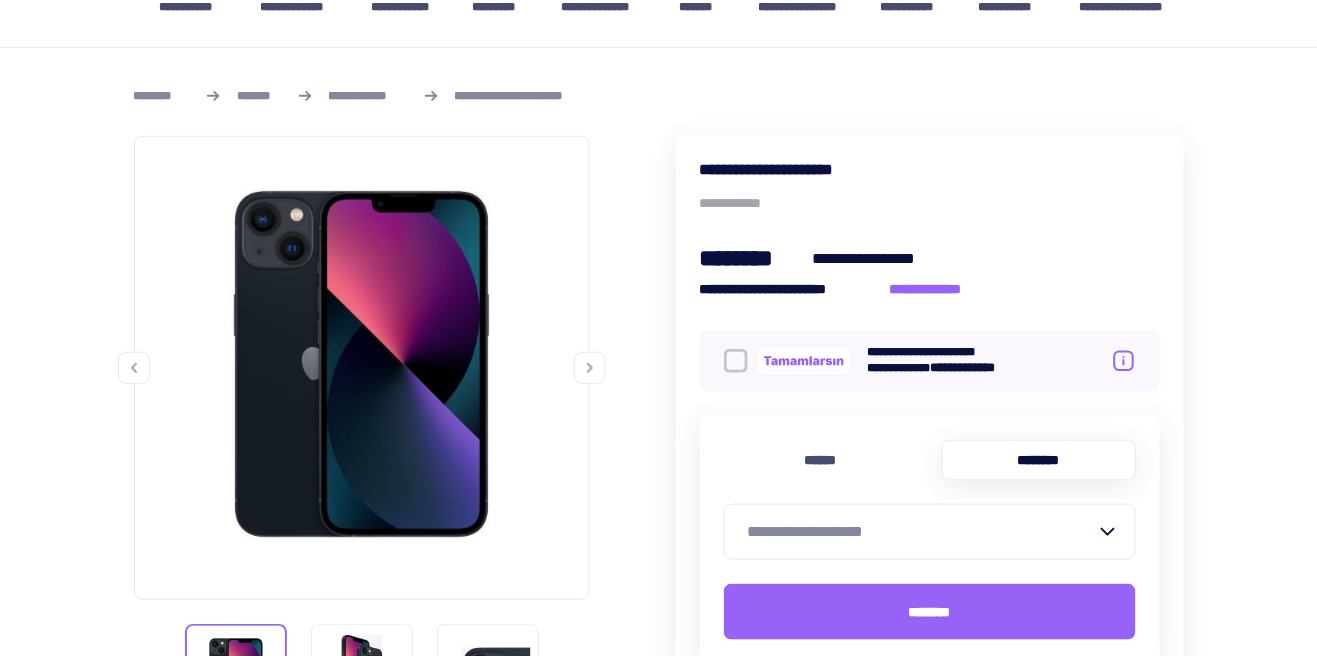 click at bounding box center [804, 361] 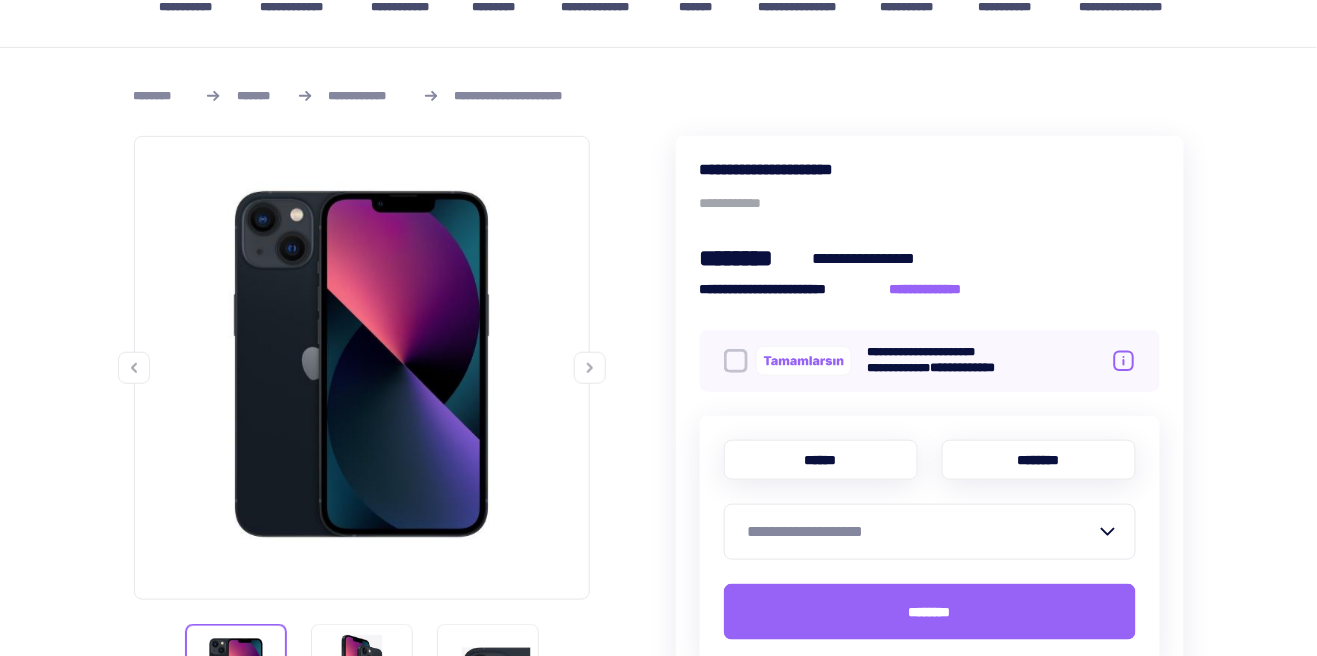 click on "******" at bounding box center (821, 460) 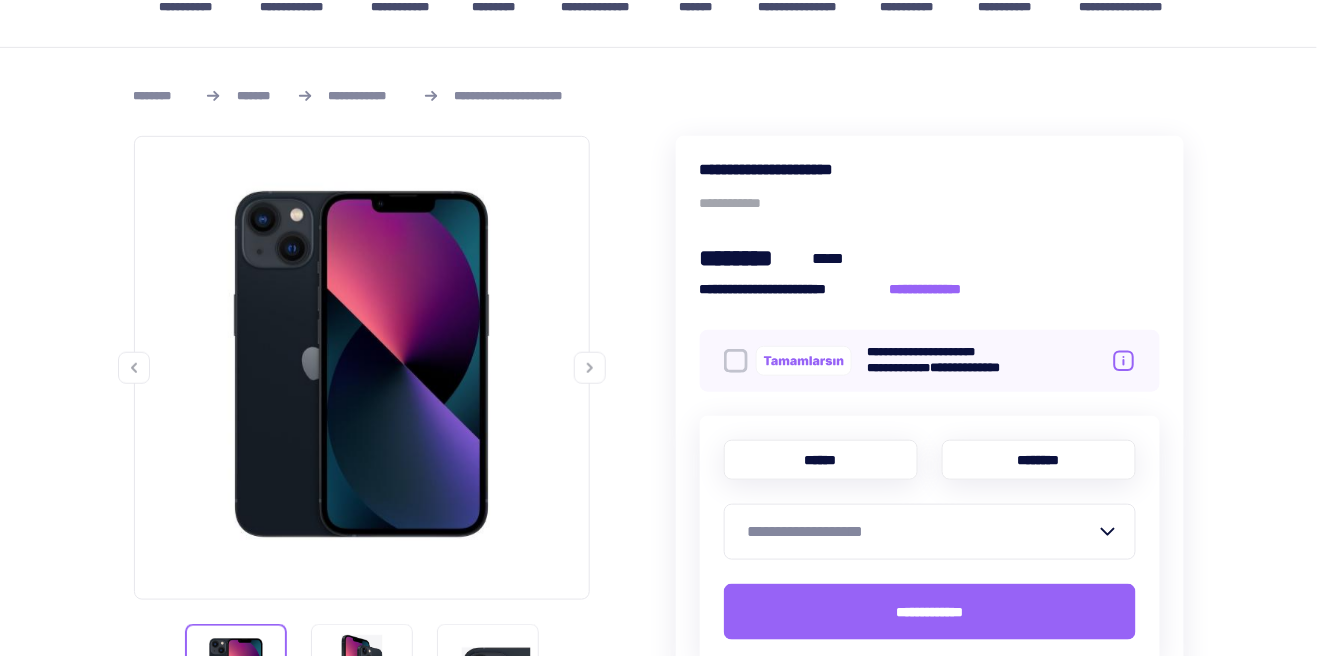 click on "********" at bounding box center (1039, 460) 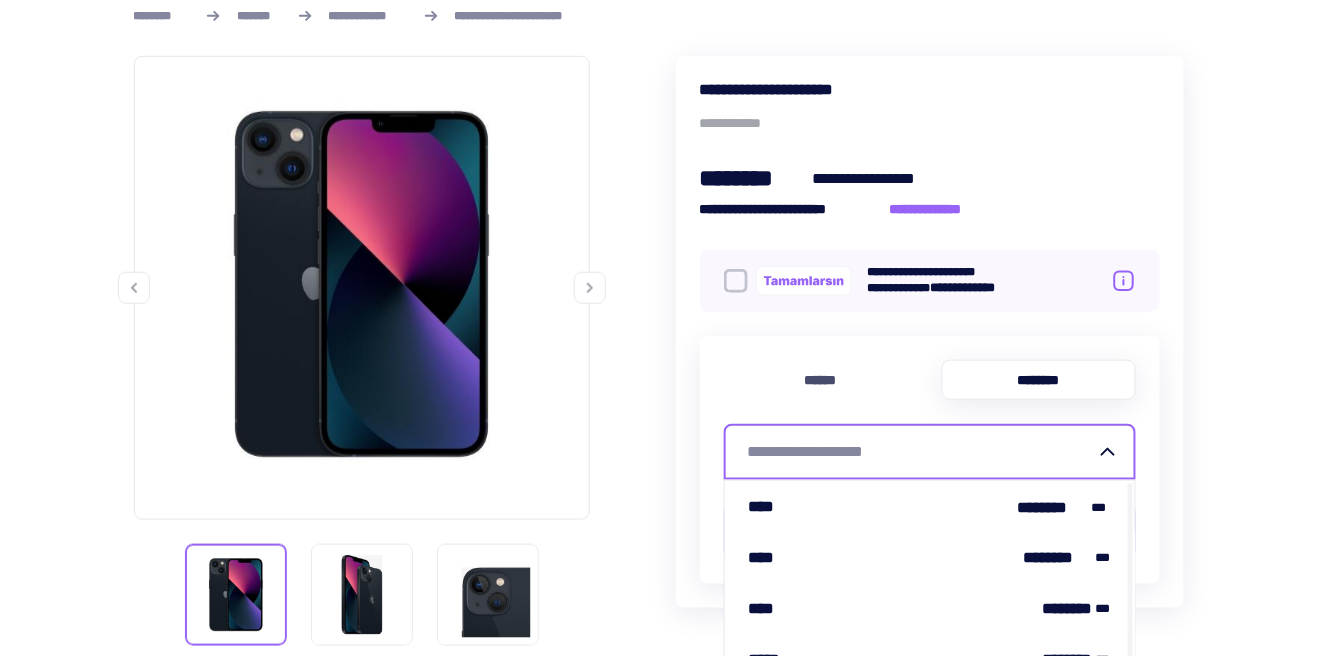 scroll, scrollTop: 306, scrollLeft: 0, axis: vertical 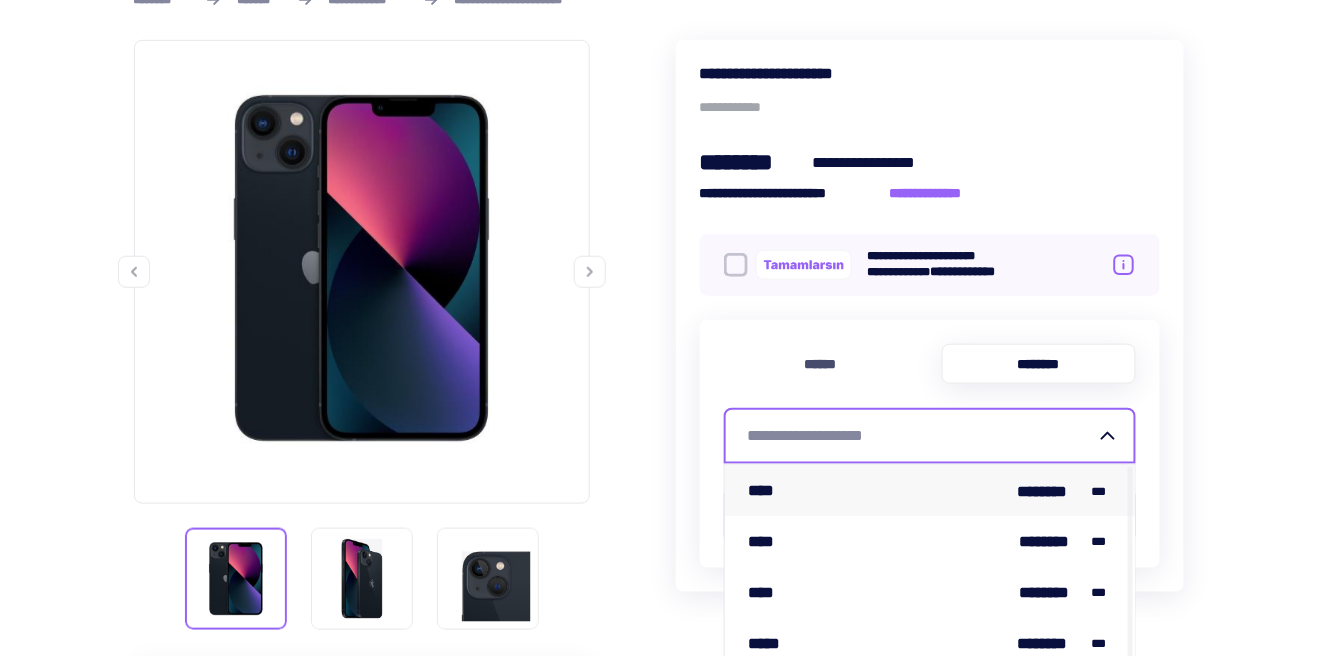 click on "***" at bounding box center [1101, 492] 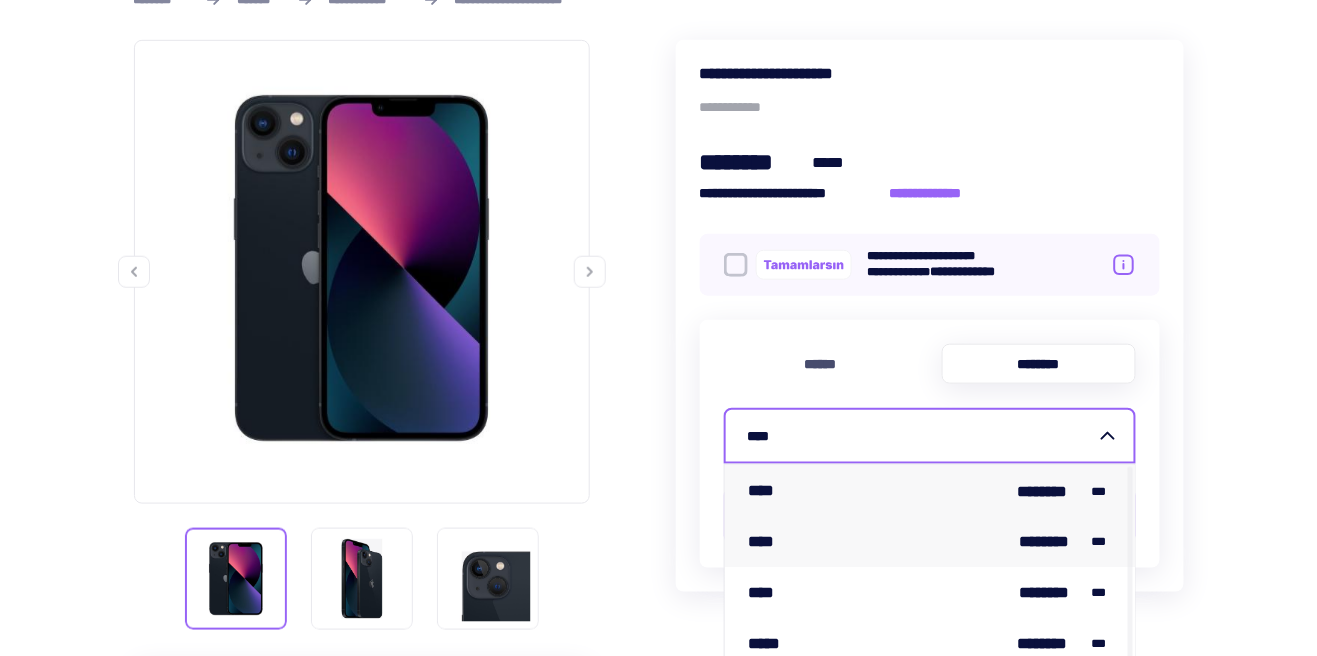 click on "***" at bounding box center (1101, 542) 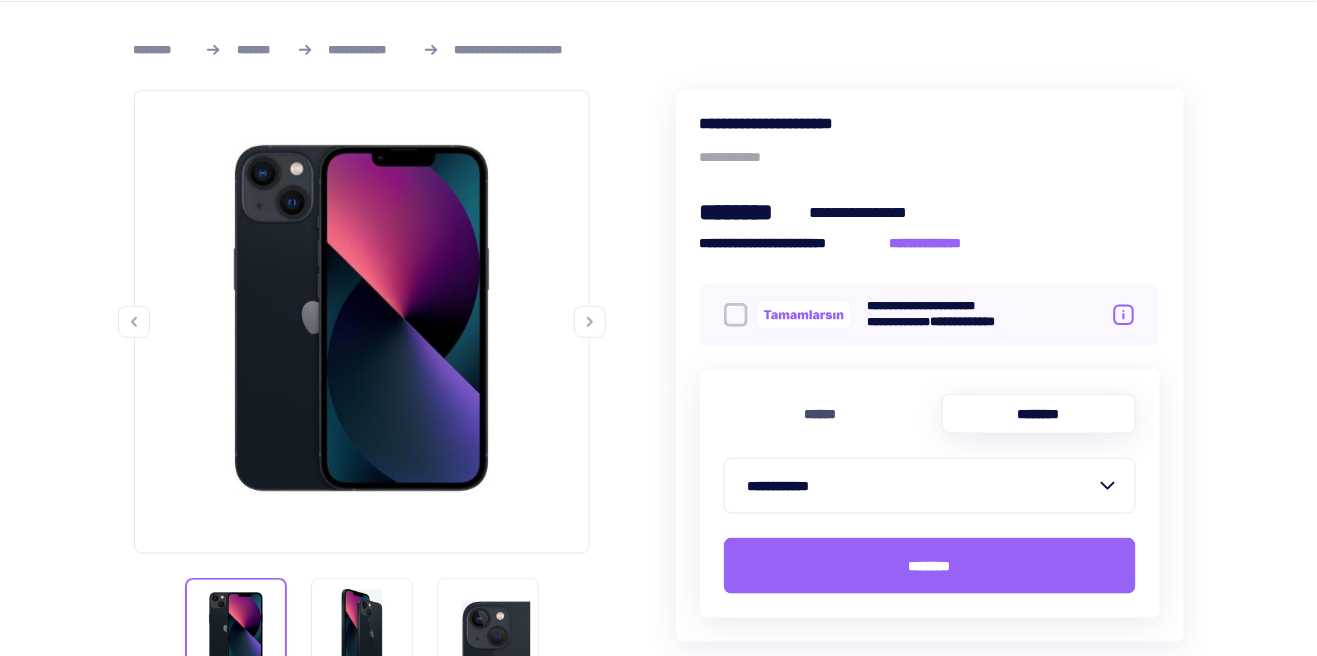 scroll, scrollTop: 256, scrollLeft: 0, axis: vertical 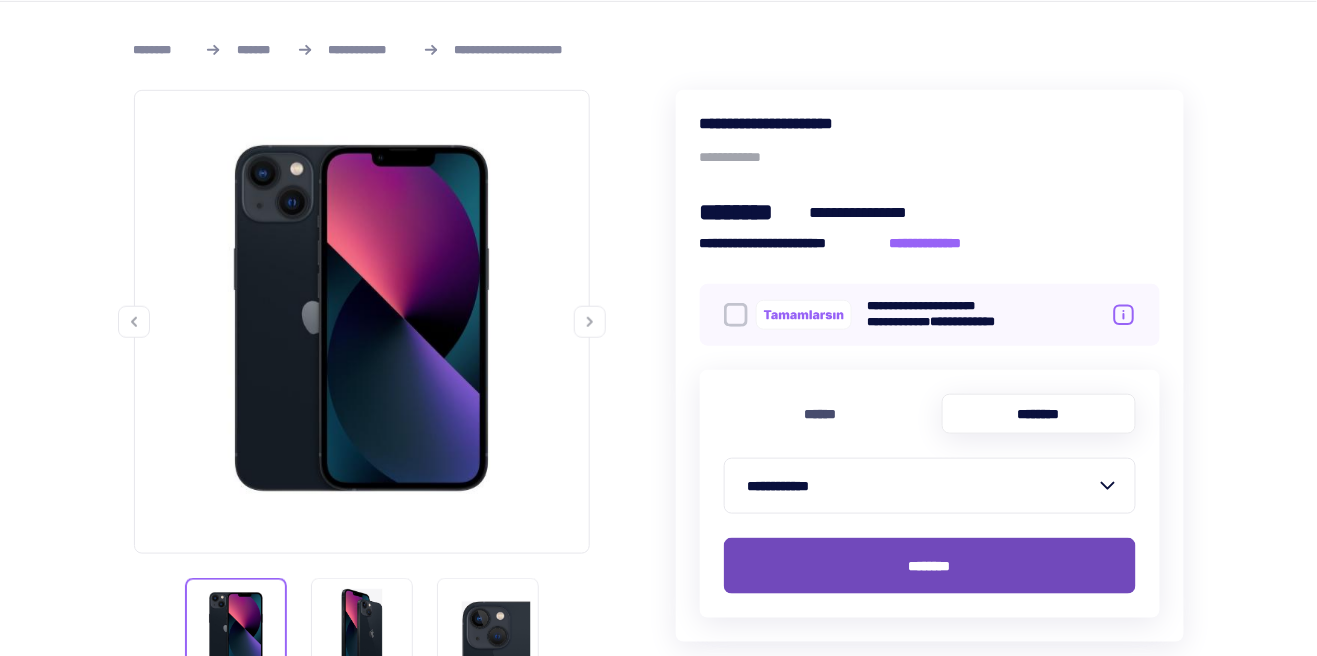click on "********" at bounding box center (930, 566) 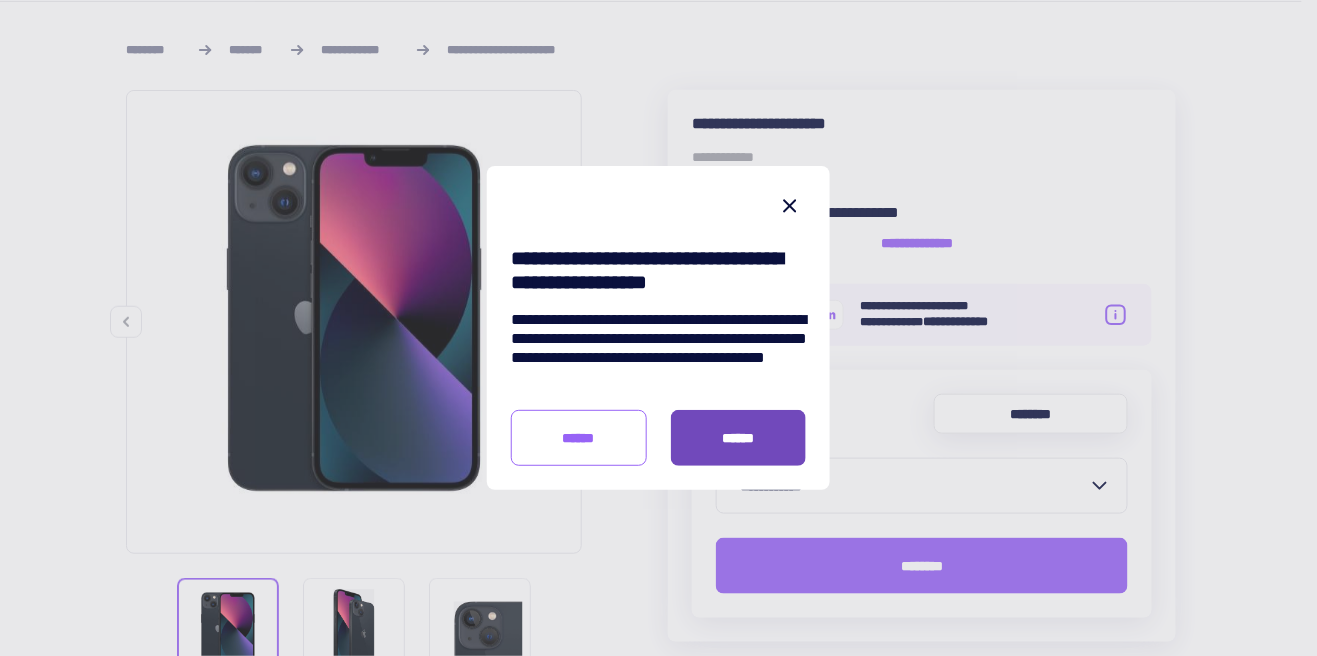 click on "******" at bounding box center [739, 438] 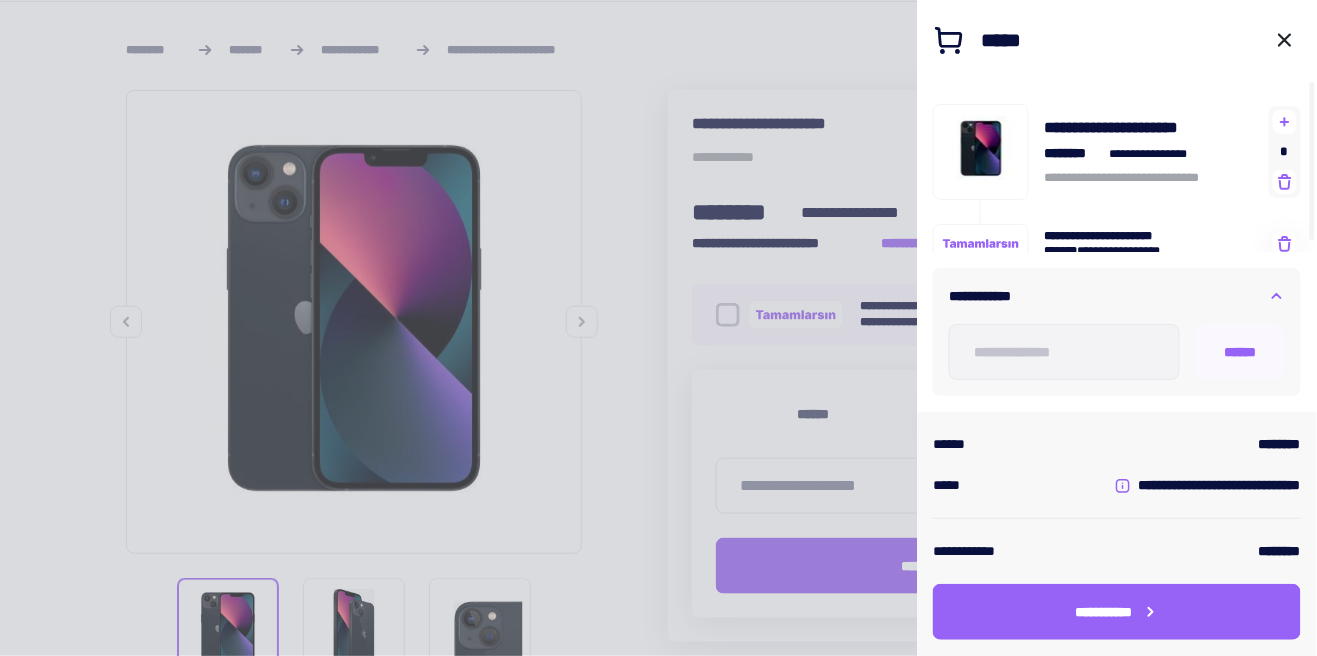 scroll, scrollTop: 11, scrollLeft: 0, axis: vertical 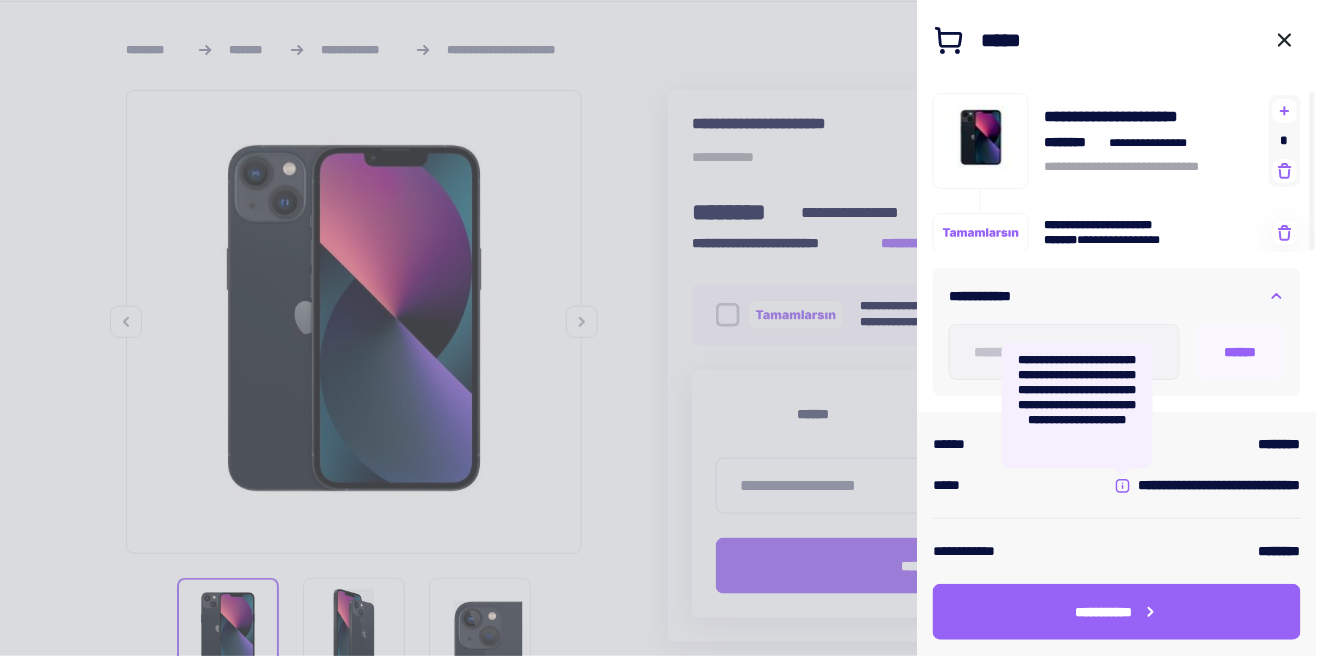 click 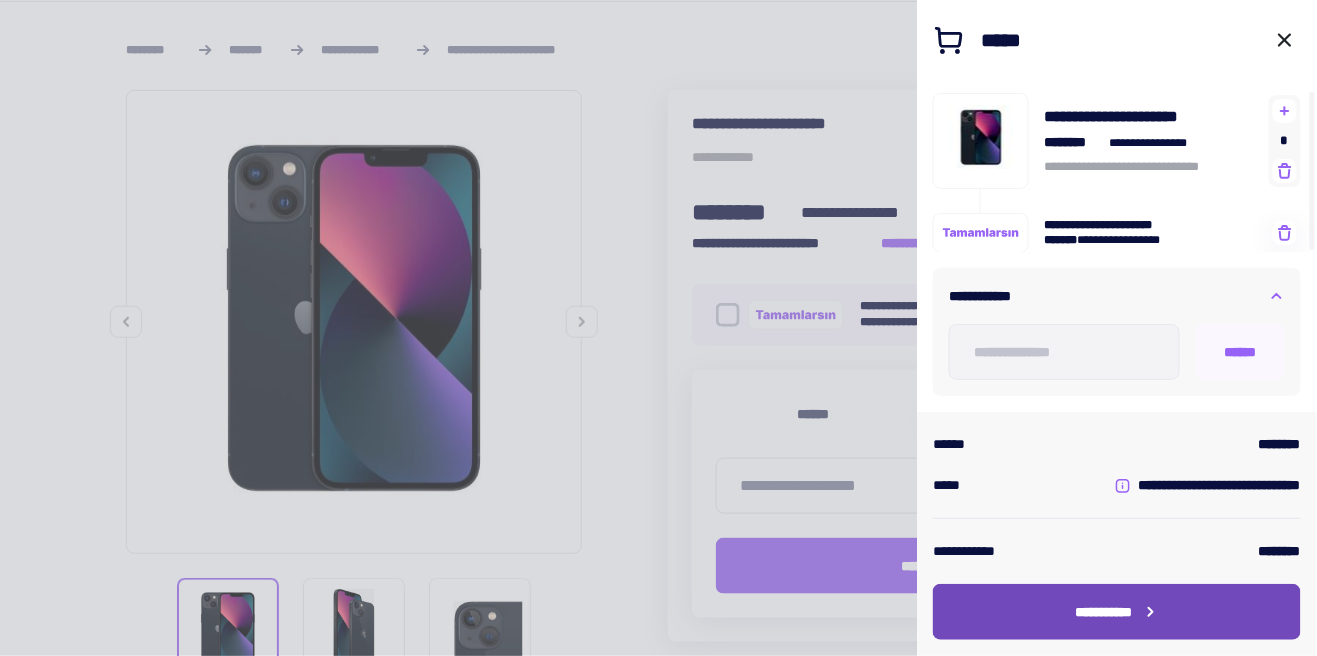 click on "**********" at bounding box center (1104, 612) 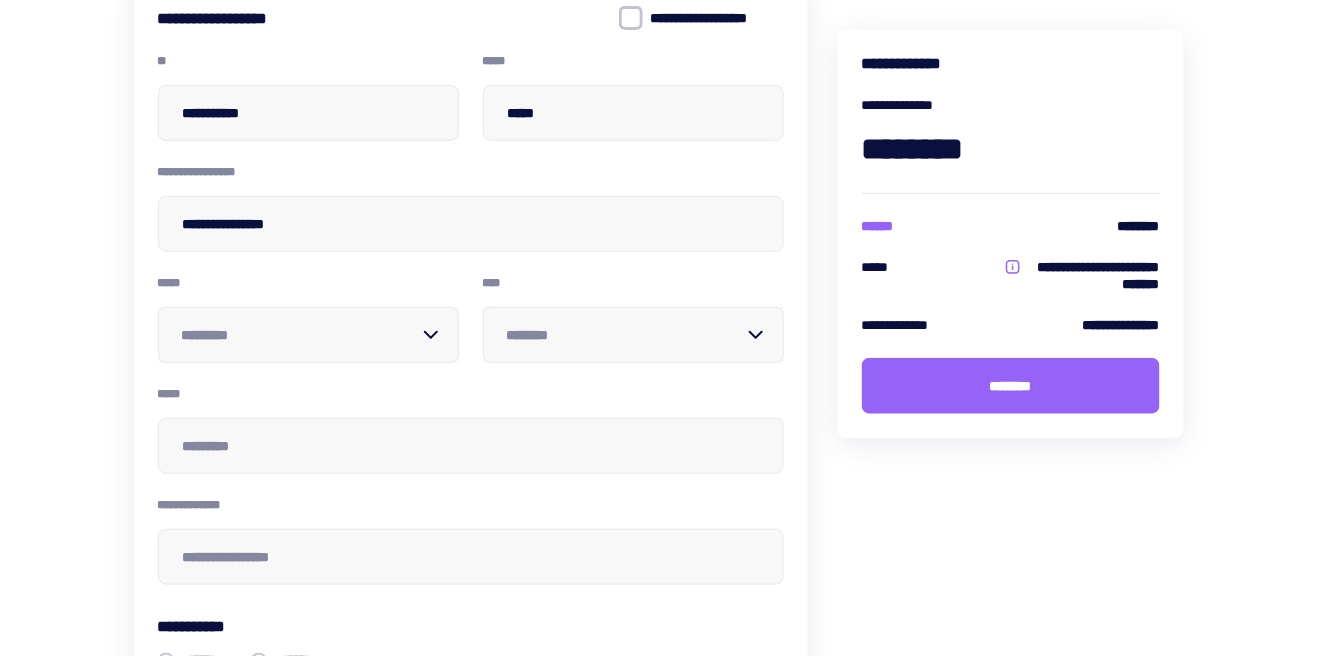 scroll, scrollTop: 222, scrollLeft: 0, axis: vertical 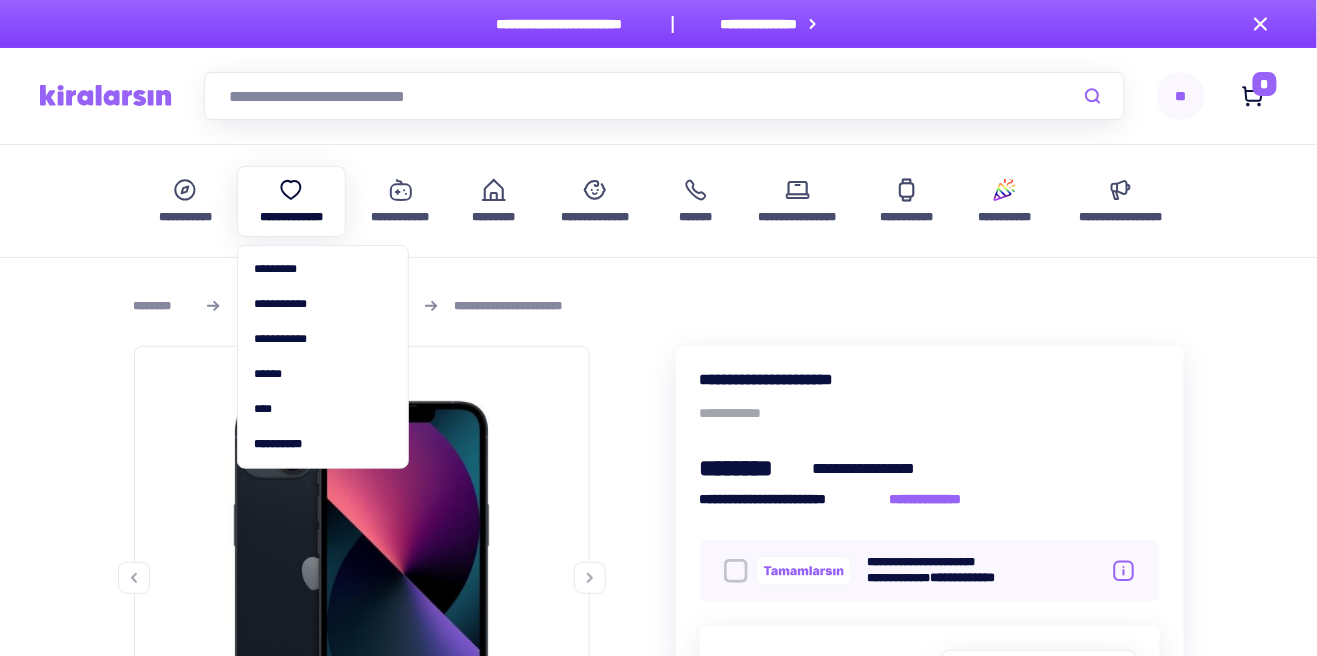 click on "**********" at bounding box center [291, 201] 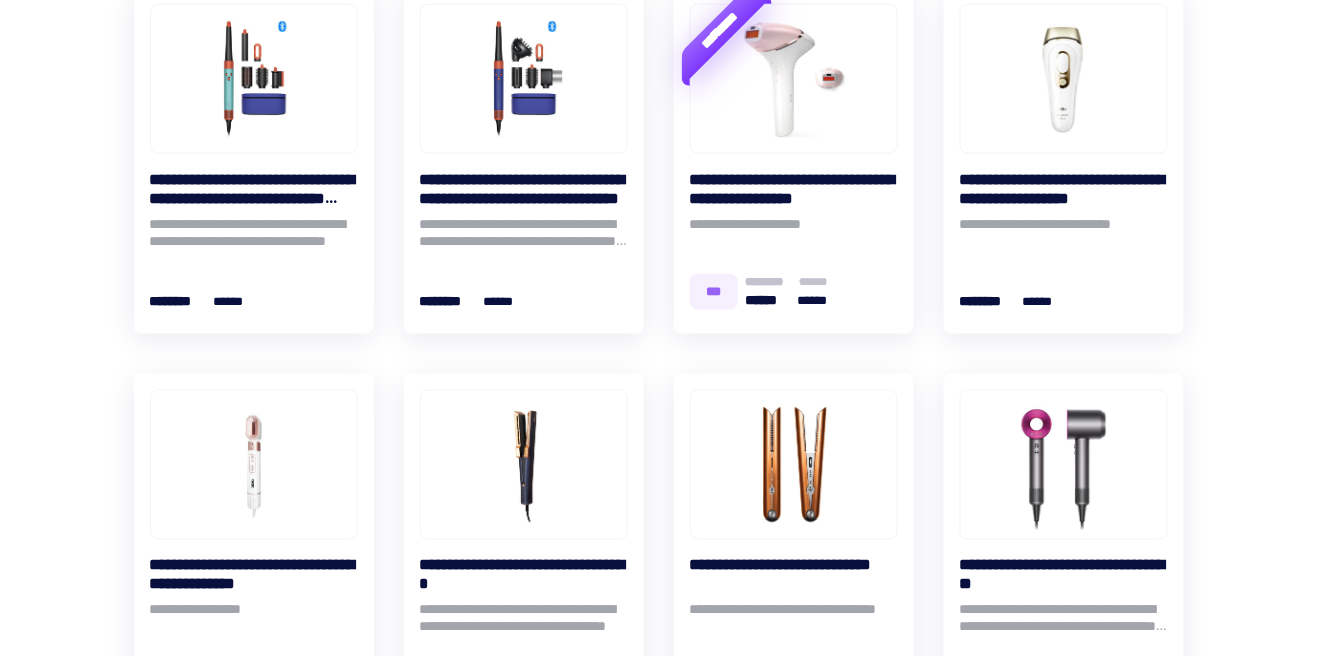scroll, scrollTop: 488, scrollLeft: 0, axis: vertical 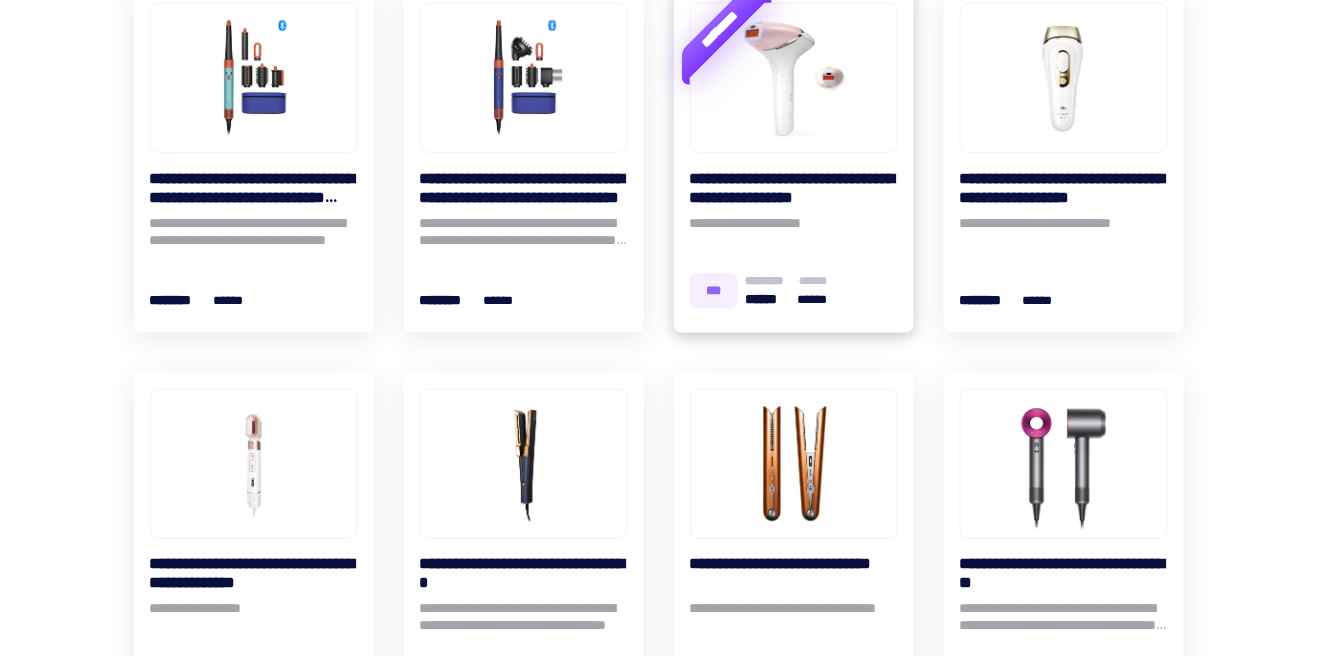 click on "**********" at bounding box center (794, 188) 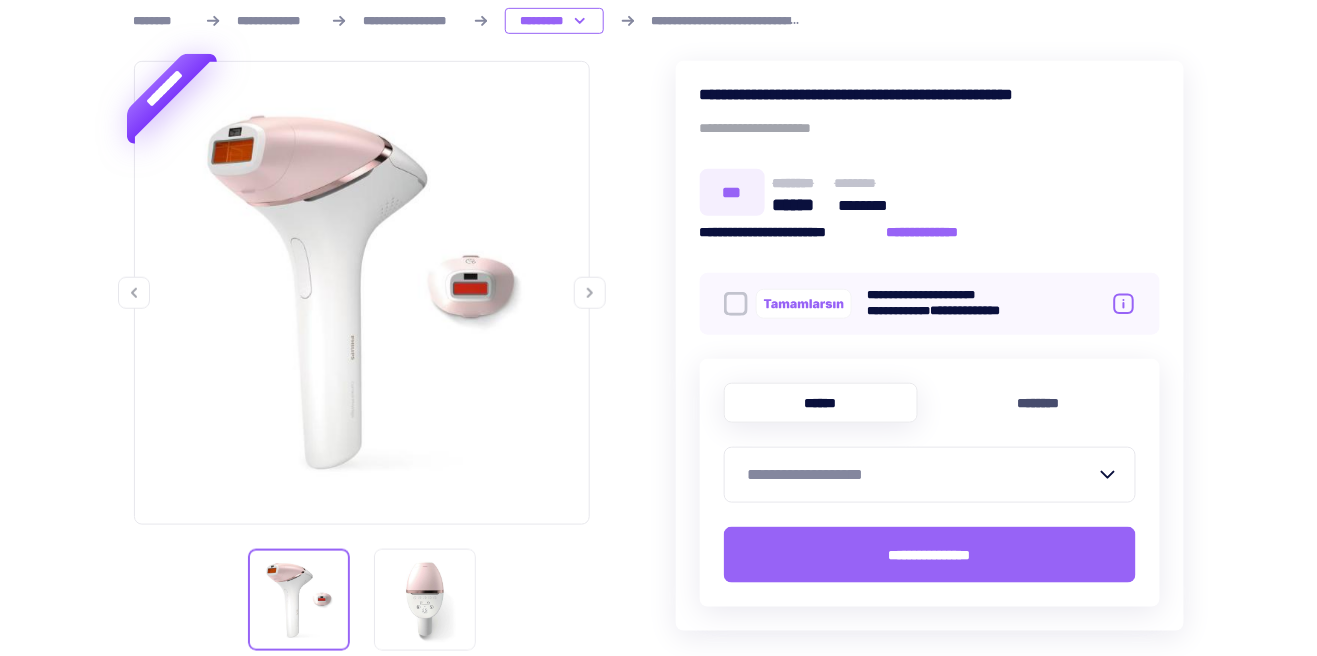 scroll, scrollTop: 288, scrollLeft: 0, axis: vertical 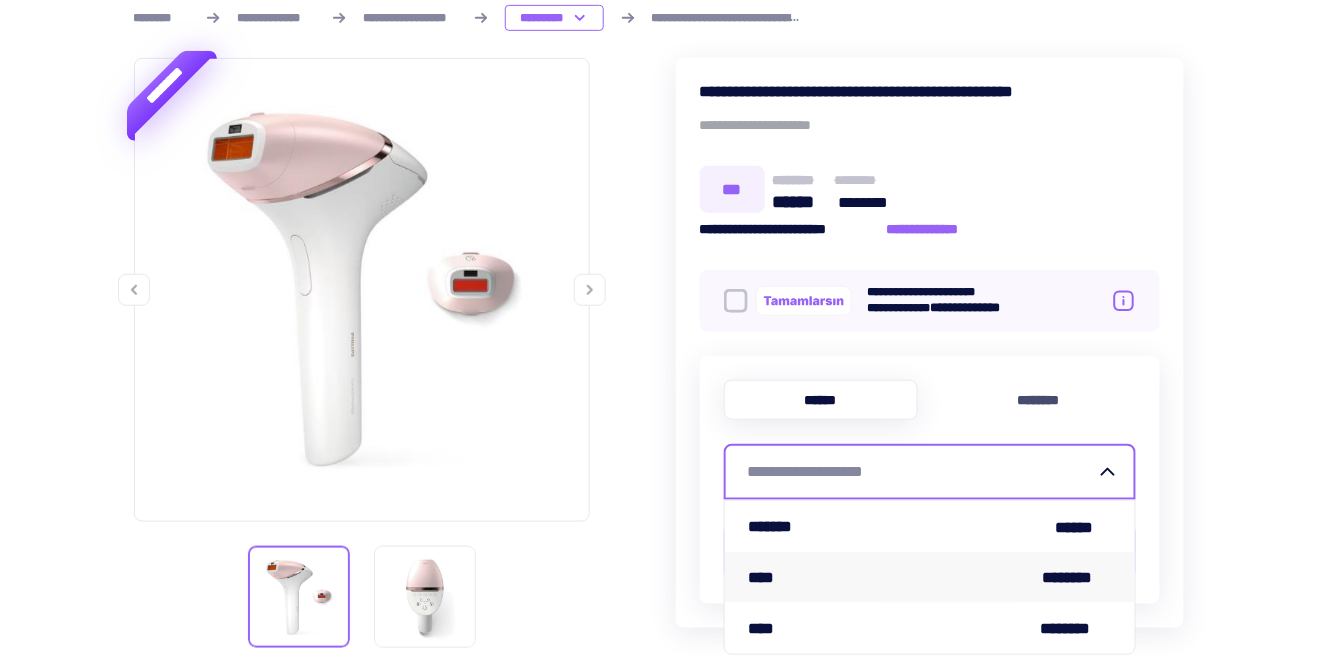 click on "********" at bounding box center [1076, 577] 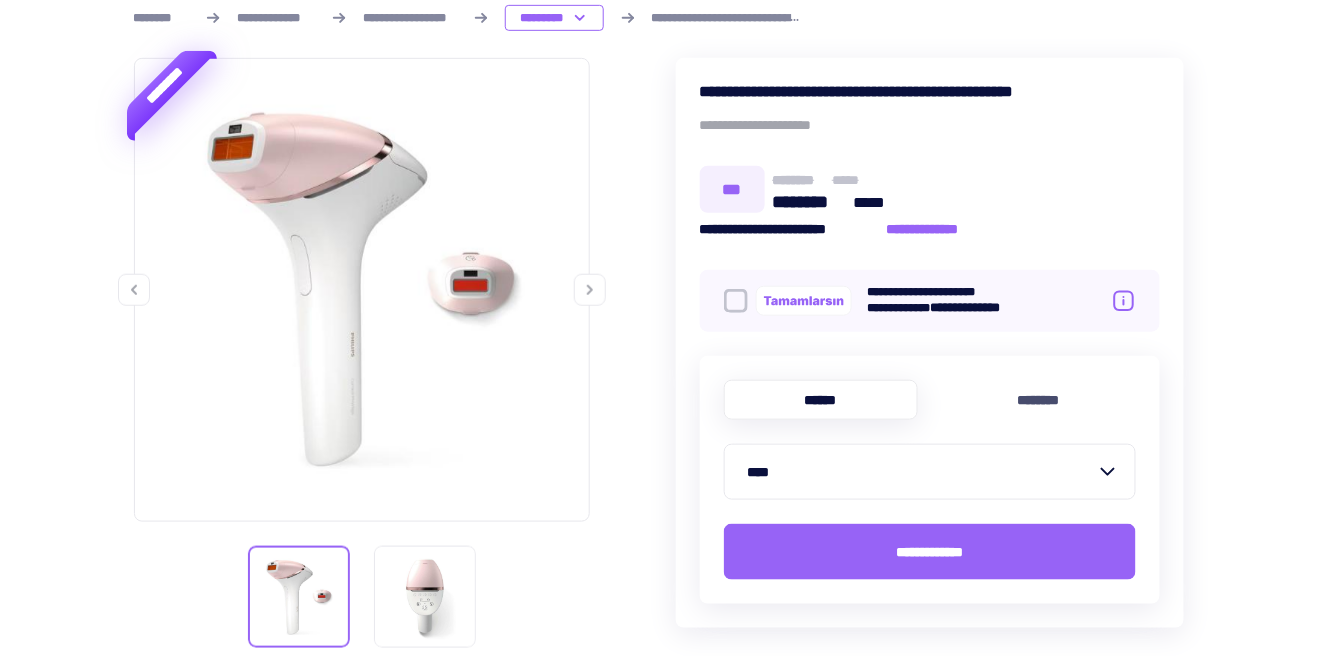 click at bounding box center (736, 301) 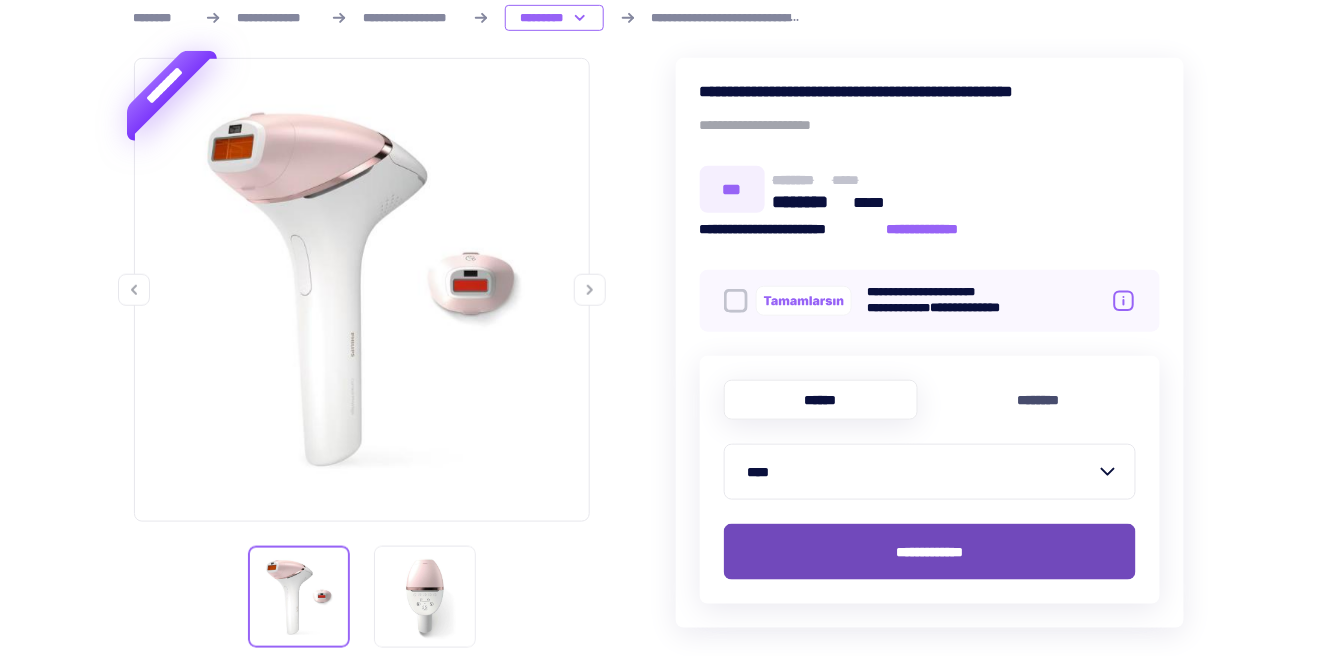 click on "**********" at bounding box center [930, 552] 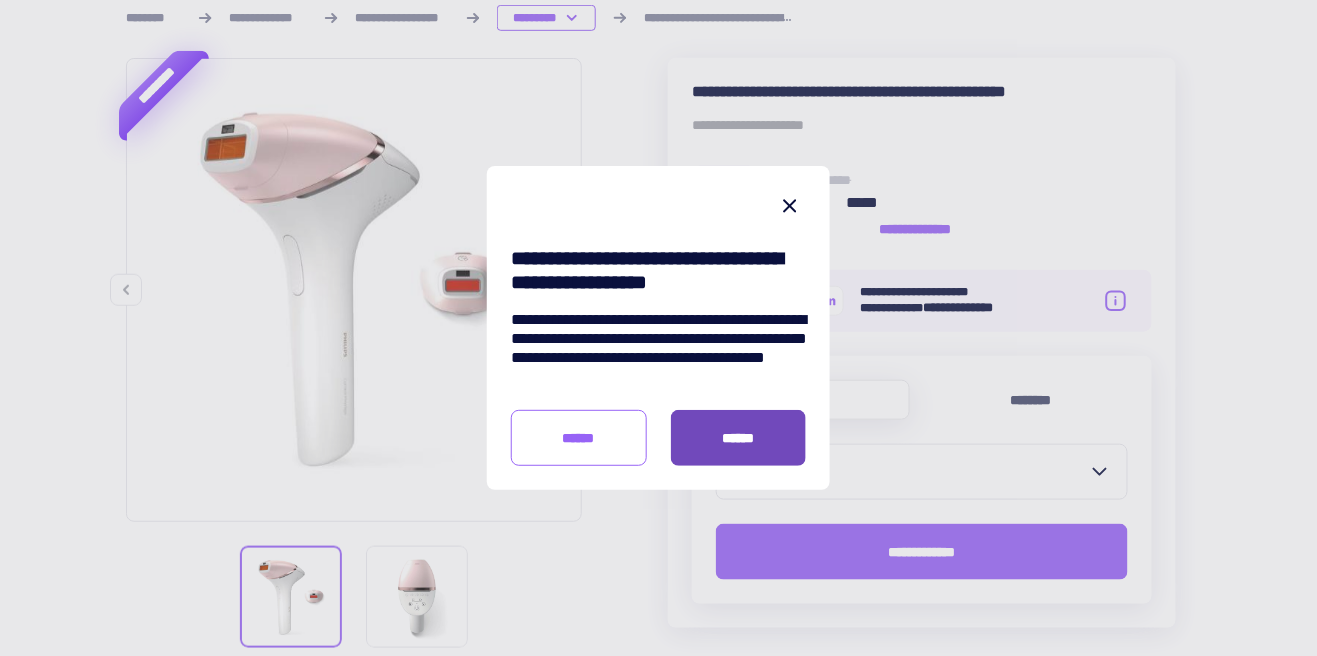 click on "******" at bounding box center [739, 438] 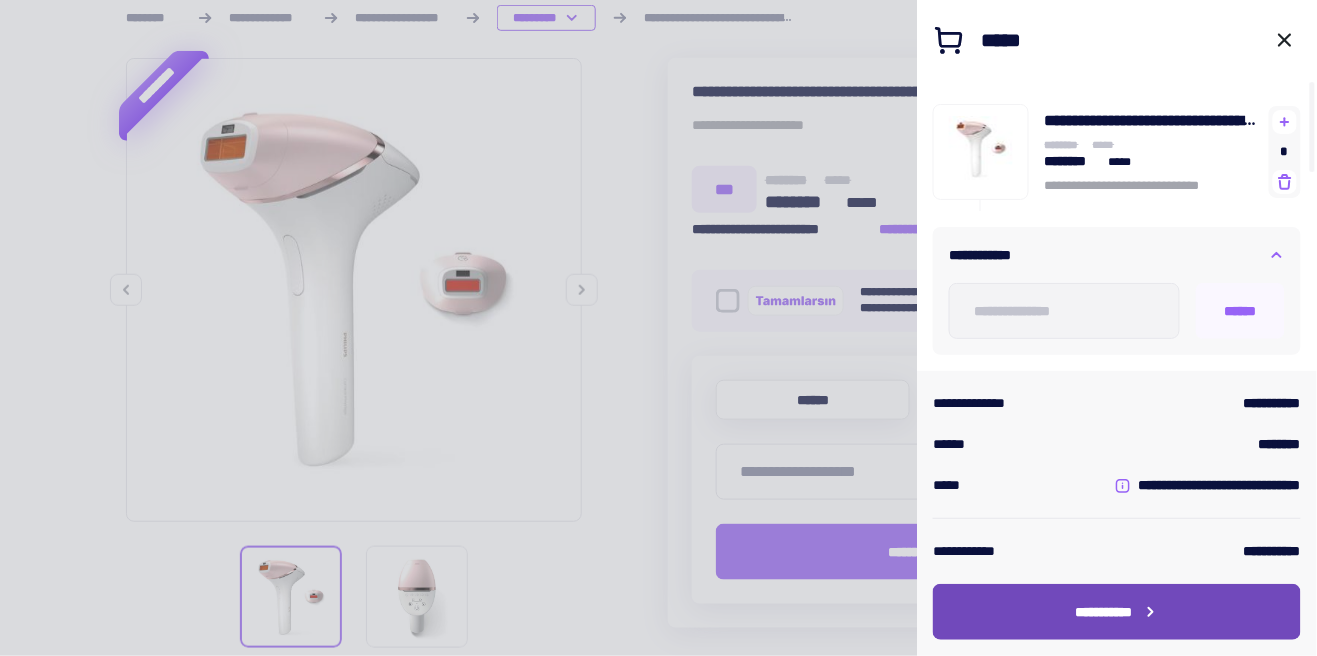 click on "**********" at bounding box center (1117, 612) 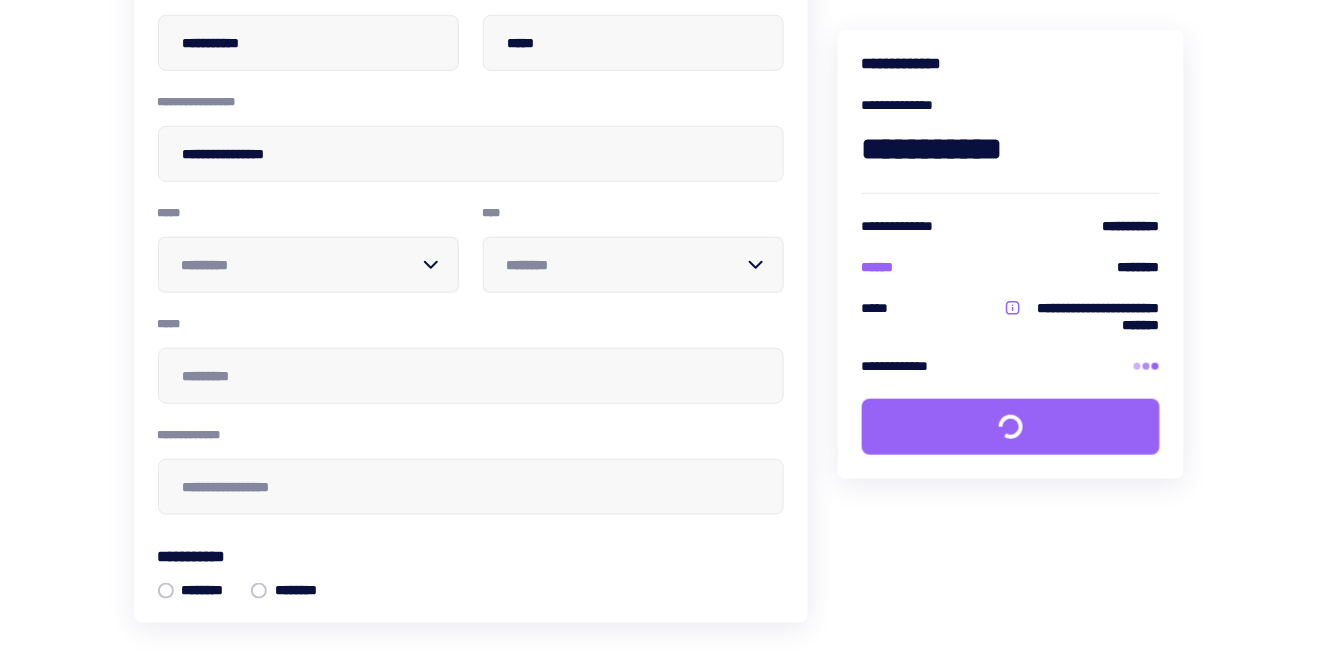 scroll, scrollTop: 0, scrollLeft: 0, axis: both 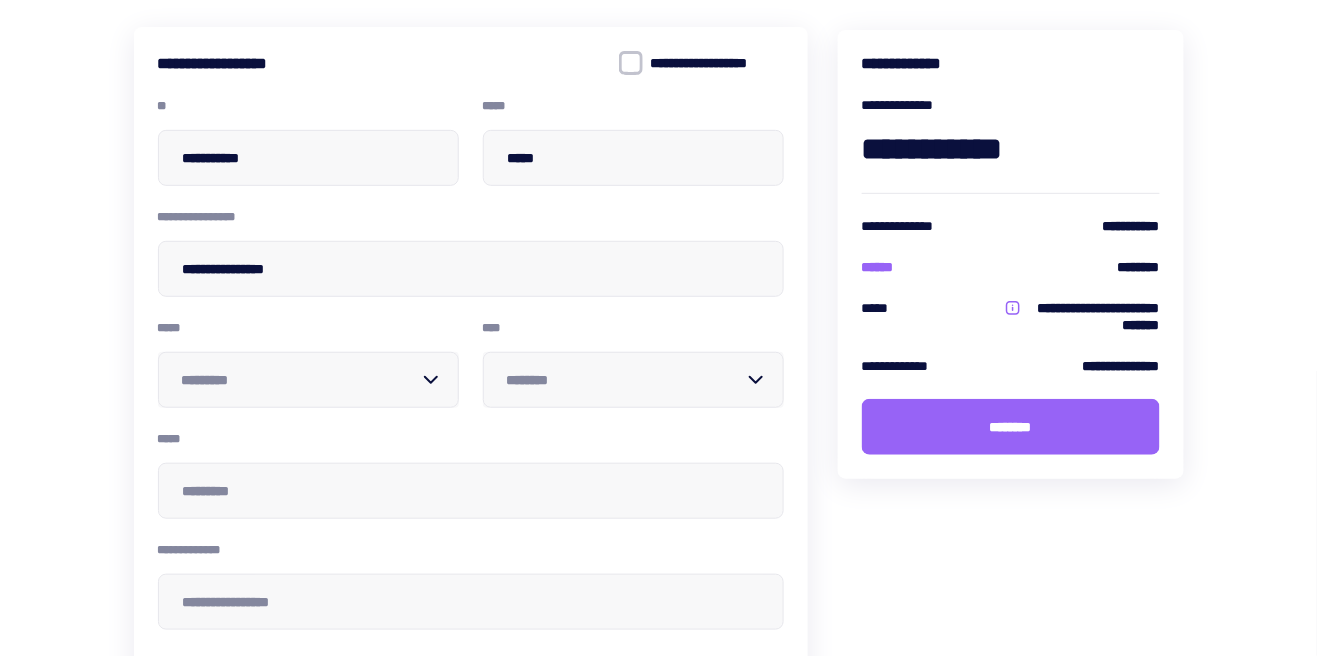click at bounding box center (300, 380) 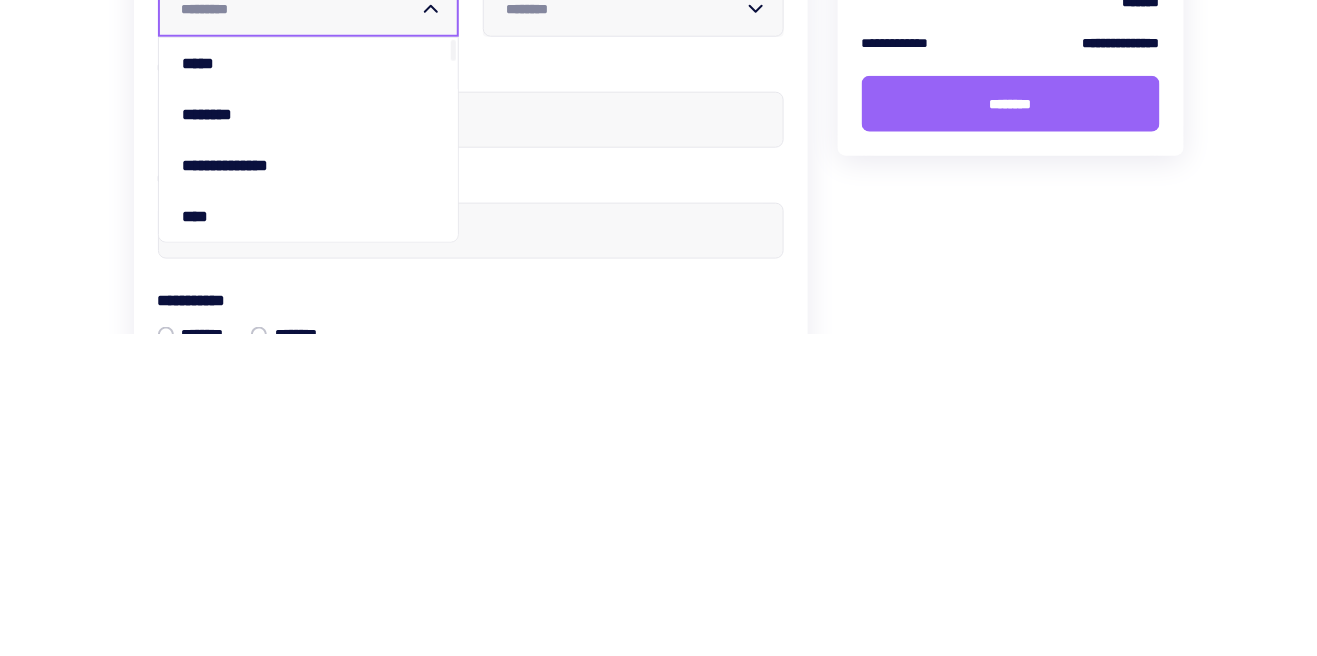 scroll, scrollTop: 221, scrollLeft: 0, axis: vertical 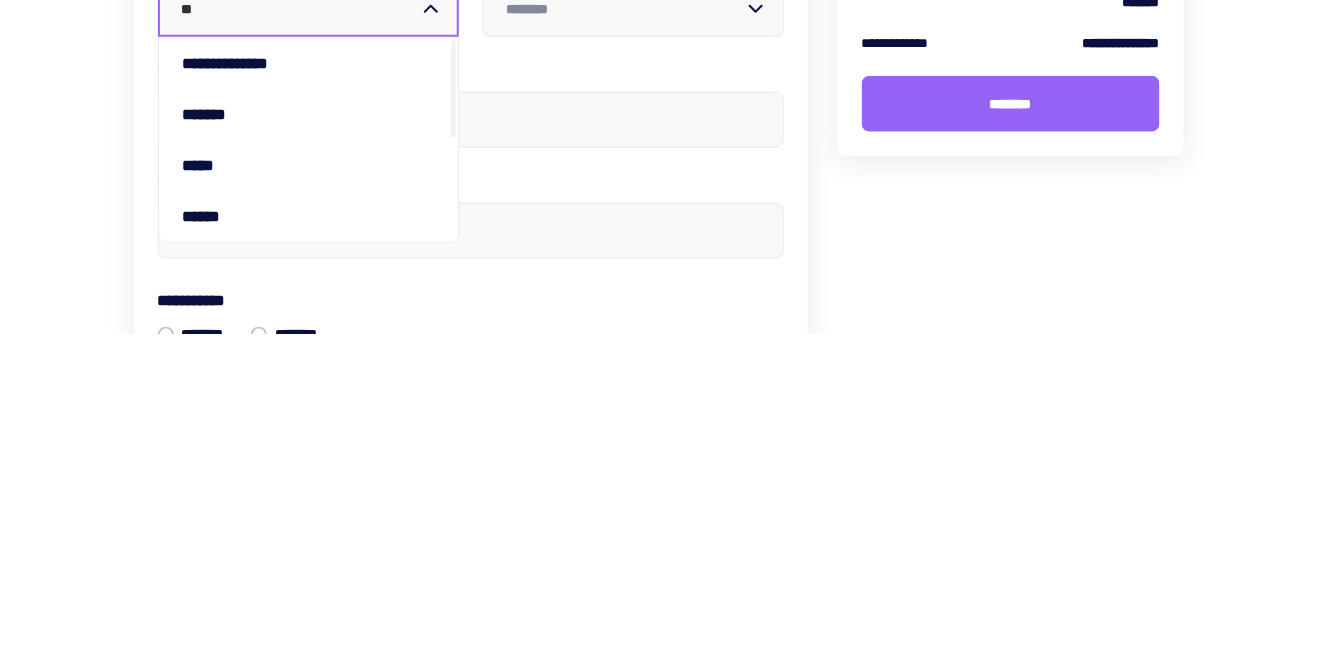 type on "***" 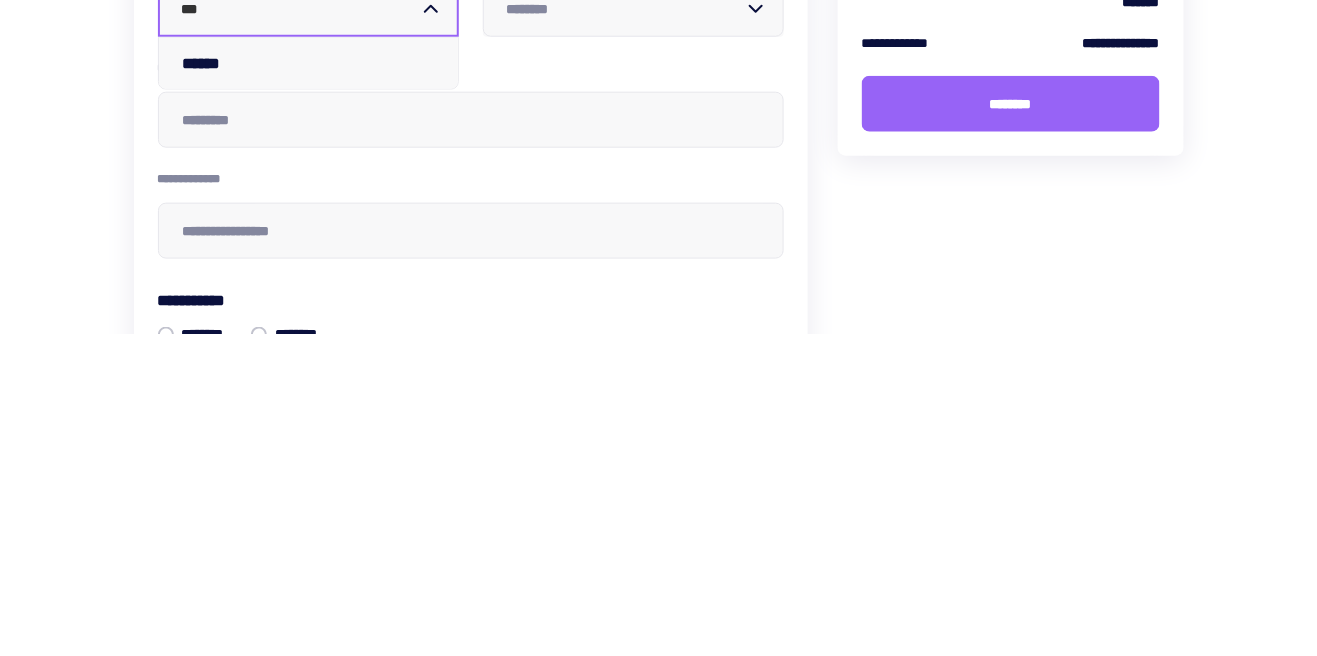 click on "******" at bounding box center (308, 386) 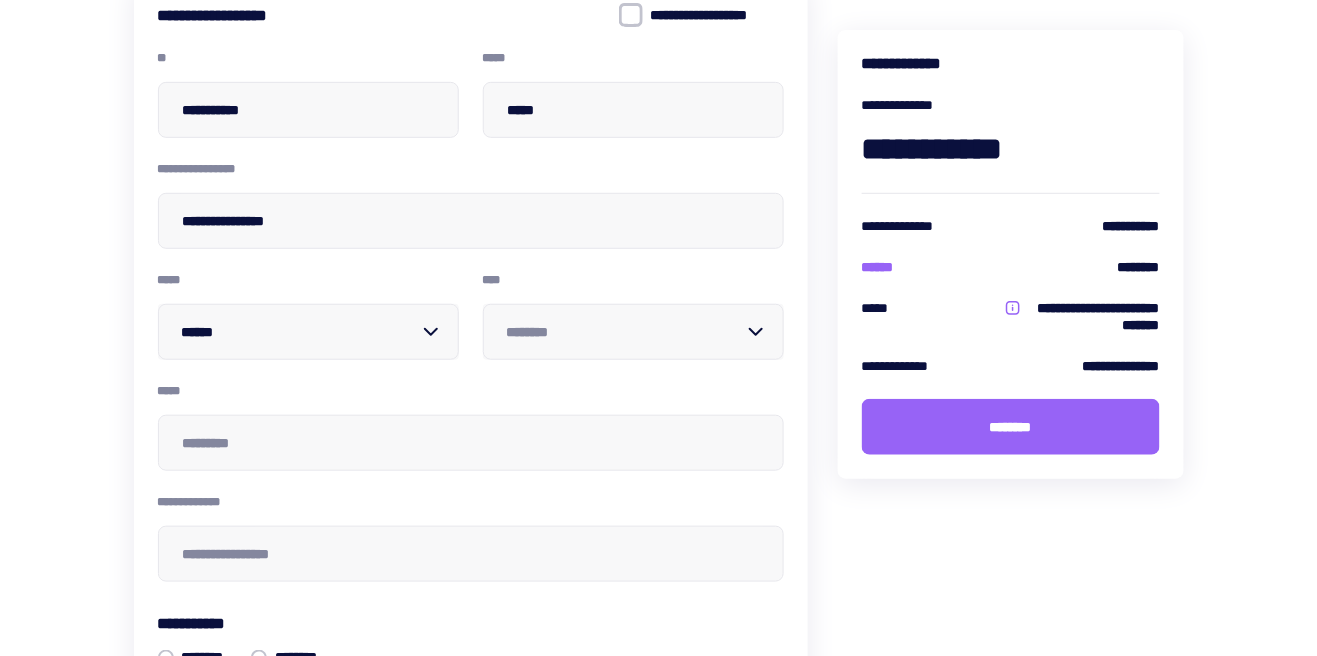 click at bounding box center (625, 332) 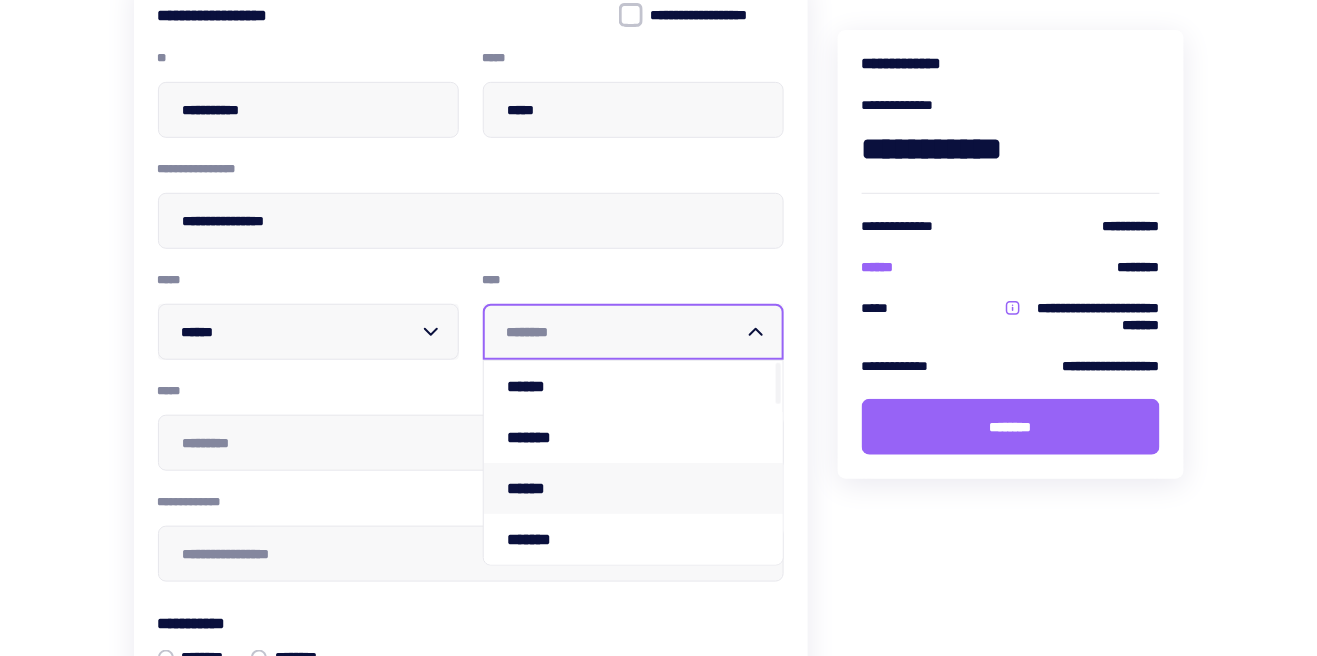 click on "******" at bounding box center (633, 488) 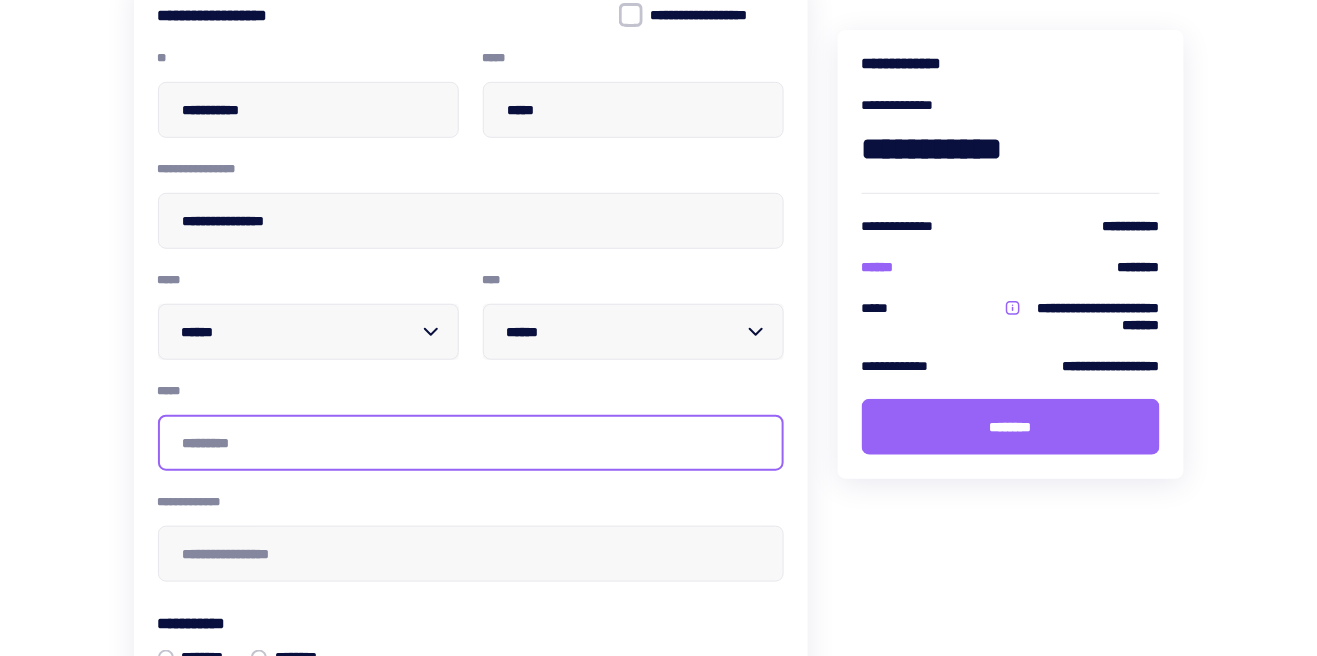 click at bounding box center (471, 443) 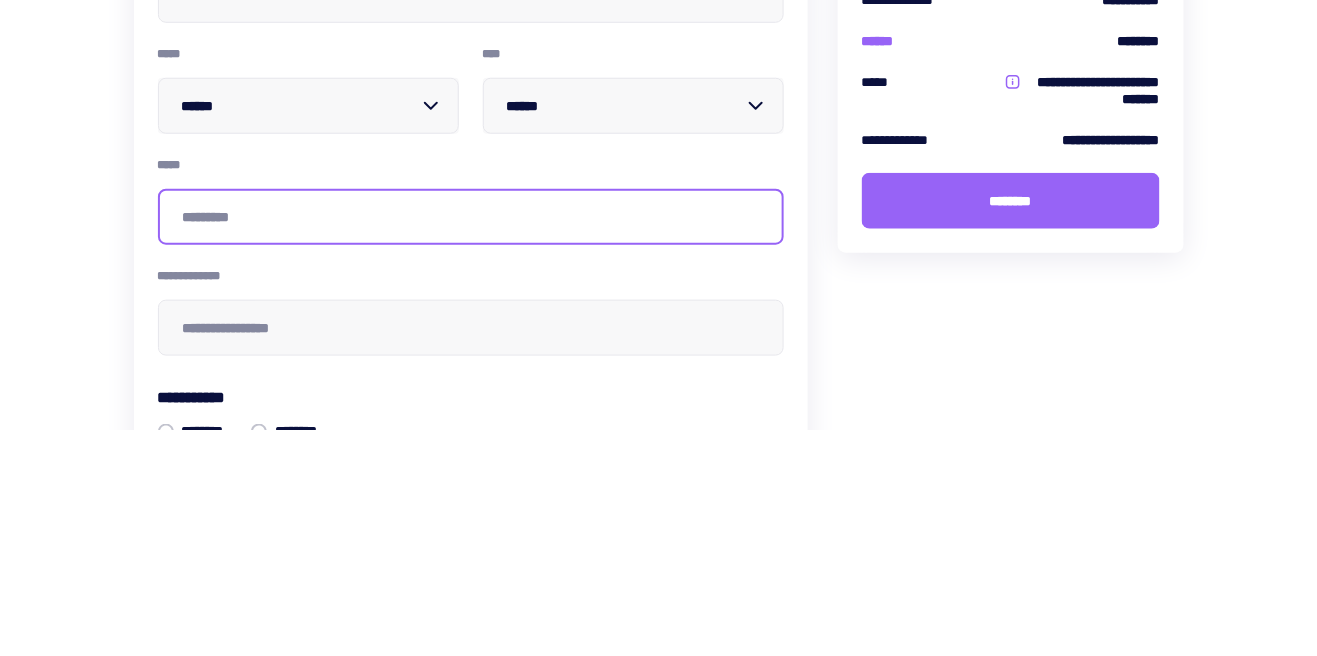 scroll, scrollTop: 221, scrollLeft: 0, axis: vertical 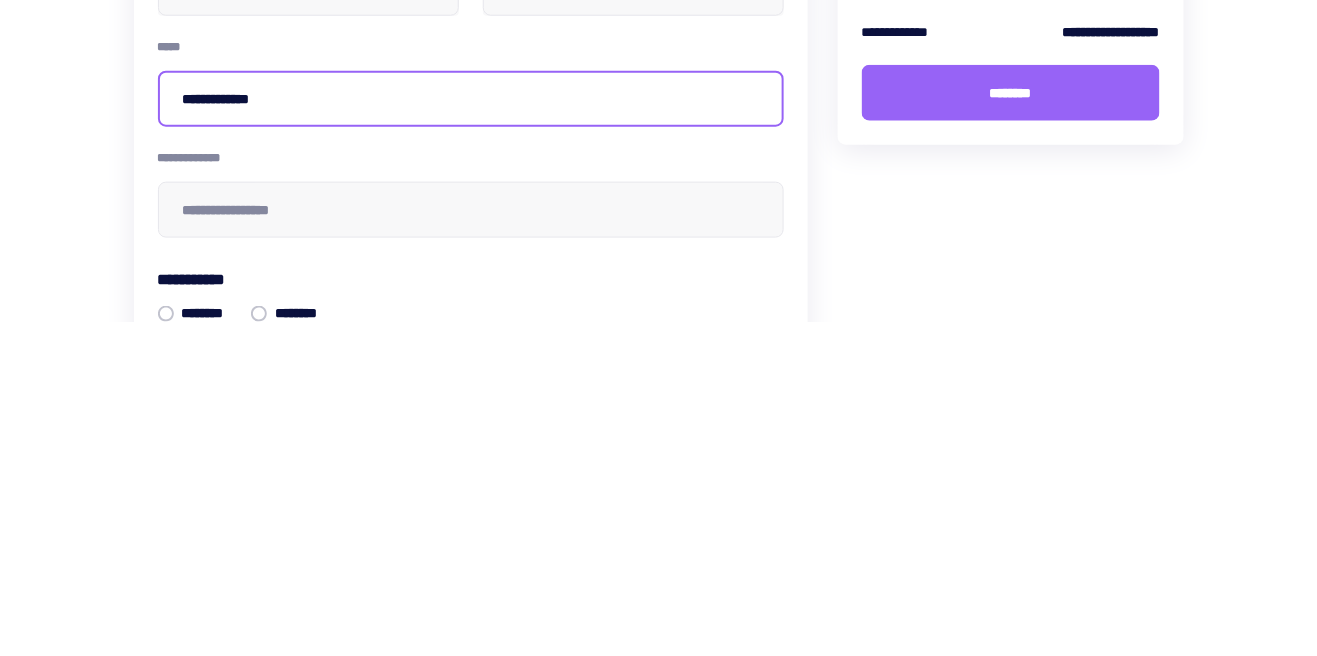 click on "**********" at bounding box center (471, 433) 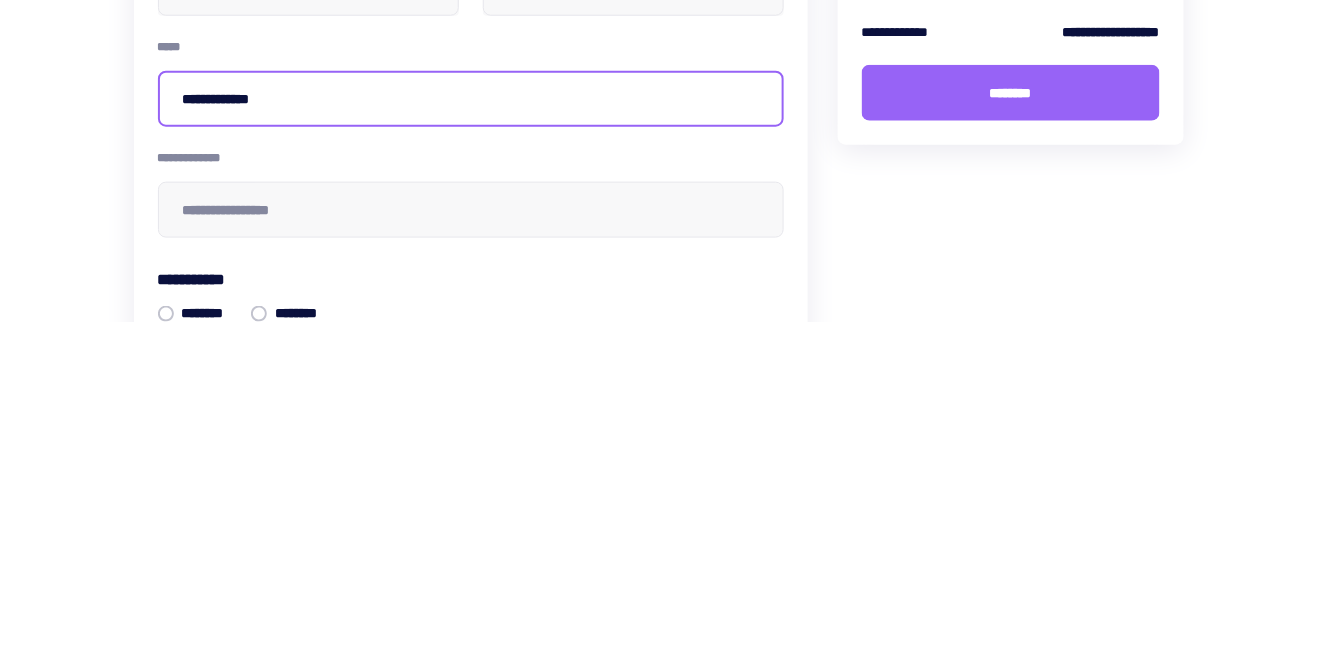click on "**********" at bounding box center (471, 433) 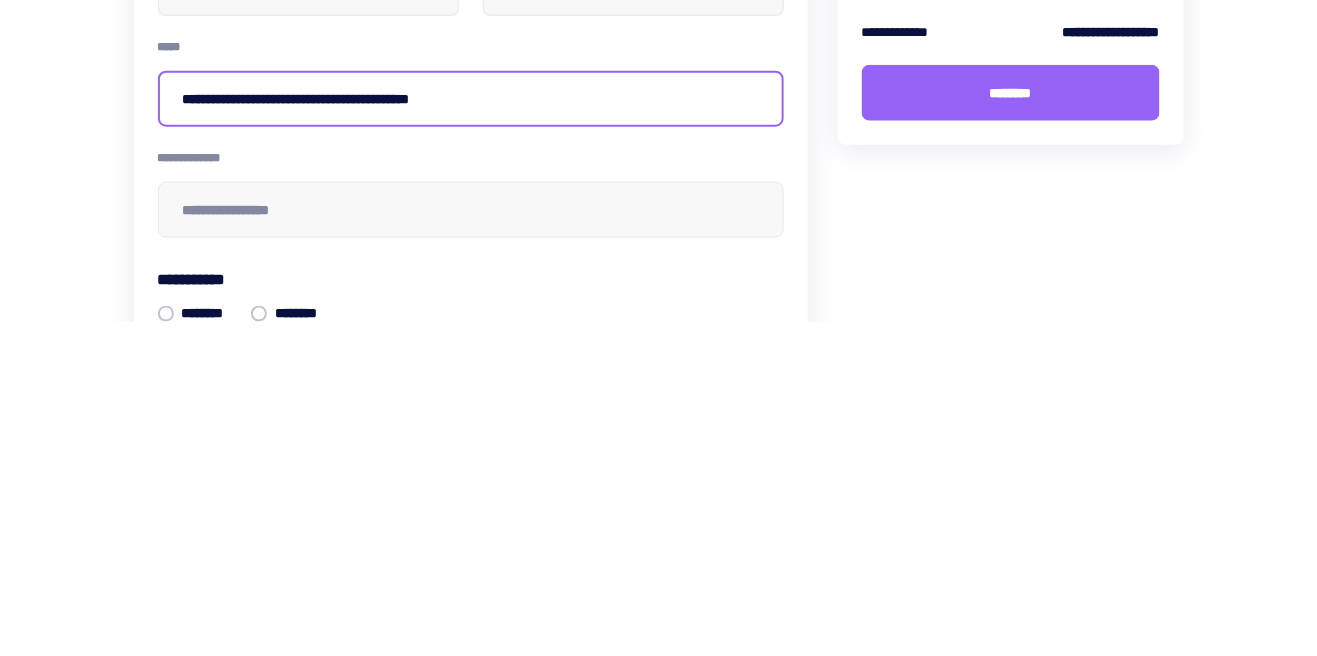 type on "**********" 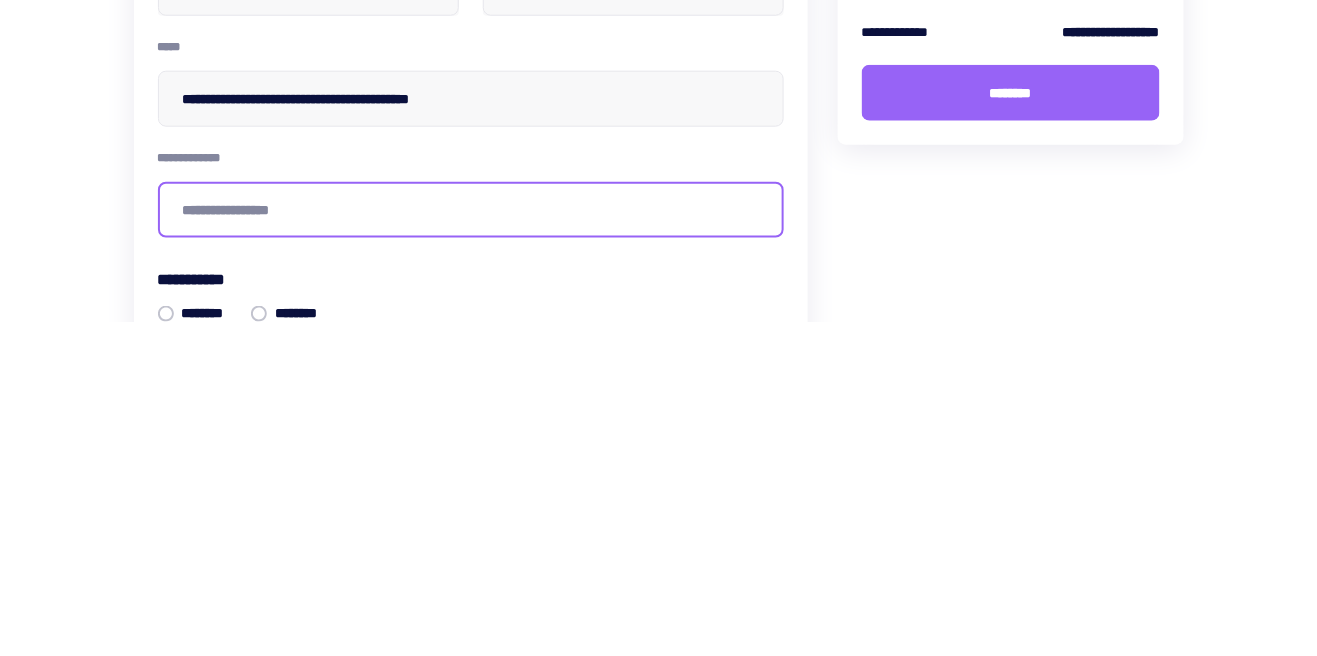click at bounding box center (471, 544) 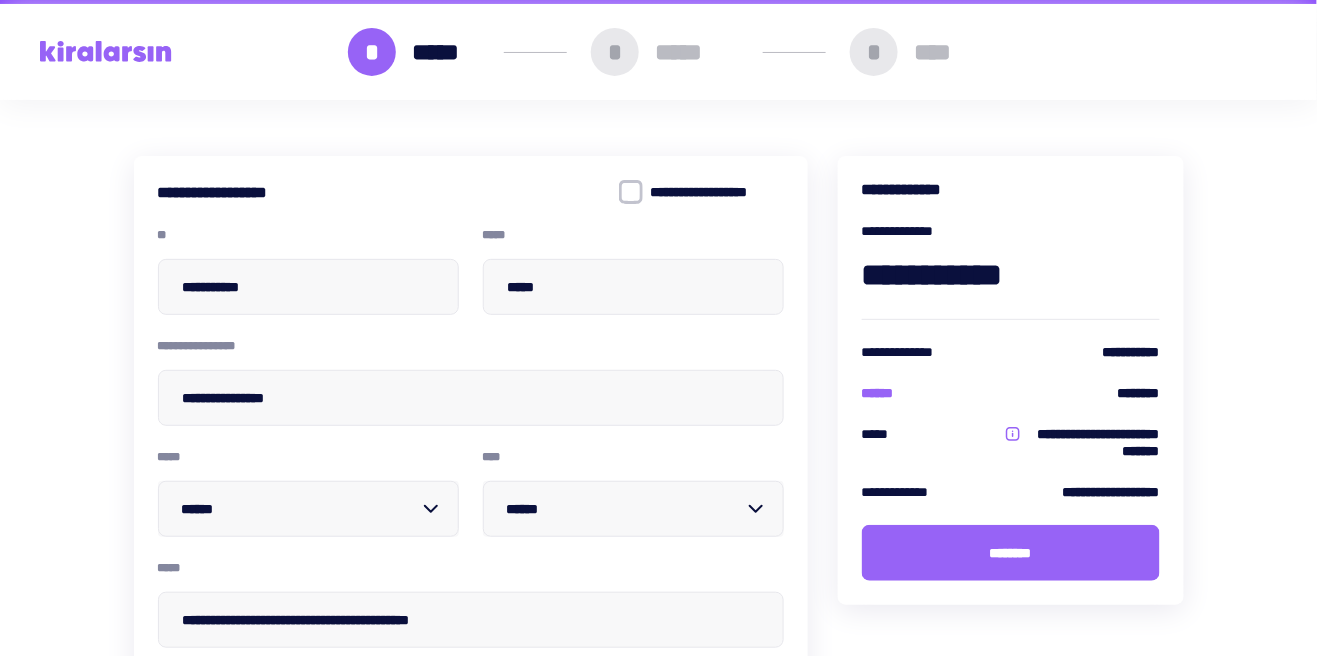 scroll, scrollTop: 43, scrollLeft: 0, axis: vertical 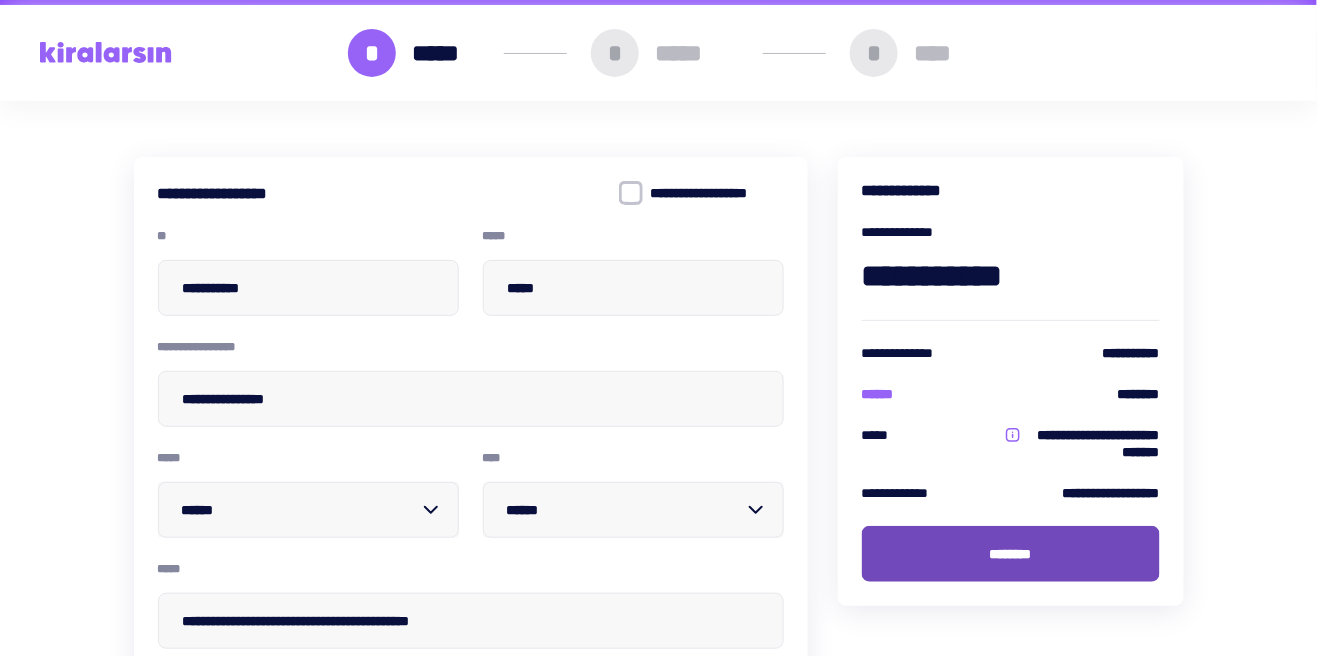 type on "**" 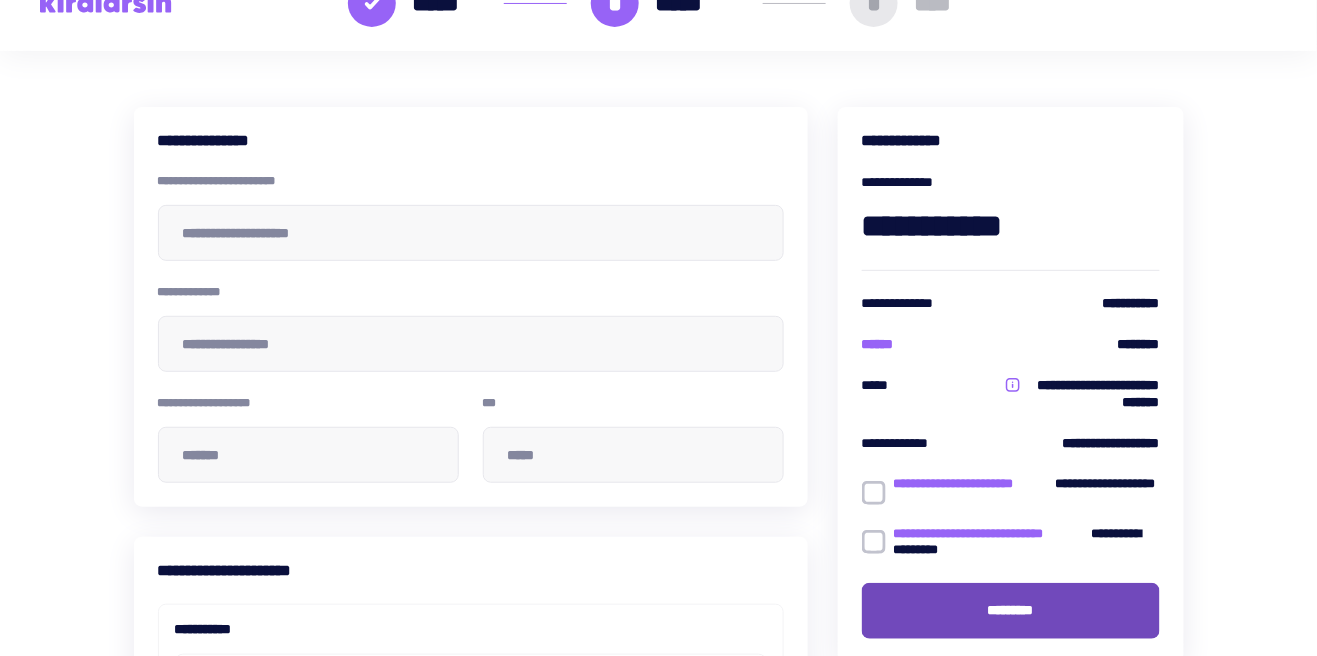 scroll, scrollTop: 92, scrollLeft: 0, axis: vertical 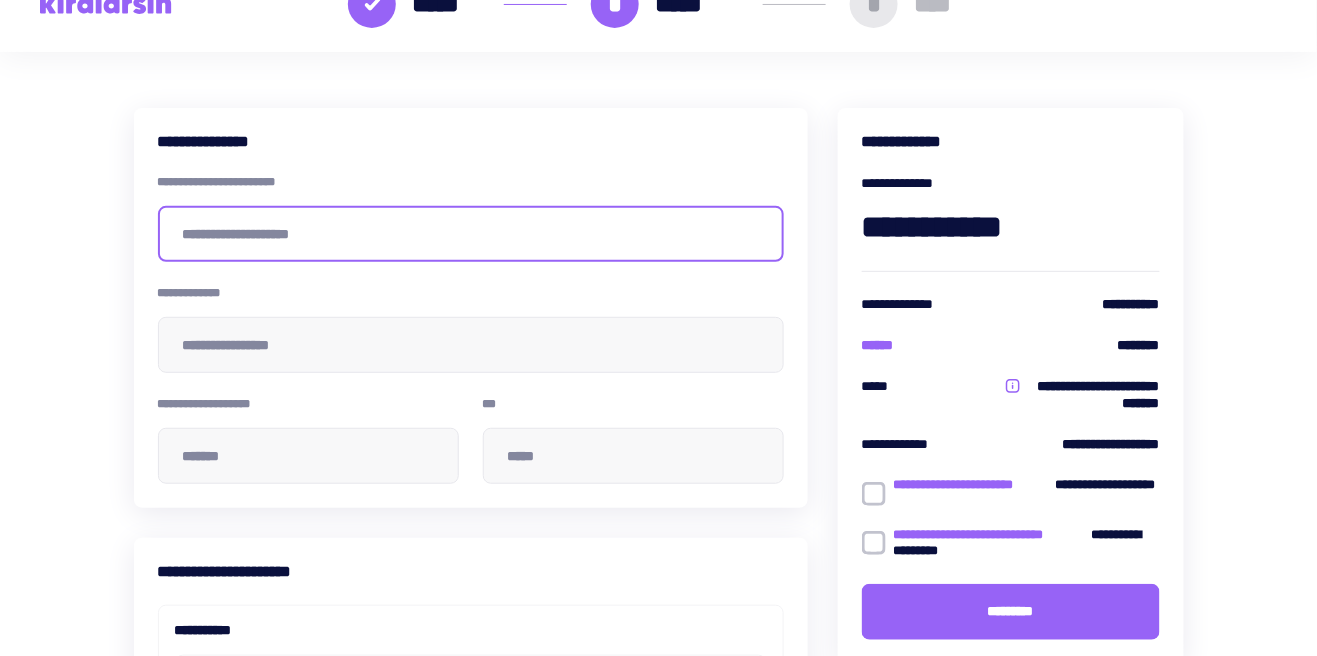 click at bounding box center [471, 234] 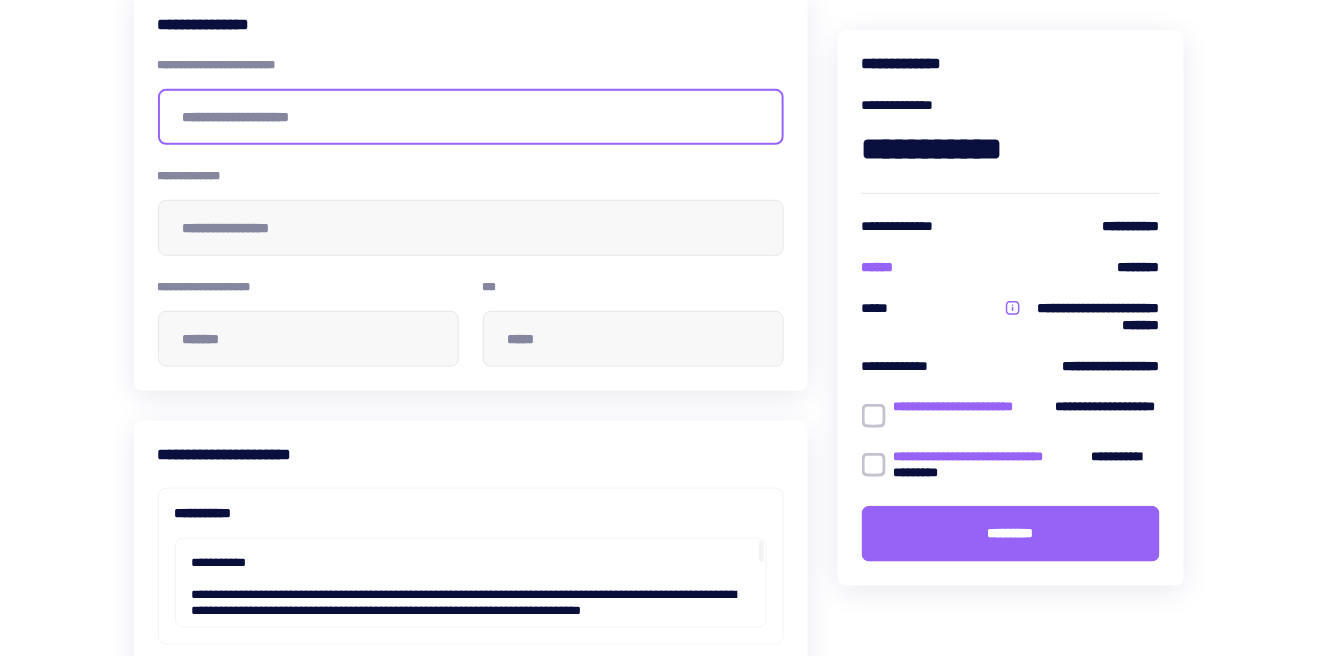 scroll, scrollTop: 205, scrollLeft: 0, axis: vertical 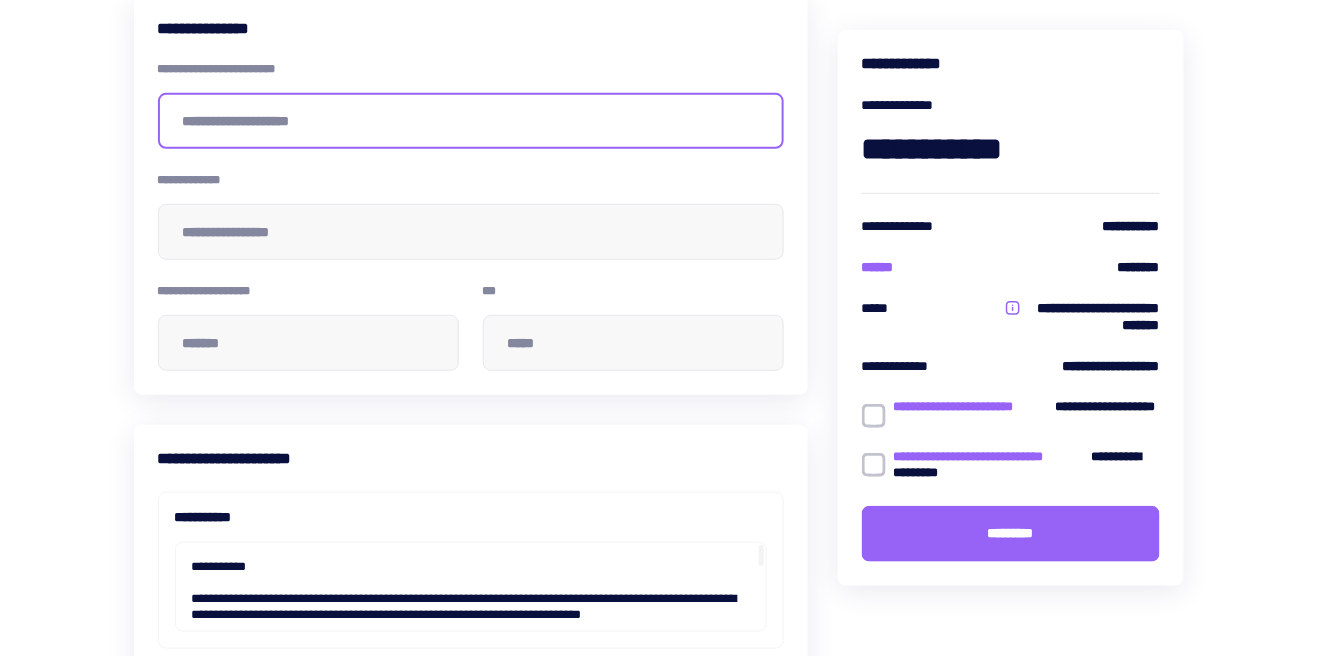 click at bounding box center (471, 121) 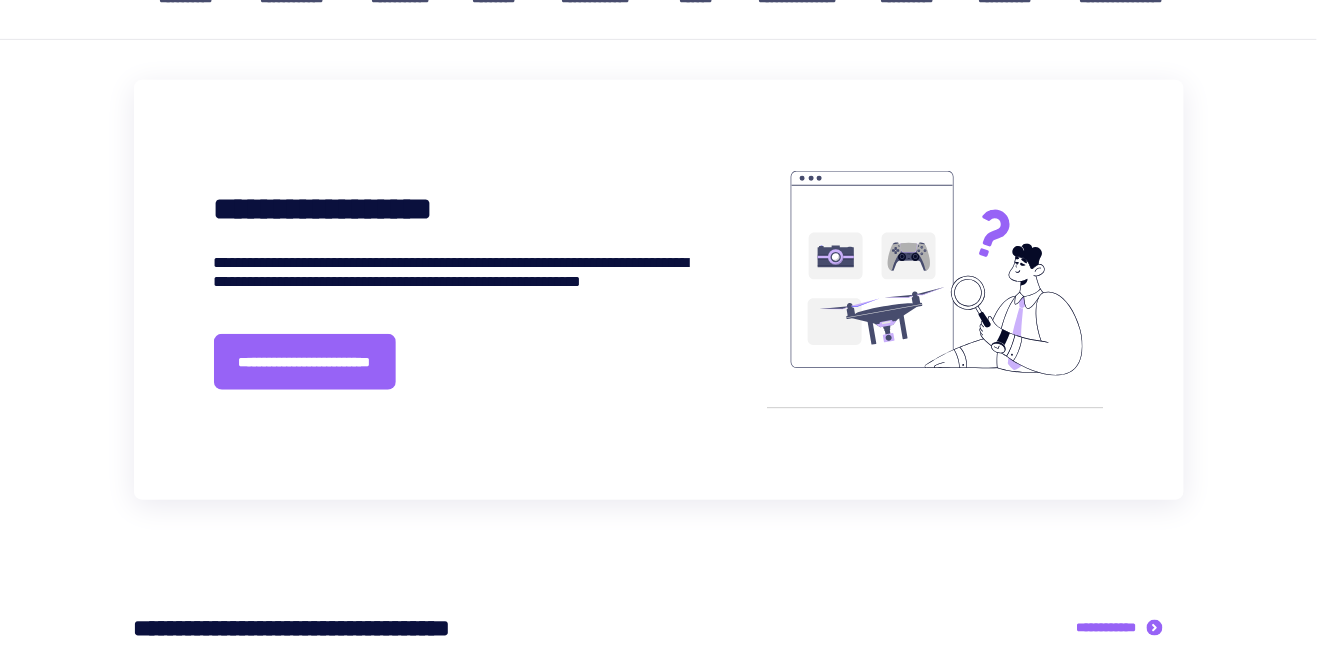 scroll, scrollTop: 232, scrollLeft: 0, axis: vertical 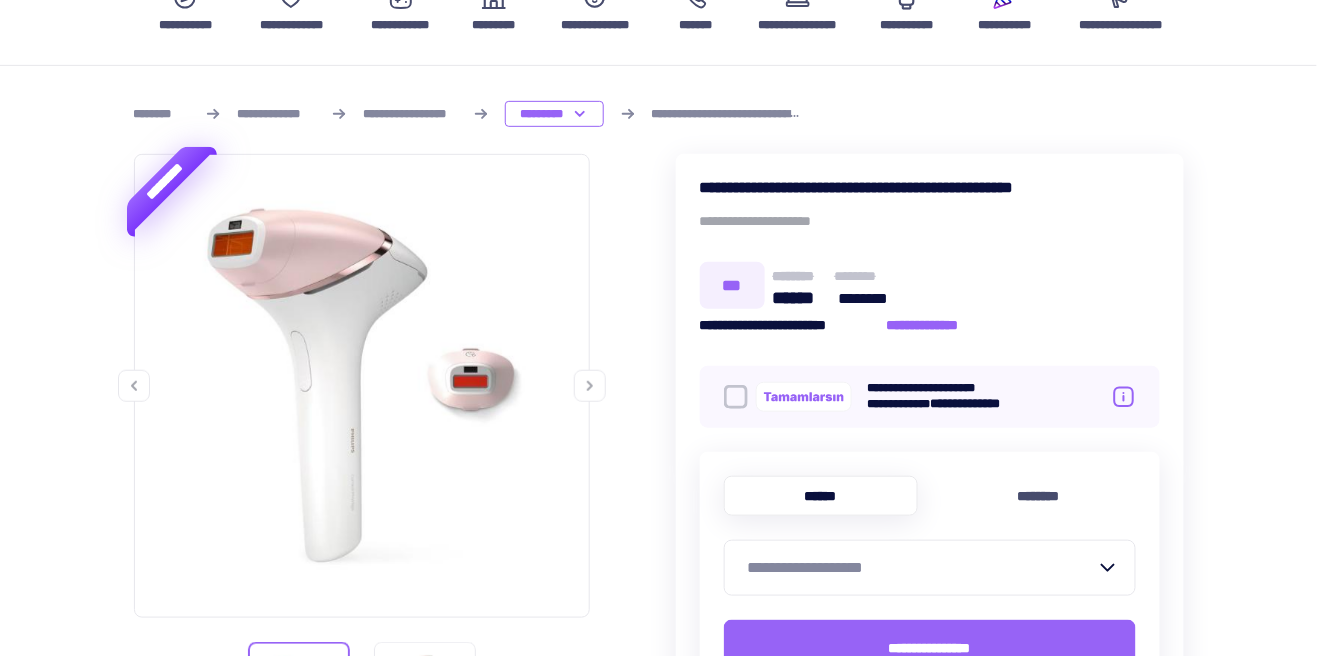 click at bounding box center [361, 382] 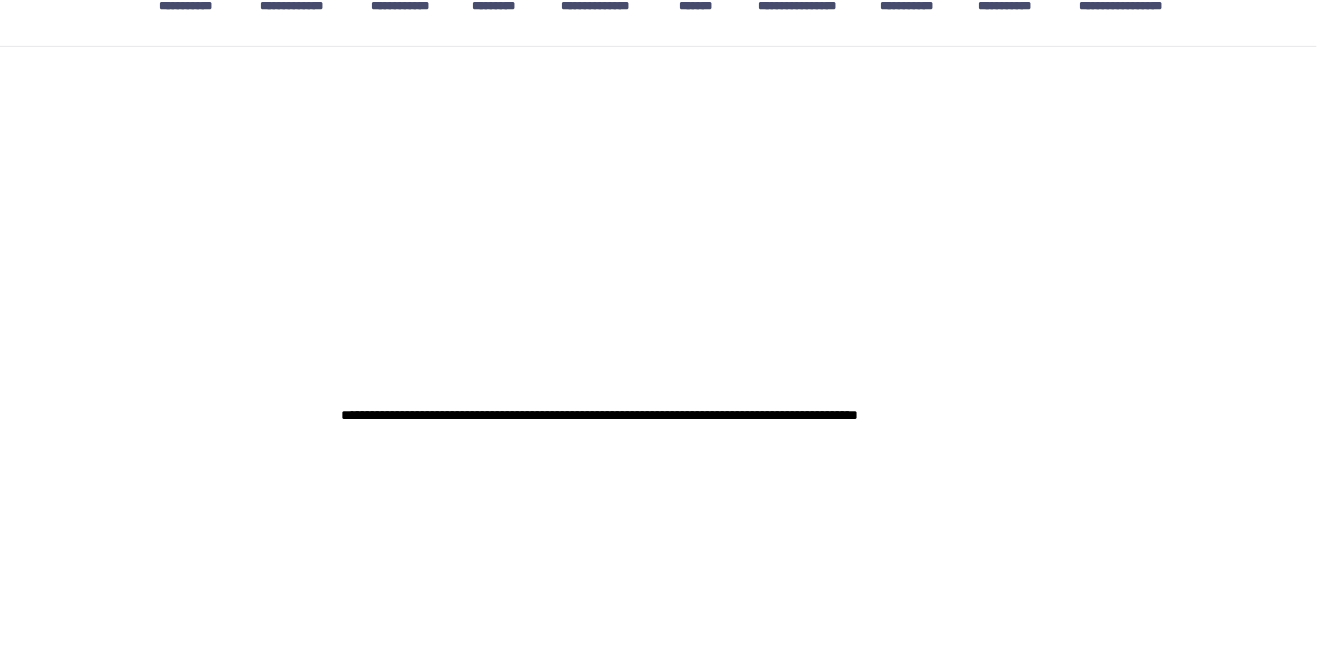 scroll, scrollTop: 227, scrollLeft: 0, axis: vertical 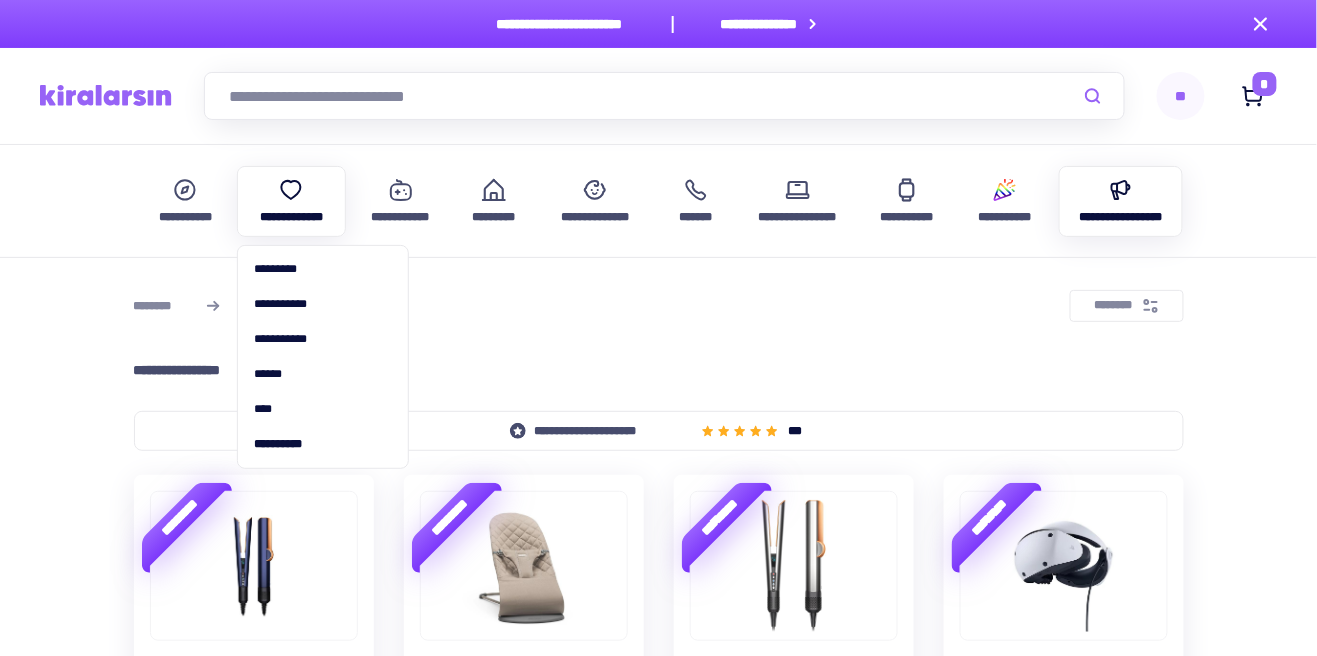 click at bounding box center [291, 190] 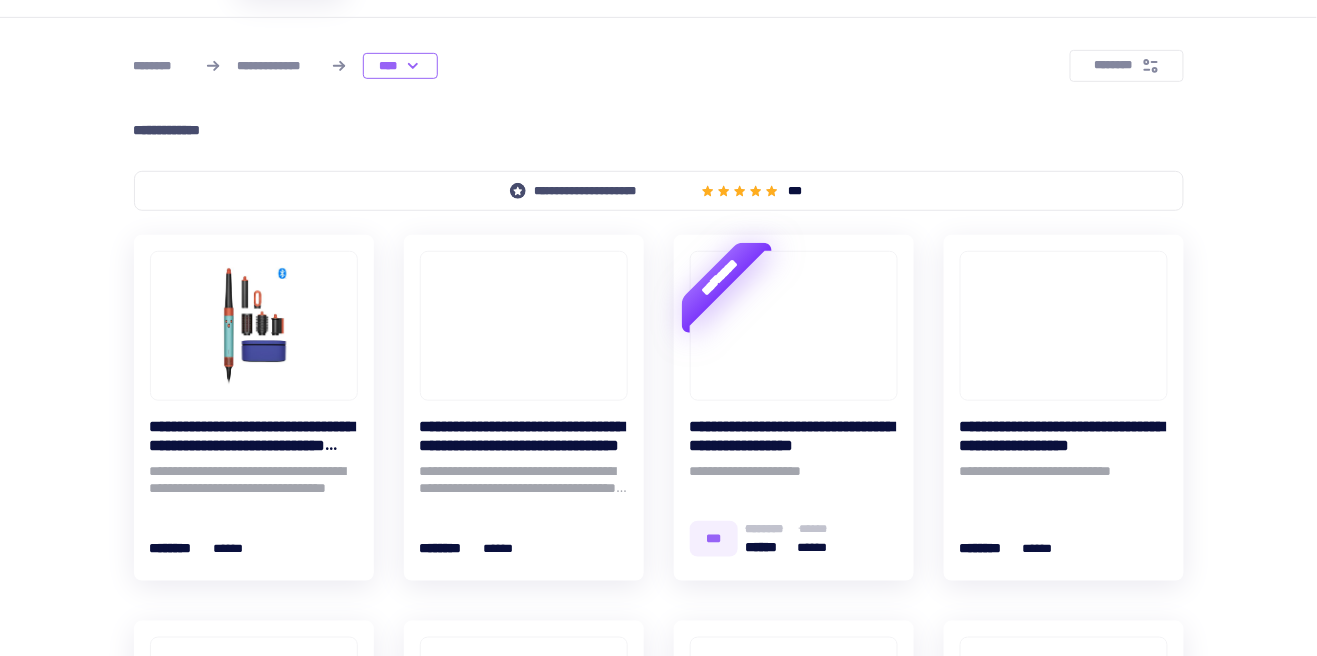 scroll, scrollTop: 254, scrollLeft: 0, axis: vertical 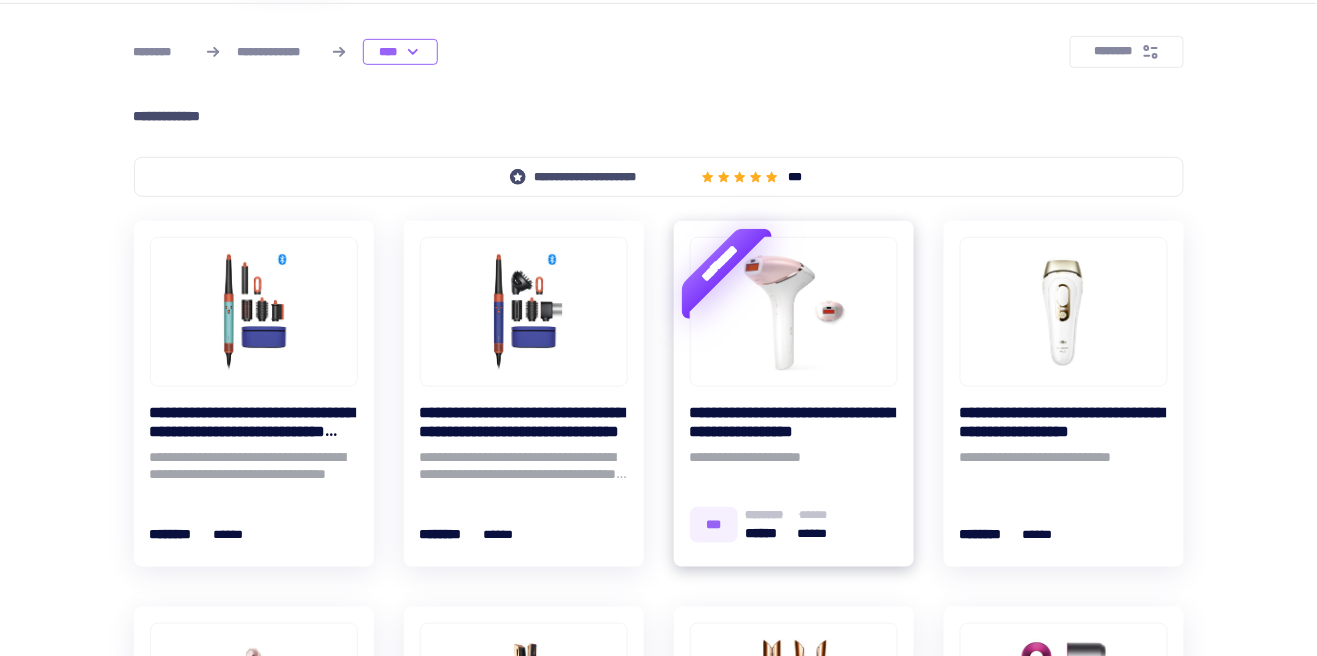 click at bounding box center (794, 312) 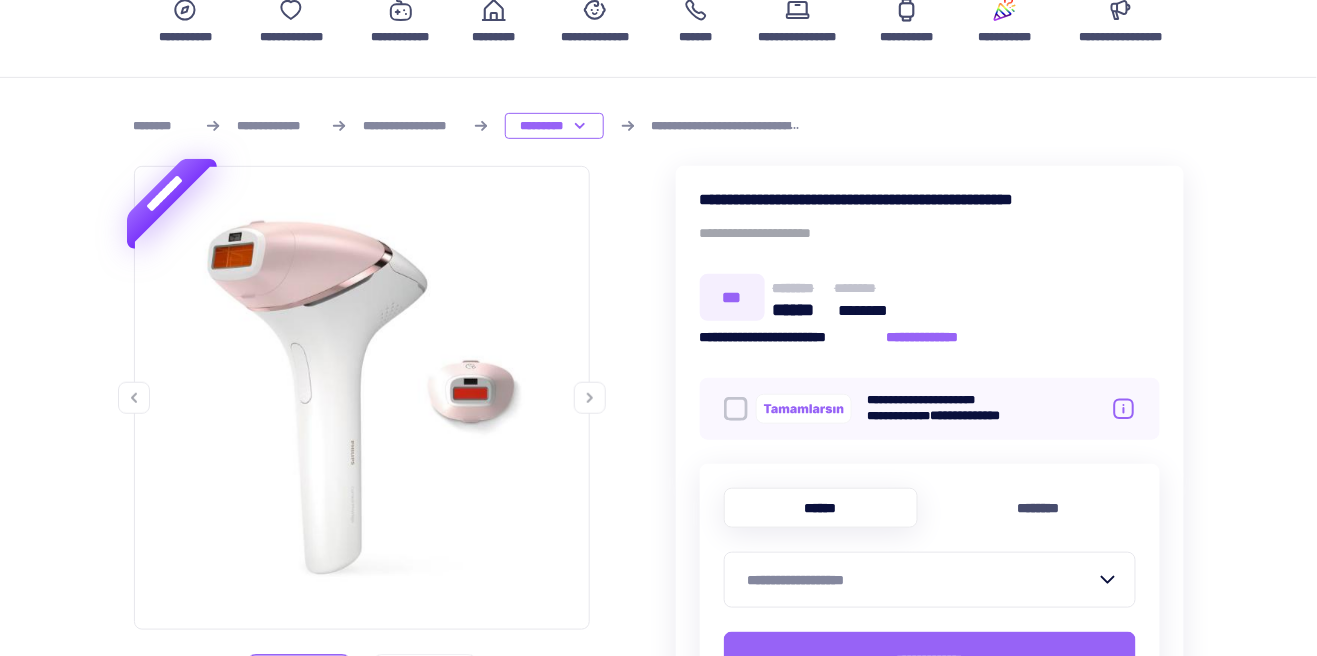 scroll, scrollTop: 213, scrollLeft: 0, axis: vertical 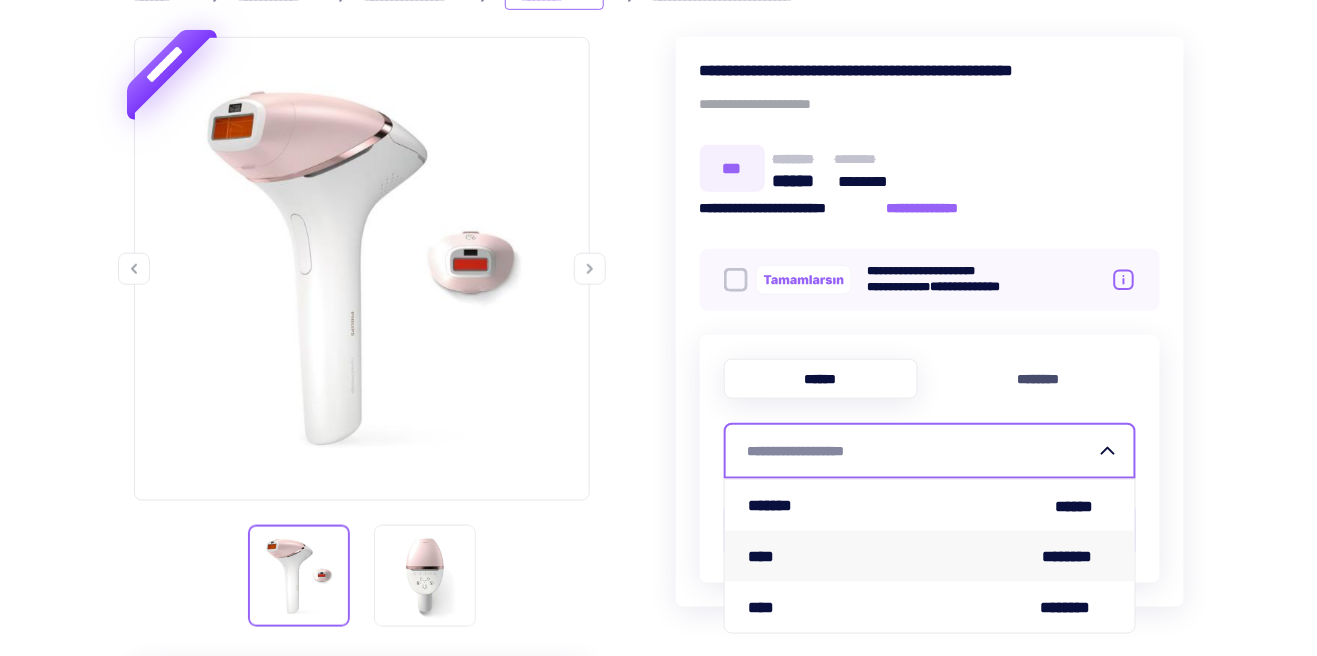 click on "********" at bounding box center (1076, 556) 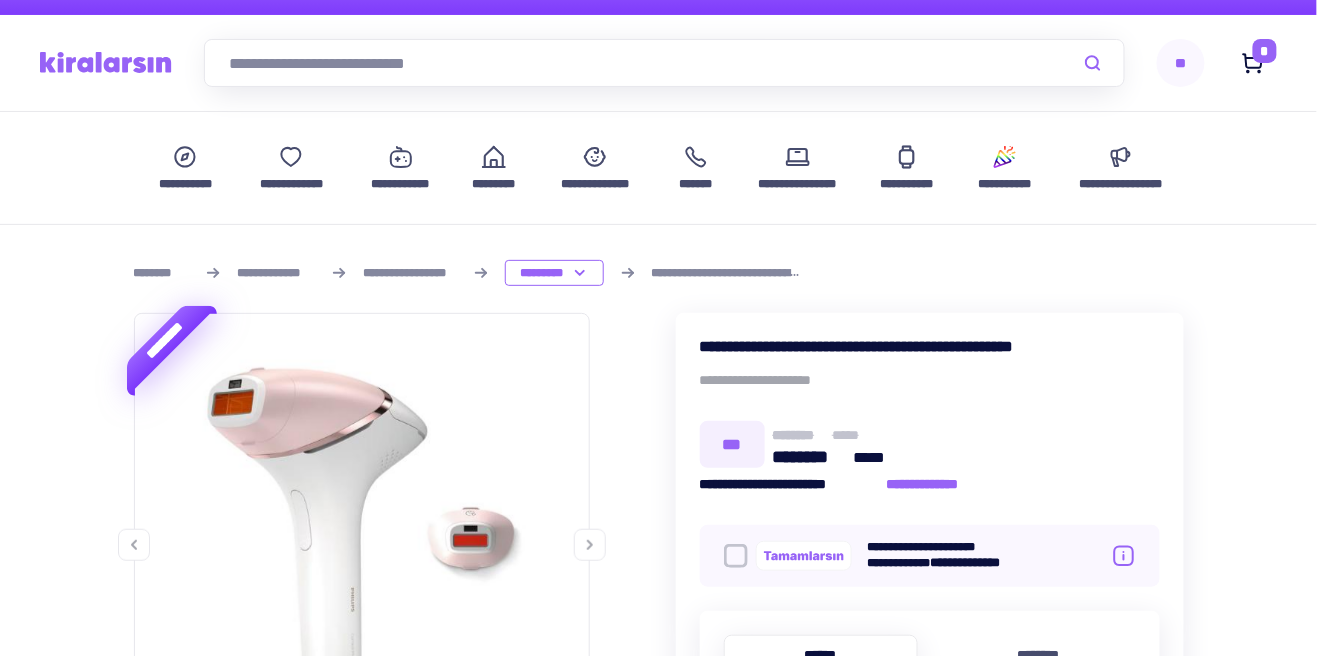 scroll, scrollTop: 129, scrollLeft: 0, axis: vertical 